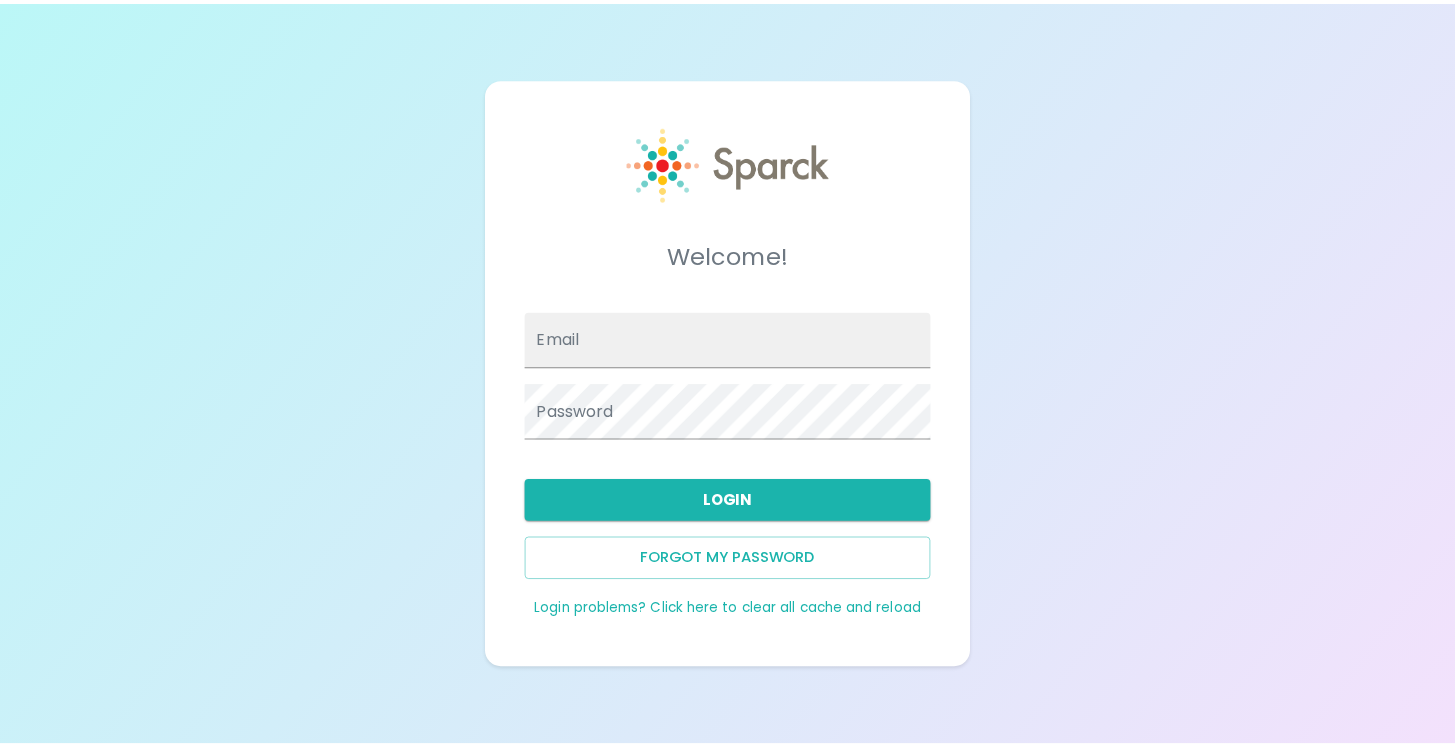 scroll, scrollTop: 0, scrollLeft: 0, axis: both 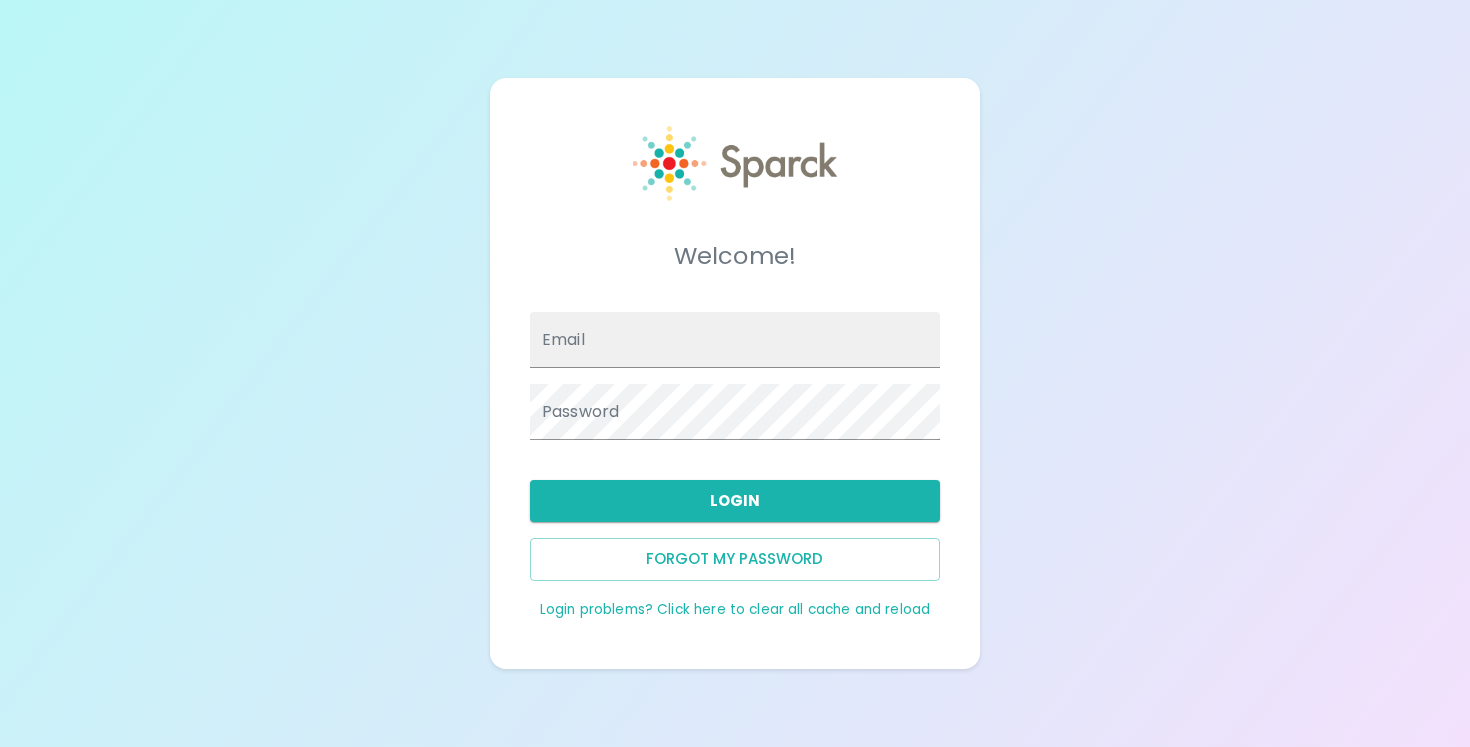 type on "[EMAIL_ADDRESS][DOMAIN_NAME]" 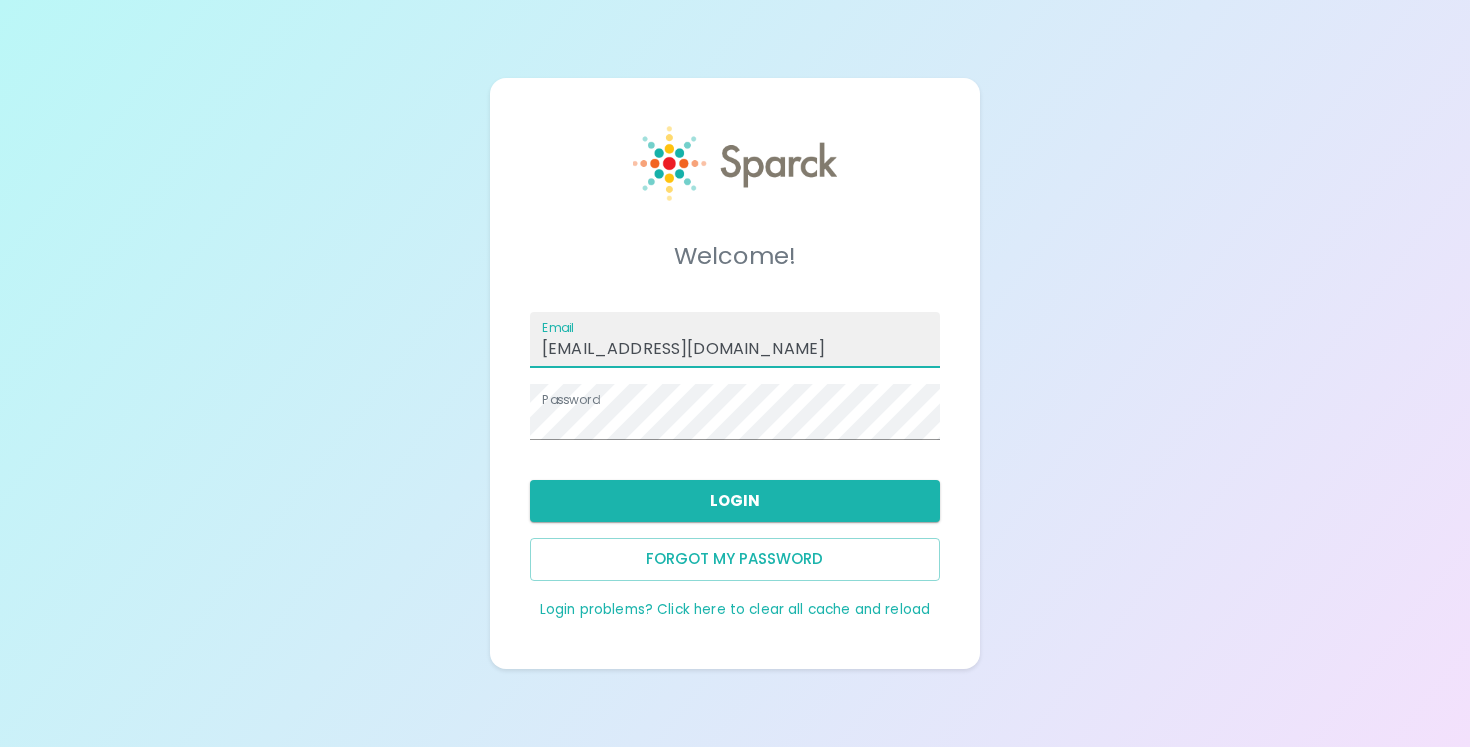 click on "Login" at bounding box center [735, 501] 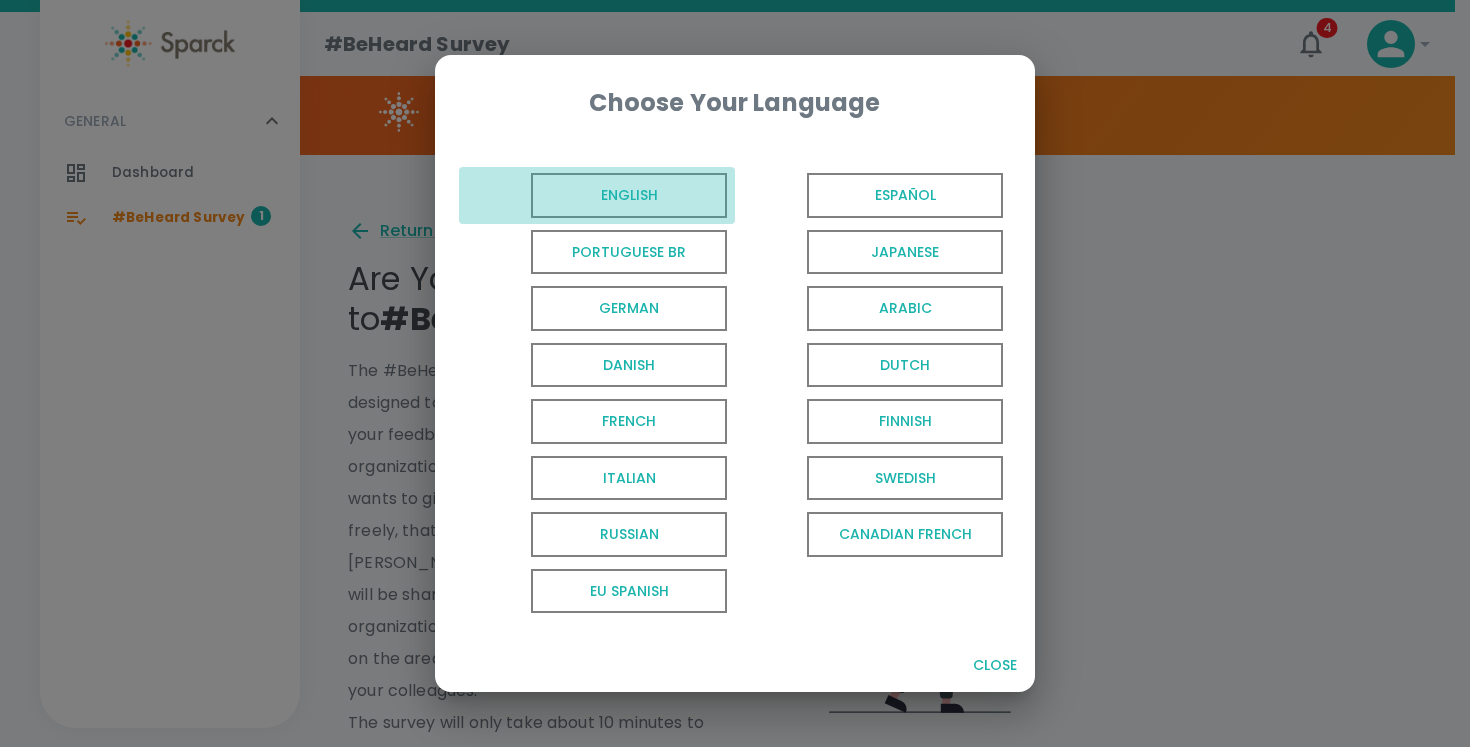 click on "English" at bounding box center [629, 195] 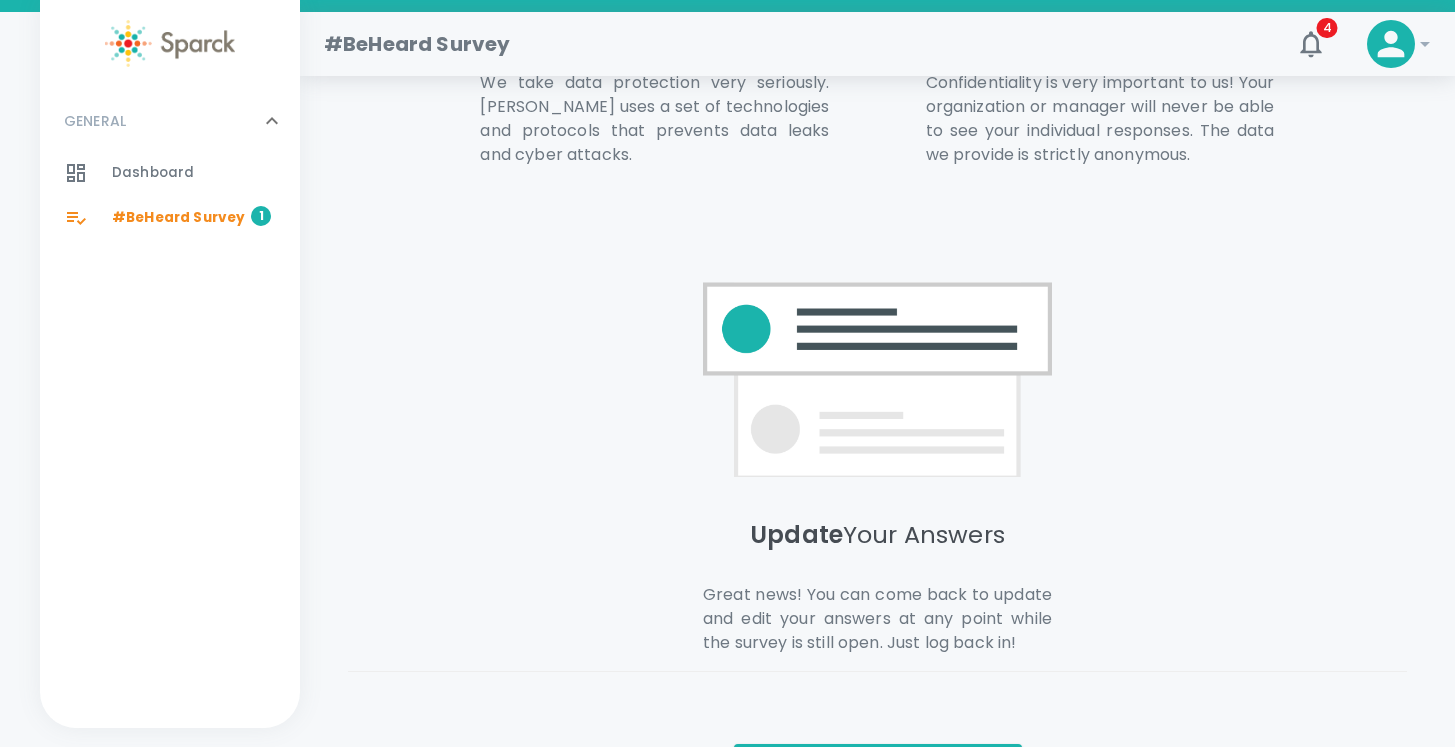 scroll, scrollTop: 1401, scrollLeft: 0, axis: vertical 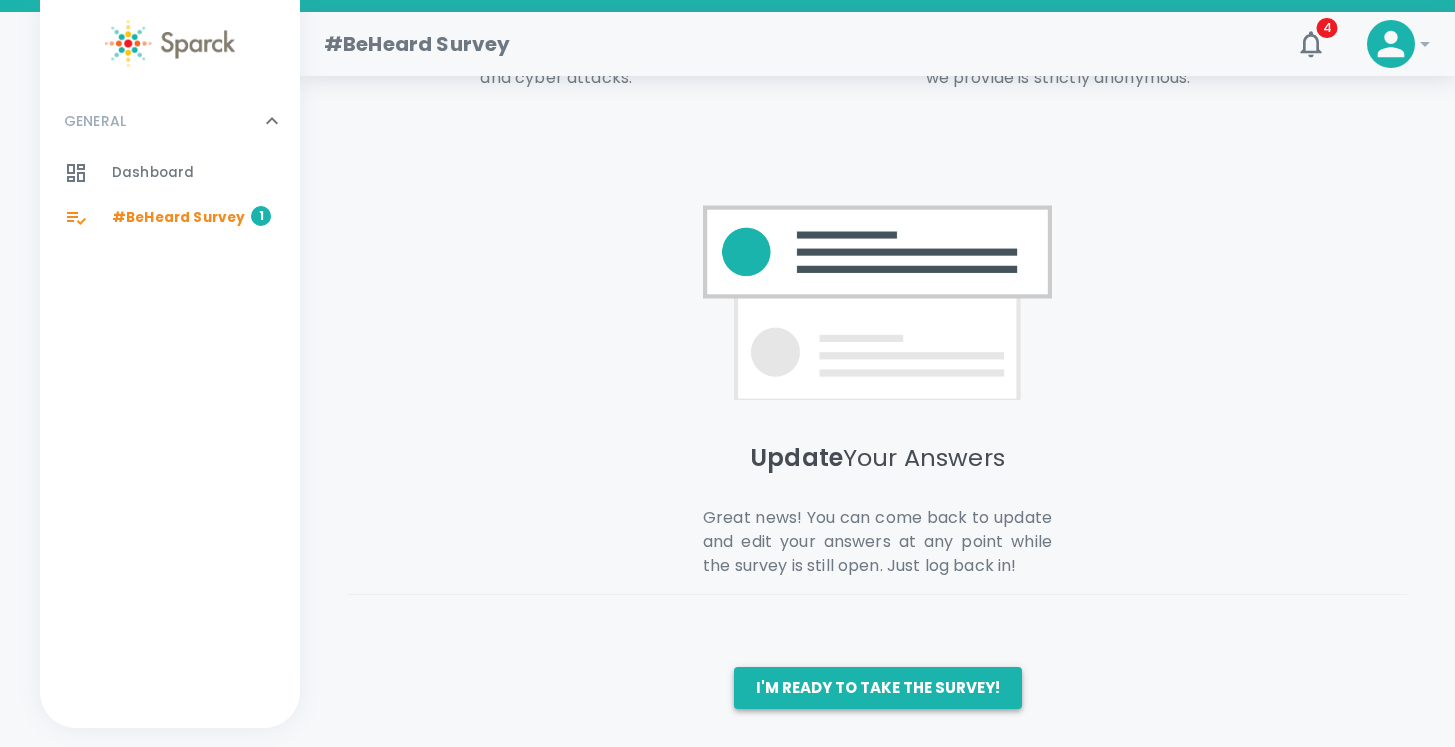 click on "I'm ready to take the survey!" at bounding box center (878, 688) 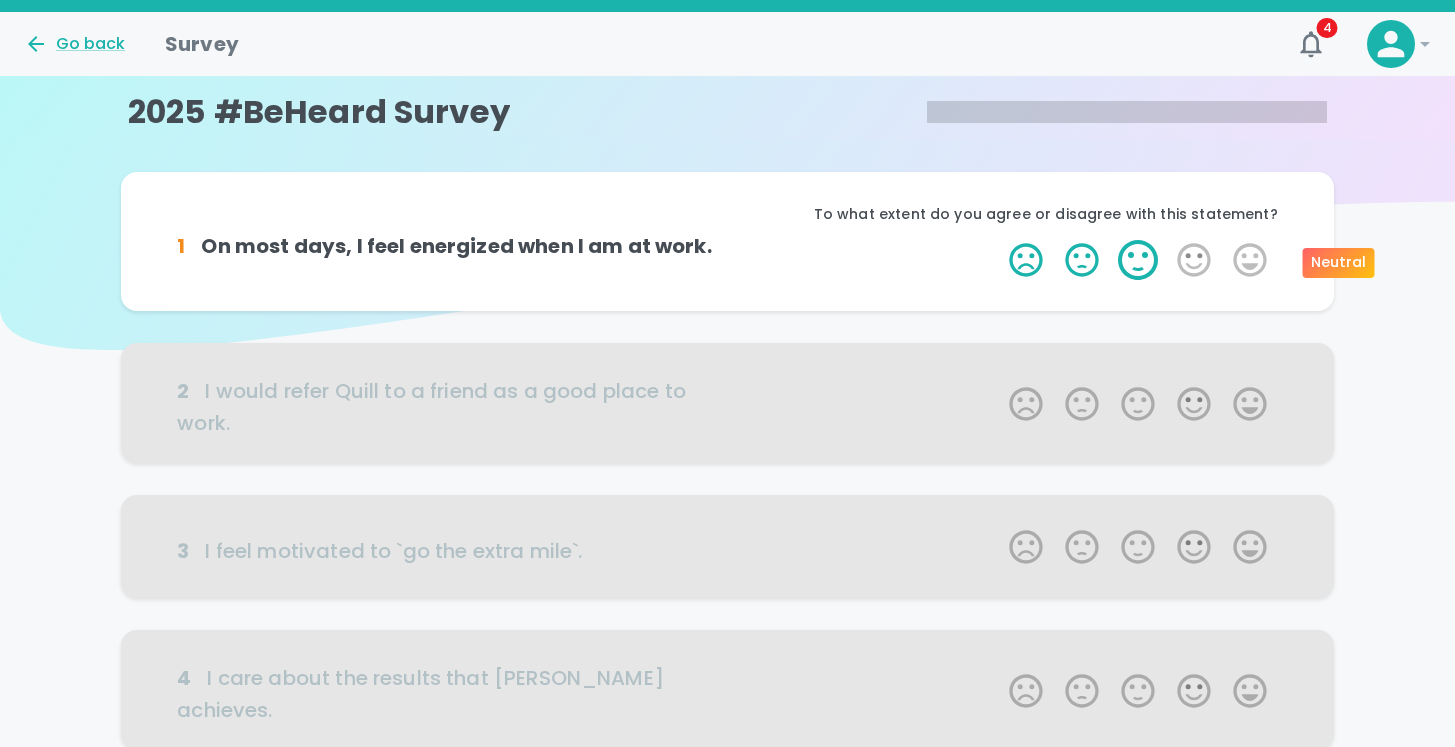click on "3 Stars" at bounding box center [1138, 260] 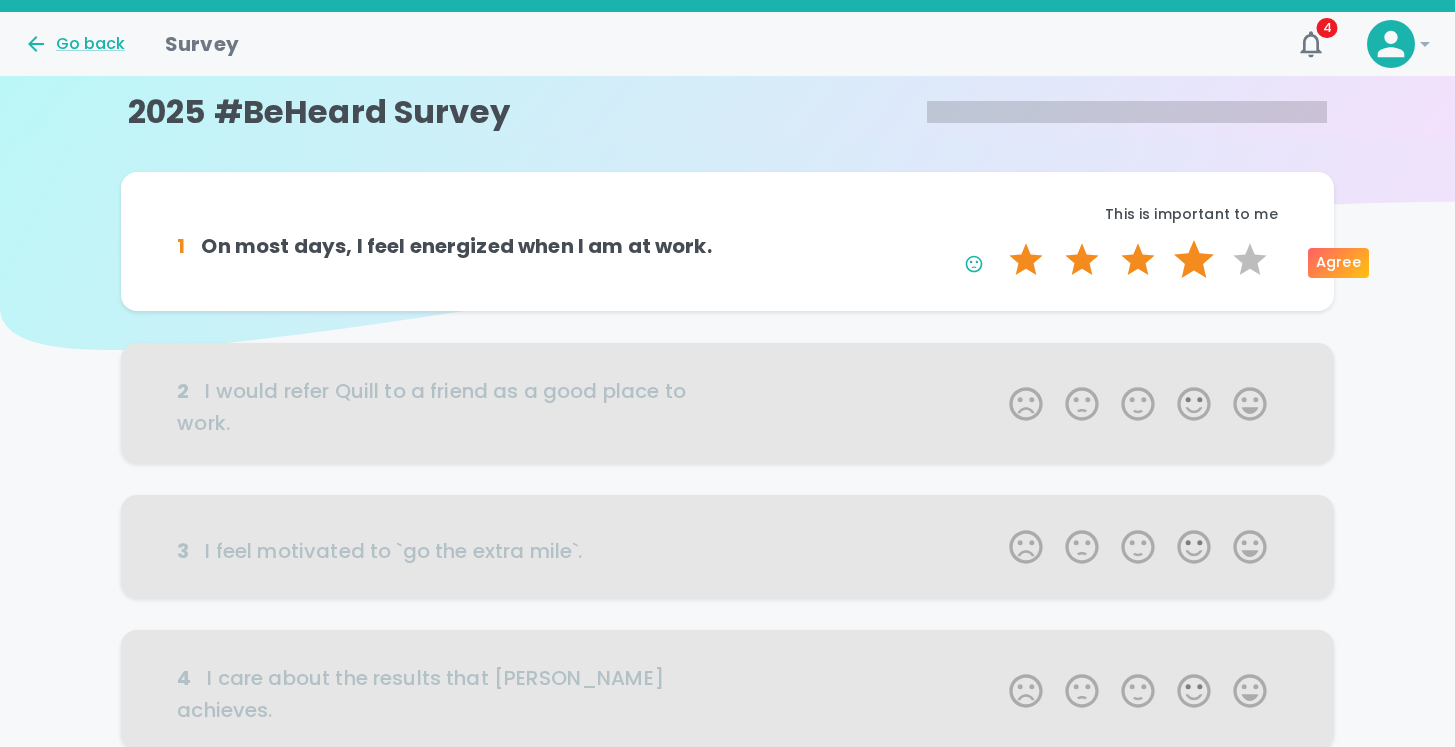 click on "4 Stars" at bounding box center (1194, 260) 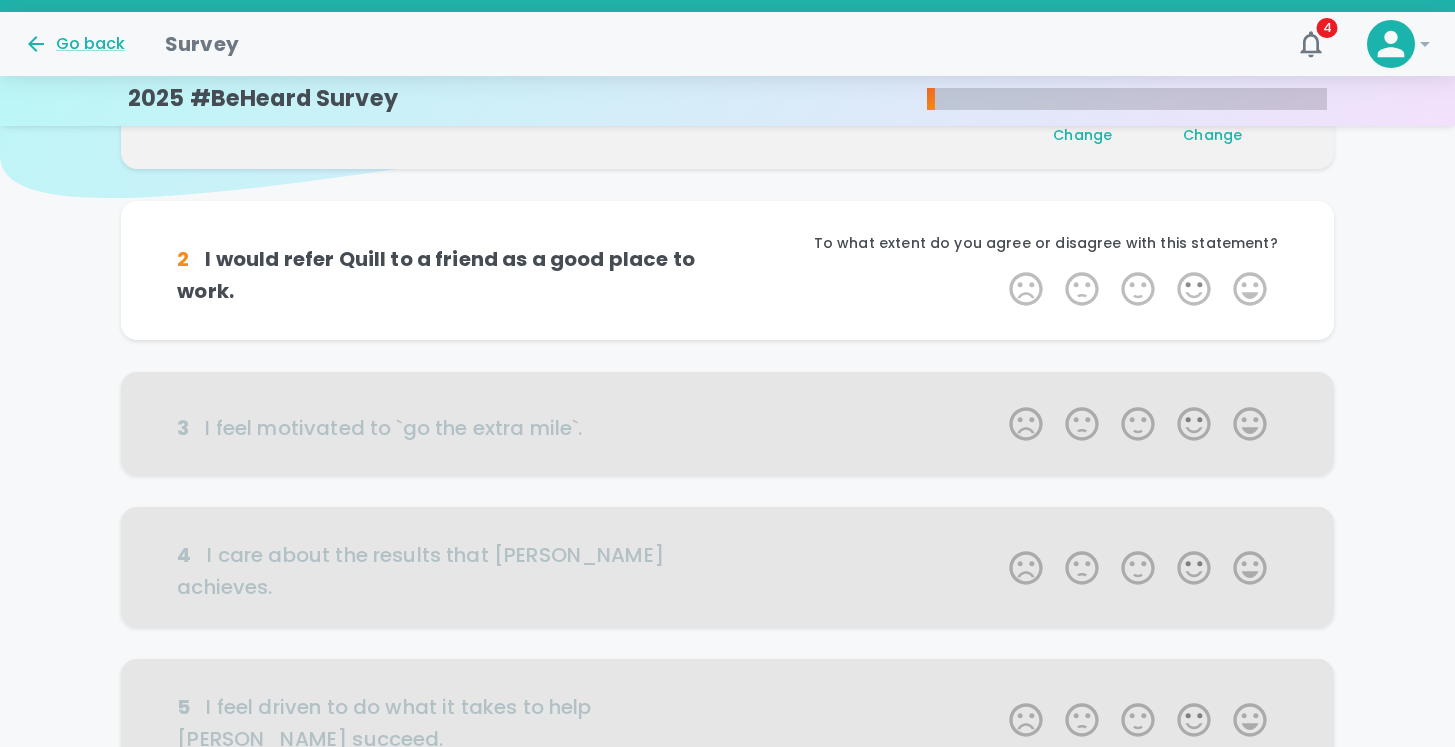 scroll, scrollTop: 176, scrollLeft: 0, axis: vertical 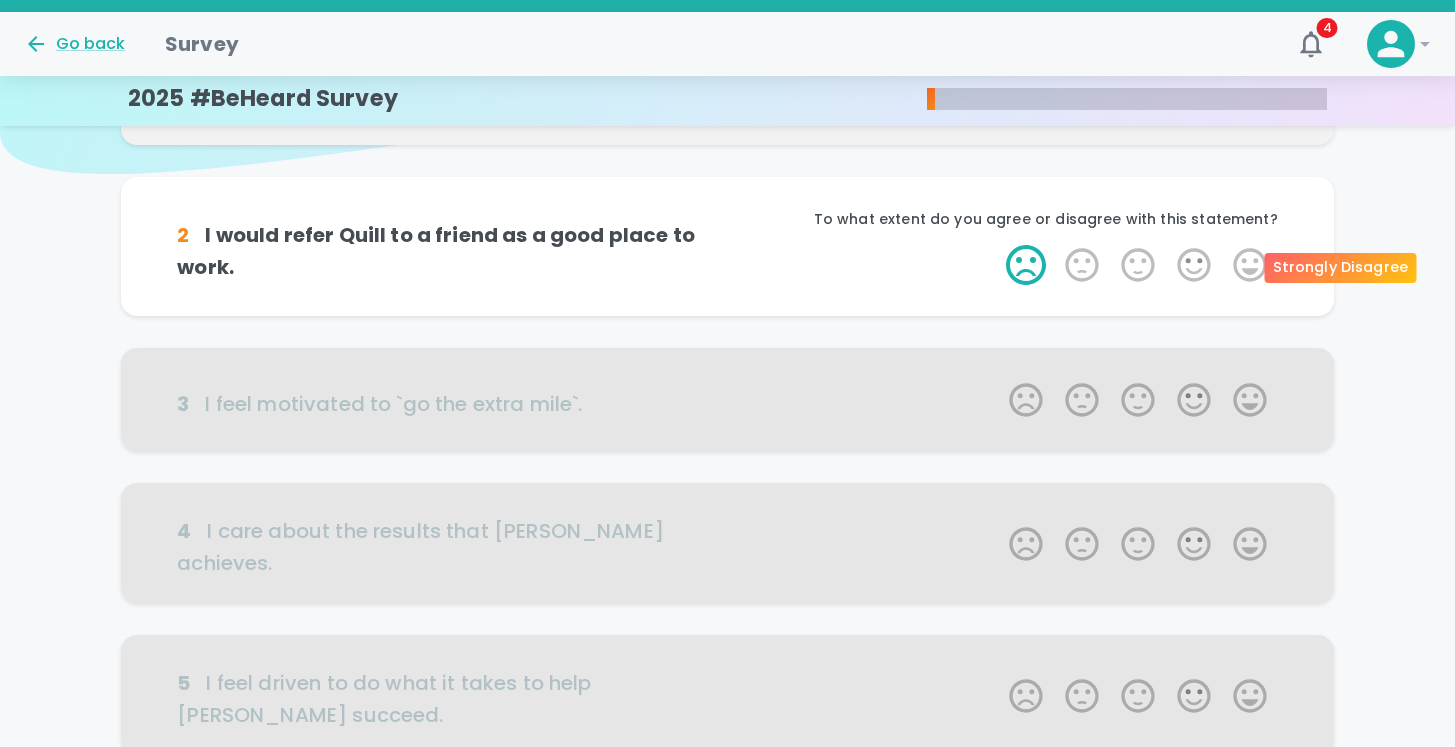 click on "1 Star" at bounding box center [1026, 265] 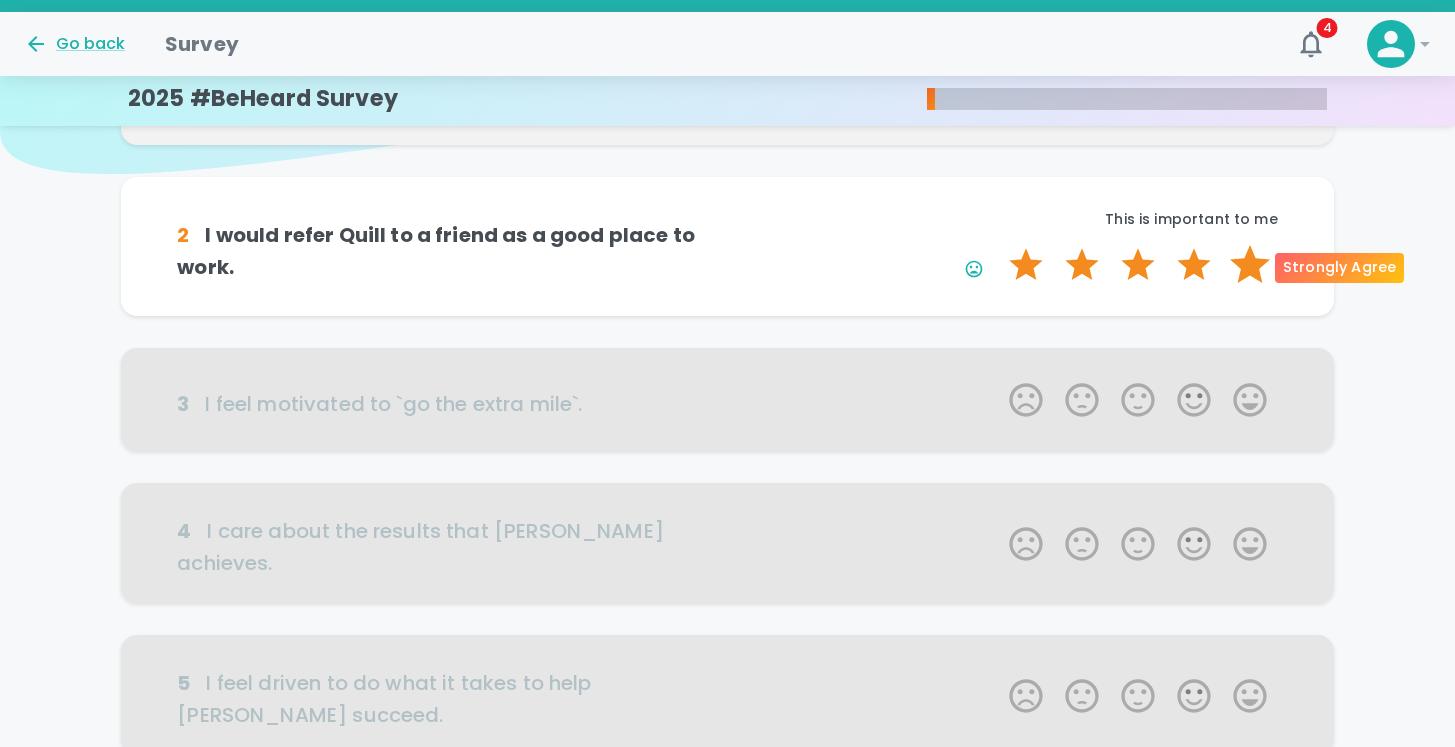 click on "5 Stars" at bounding box center (1250, 265) 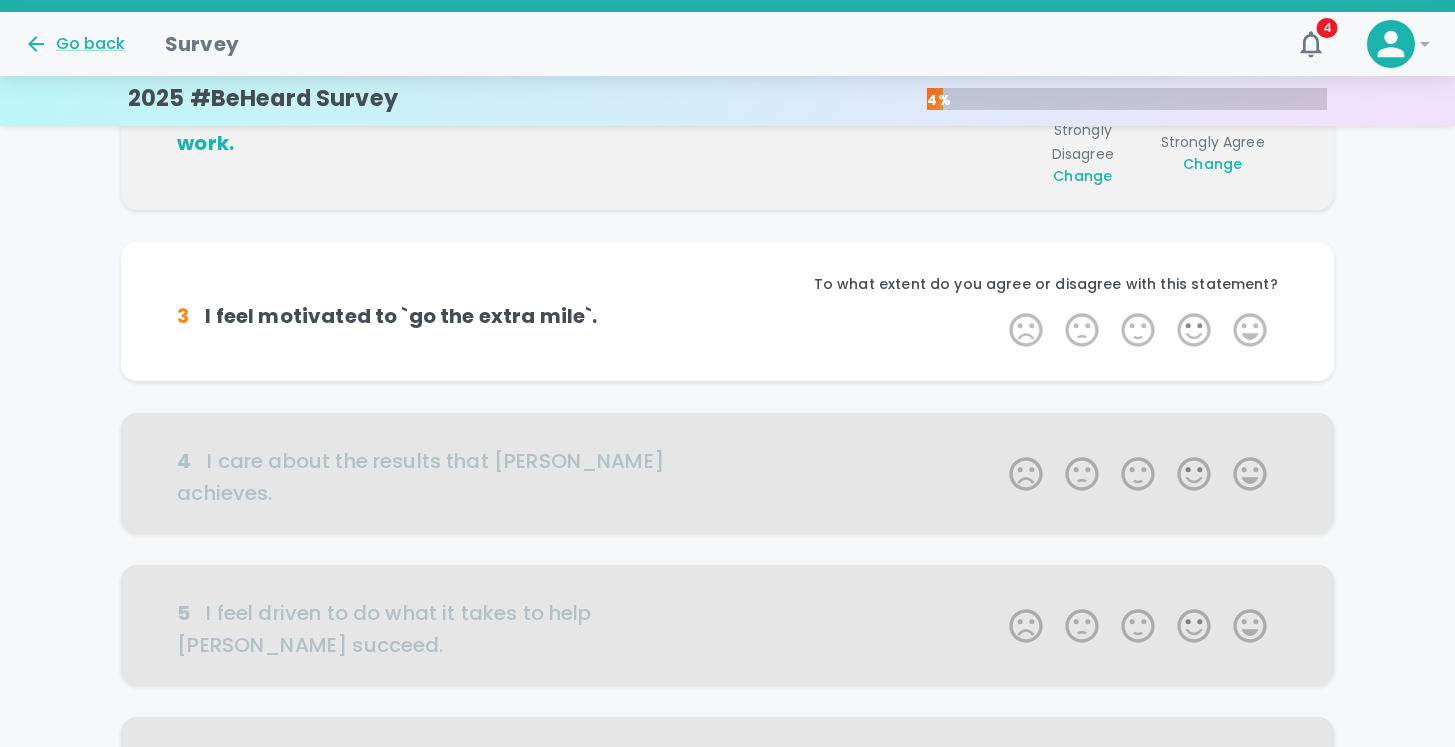 scroll, scrollTop: 352, scrollLeft: 0, axis: vertical 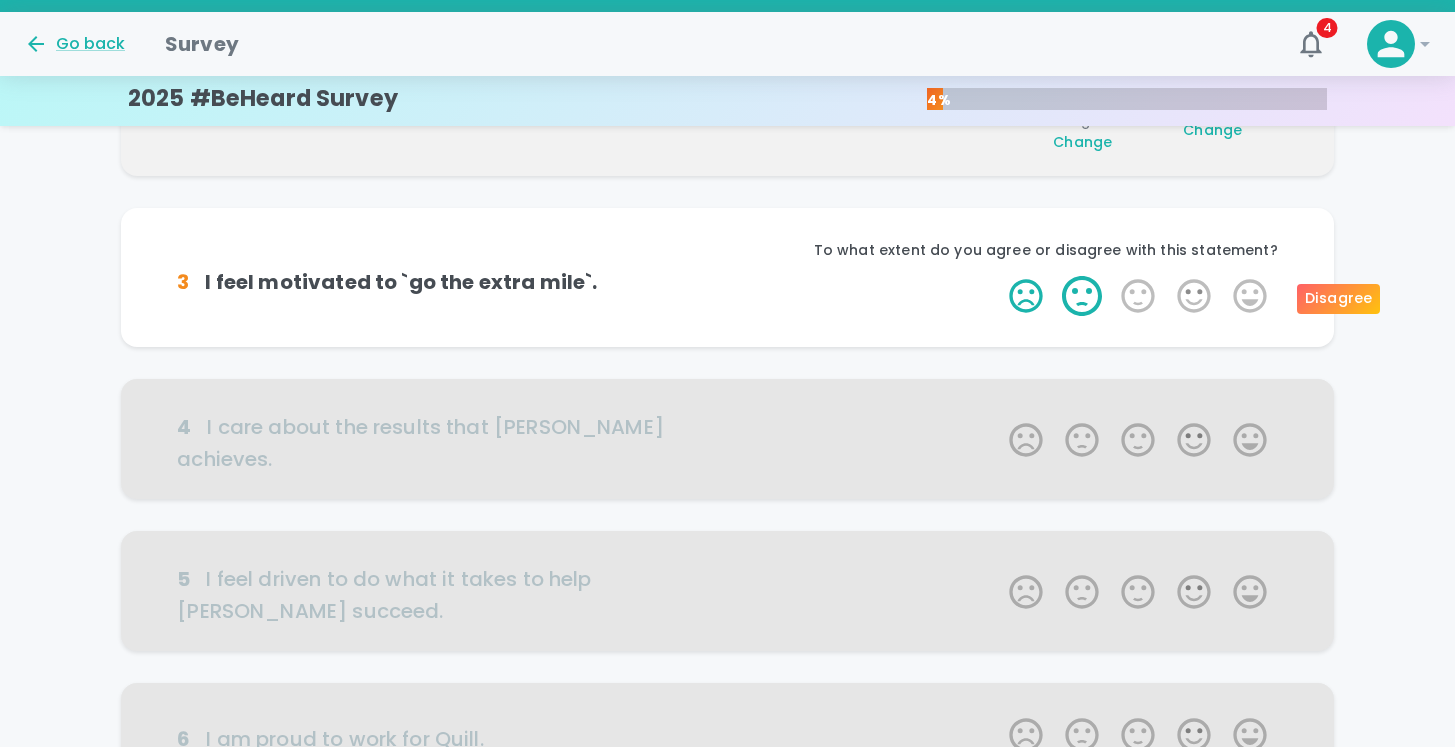 click on "2 Stars" at bounding box center (1082, 296) 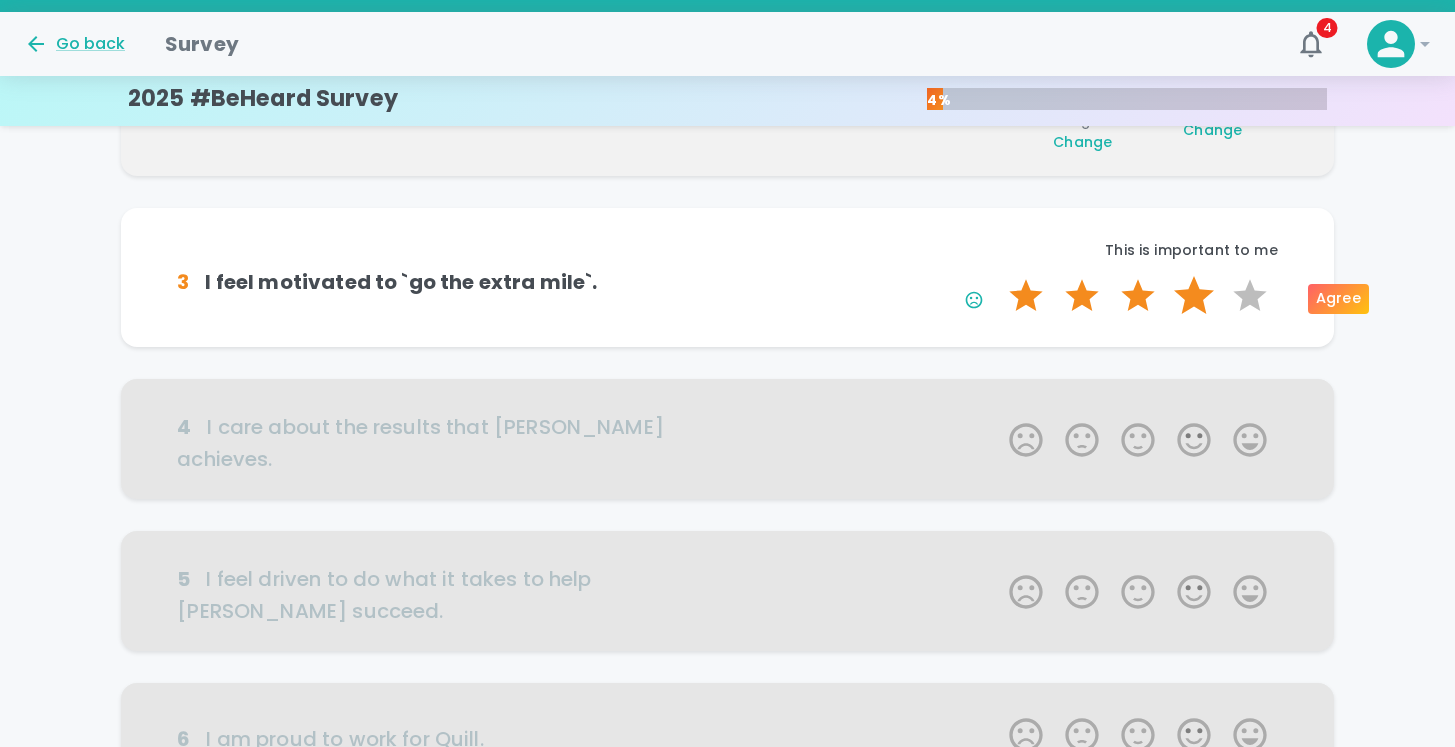 click on "4 Stars" at bounding box center (1194, 296) 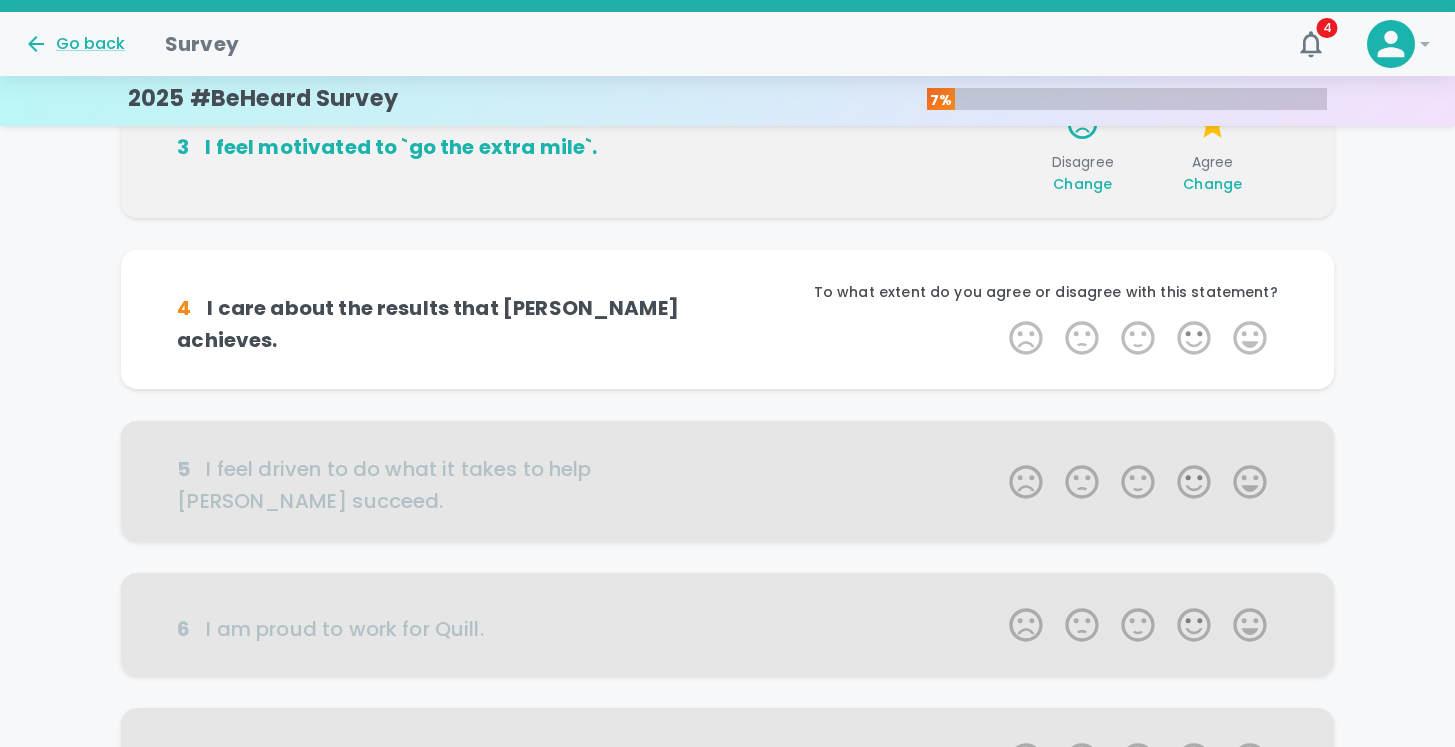 scroll, scrollTop: 528, scrollLeft: 0, axis: vertical 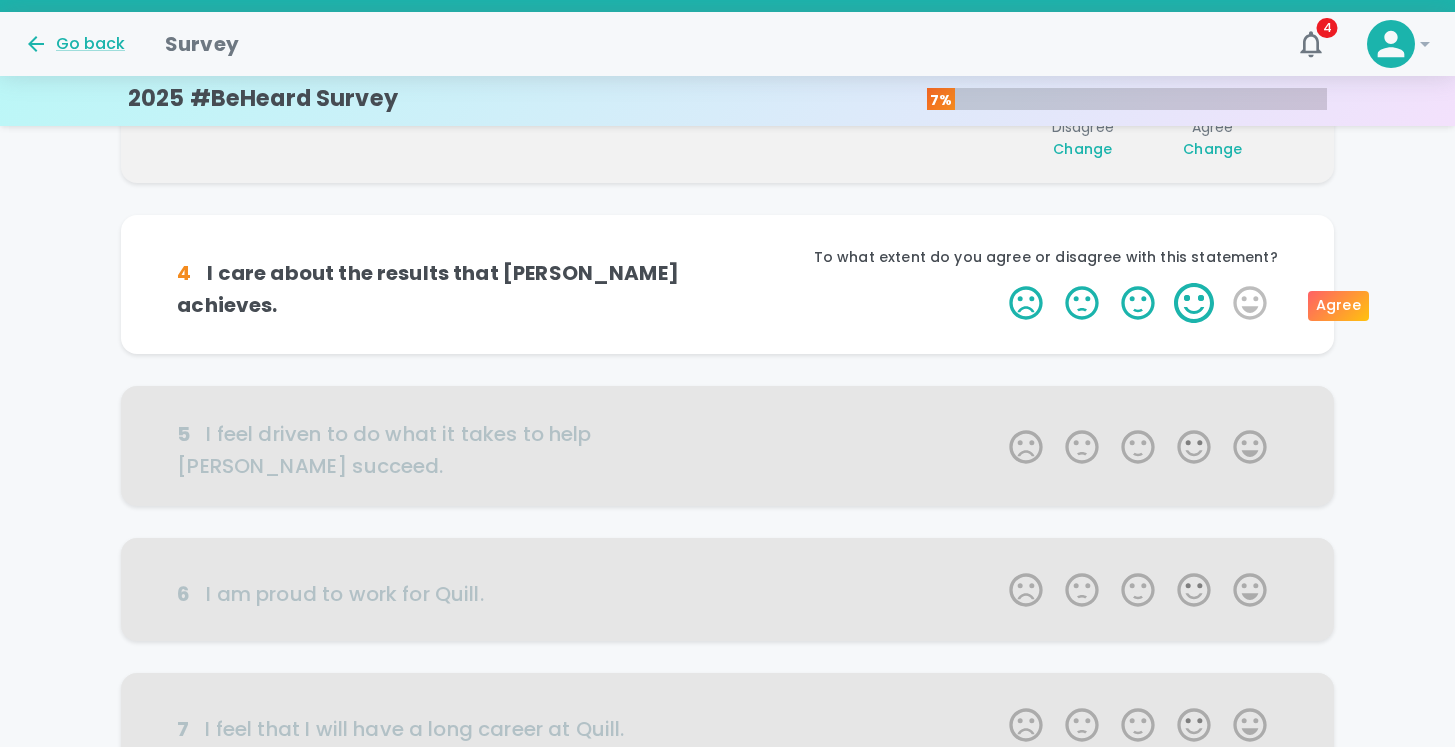 click on "4 Stars" at bounding box center (1194, 303) 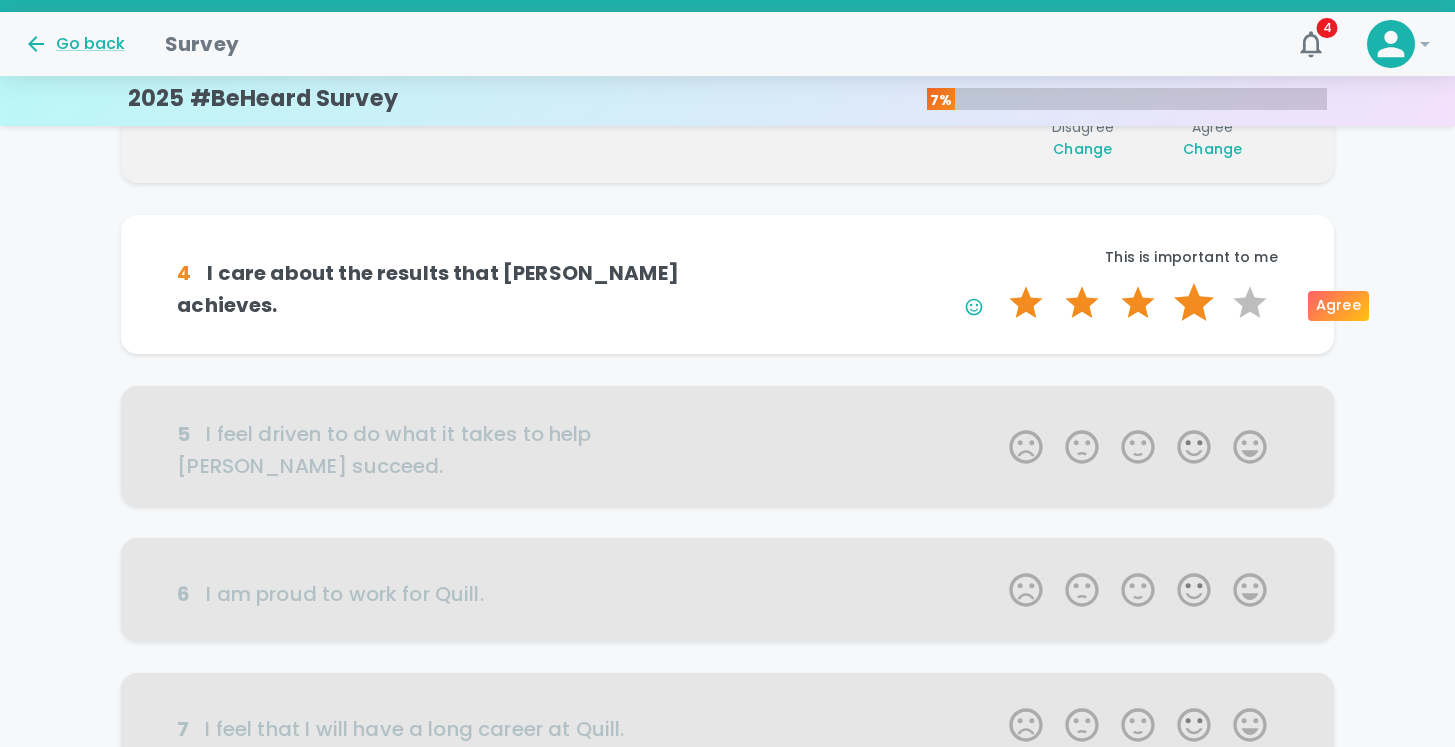 click on "4 Stars" at bounding box center (1194, 303) 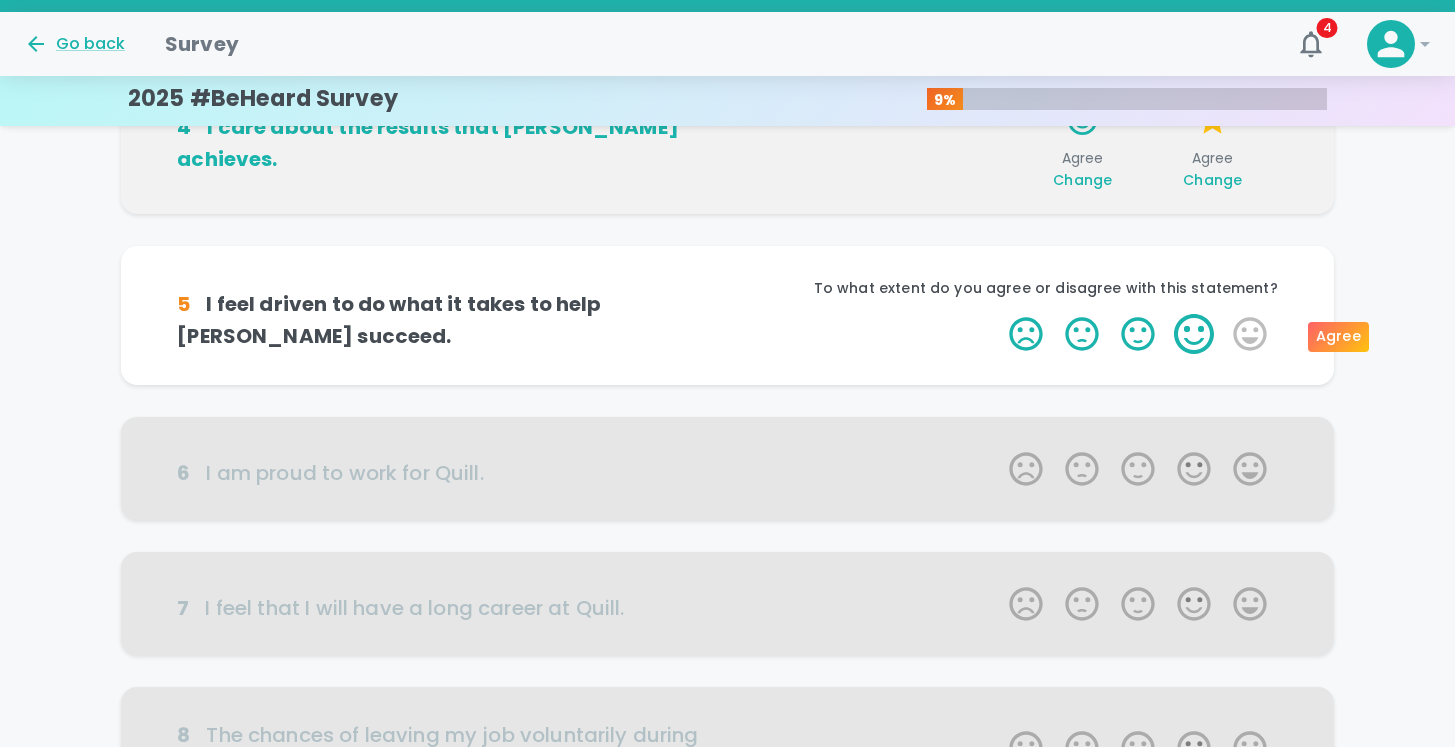 scroll, scrollTop: 704, scrollLeft: 0, axis: vertical 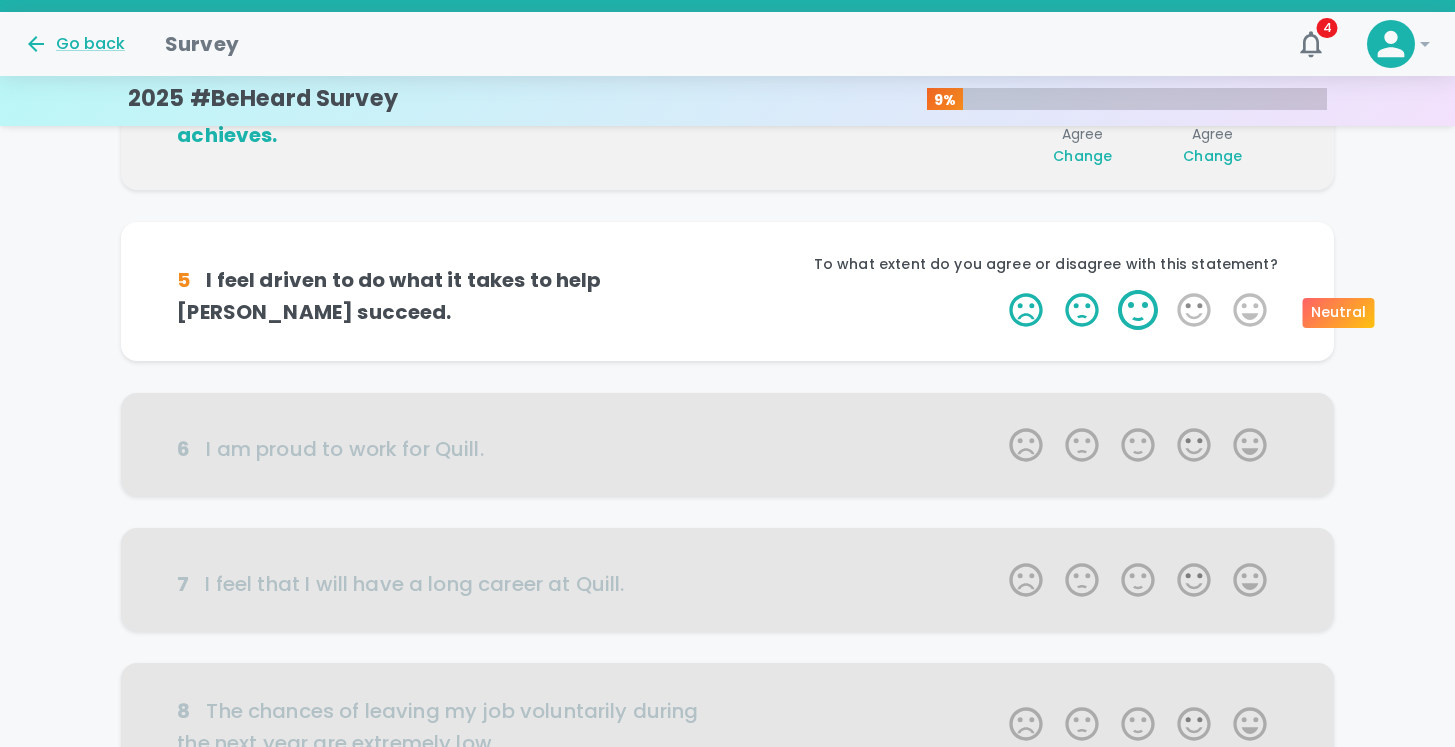 click on "3 Stars" at bounding box center [1138, 310] 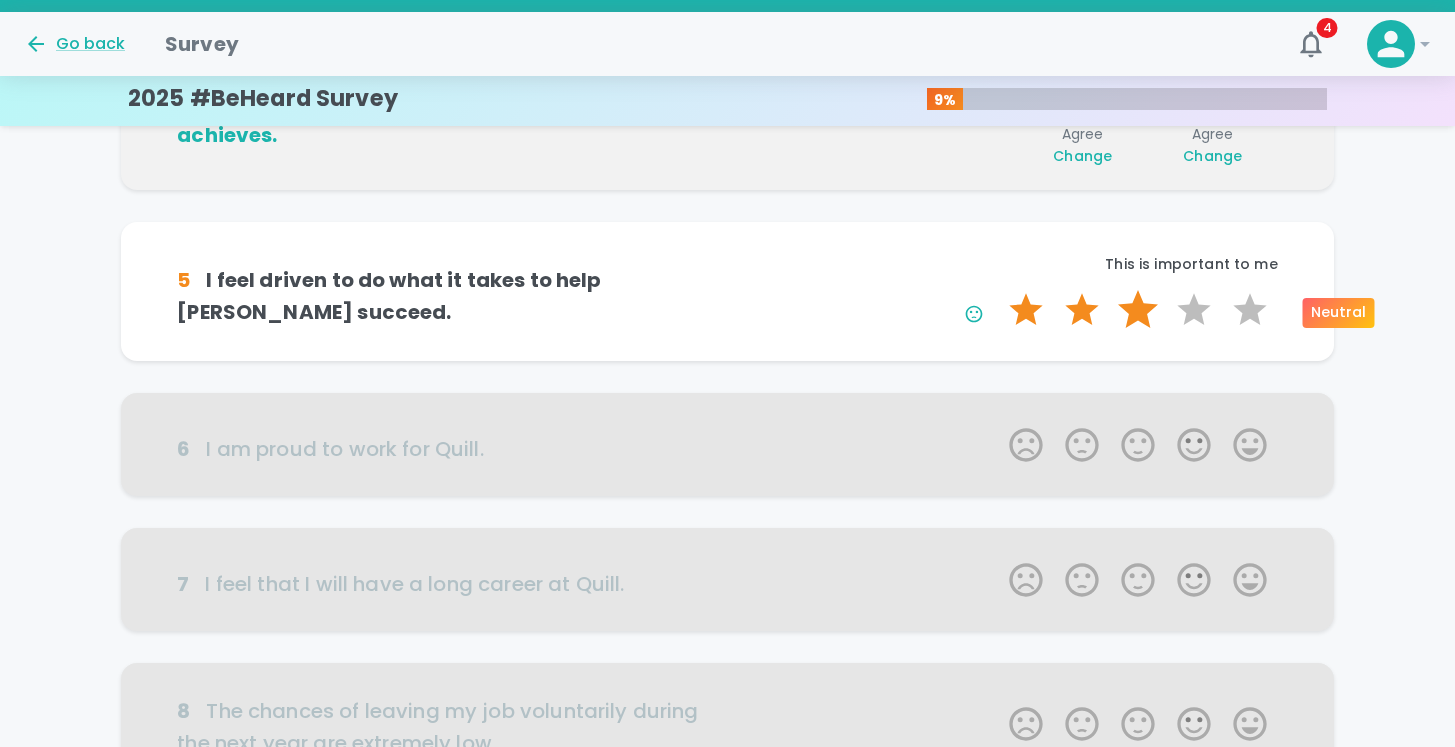 click on "3 Stars" at bounding box center (1138, 310) 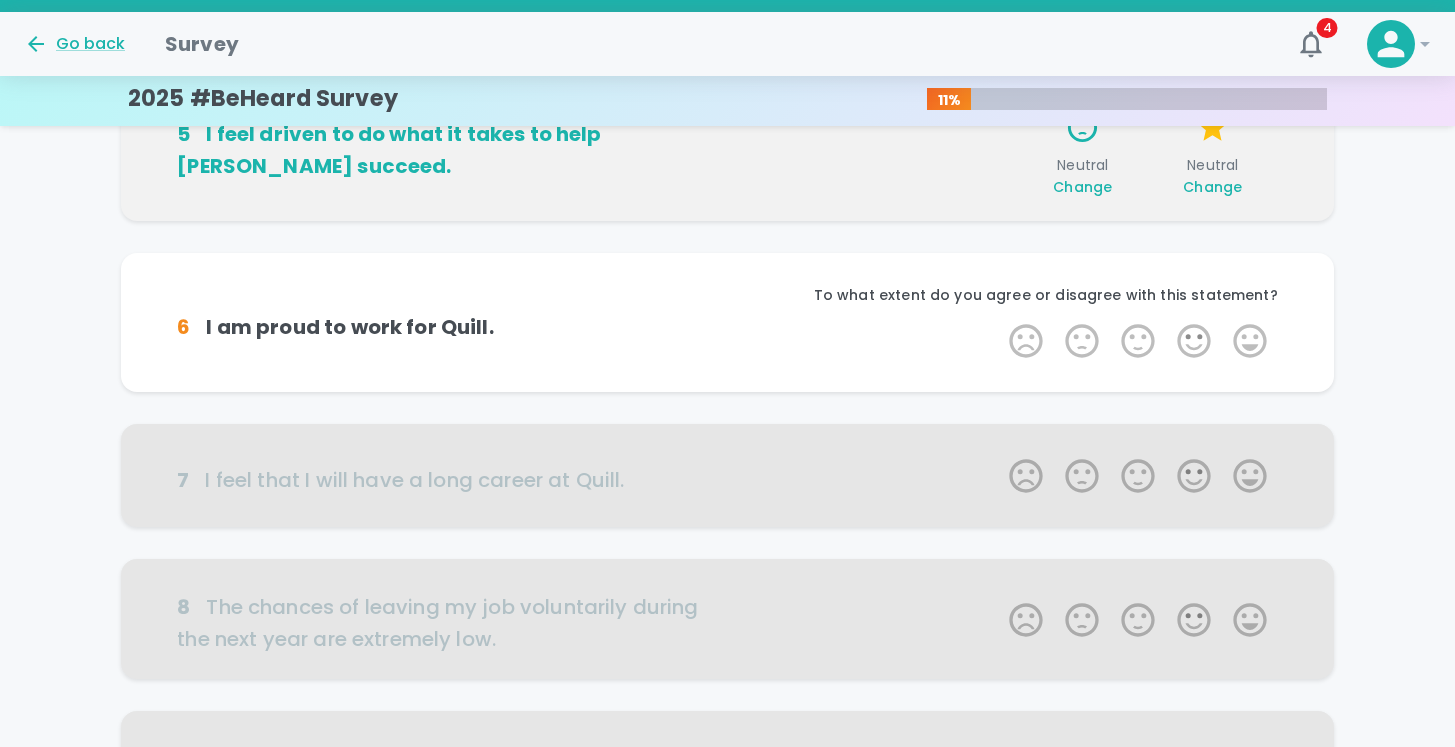 scroll, scrollTop: 880, scrollLeft: 0, axis: vertical 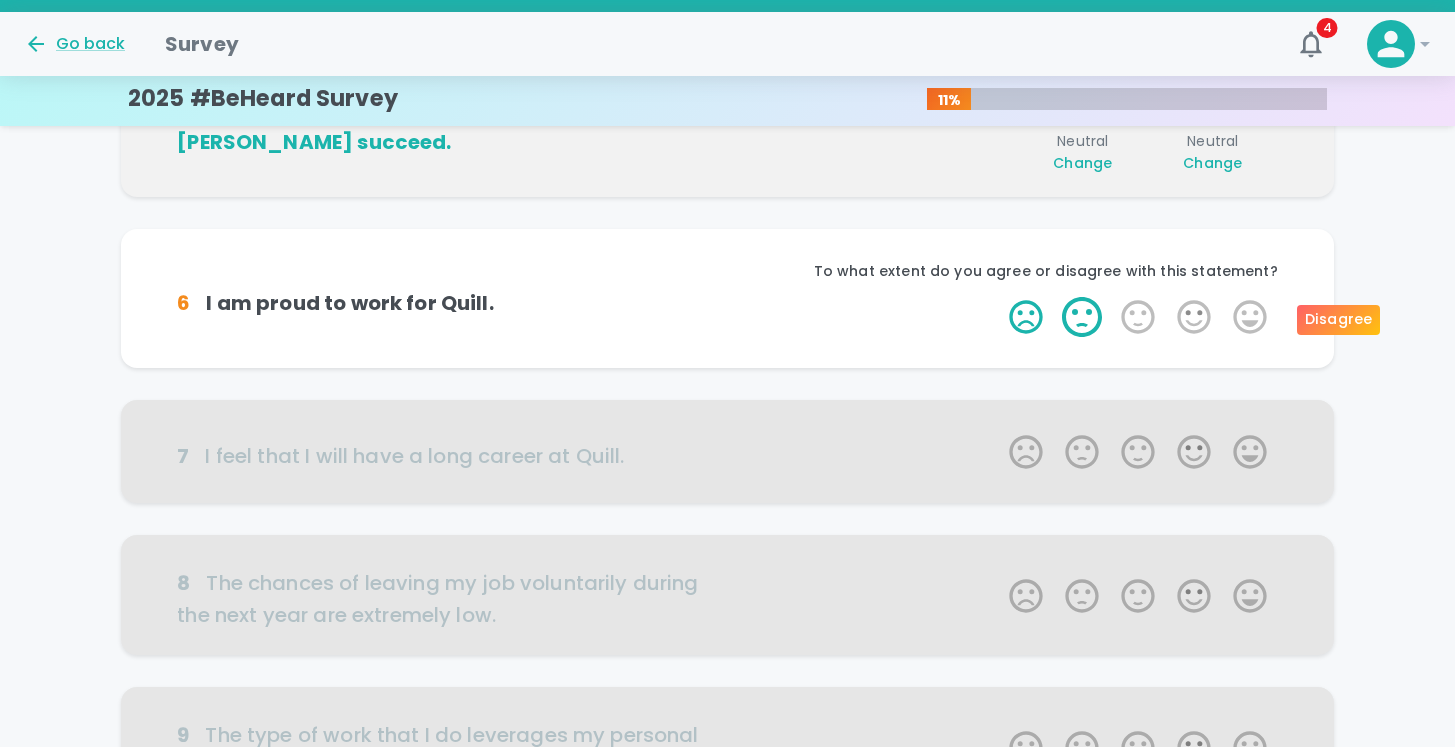 click on "2 Stars" at bounding box center (1082, 317) 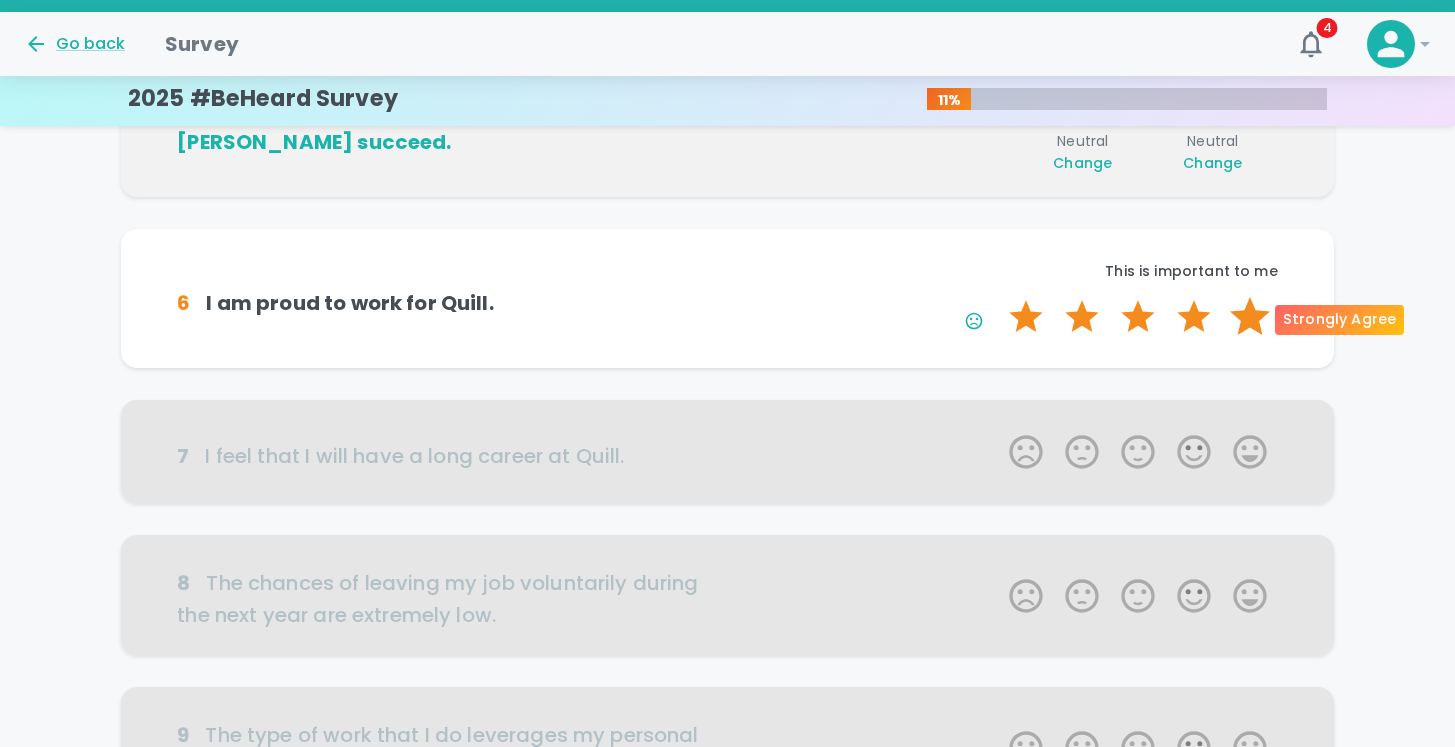 click on "5 Stars" at bounding box center (1250, 317) 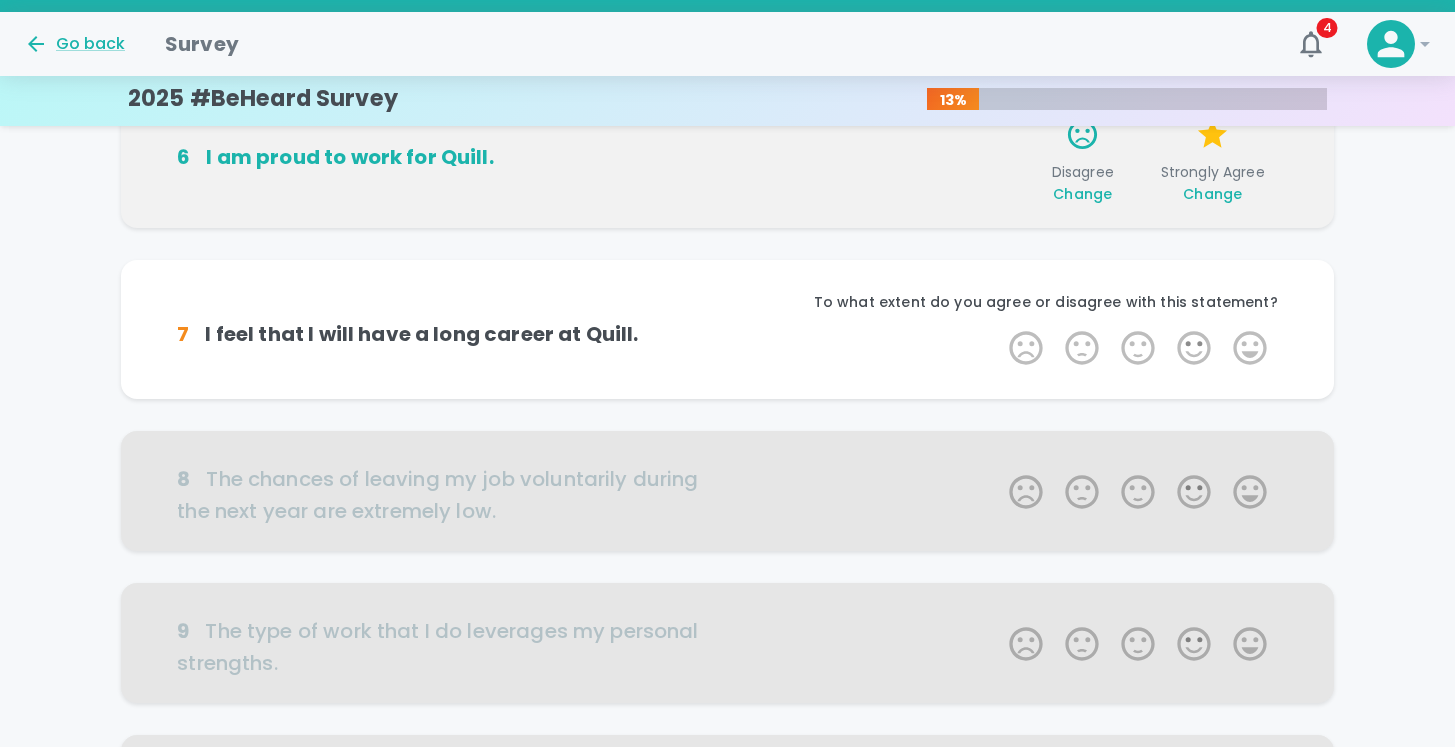 scroll, scrollTop: 1056, scrollLeft: 0, axis: vertical 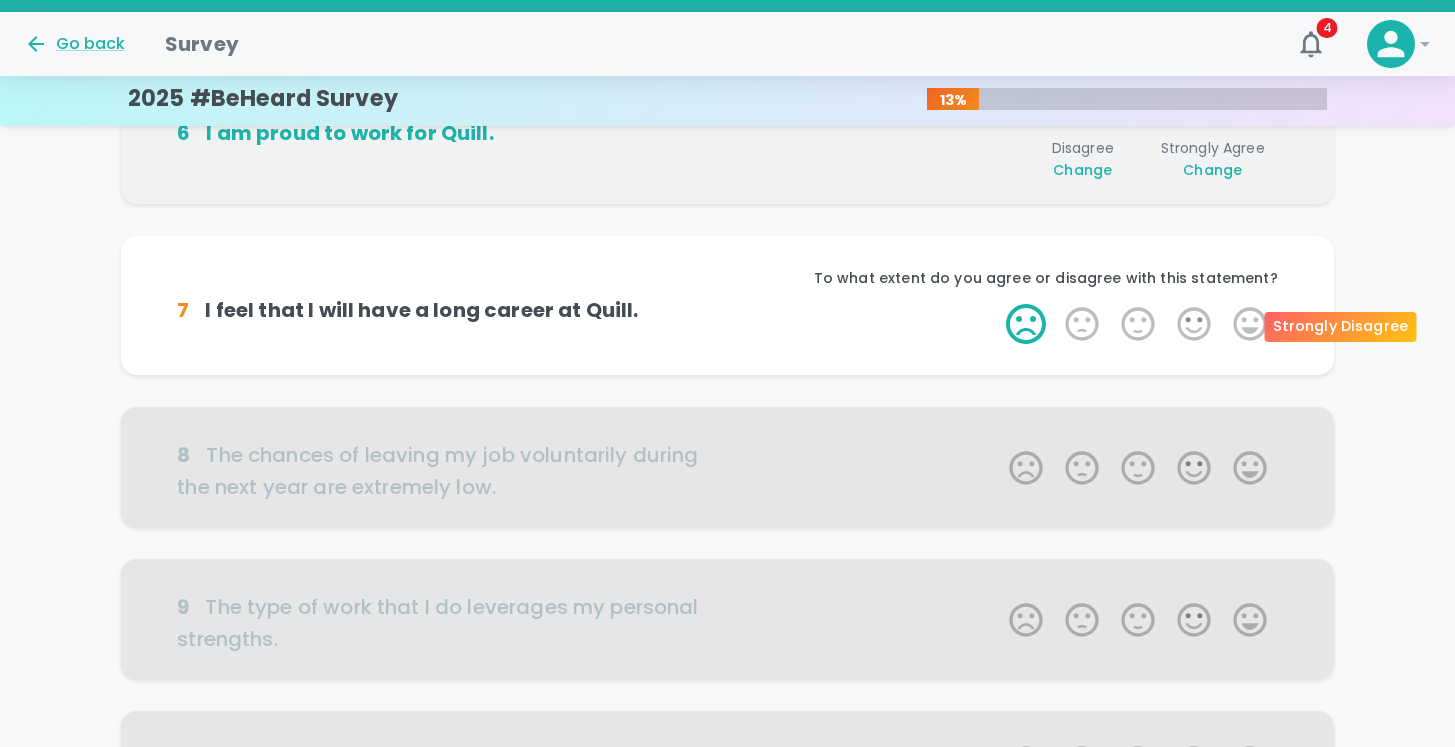 click on "1 Star" at bounding box center (1026, 324) 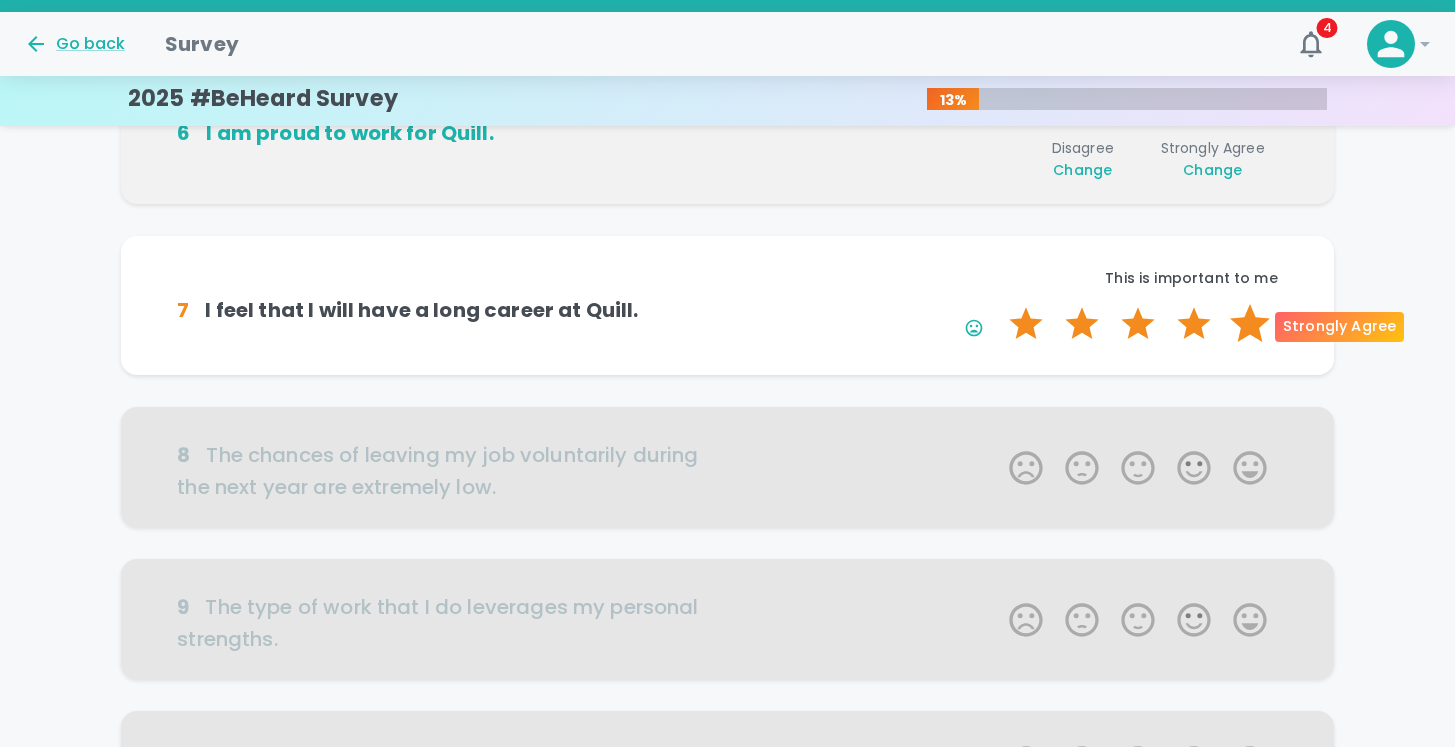 click on "5 Stars" at bounding box center (1250, 324) 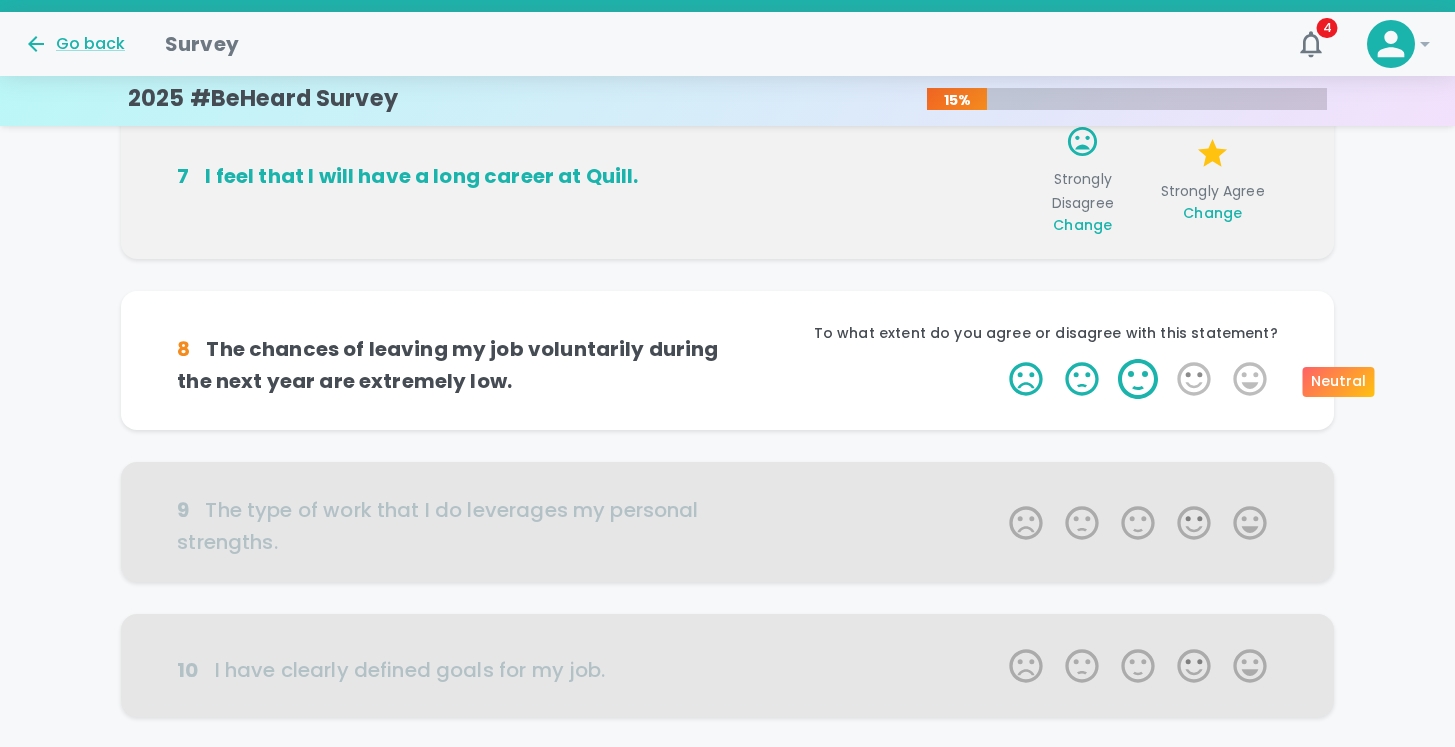 scroll, scrollTop: 1232, scrollLeft: 0, axis: vertical 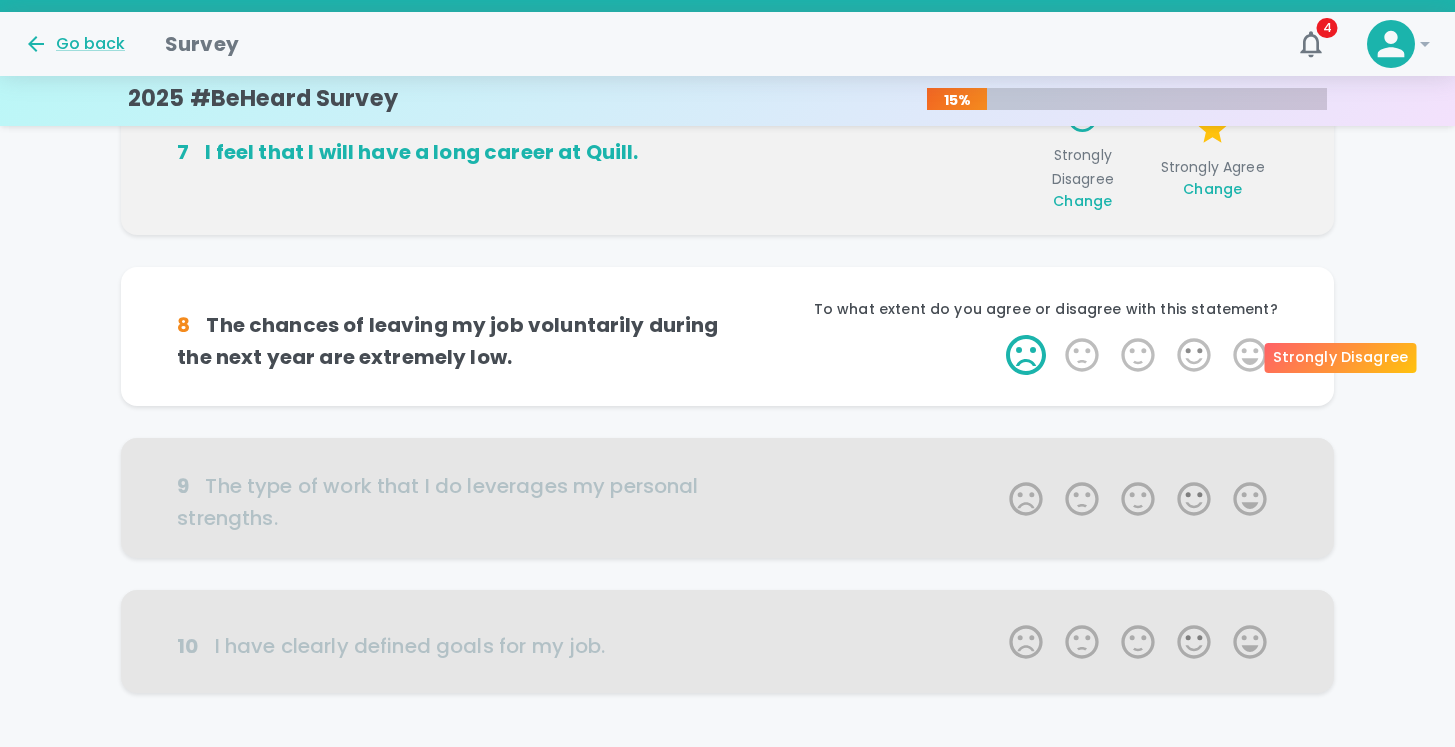 click on "1 Star" at bounding box center (1026, 355) 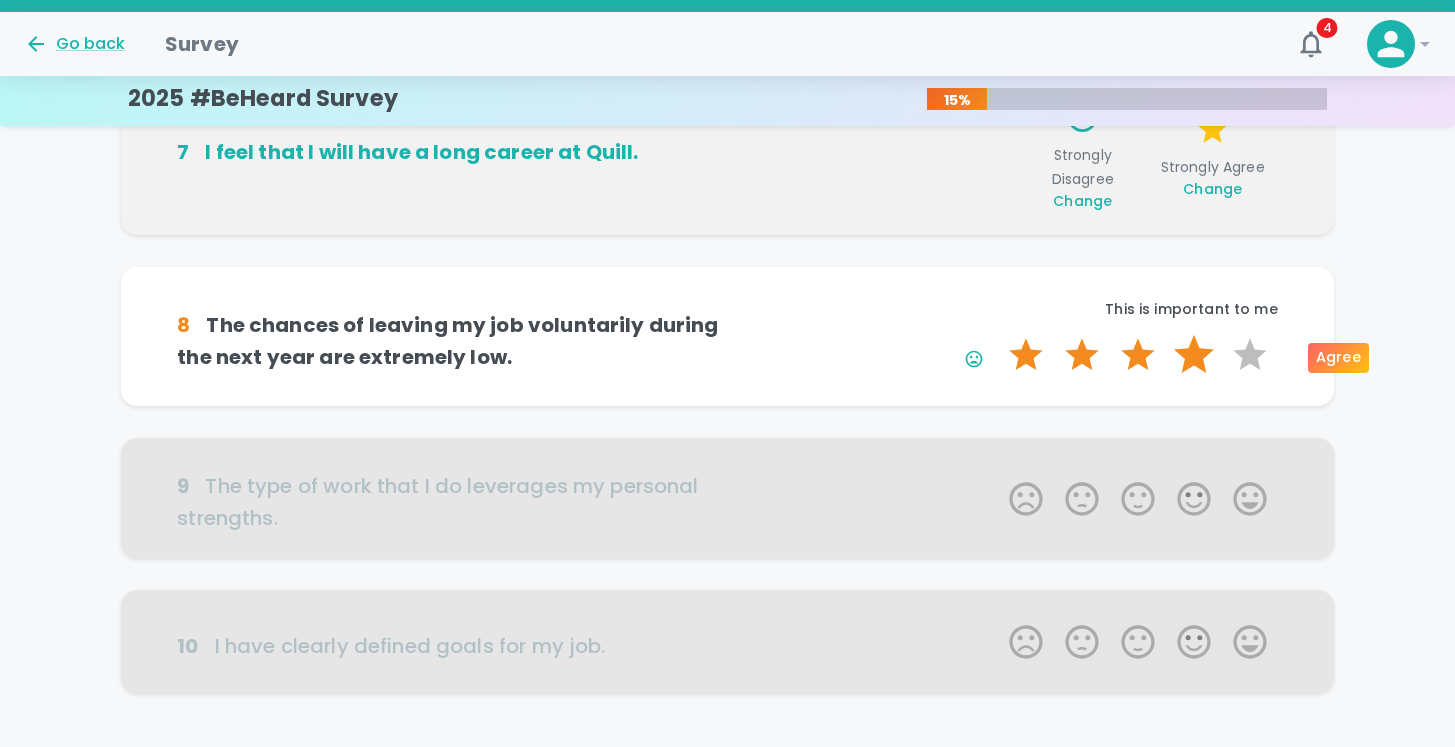 click on "4 Stars" at bounding box center [1194, 355] 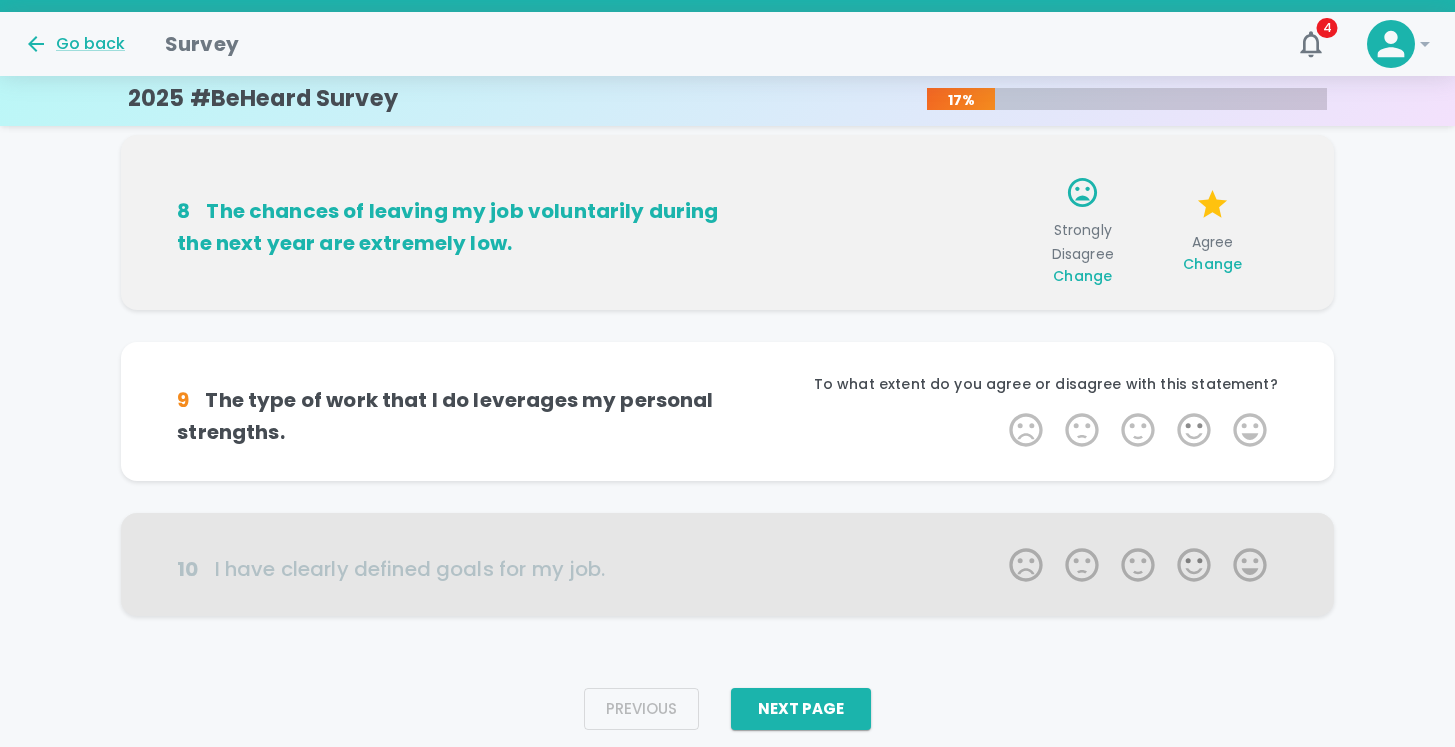 scroll, scrollTop: 1371, scrollLeft: 0, axis: vertical 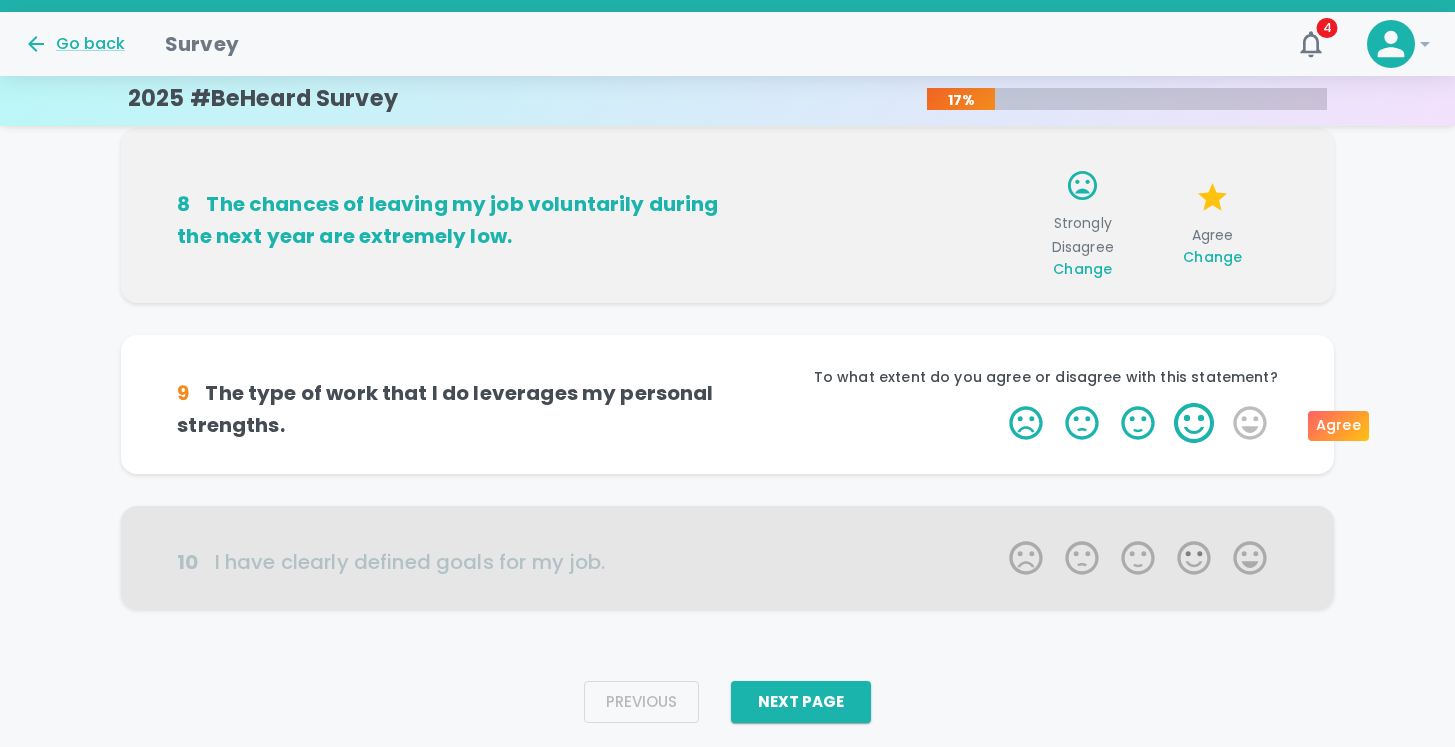 click on "4 Stars" at bounding box center (1194, 423) 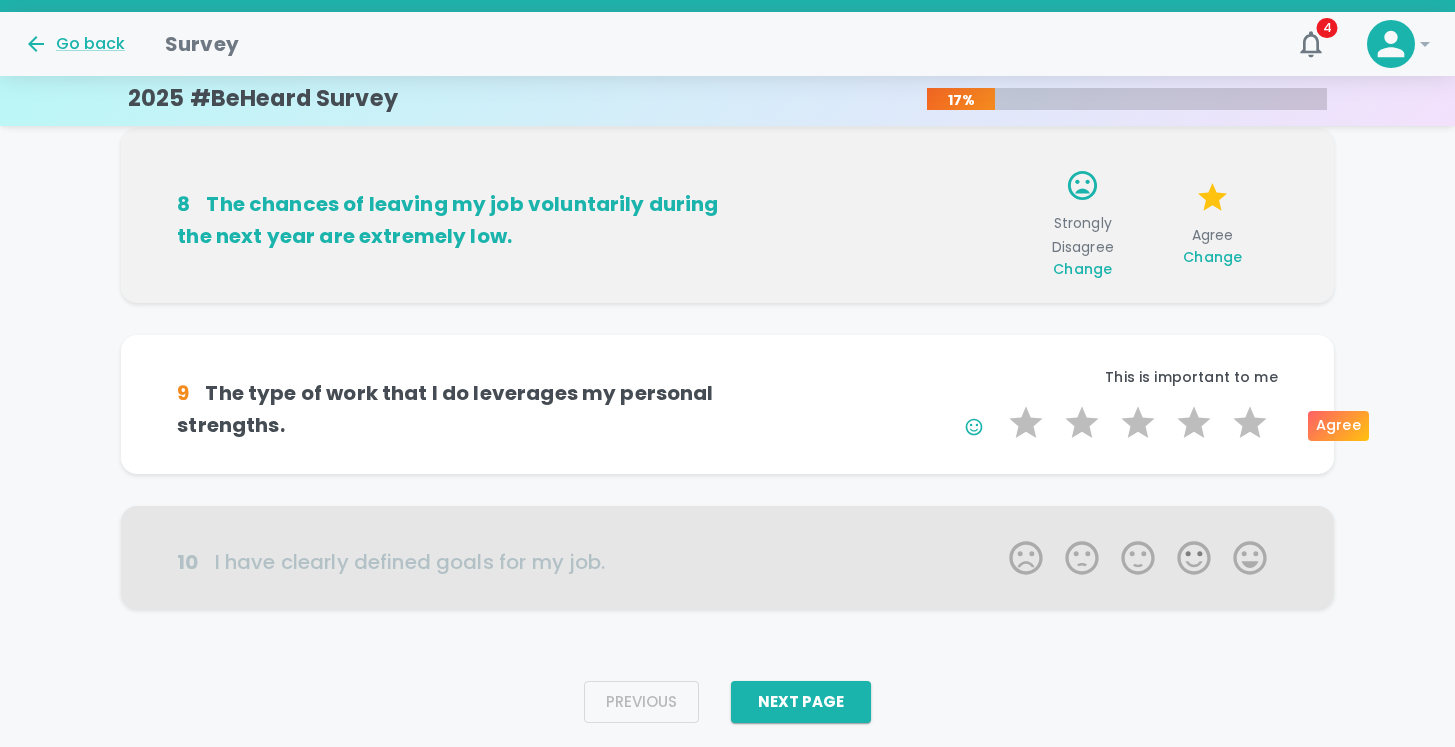 click on "4 Stars" at bounding box center (1194, 423) 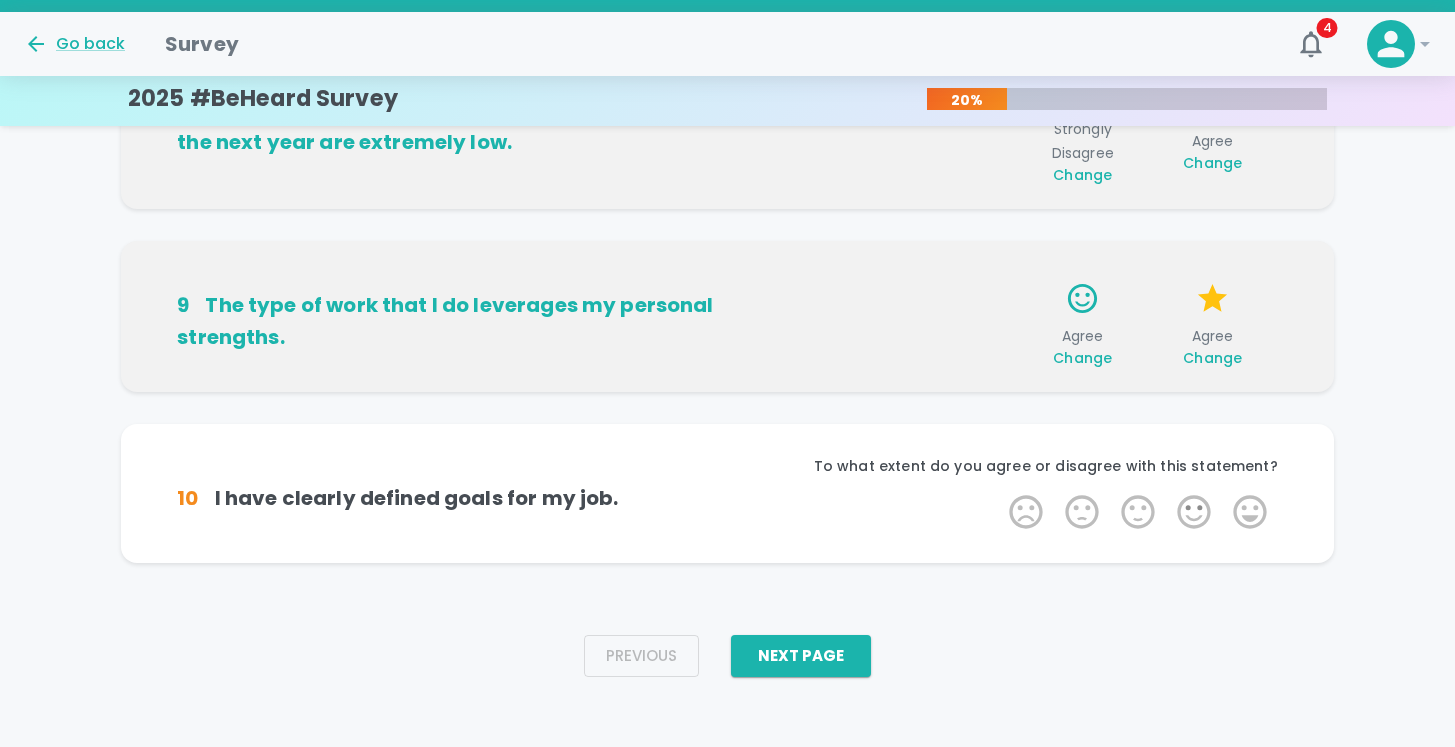 scroll, scrollTop: 1475, scrollLeft: 0, axis: vertical 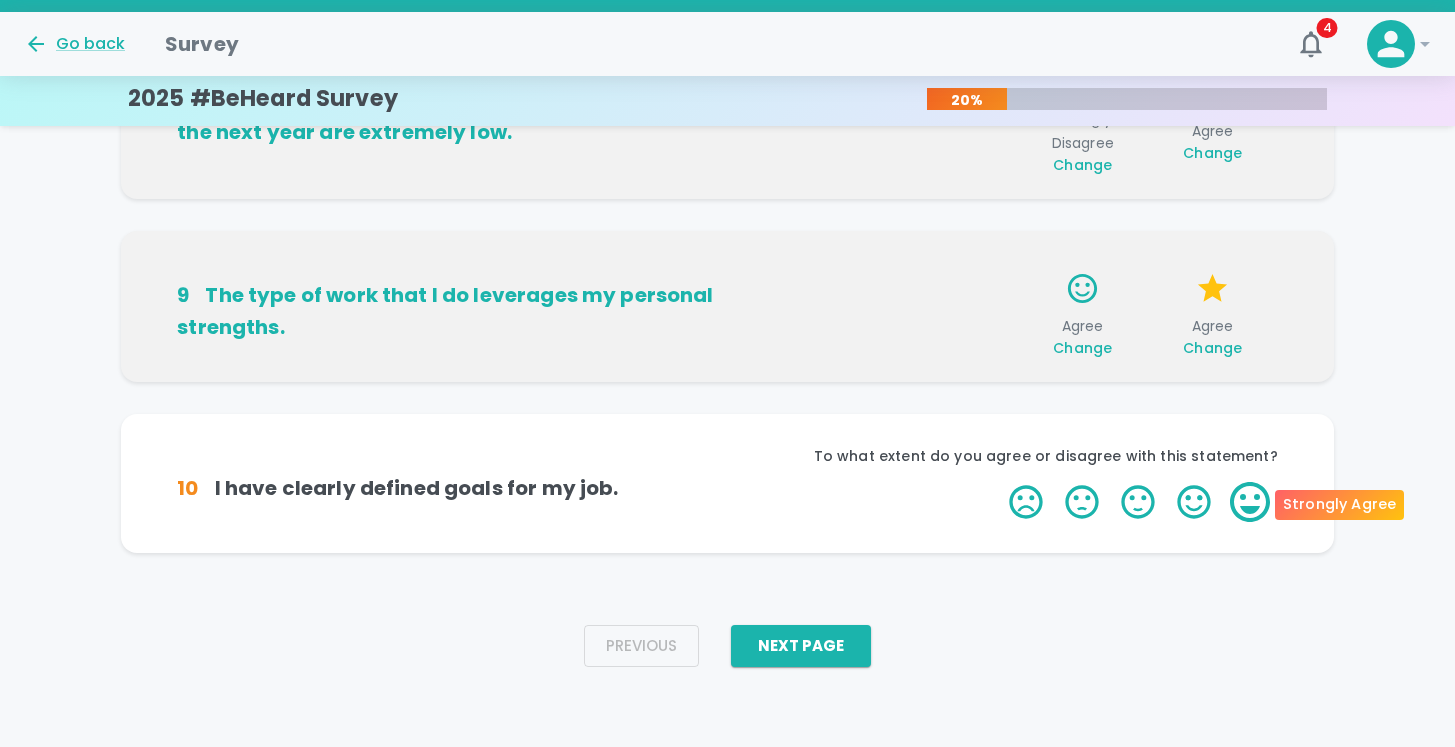 click on "5 Stars" at bounding box center [1250, 502] 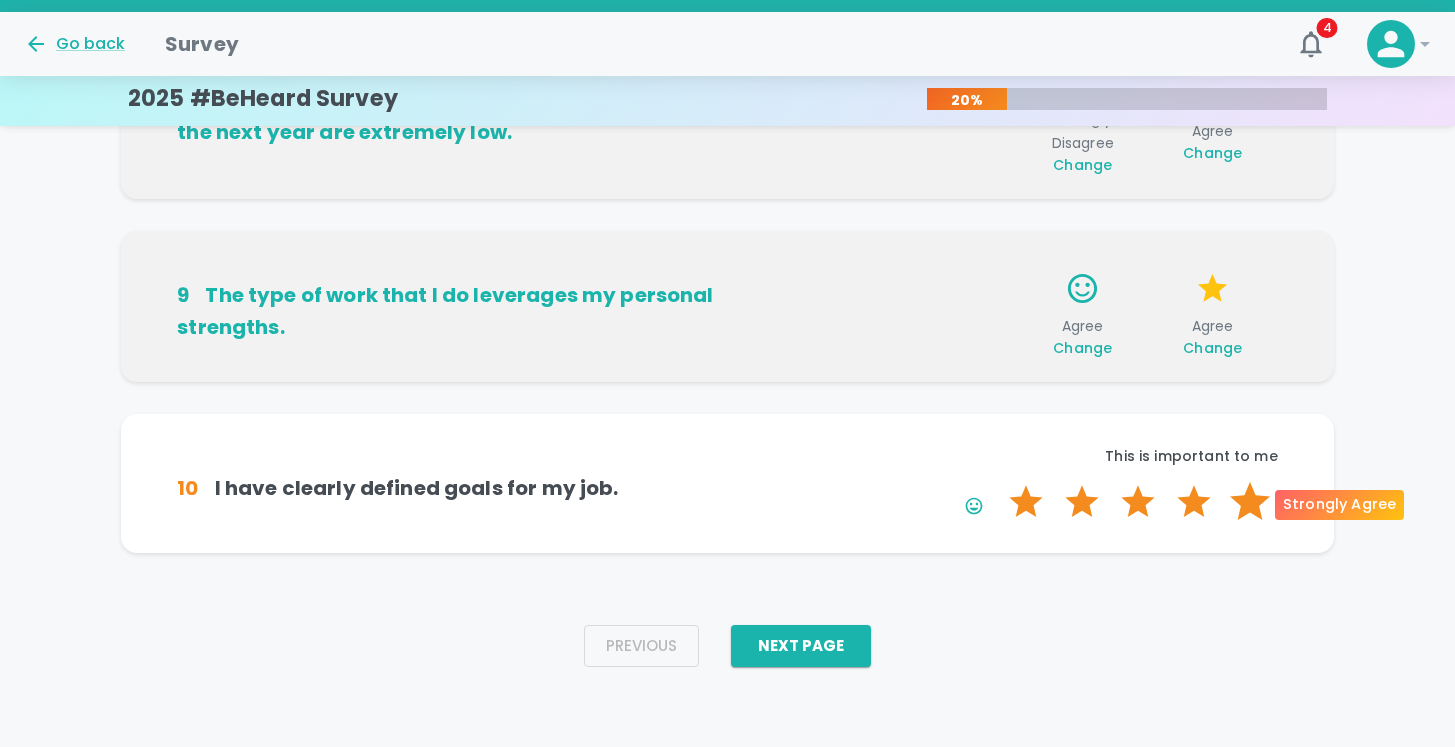 click on "5 Stars" at bounding box center (1250, 502) 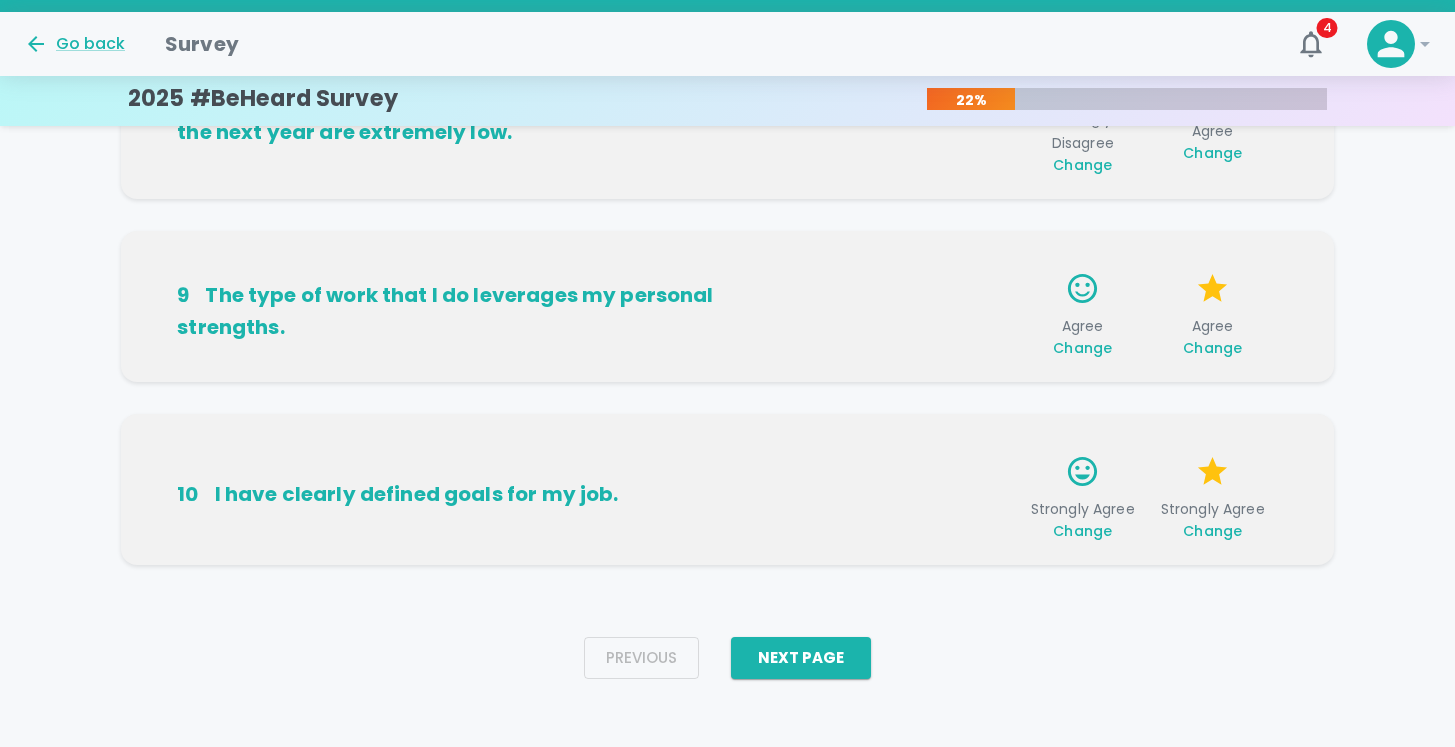 click on "Change" at bounding box center [1082, 531] 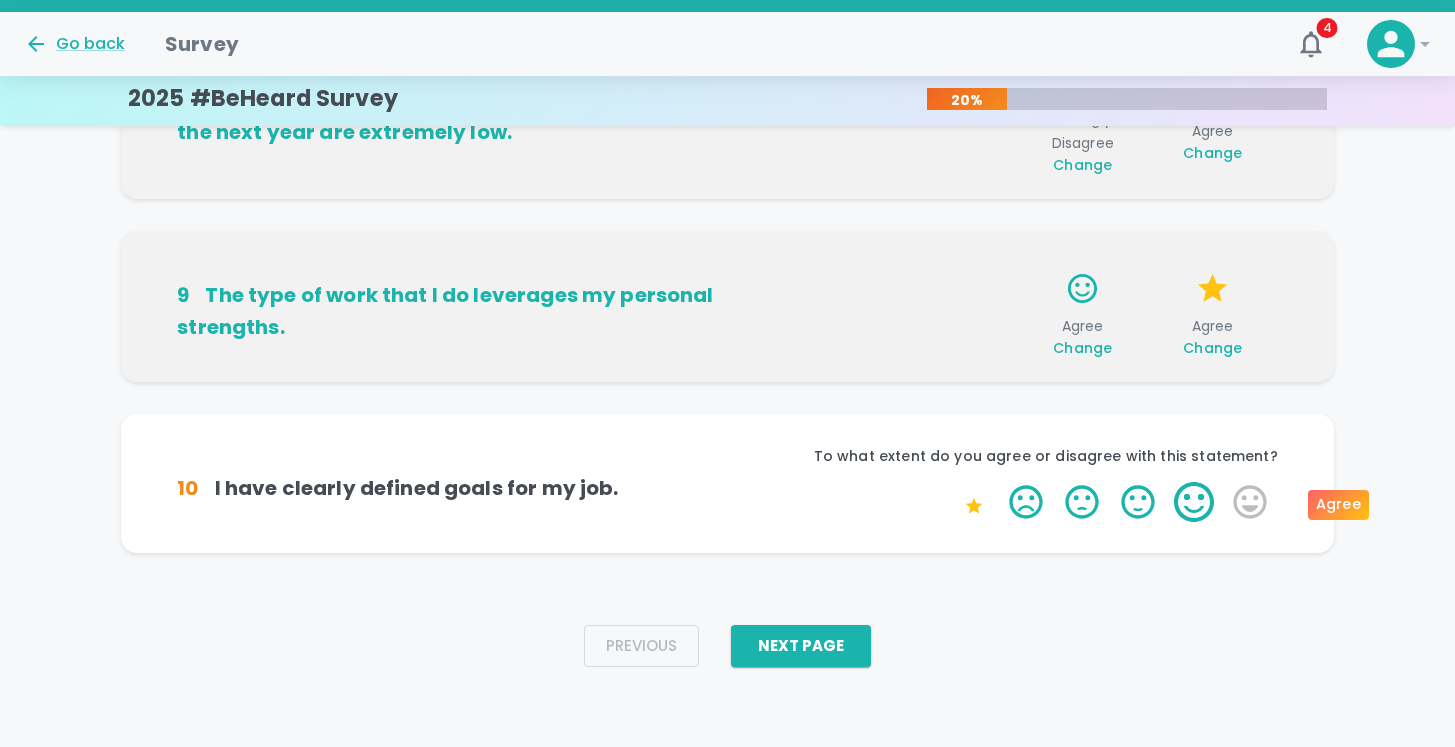 click on "4 Stars" at bounding box center [1194, 502] 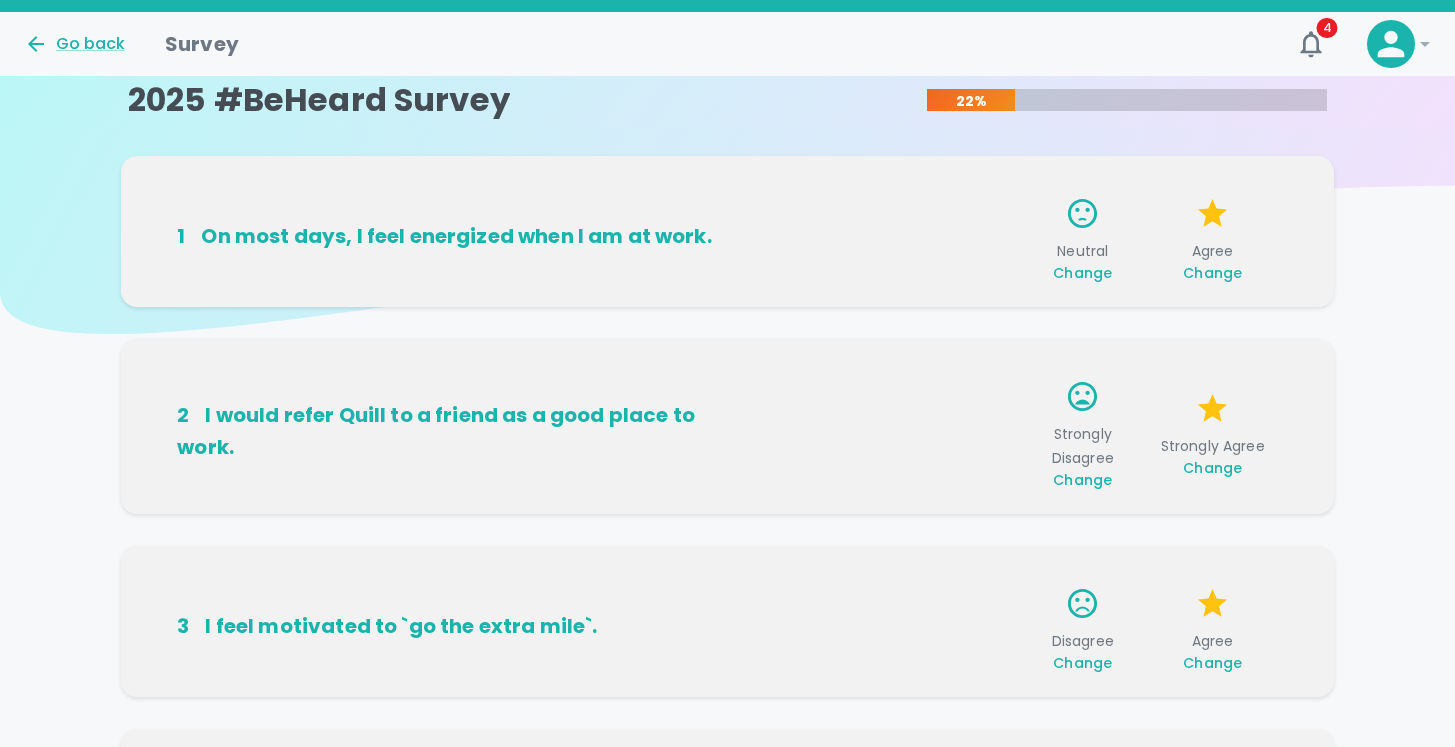 scroll, scrollTop: 0, scrollLeft: 0, axis: both 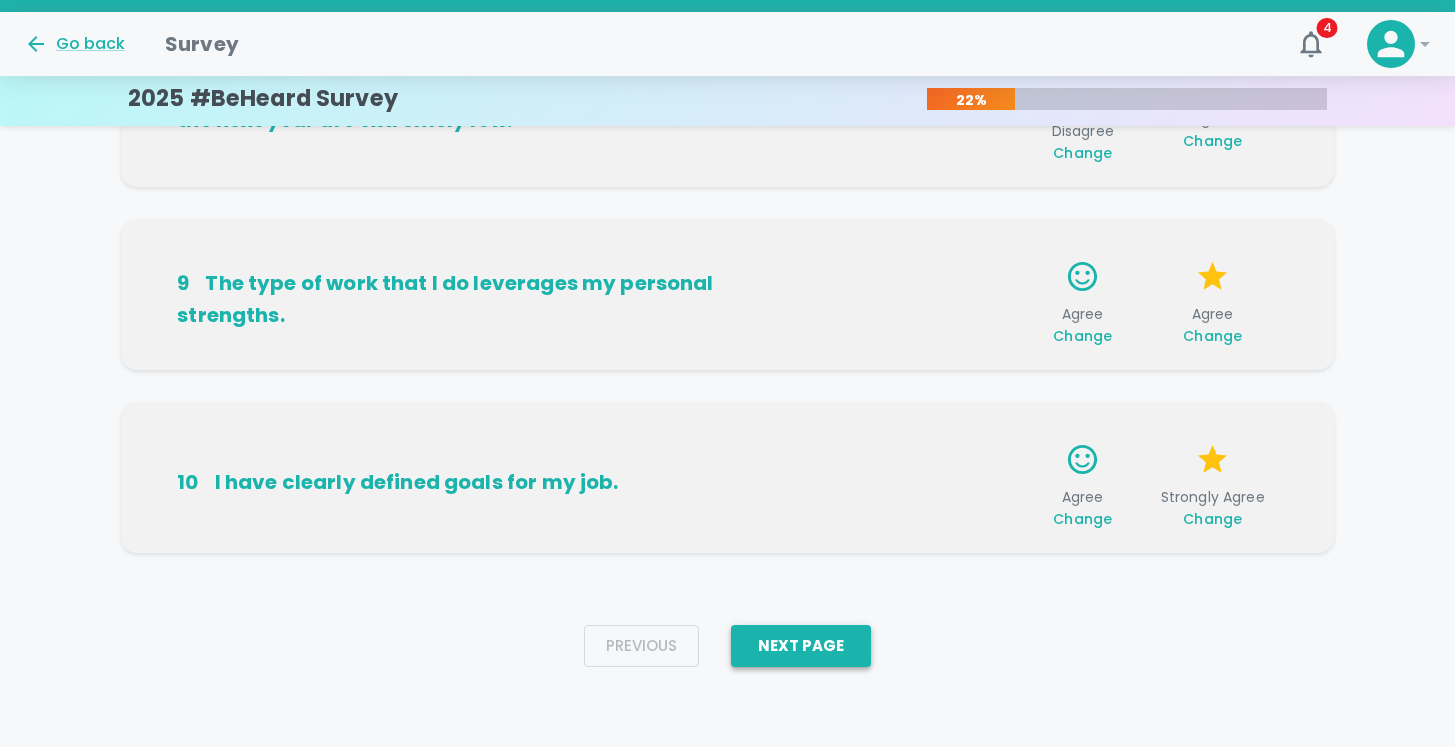 click on "Next Page" at bounding box center [801, 646] 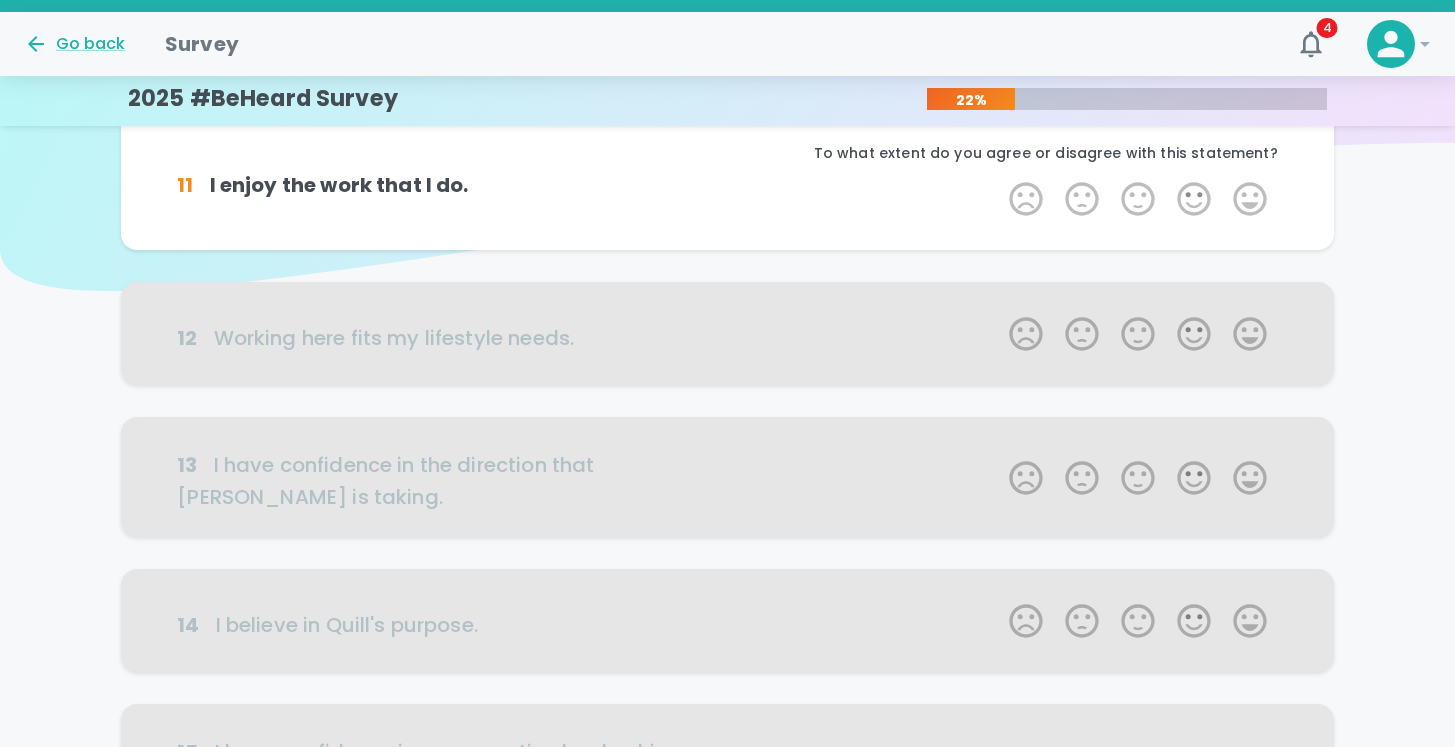 scroll, scrollTop: 0, scrollLeft: 0, axis: both 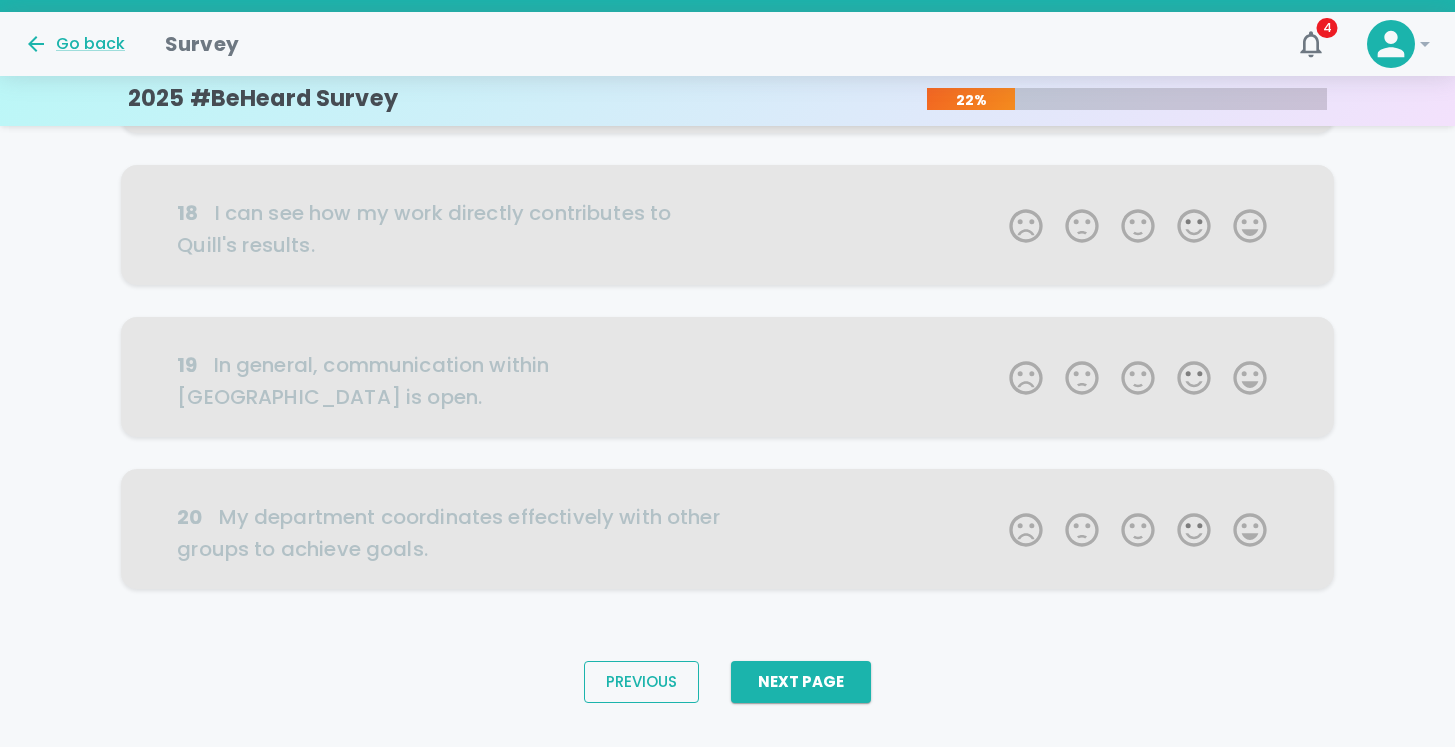 click on "Previous" at bounding box center (641, 682) 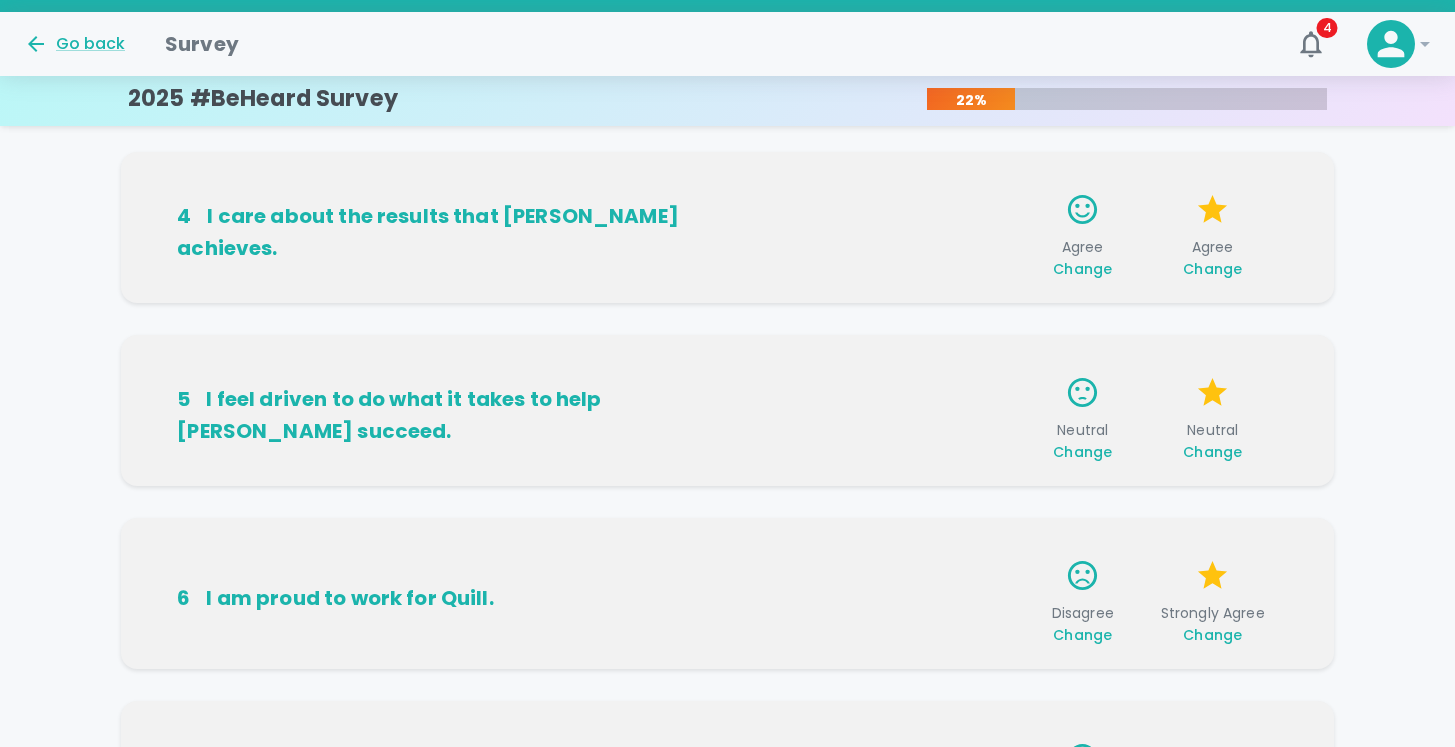 scroll, scrollTop: 610, scrollLeft: 0, axis: vertical 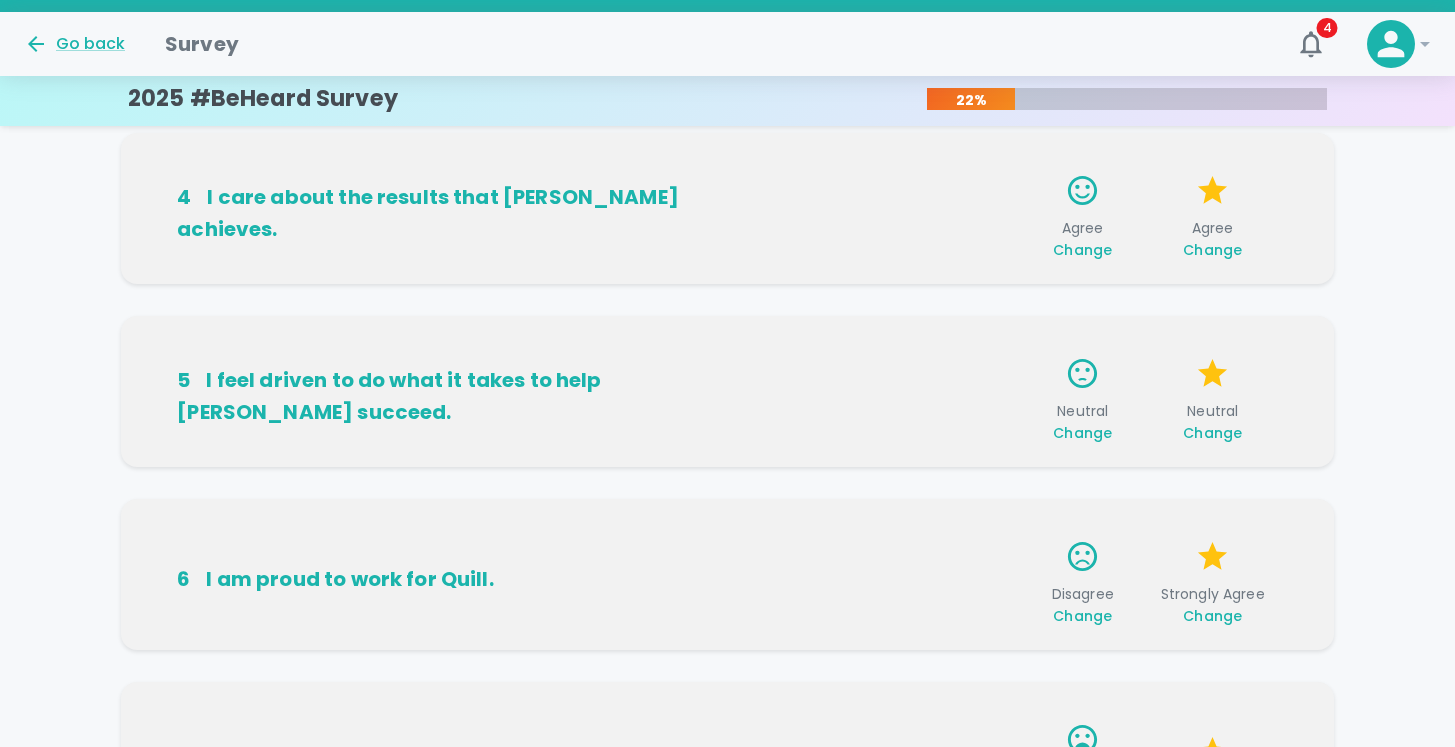 click on "Change" at bounding box center [1082, 433] 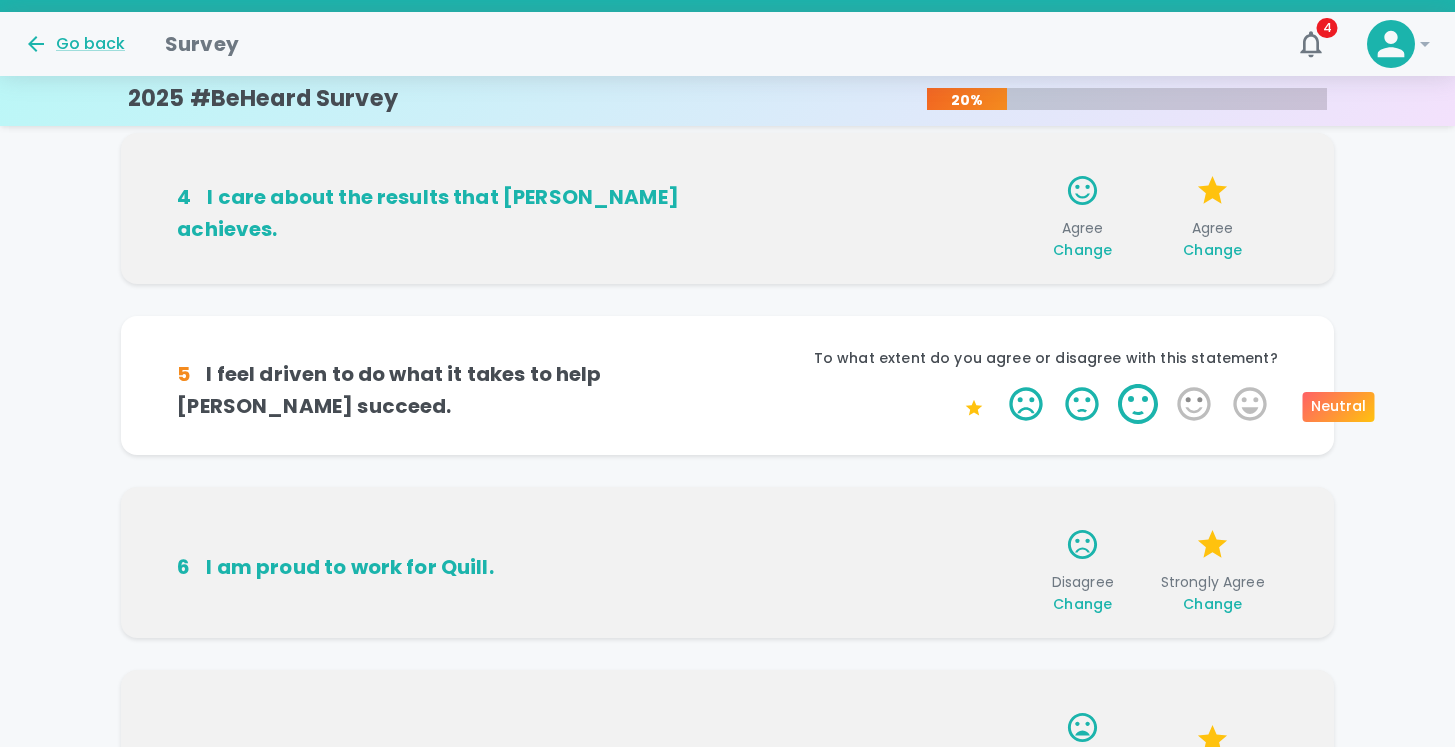 click on "3 Stars" at bounding box center (1138, 404) 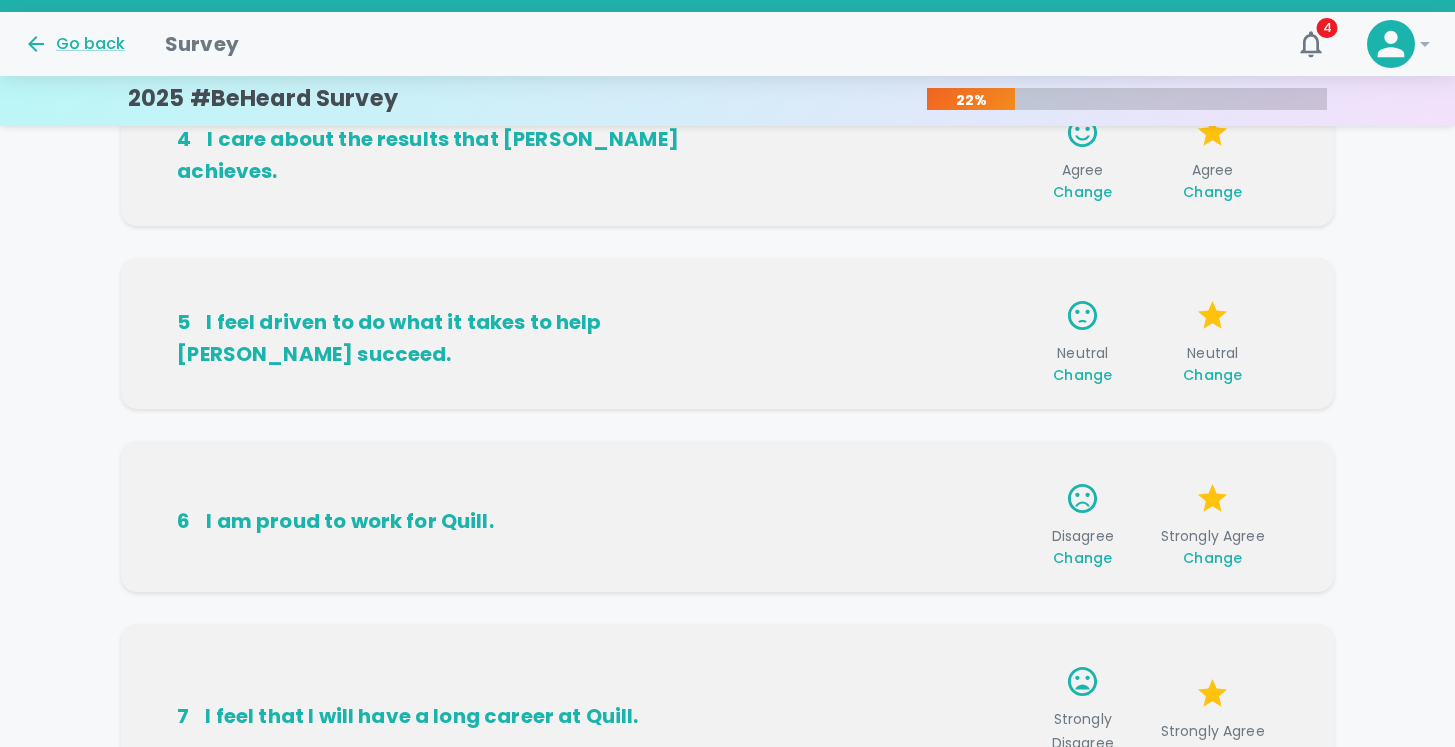 scroll, scrollTop: 670, scrollLeft: 0, axis: vertical 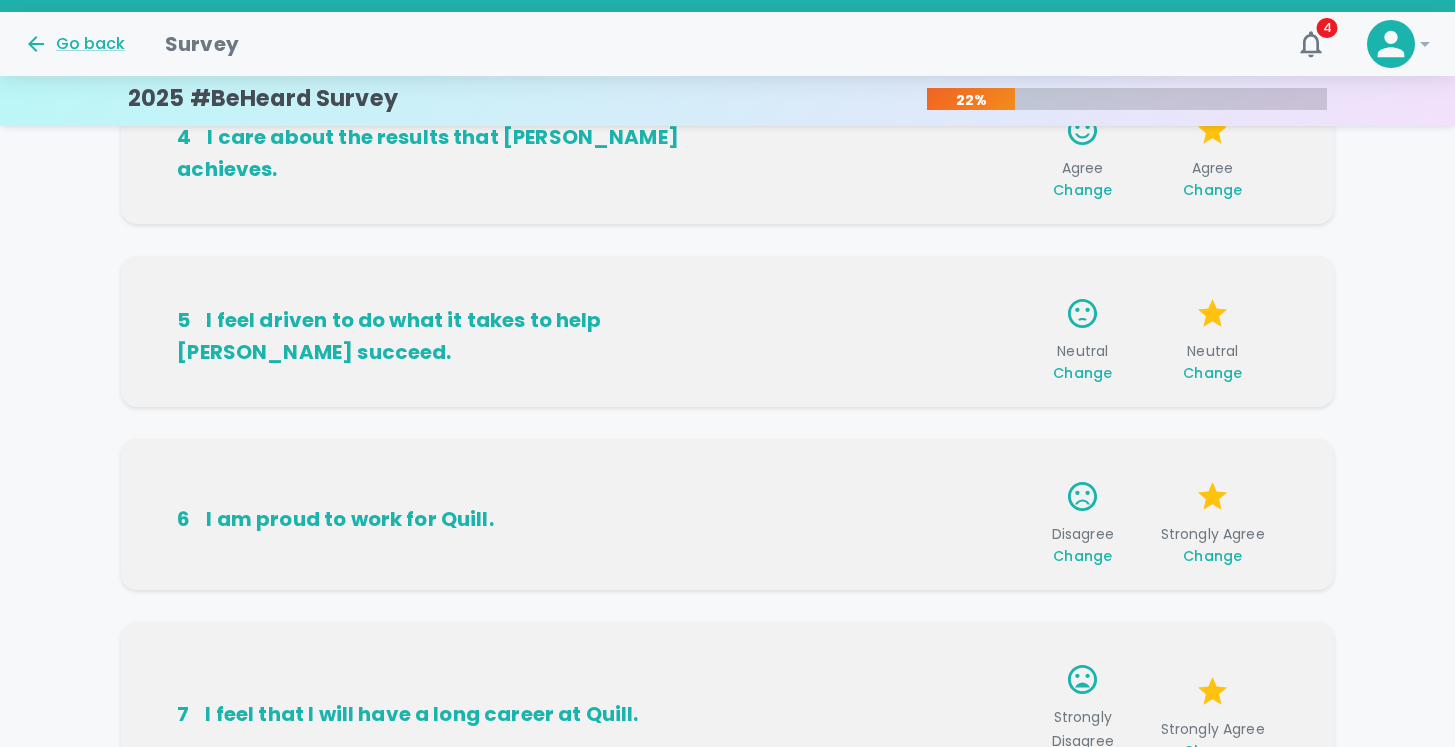 click on "Change" at bounding box center (1082, 373) 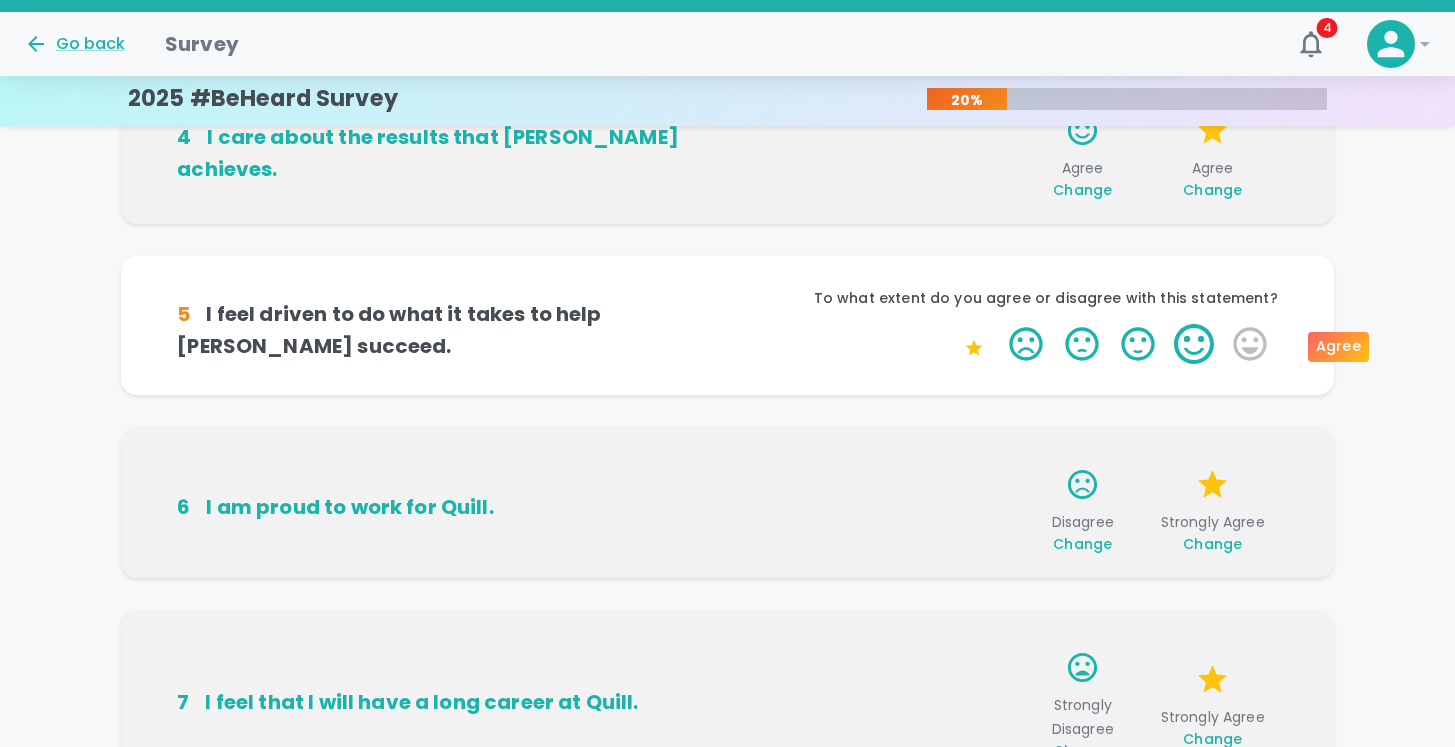 click on "4 Stars" at bounding box center [1194, 344] 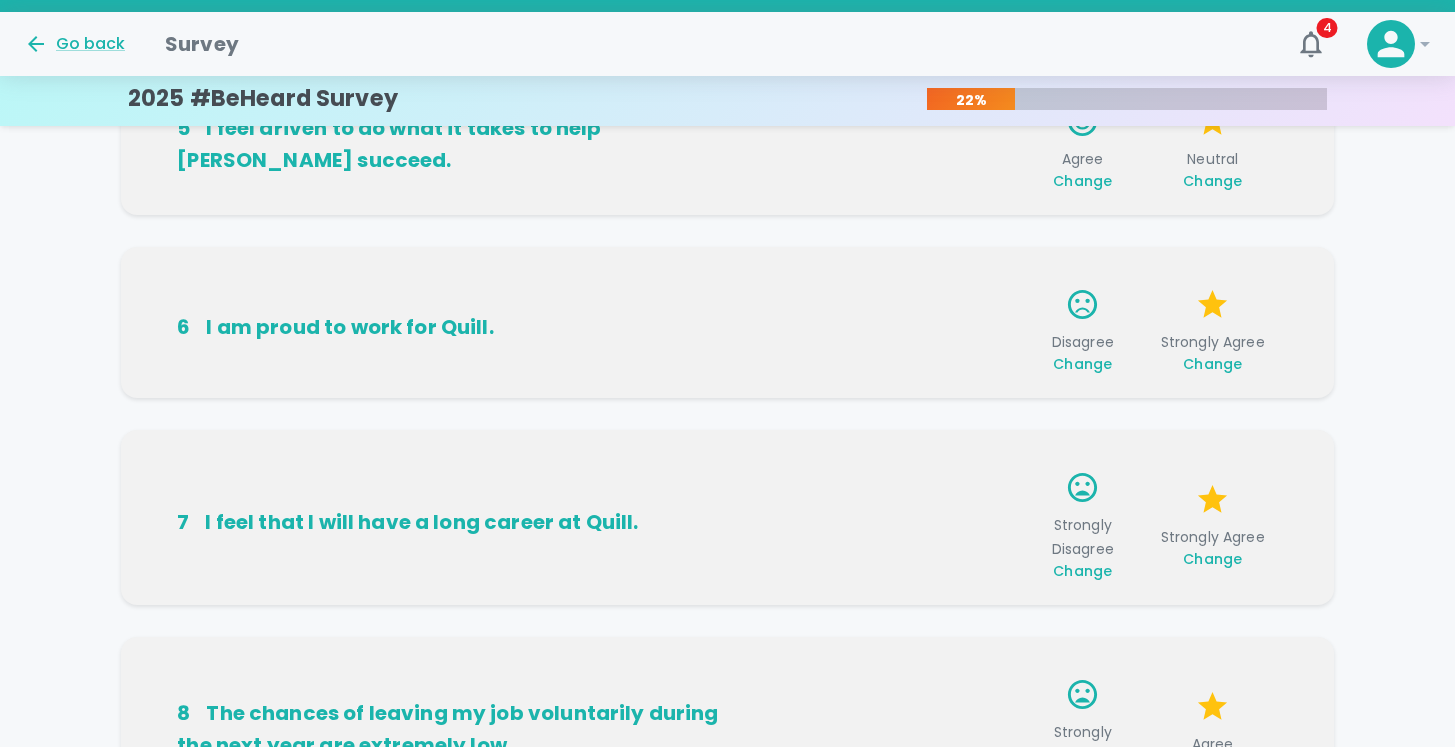 scroll, scrollTop: 861, scrollLeft: 0, axis: vertical 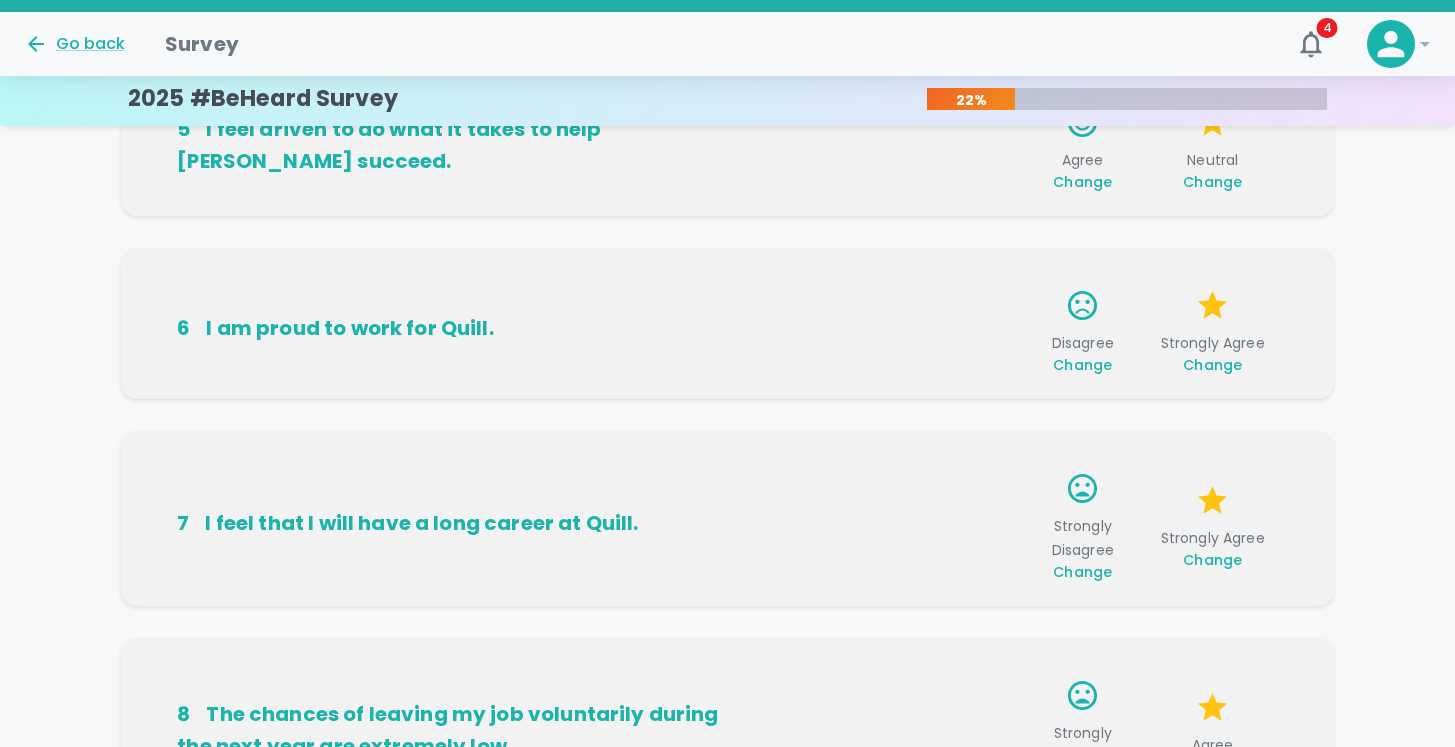 click on "Change" at bounding box center [1212, 182] 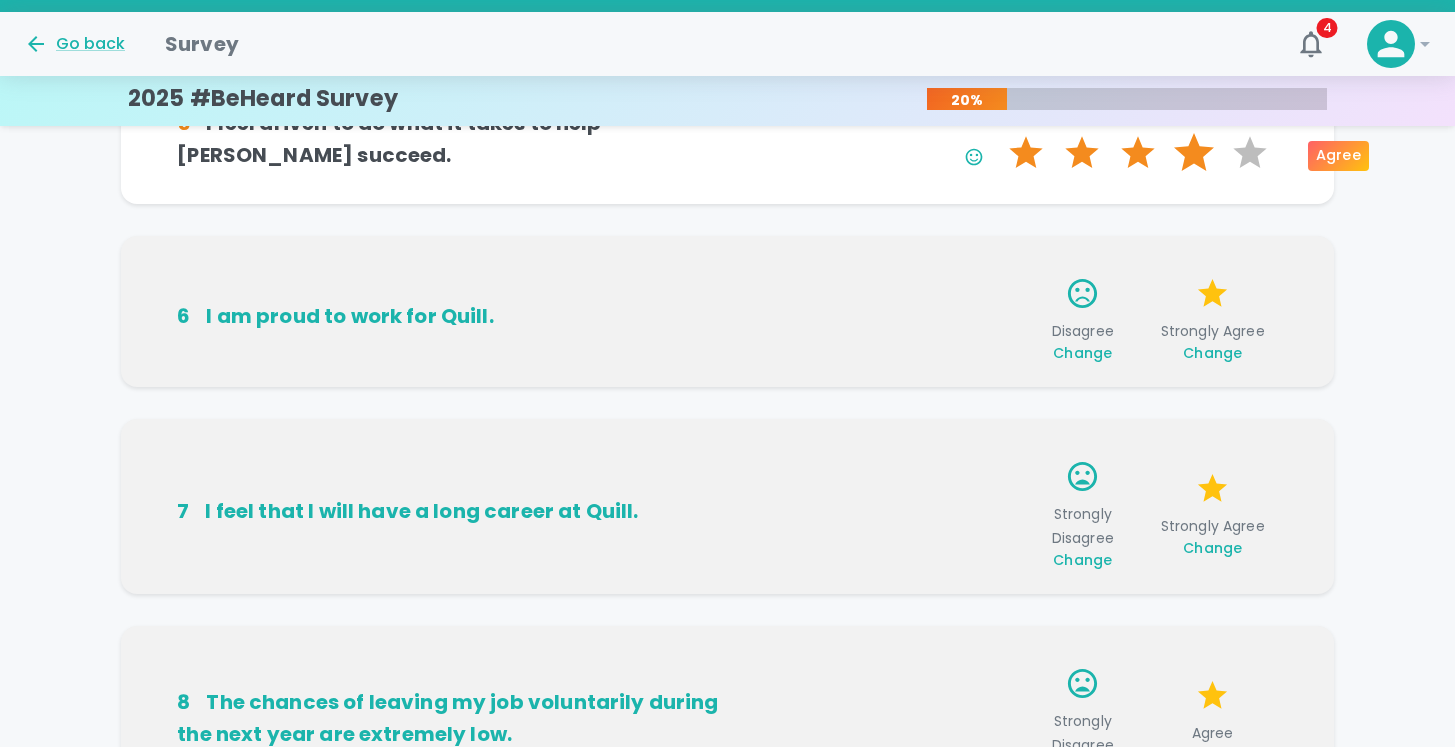 click on "4 Stars" at bounding box center (1194, 153) 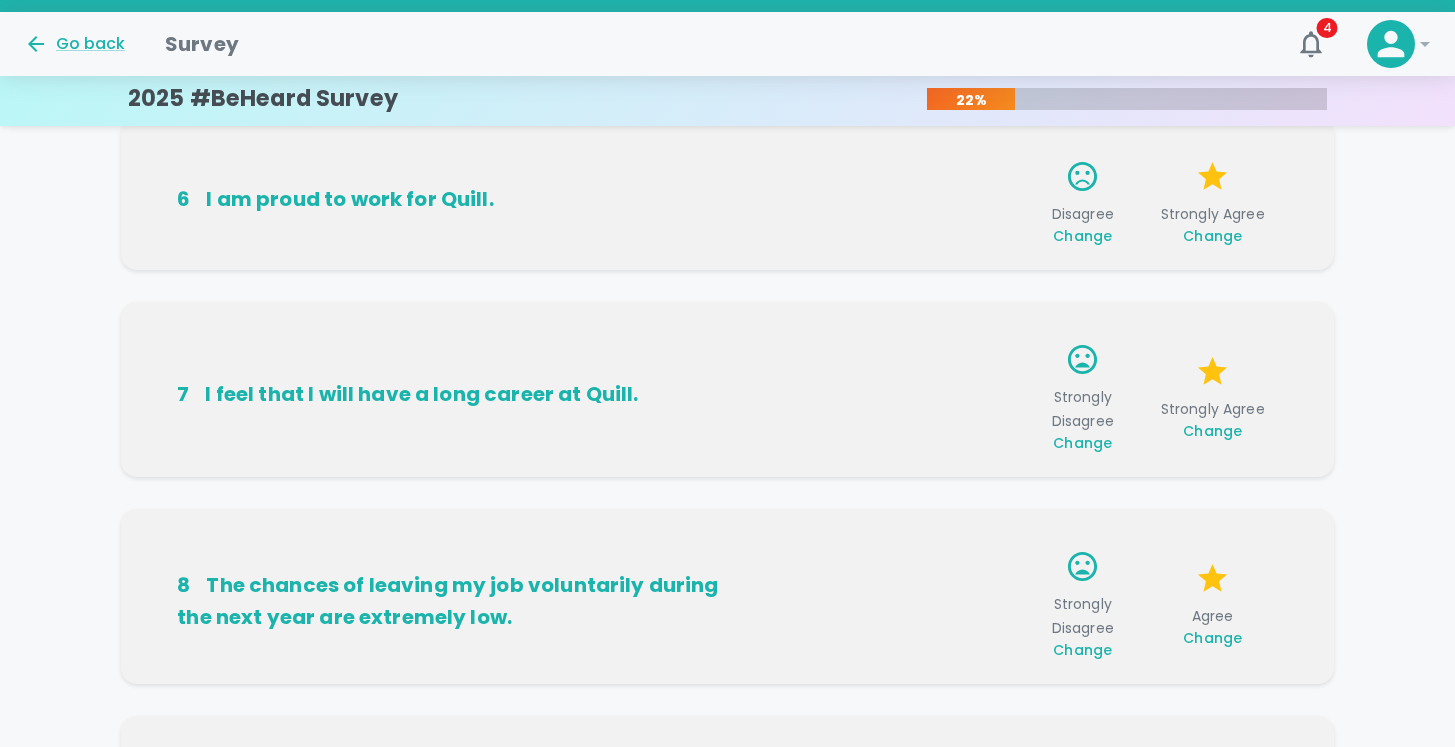 scroll, scrollTop: 1037, scrollLeft: 0, axis: vertical 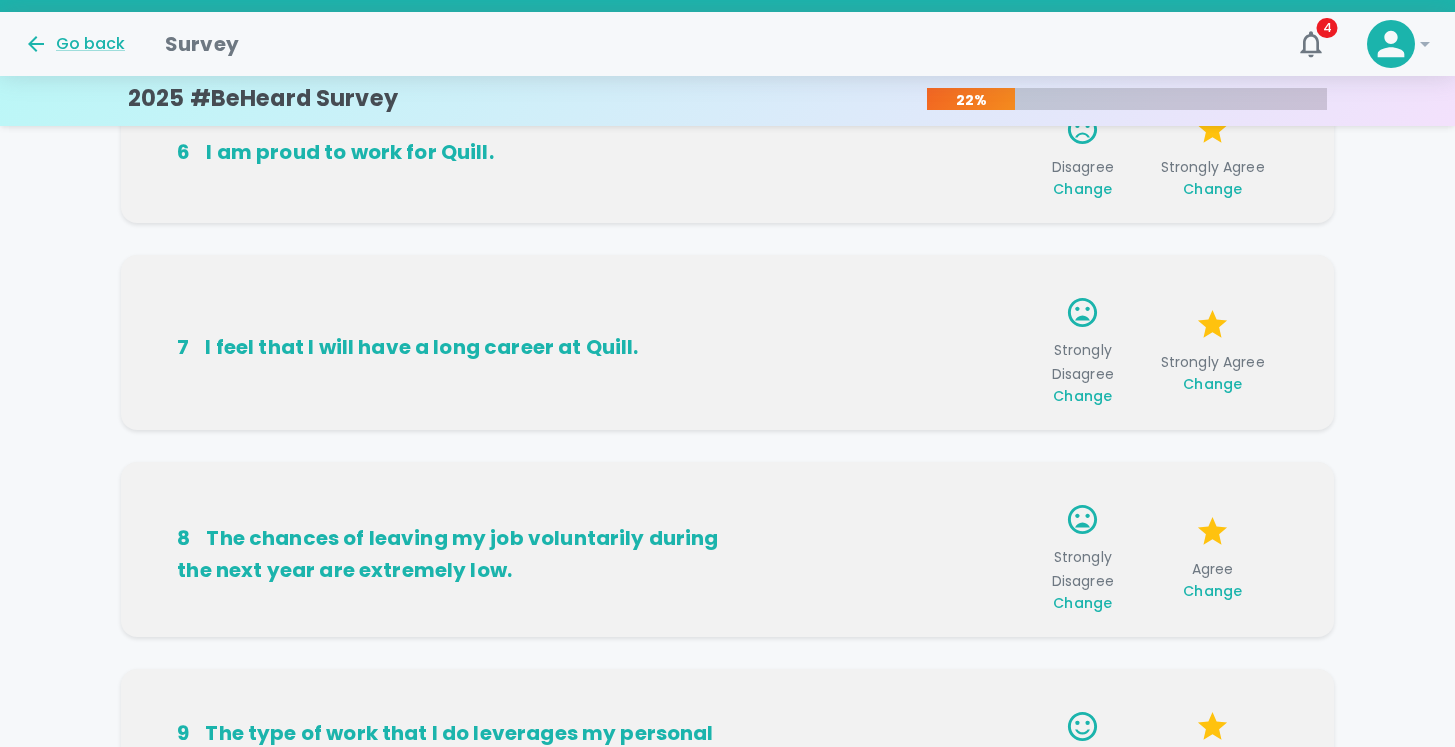 click on "Change" at bounding box center [1082, 189] 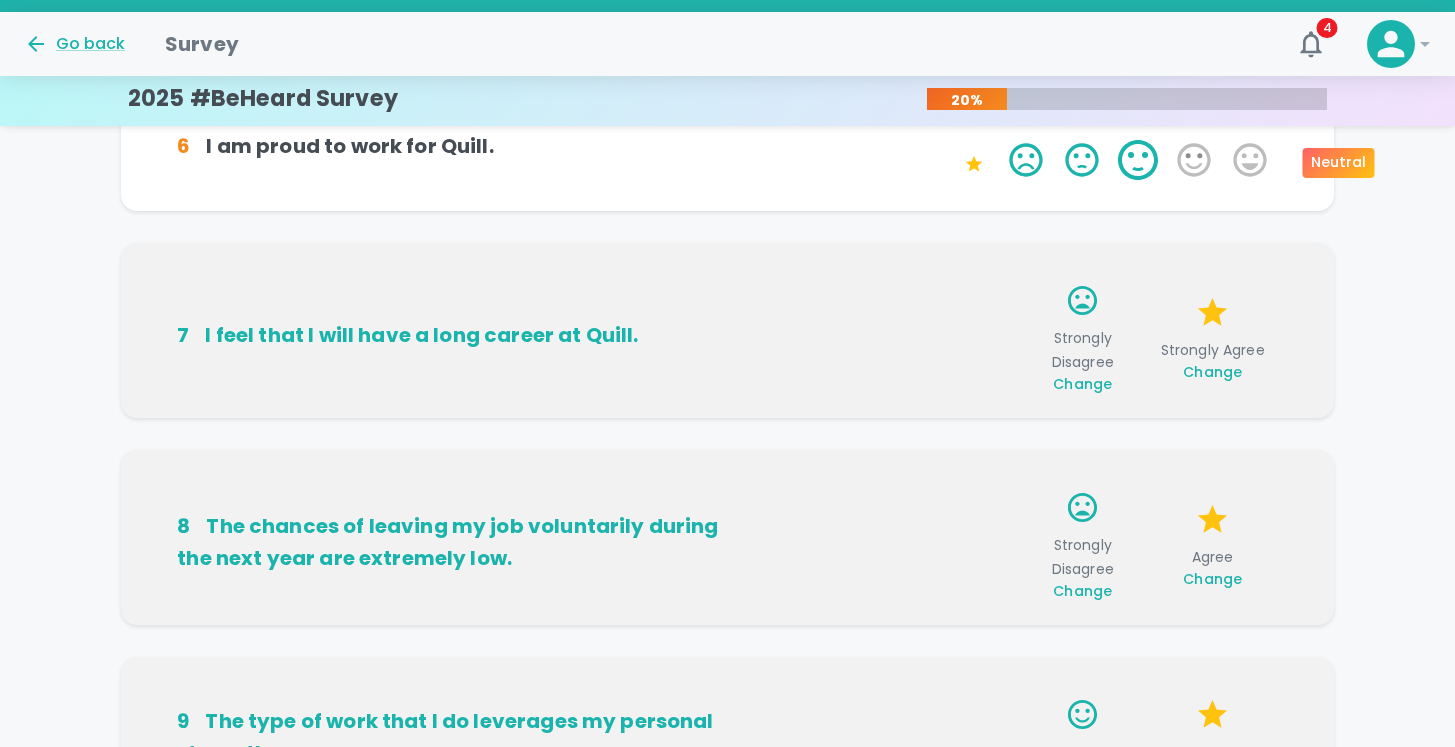 click on "3 Stars" at bounding box center [1138, 160] 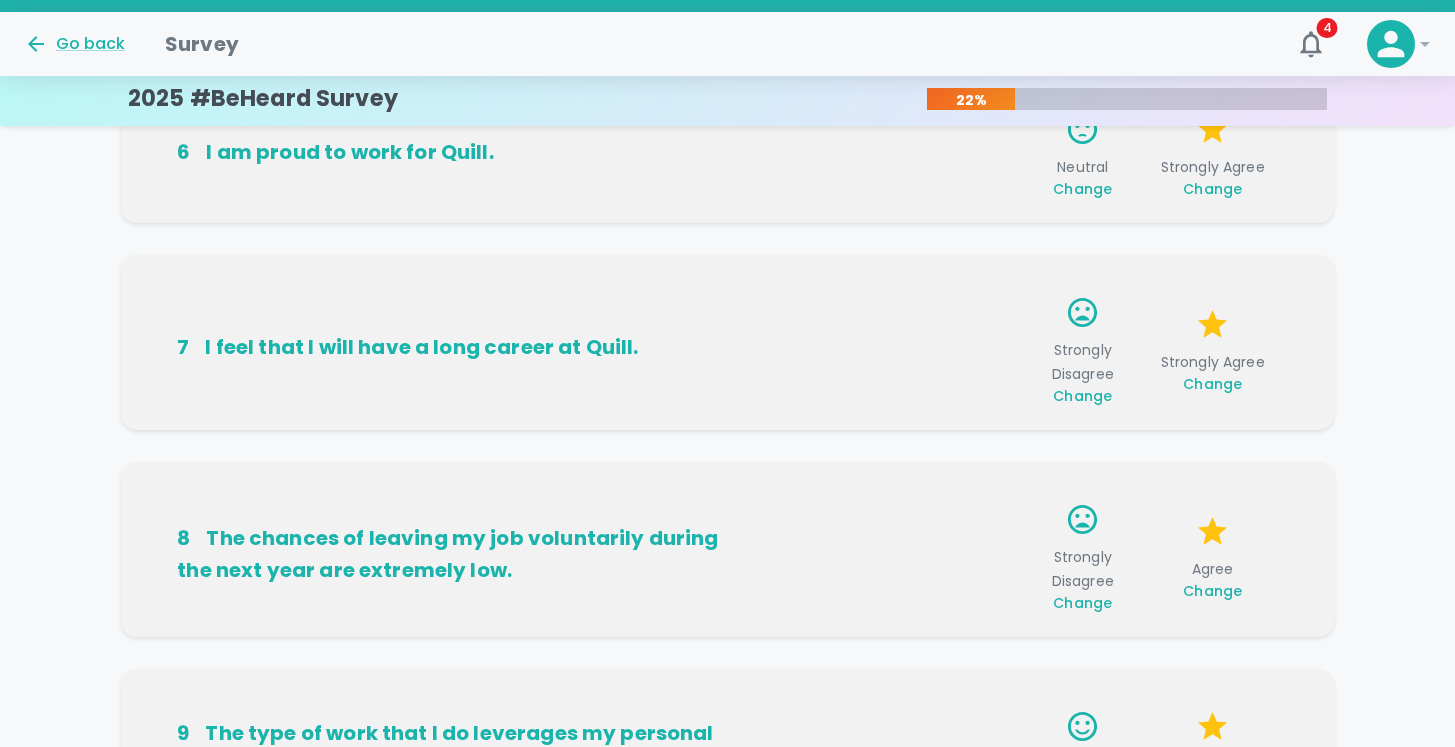 scroll, scrollTop: 1072, scrollLeft: 0, axis: vertical 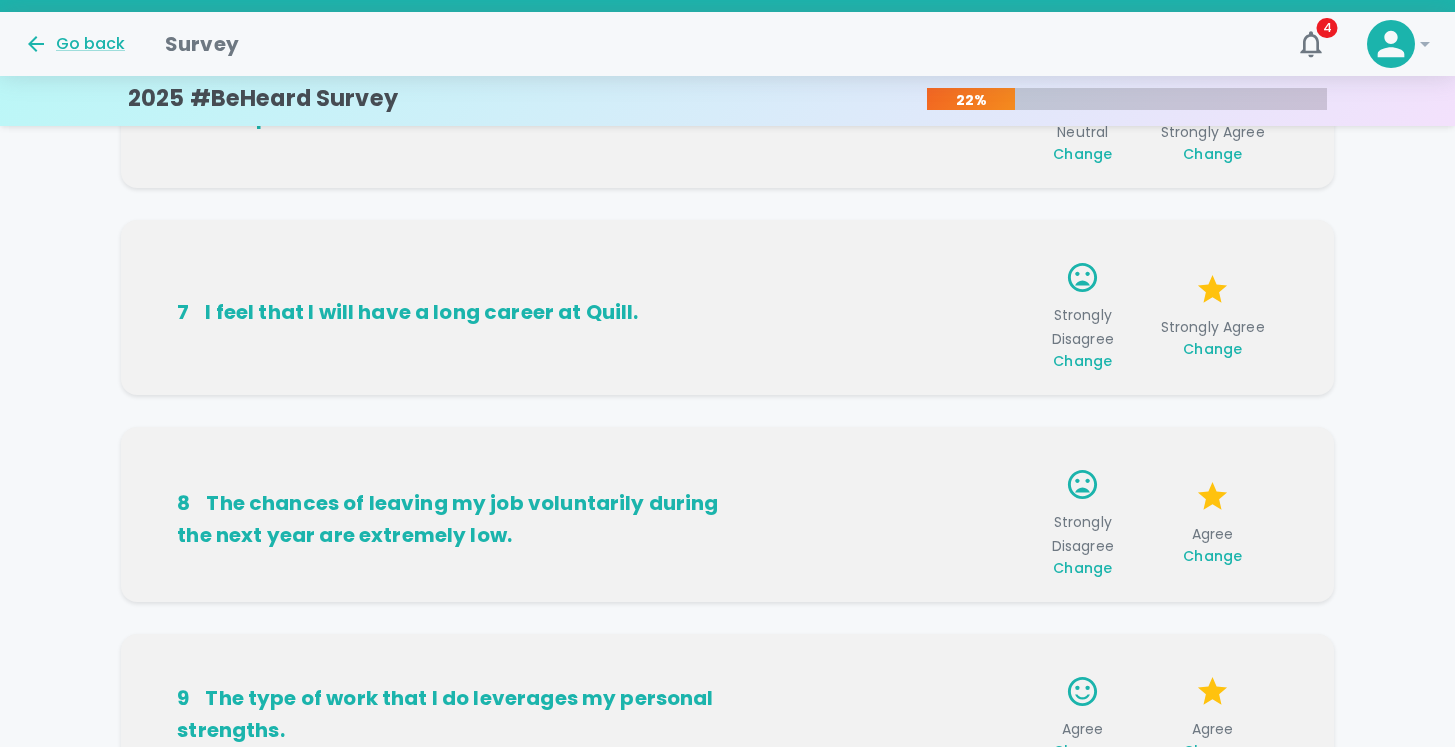 click on "Change" at bounding box center [1082, 361] 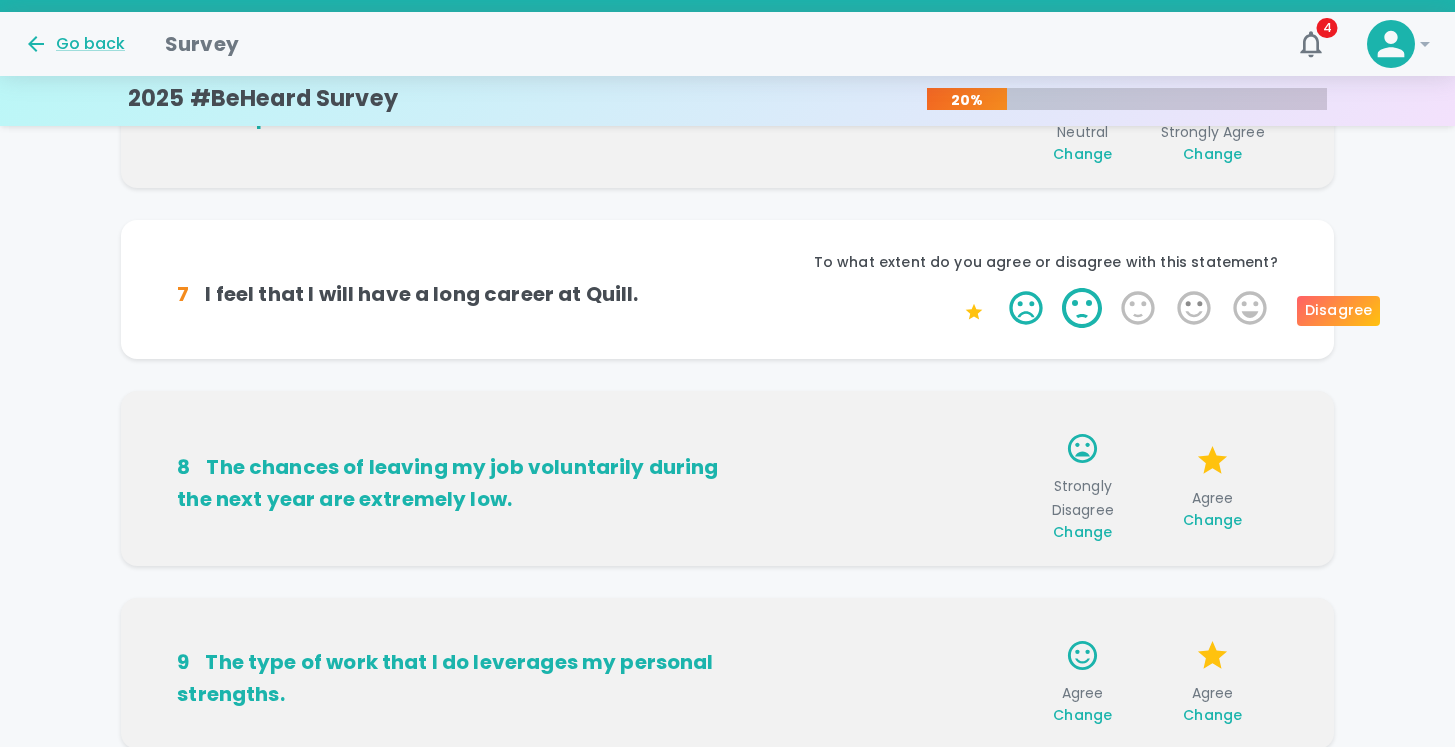 click on "2 Stars" at bounding box center [1082, 308] 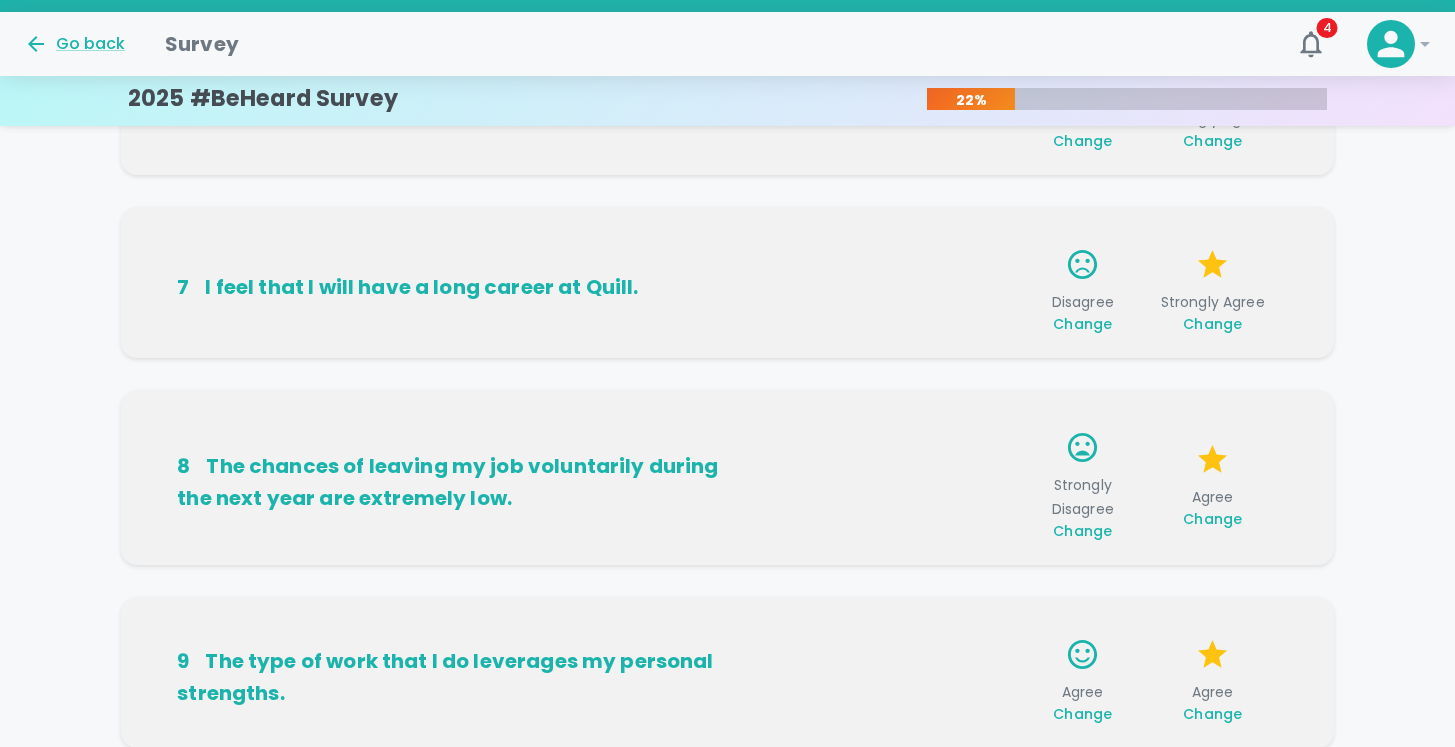 scroll, scrollTop: 1113, scrollLeft: 0, axis: vertical 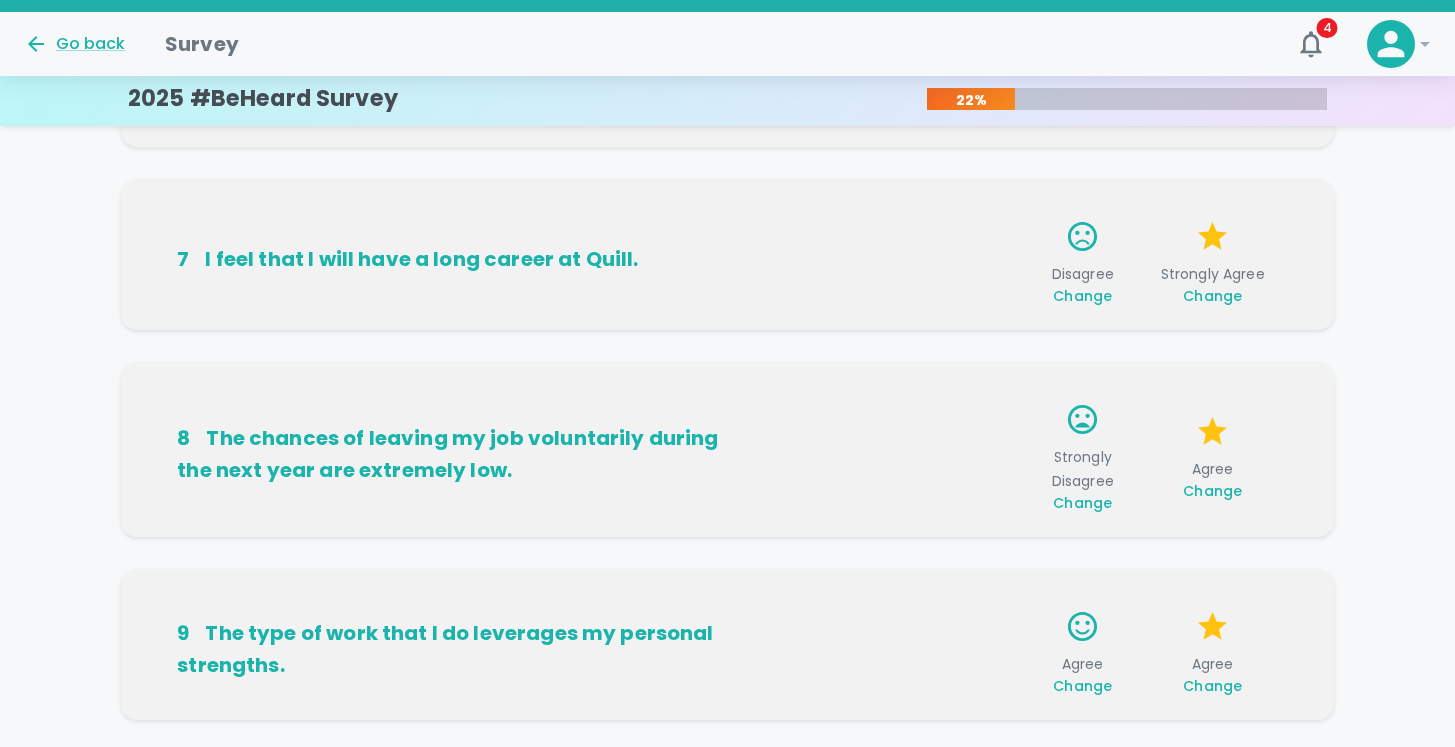 click on "Change" at bounding box center [1082, 503] 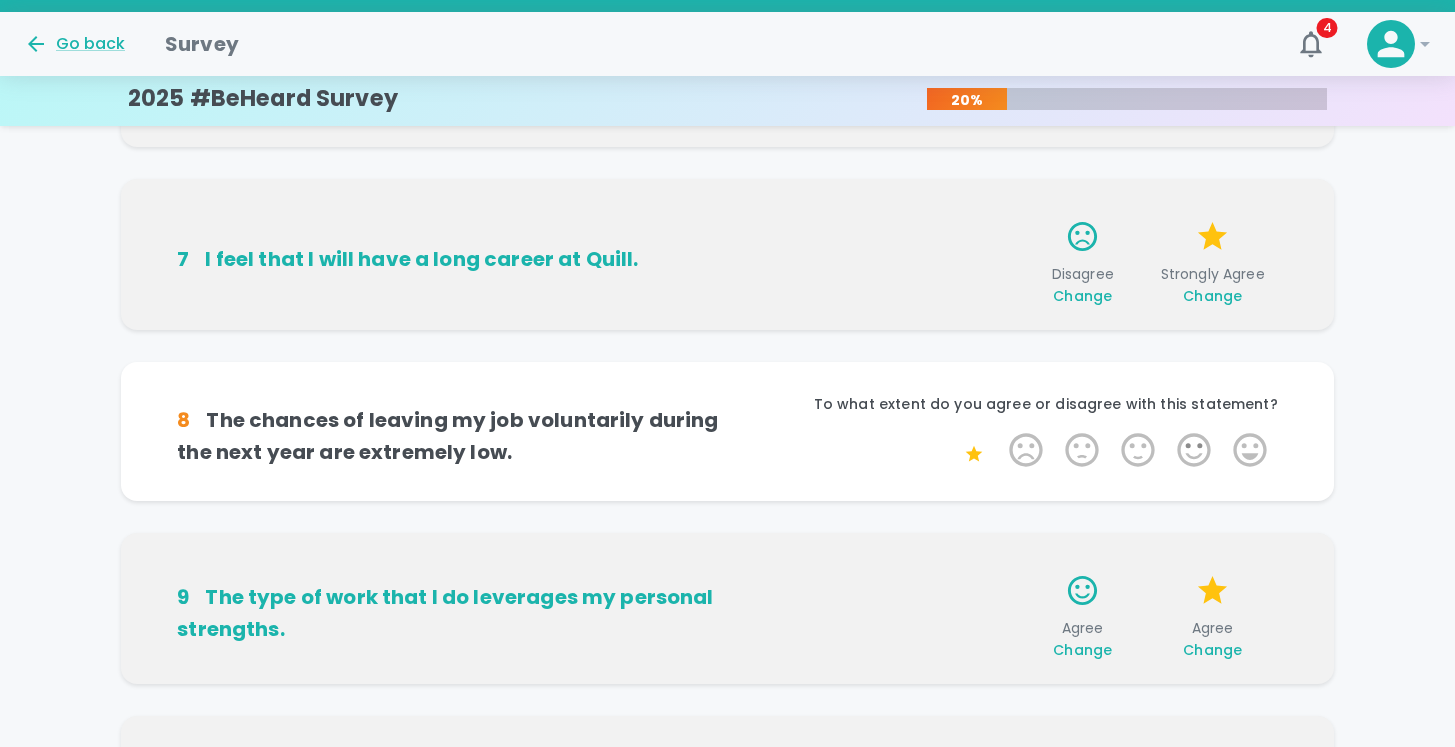 click on "2 Stars" at bounding box center [1082, 450] 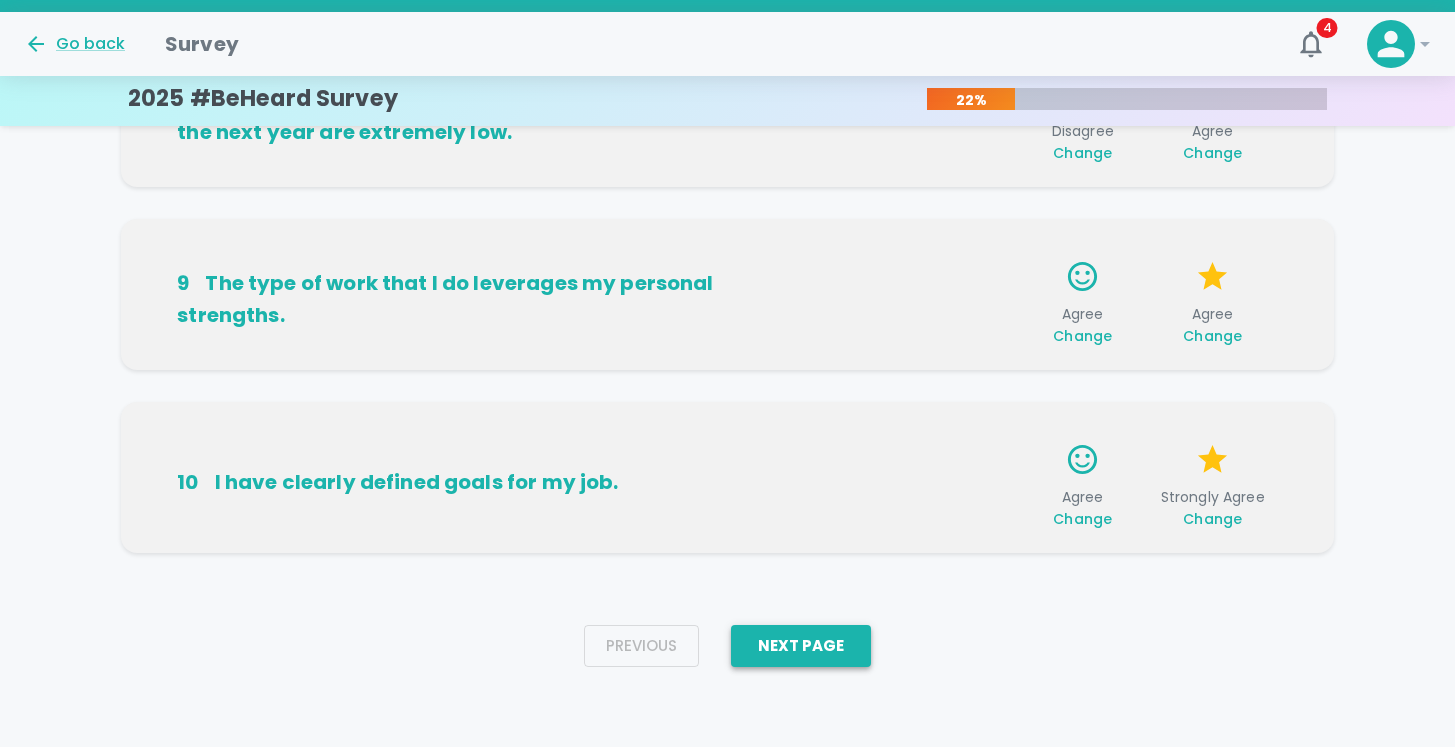 click on "Next Page" at bounding box center [801, 646] 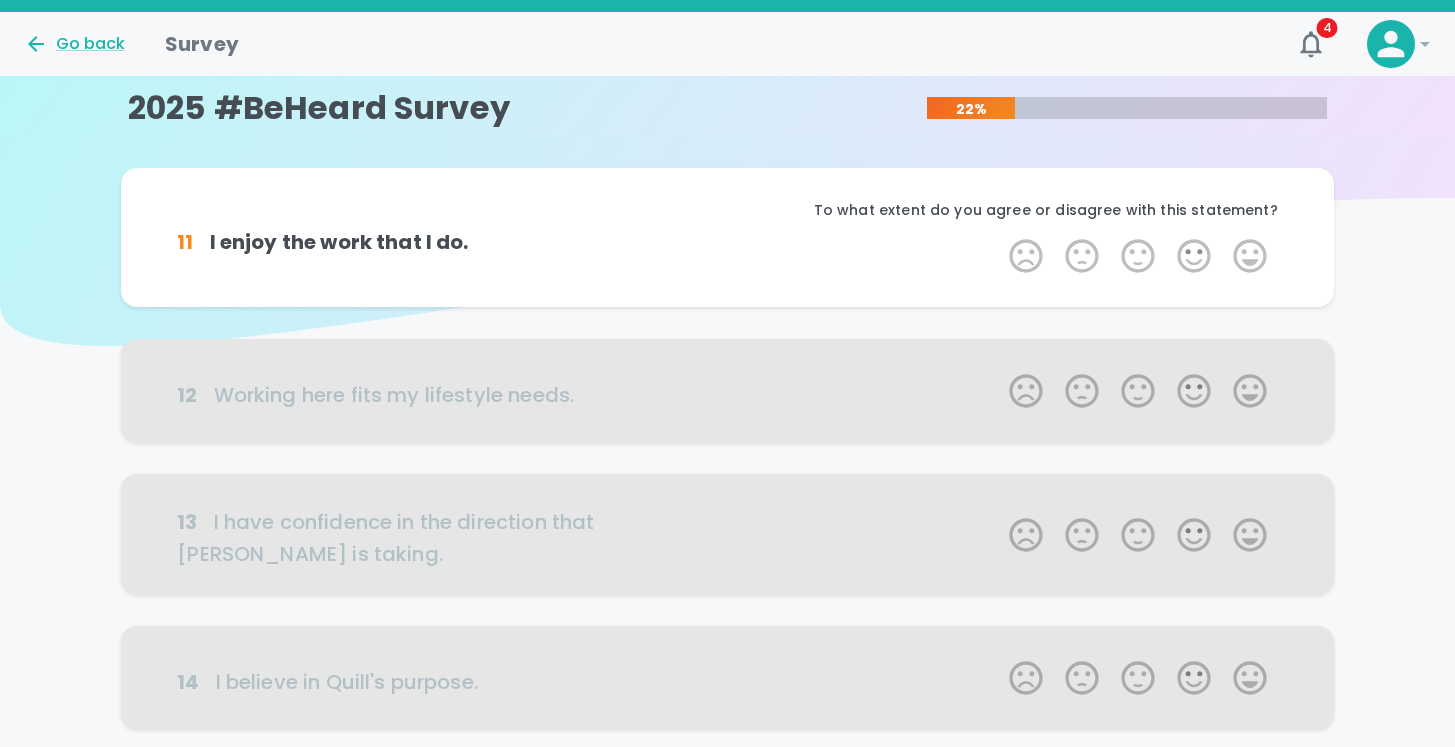 scroll, scrollTop: 0, scrollLeft: 0, axis: both 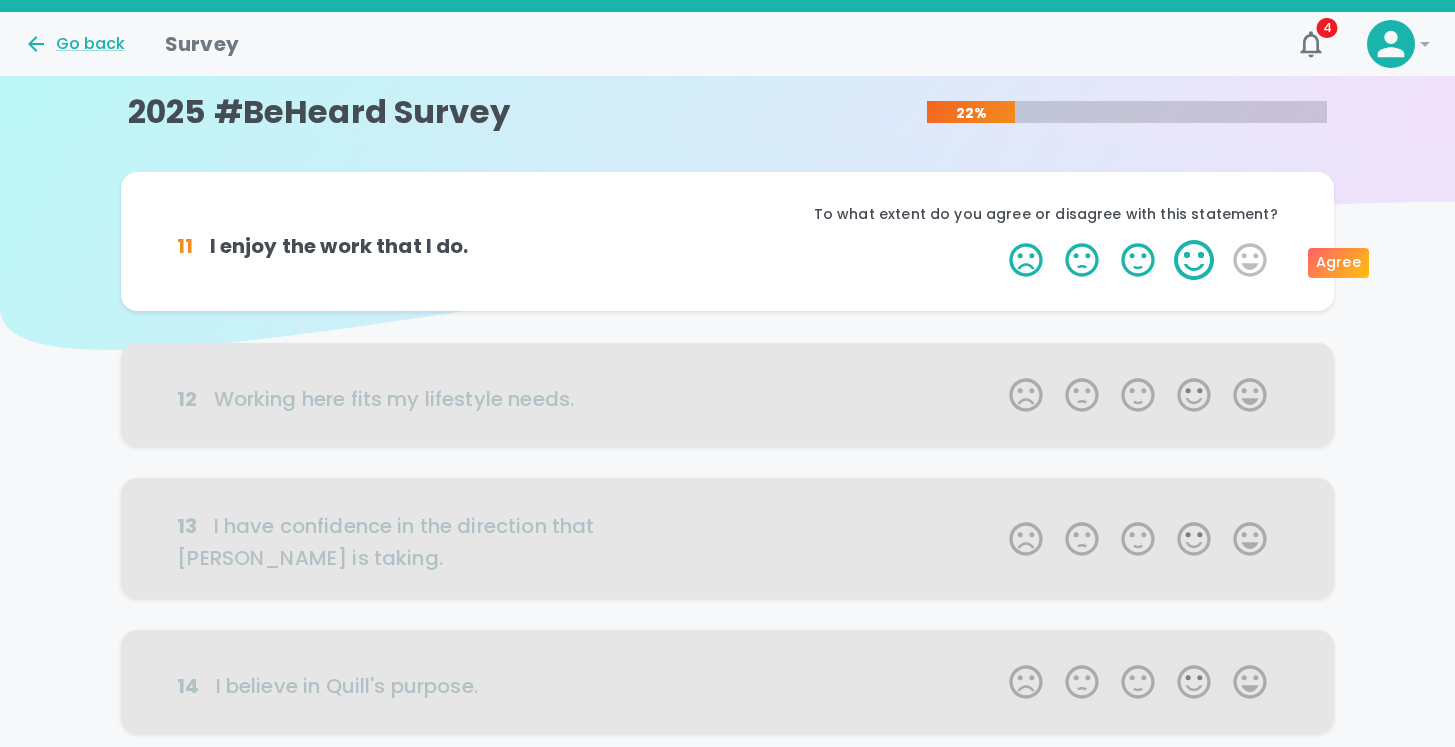 click on "4 Stars" at bounding box center (1194, 260) 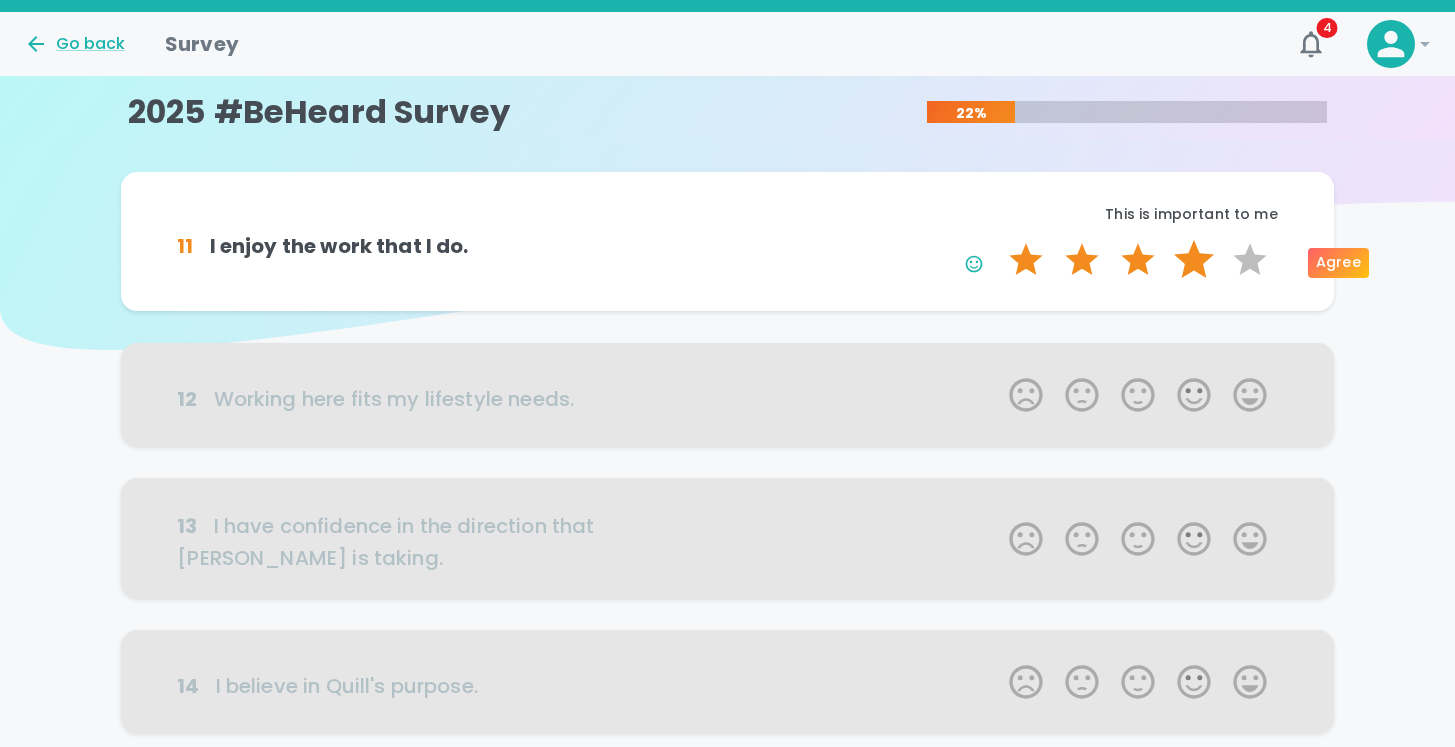 click on "4 Stars" at bounding box center [1194, 260] 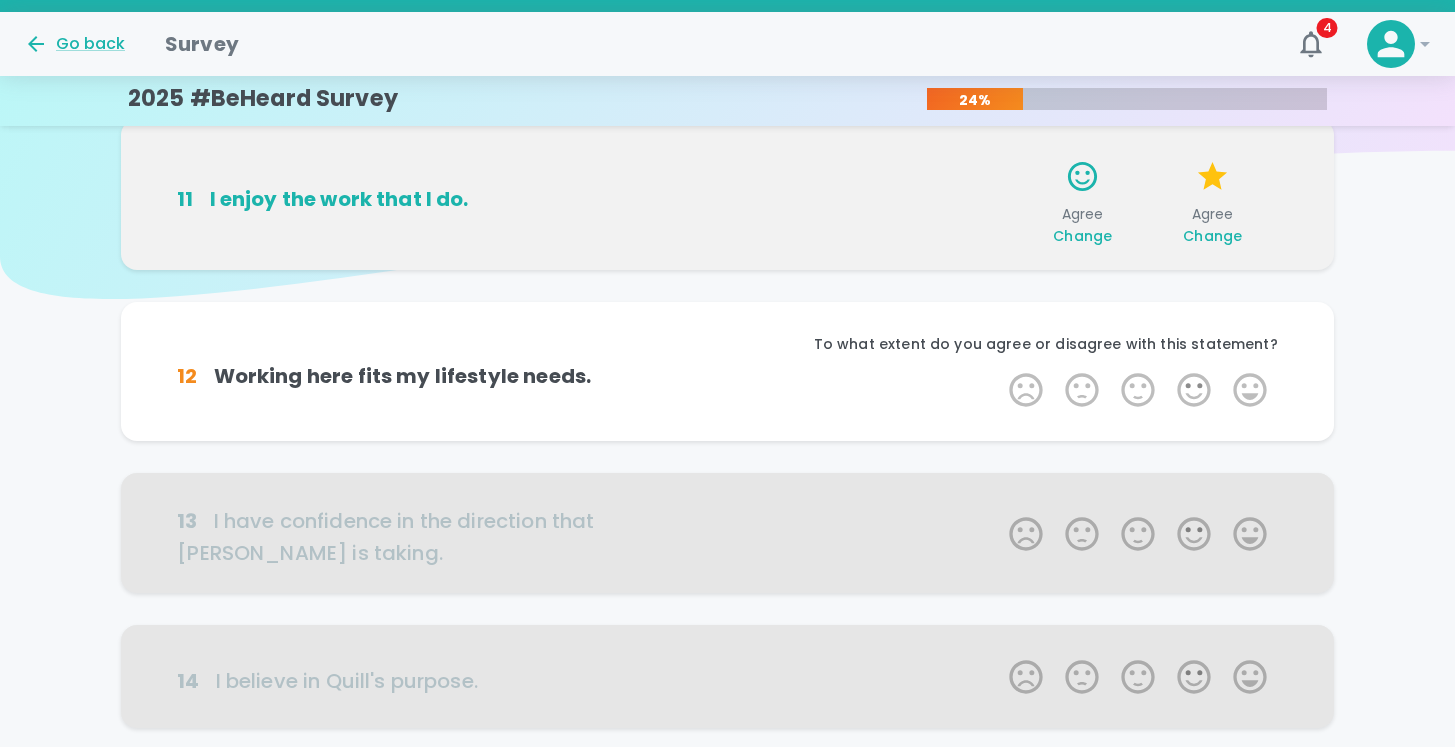 scroll, scrollTop: 176, scrollLeft: 0, axis: vertical 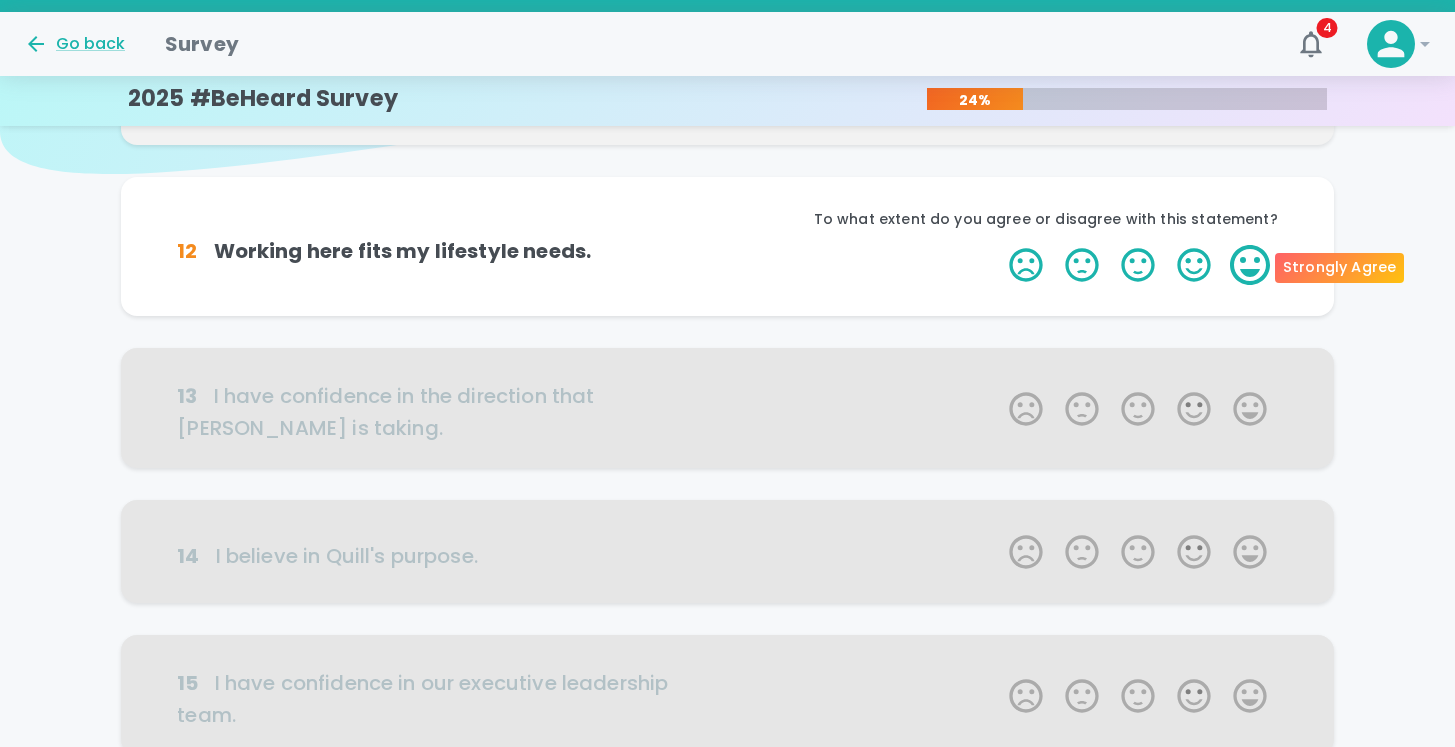click on "5 Stars" at bounding box center (1250, 265) 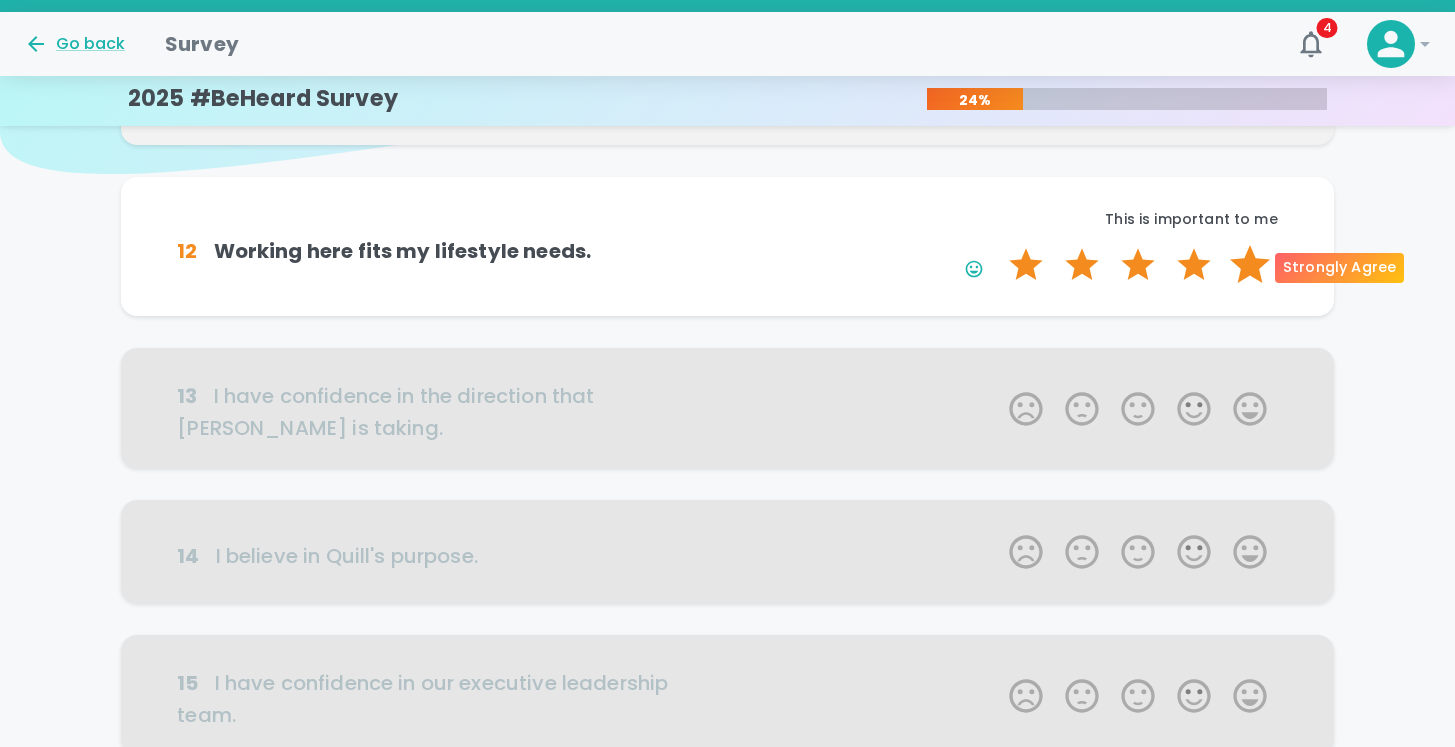 click on "5 Stars" at bounding box center [1250, 265] 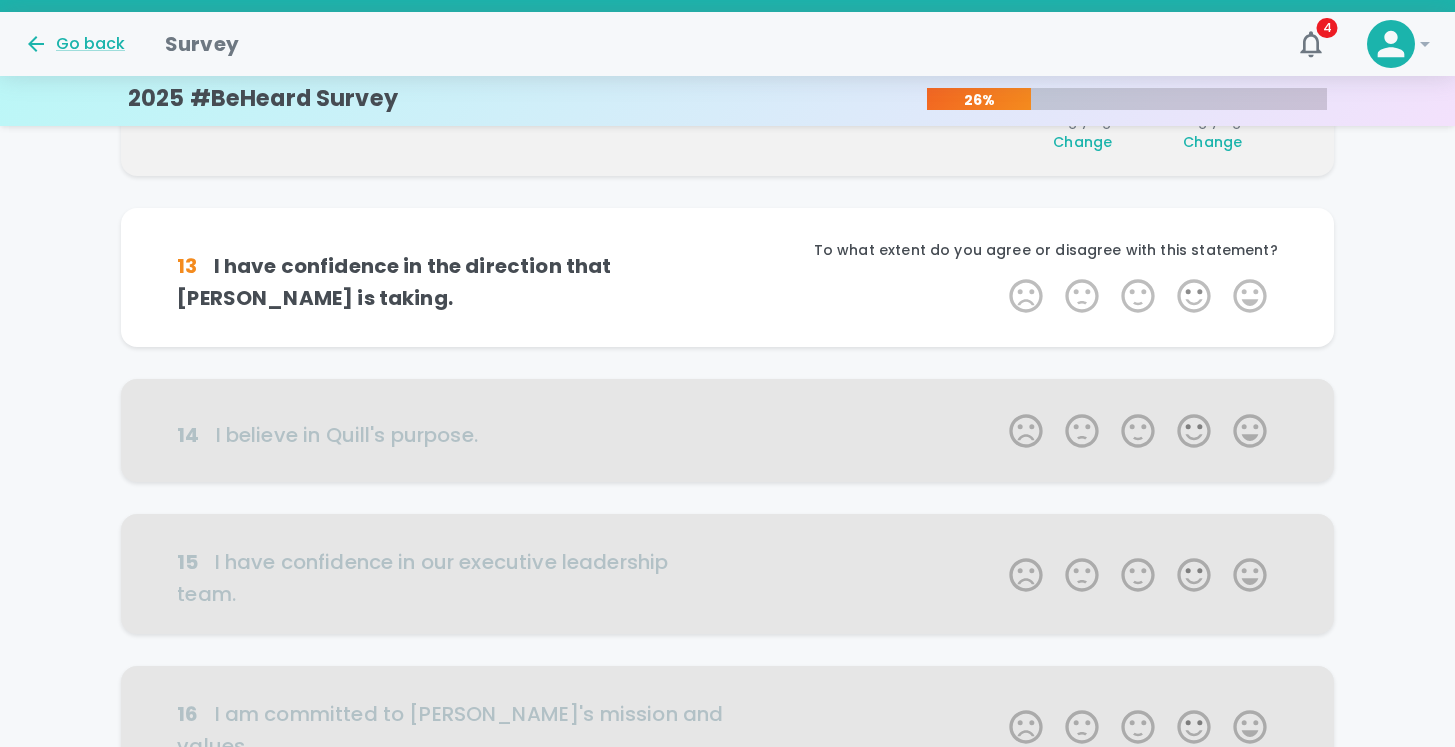 scroll, scrollTop: 352, scrollLeft: 0, axis: vertical 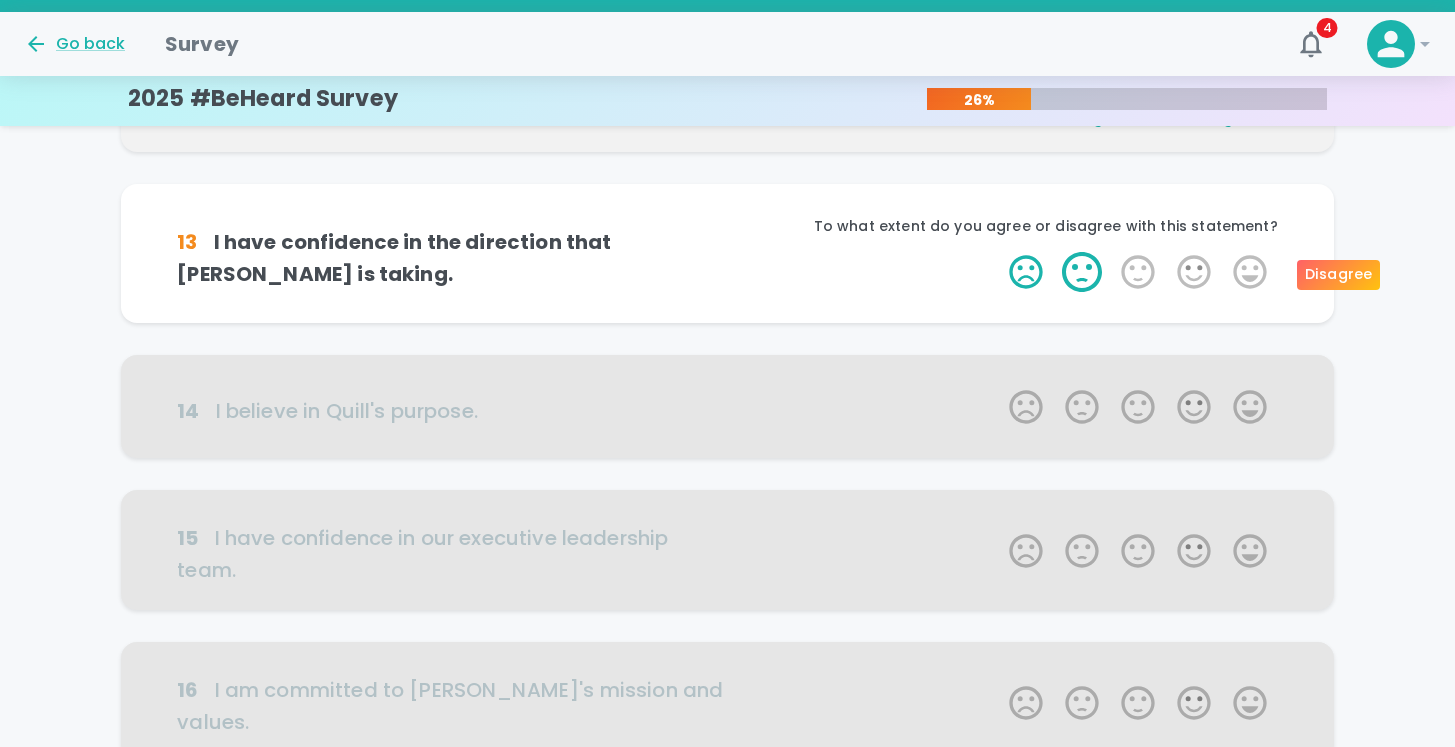 click on "2 Stars" at bounding box center (1082, 272) 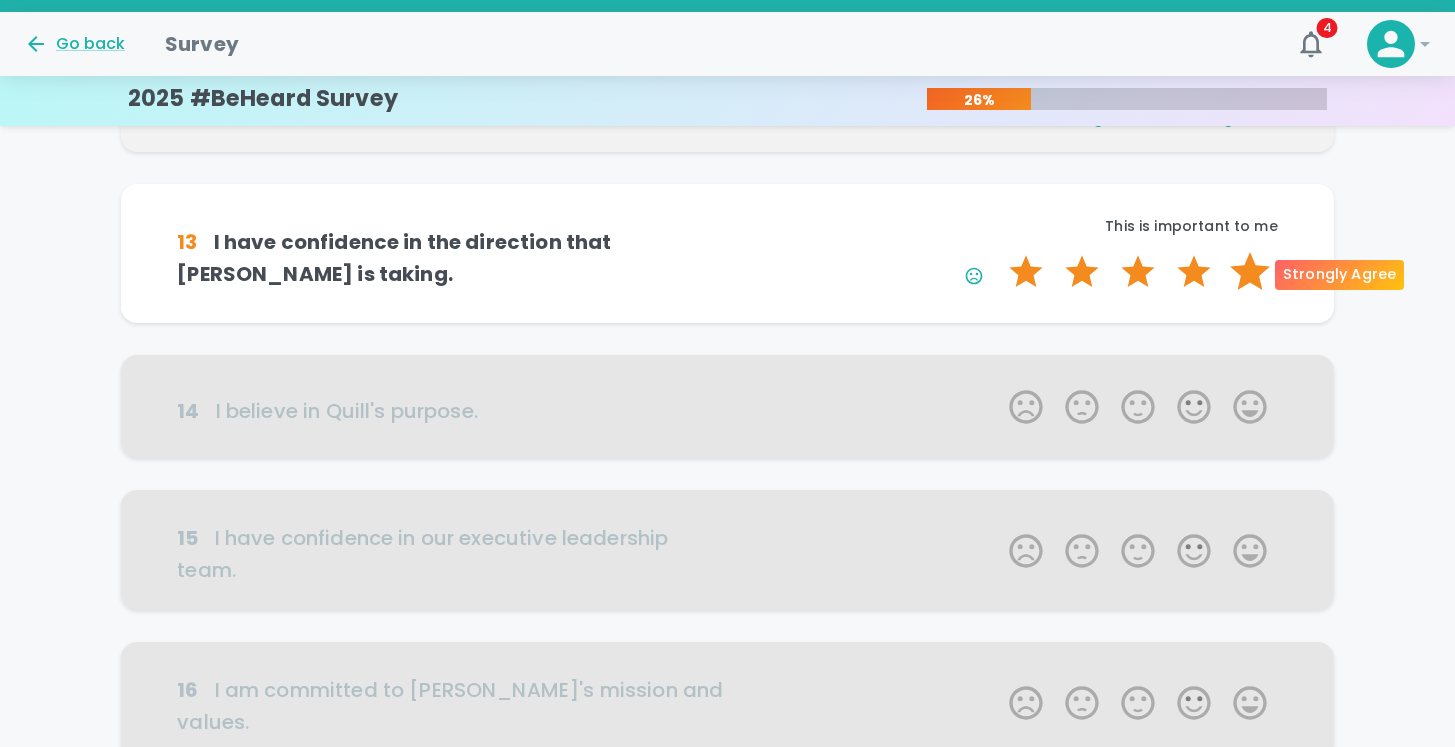 click on "5 Stars" at bounding box center [1250, 272] 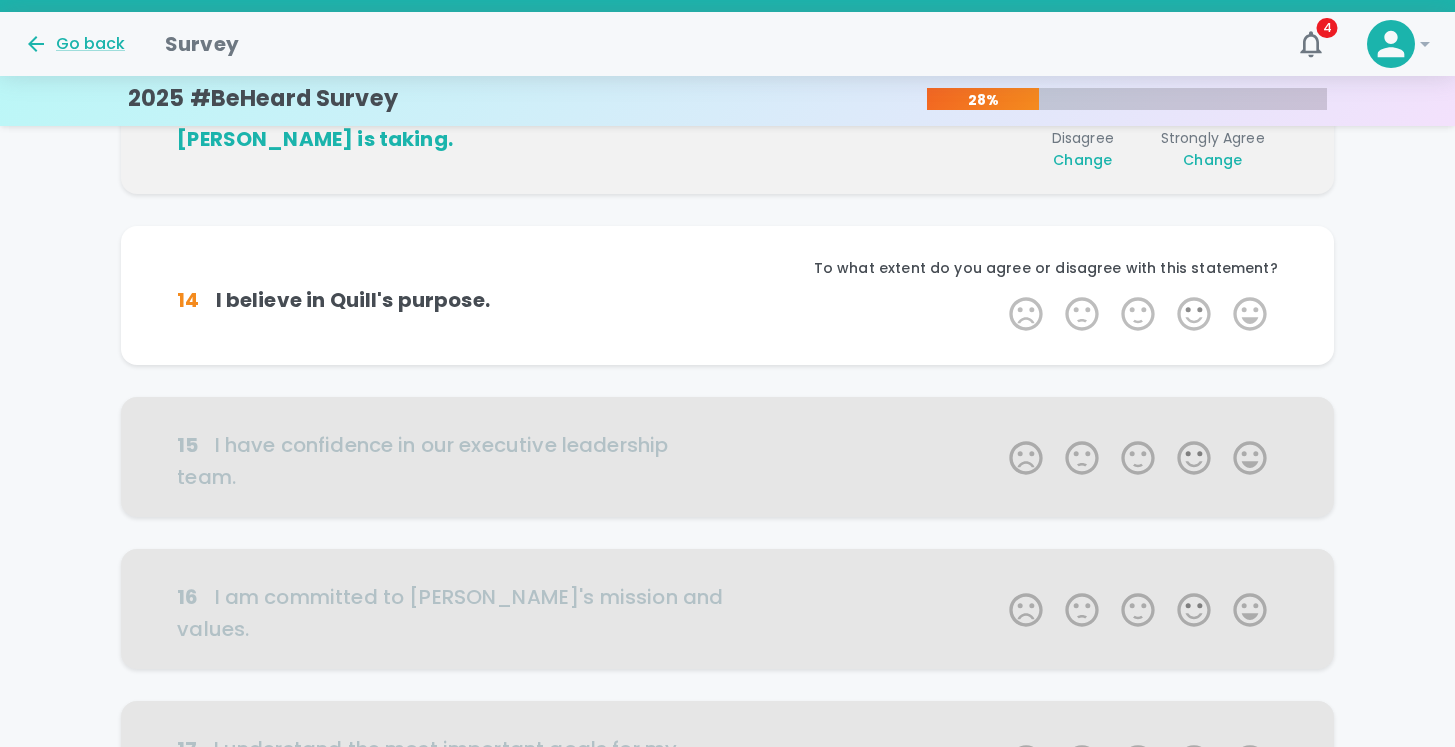 scroll, scrollTop: 528, scrollLeft: 0, axis: vertical 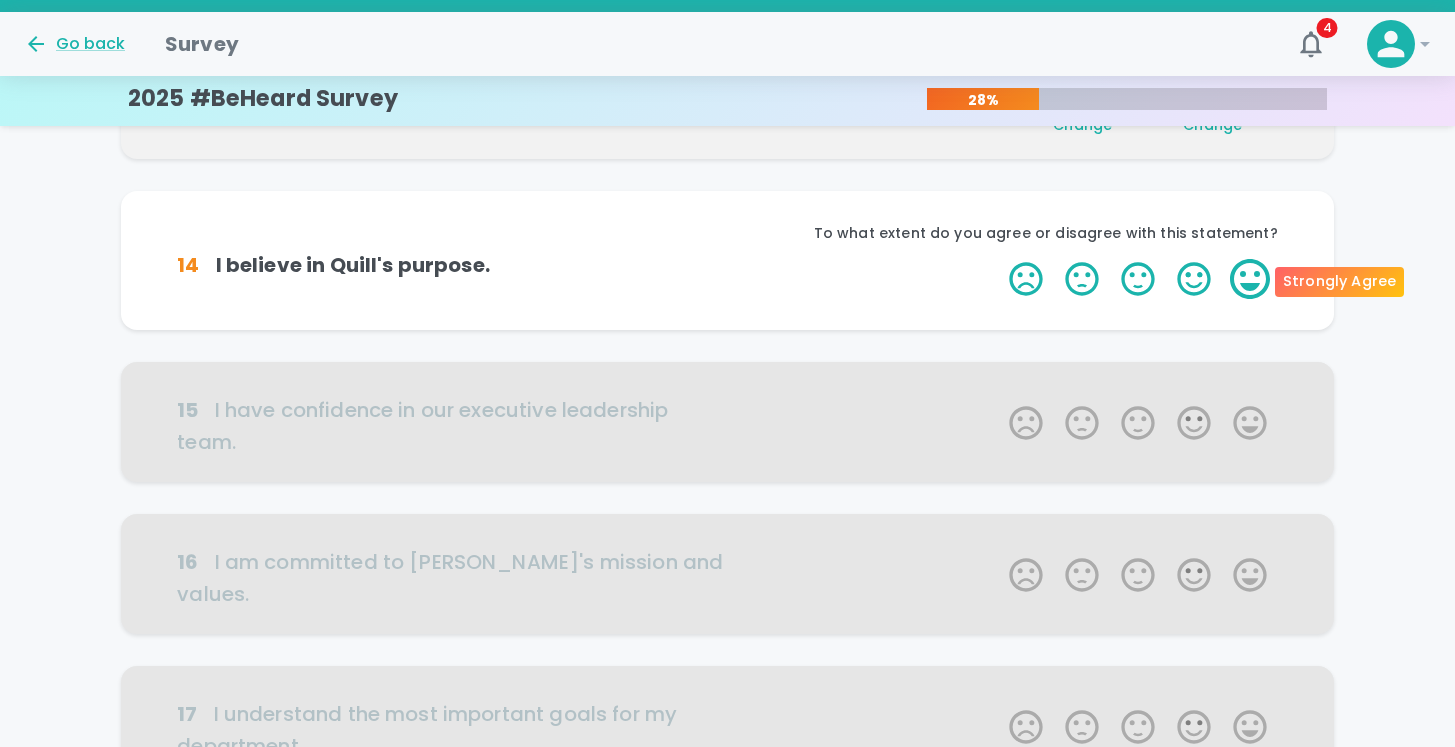 click on "5 Stars" at bounding box center (1250, 279) 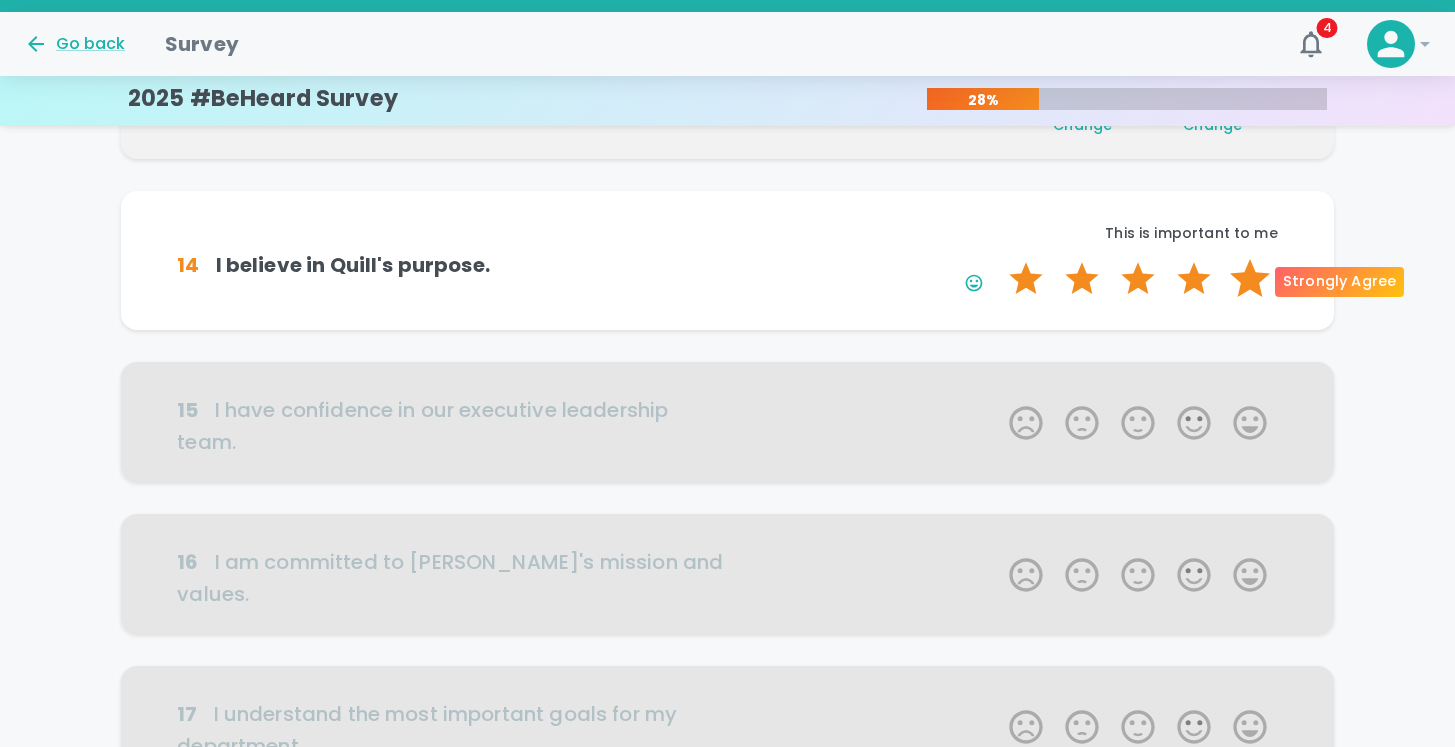 click on "5 Stars" at bounding box center (1250, 279) 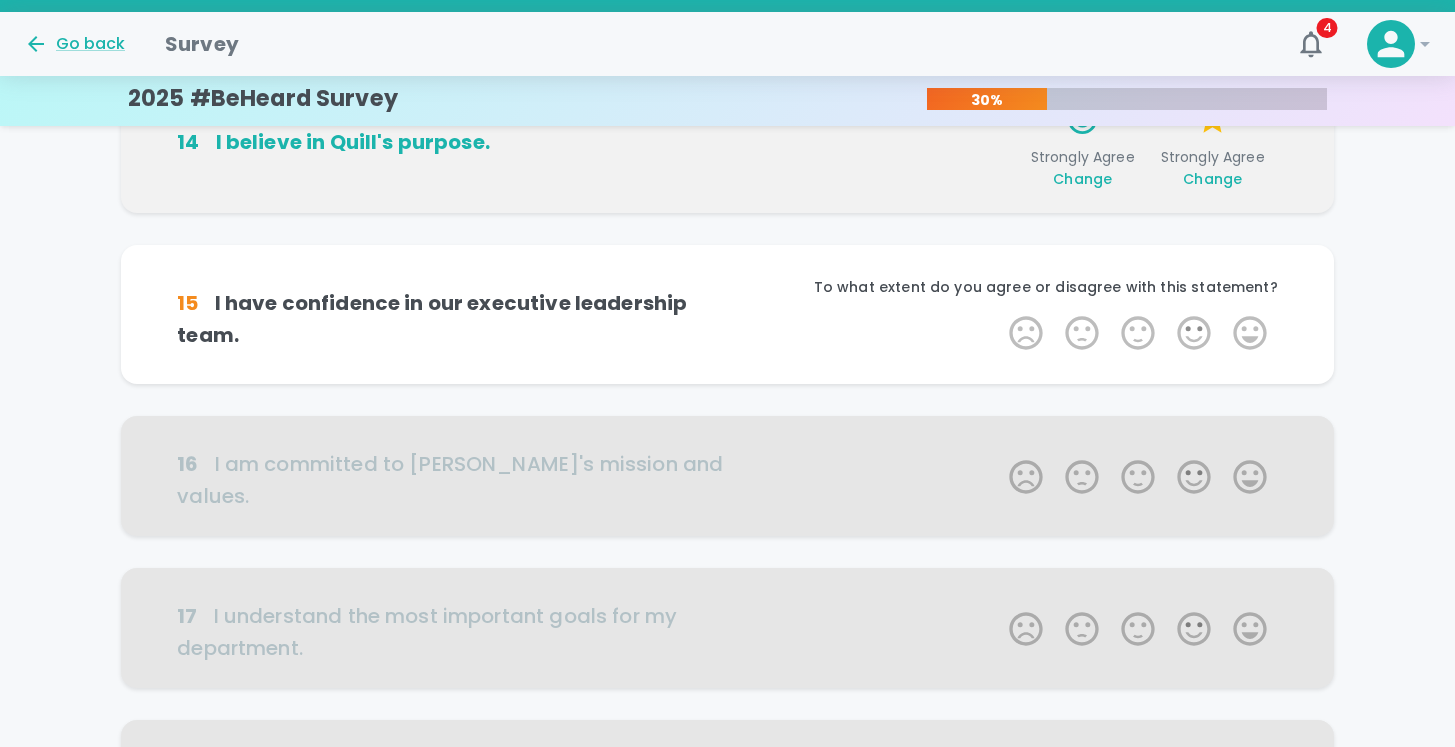 scroll, scrollTop: 704, scrollLeft: 0, axis: vertical 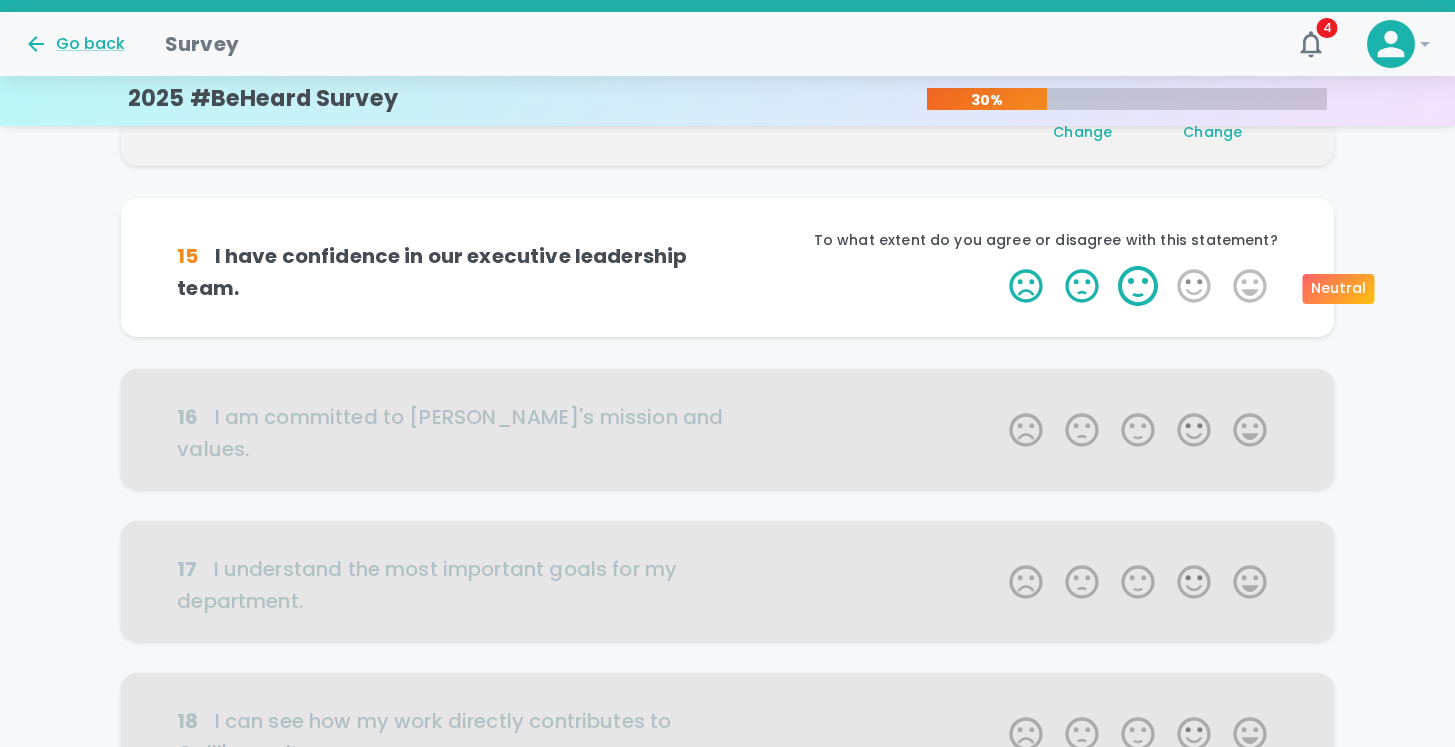 click on "3 Stars" at bounding box center [1138, 286] 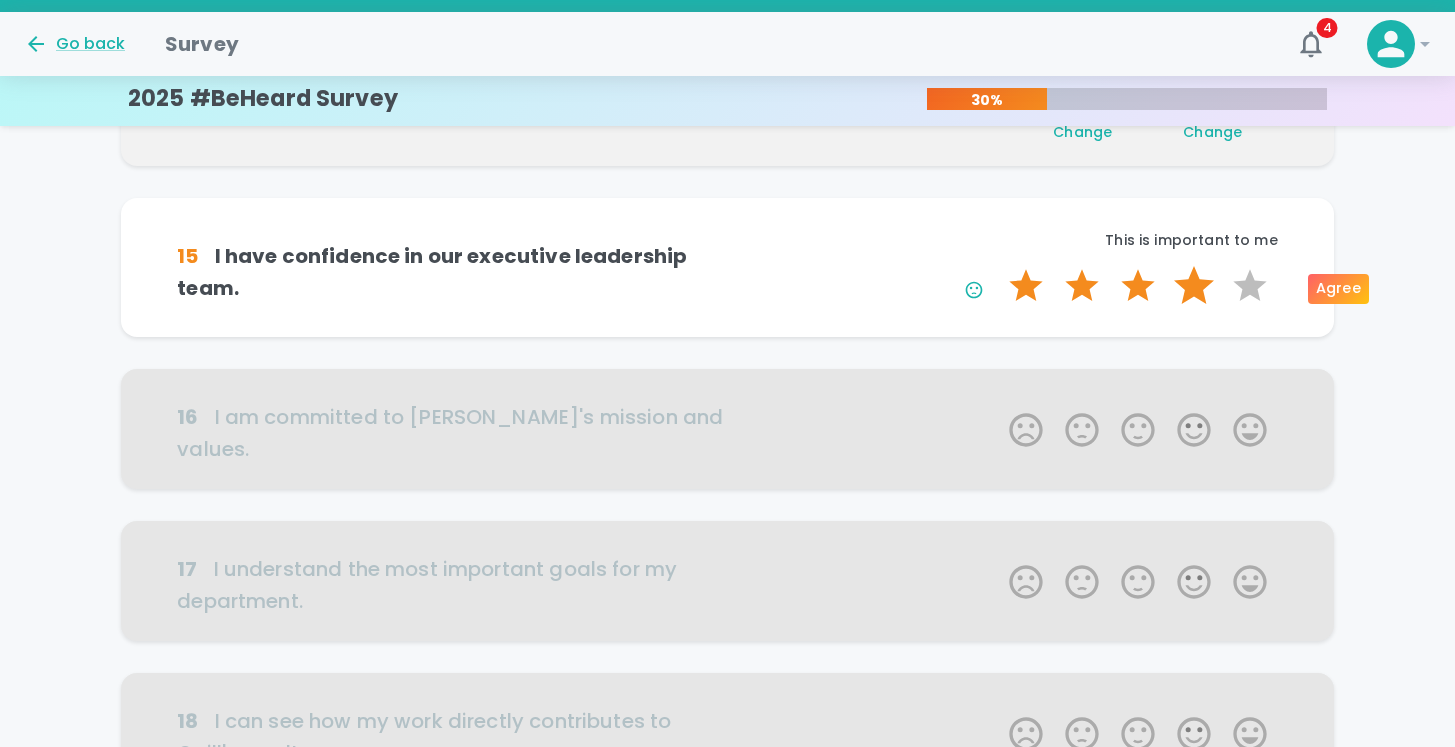 click on "4 Stars" at bounding box center (1194, 286) 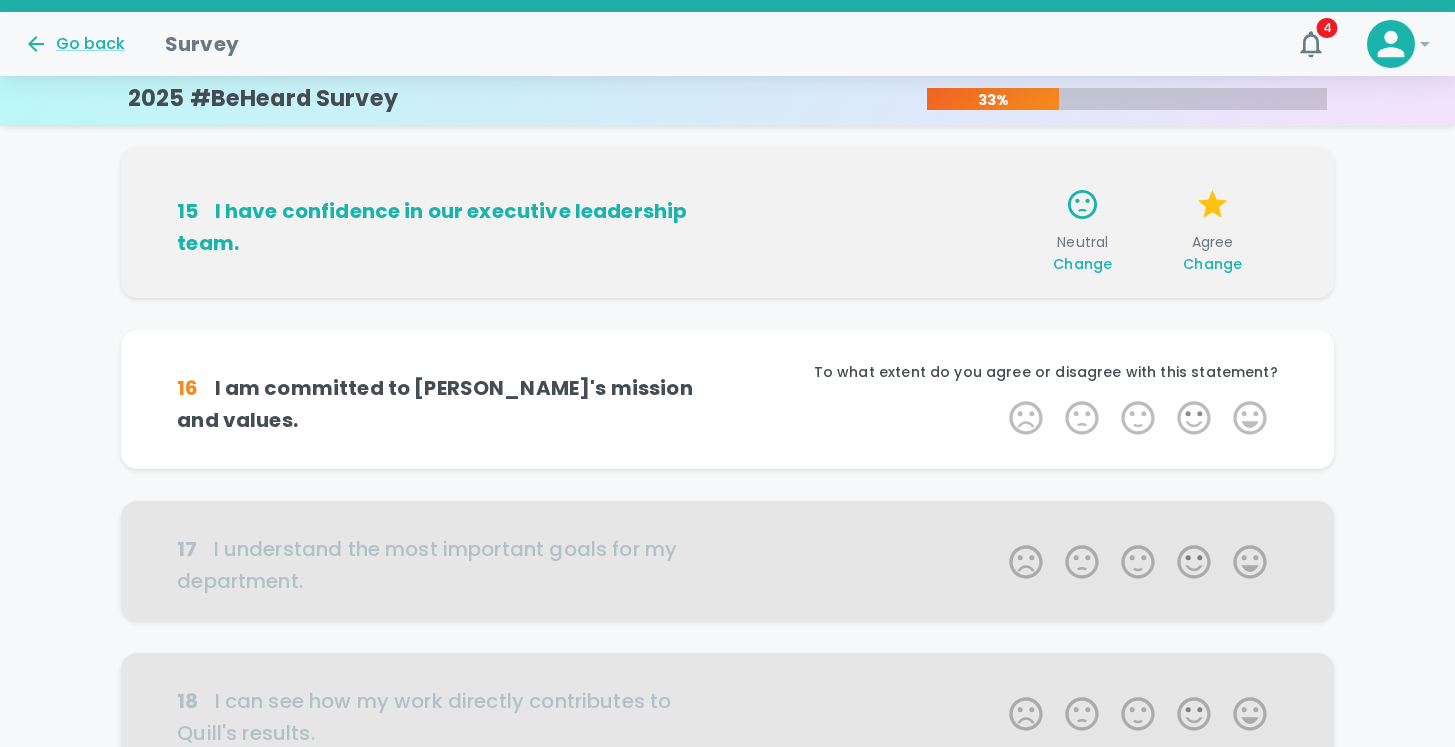 scroll, scrollTop: 880, scrollLeft: 0, axis: vertical 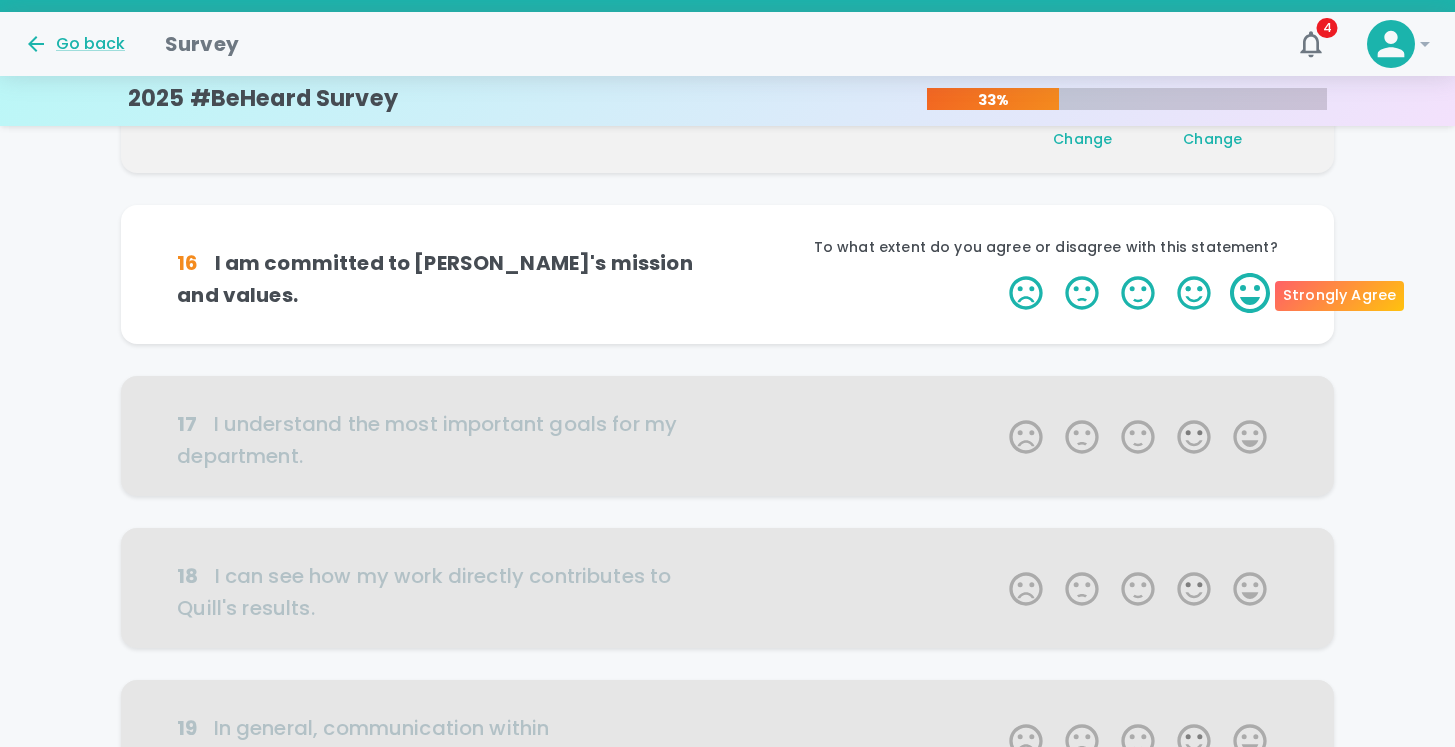 click on "5 Stars" at bounding box center [1250, 293] 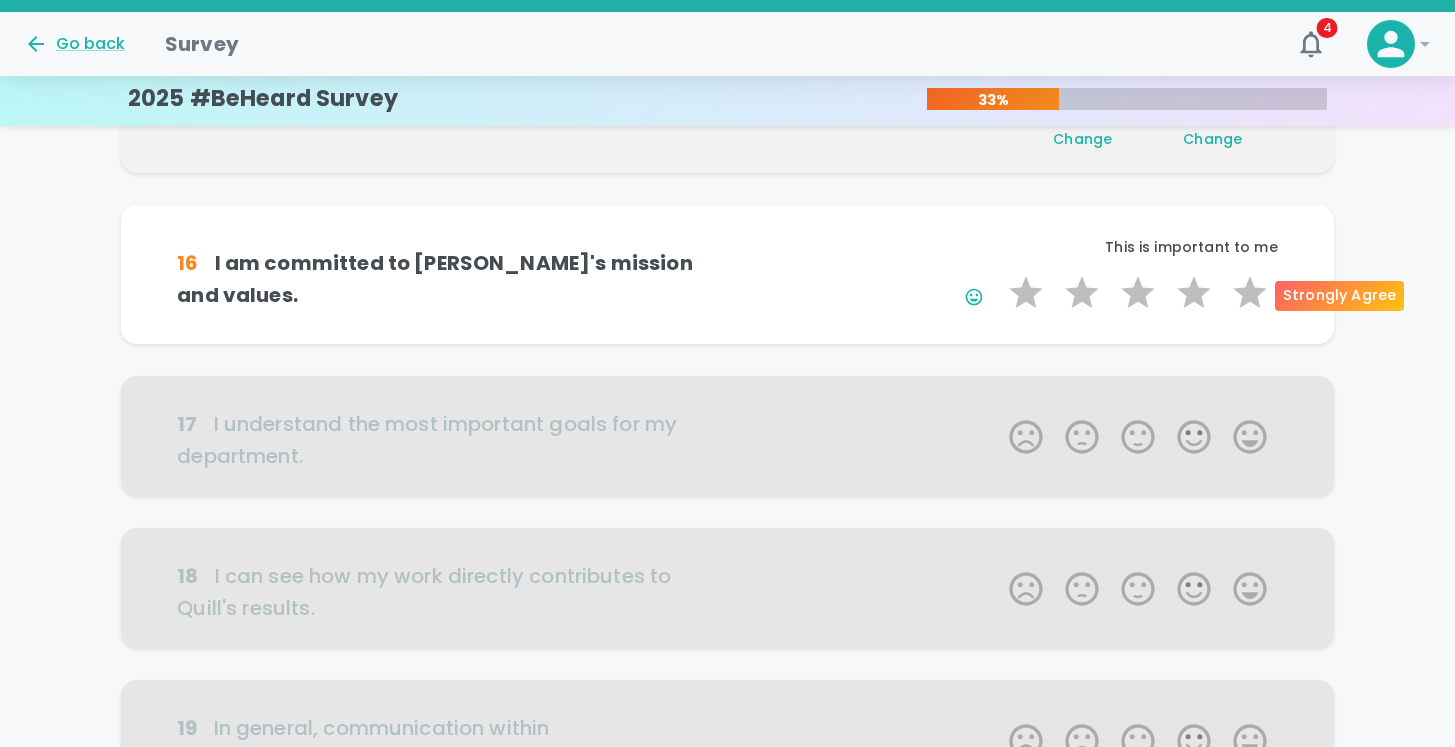 click on "5 Stars" at bounding box center (1250, 293) 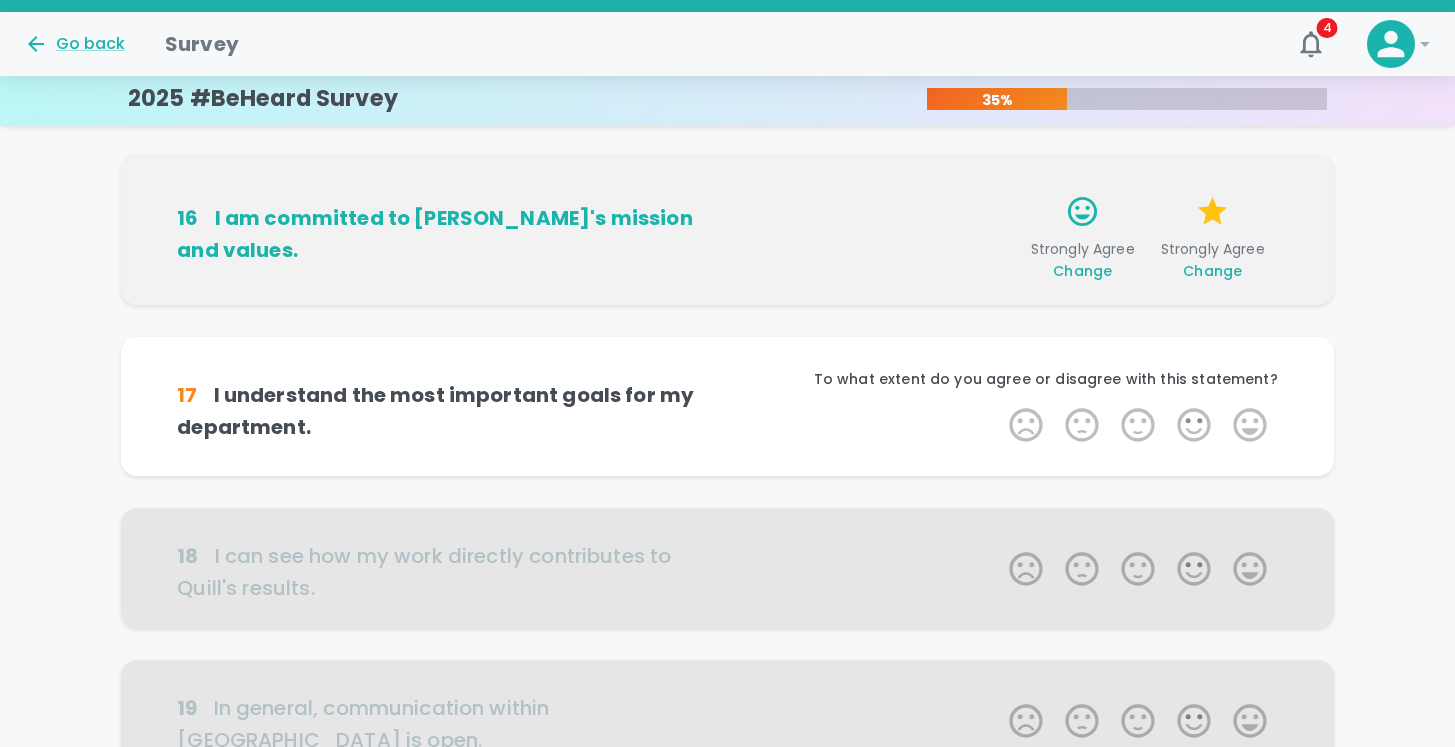 scroll, scrollTop: 1056, scrollLeft: 0, axis: vertical 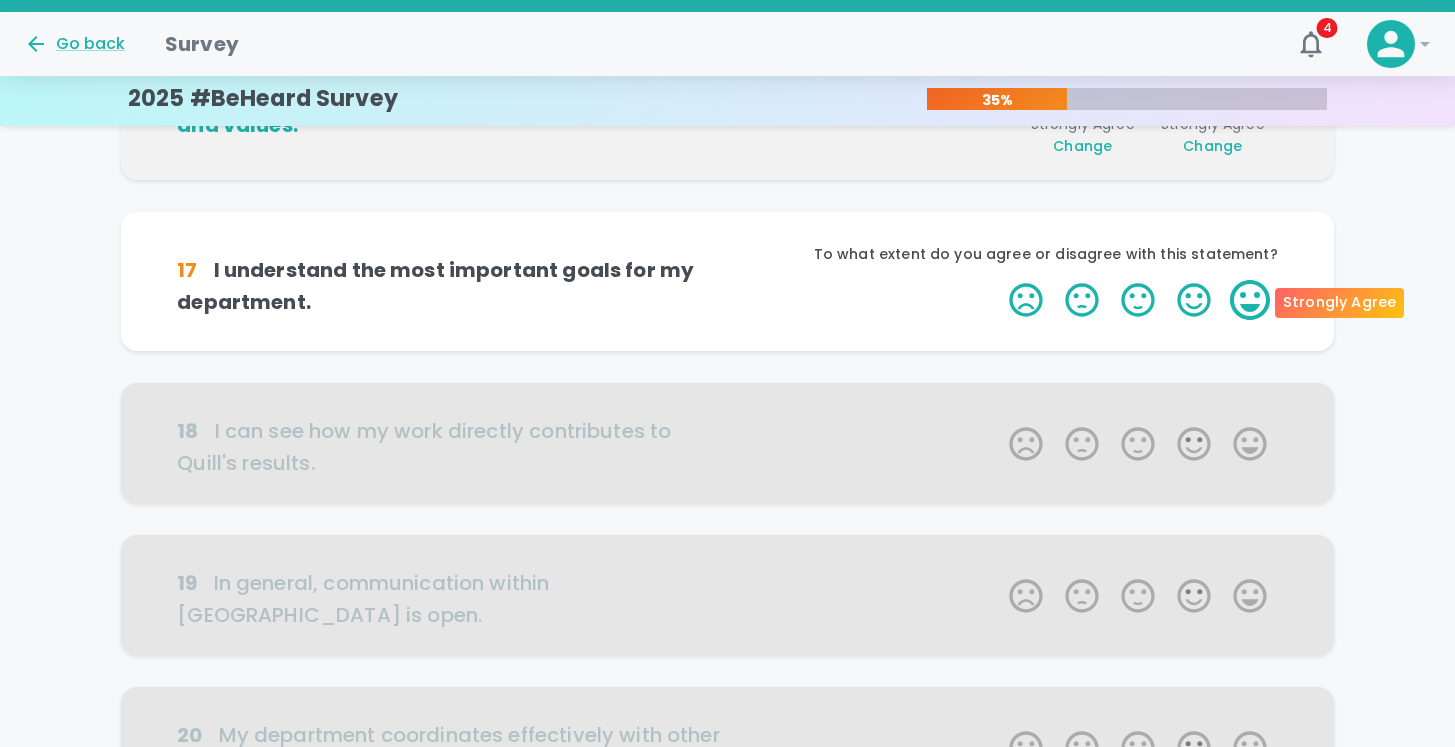 click on "5 Stars" at bounding box center [1250, 300] 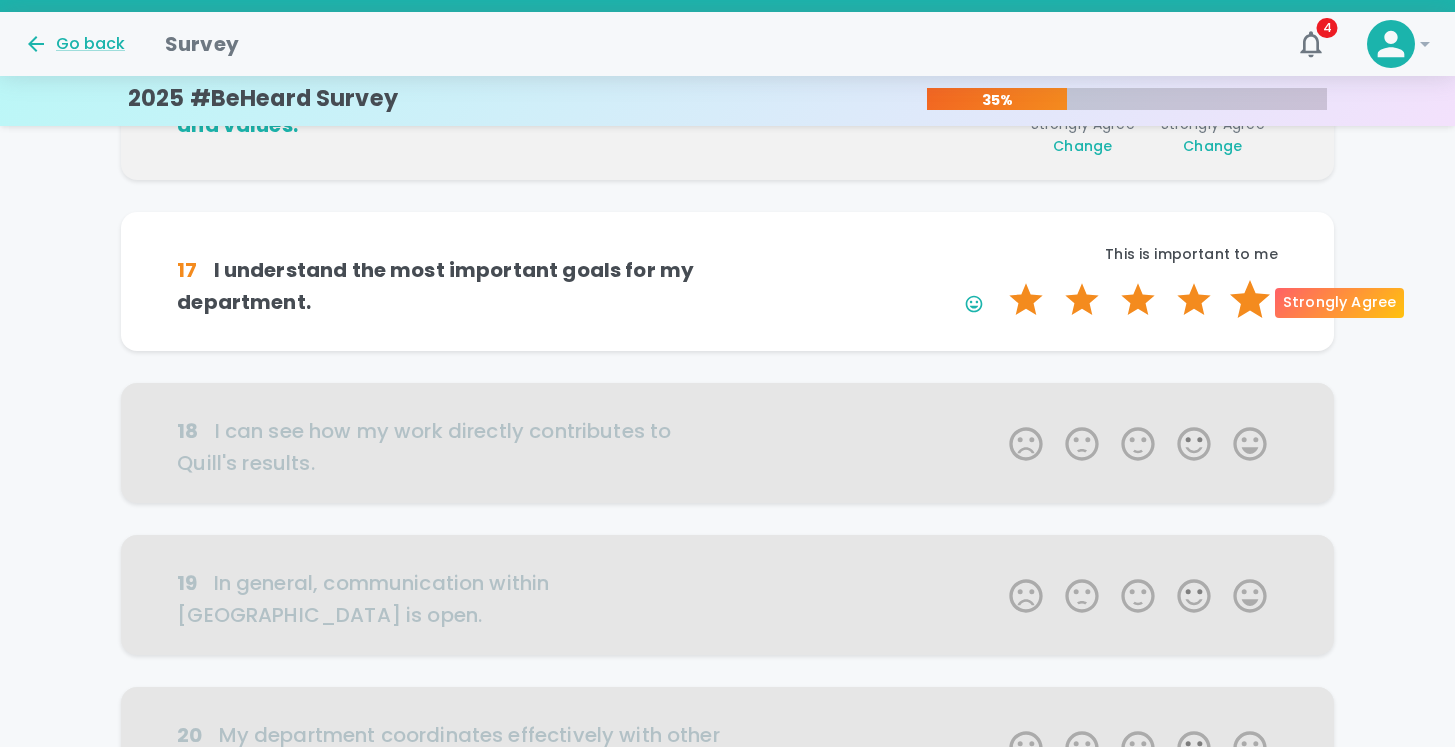 click on "5 Stars" at bounding box center [1250, 300] 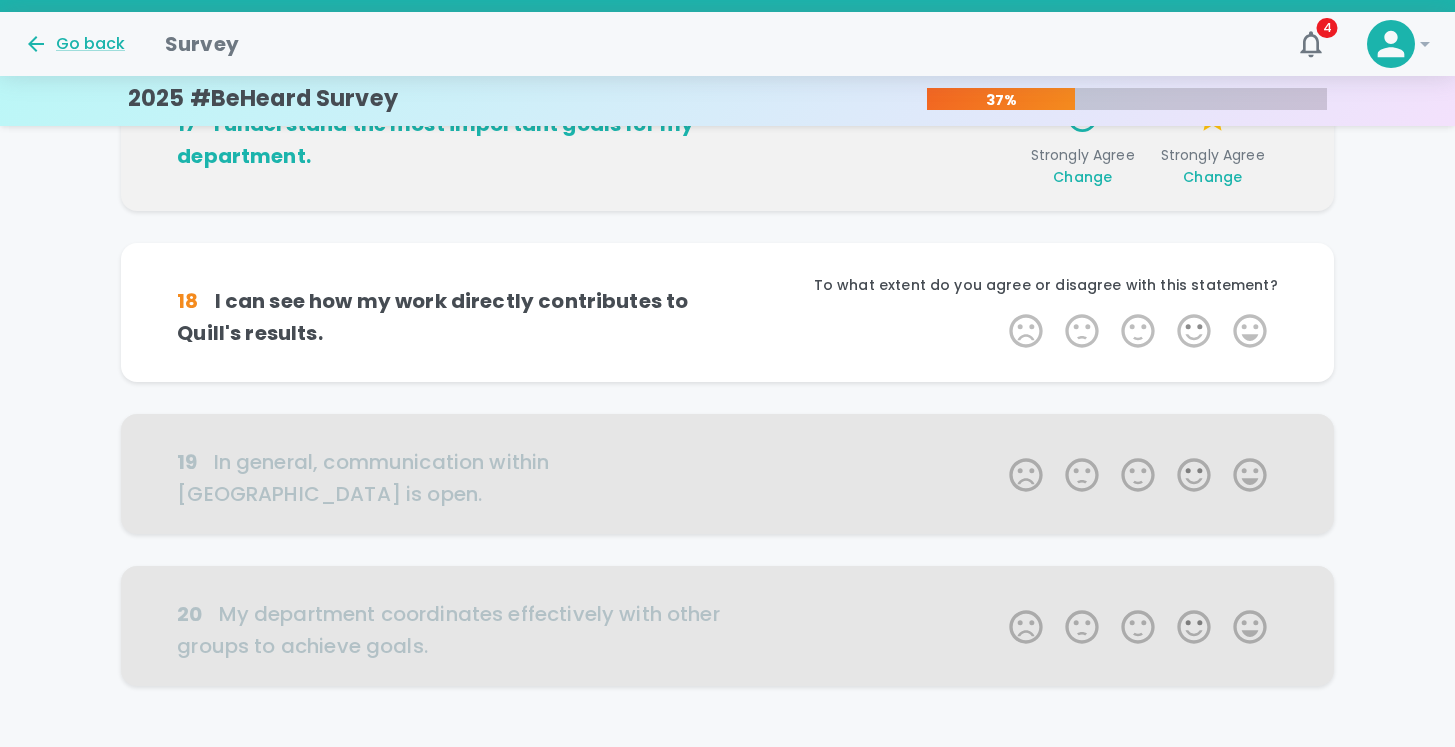 scroll, scrollTop: 1232, scrollLeft: 0, axis: vertical 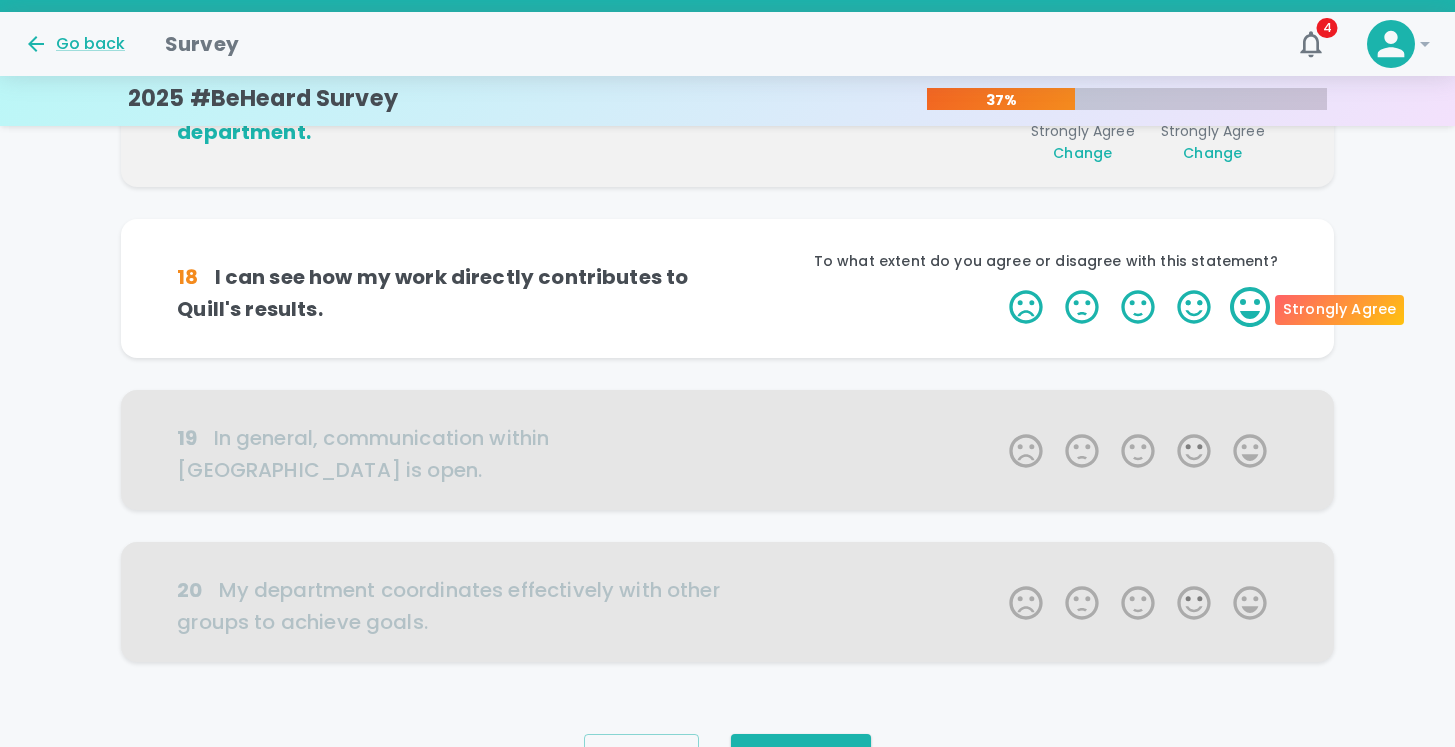 click on "5 Stars" at bounding box center (1250, 307) 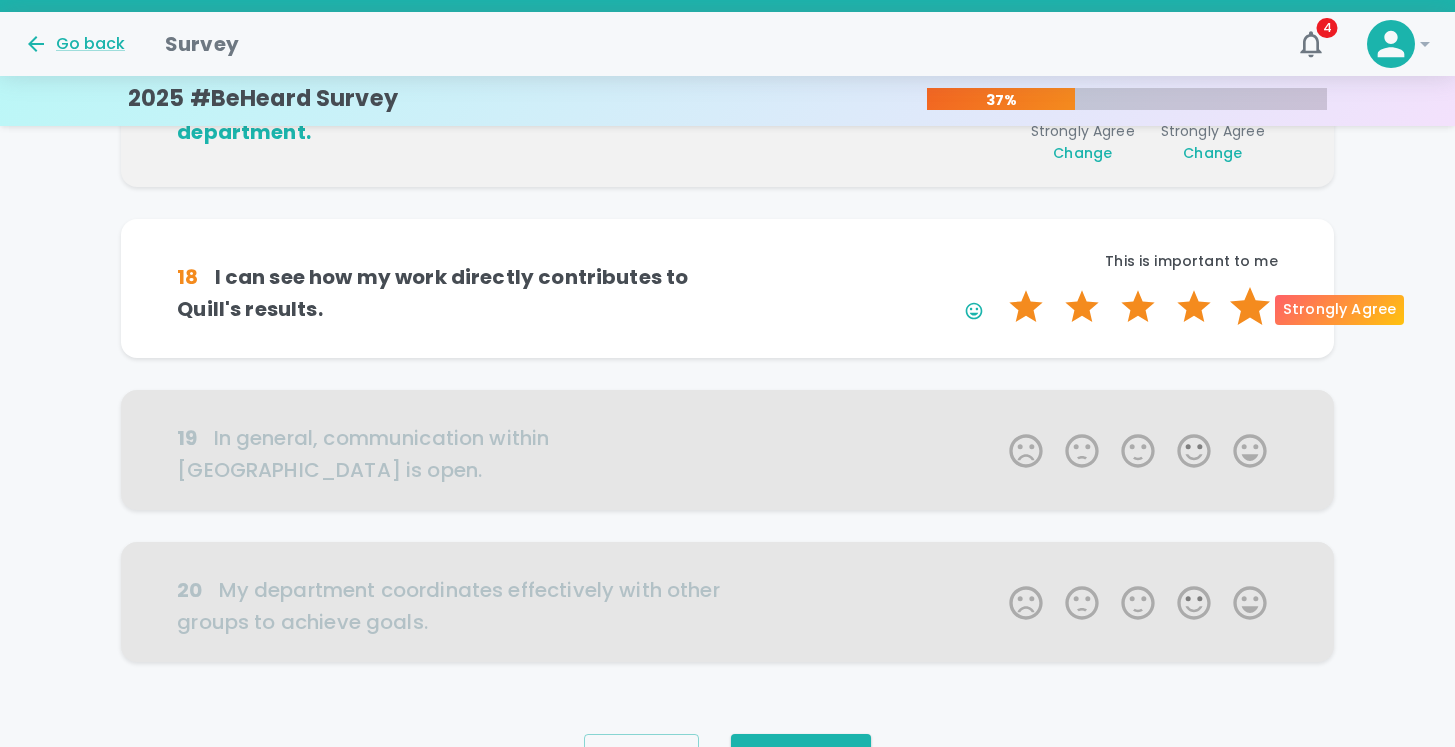 click on "5 Stars" at bounding box center (1250, 307) 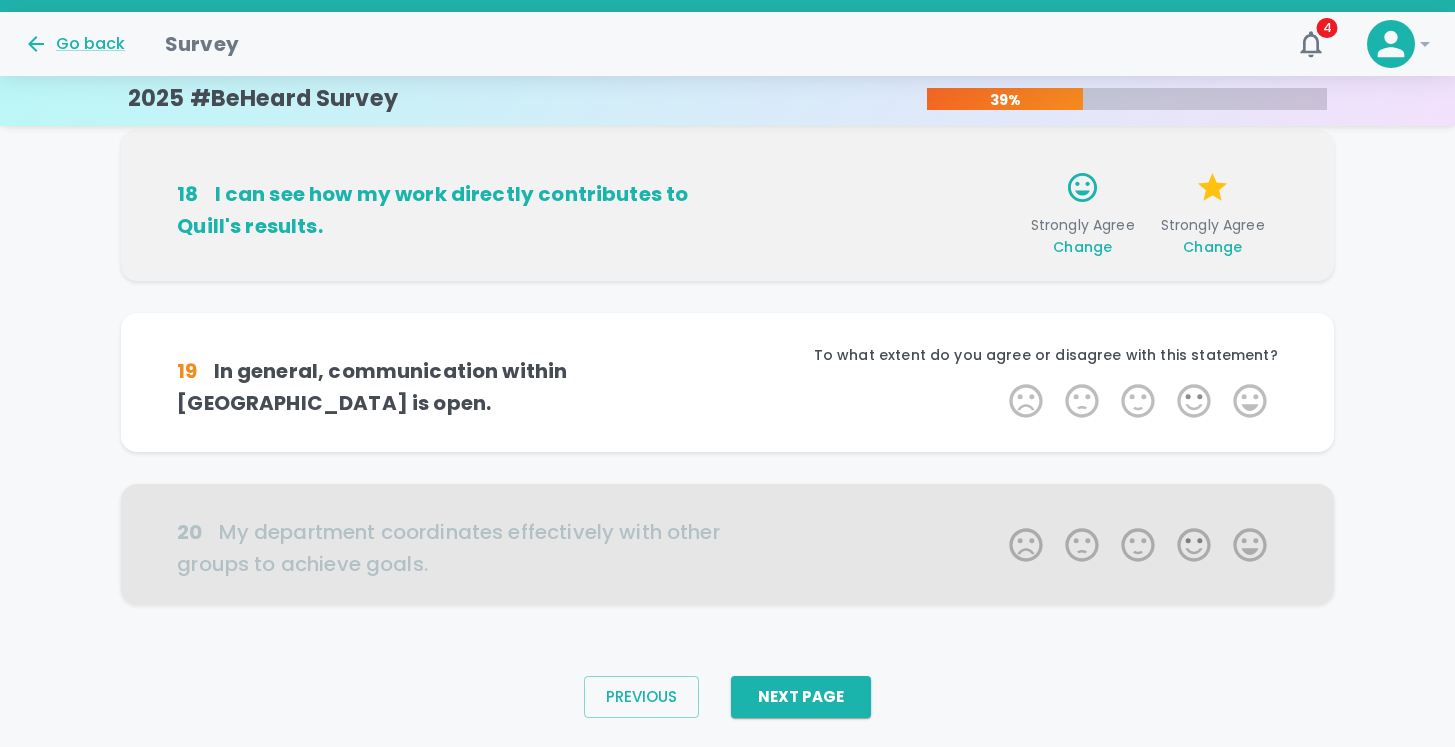 scroll, scrollTop: 1323, scrollLeft: 0, axis: vertical 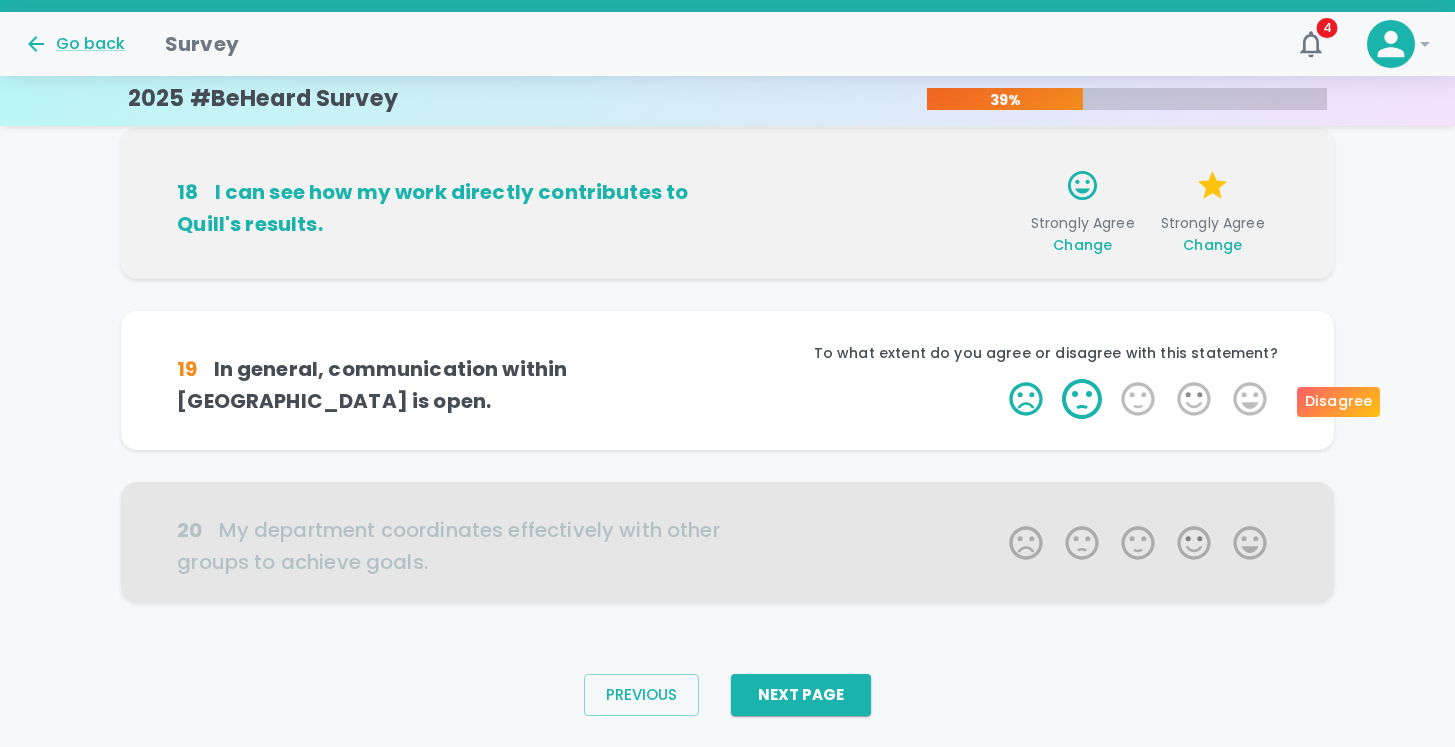 click on "2 Stars" at bounding box center (1082, 399) 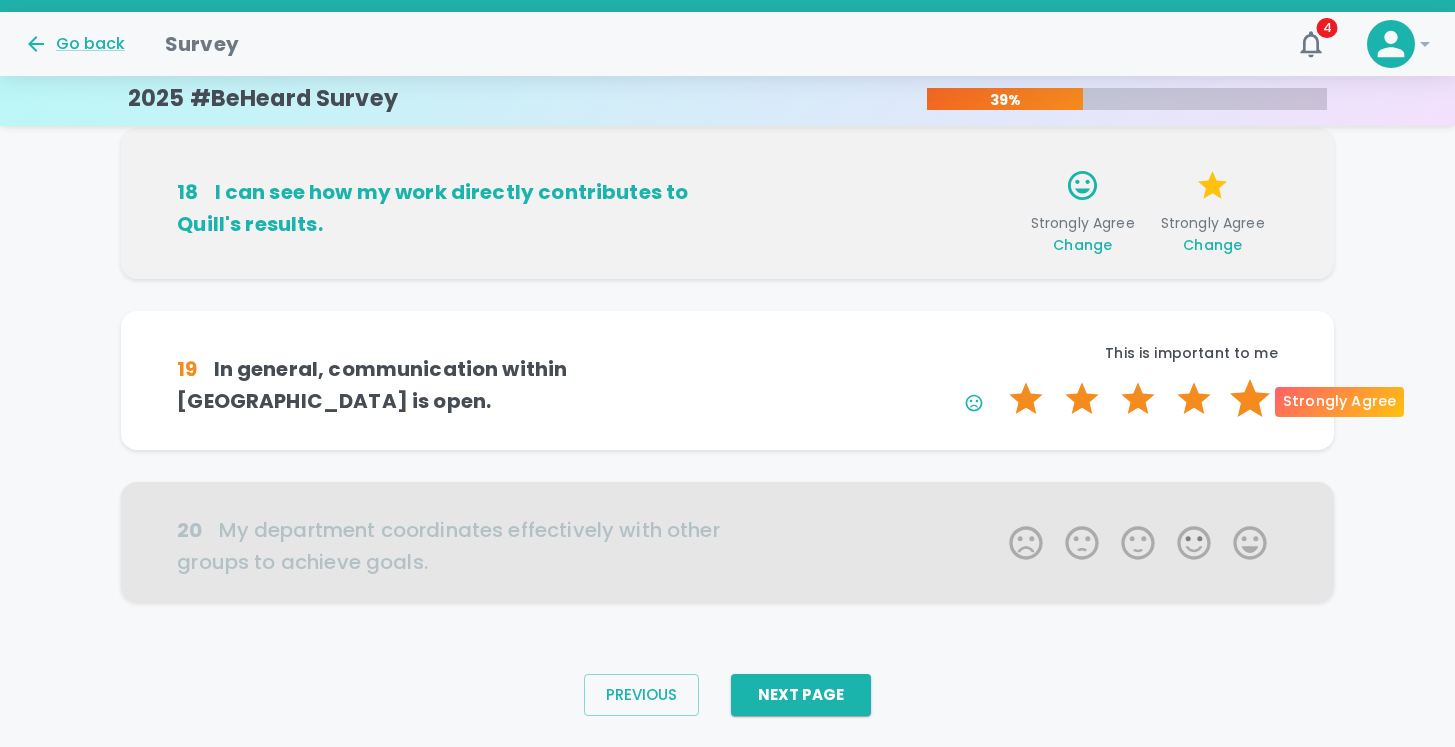 click on "5 Stars" at bounding box center [1250, 399] 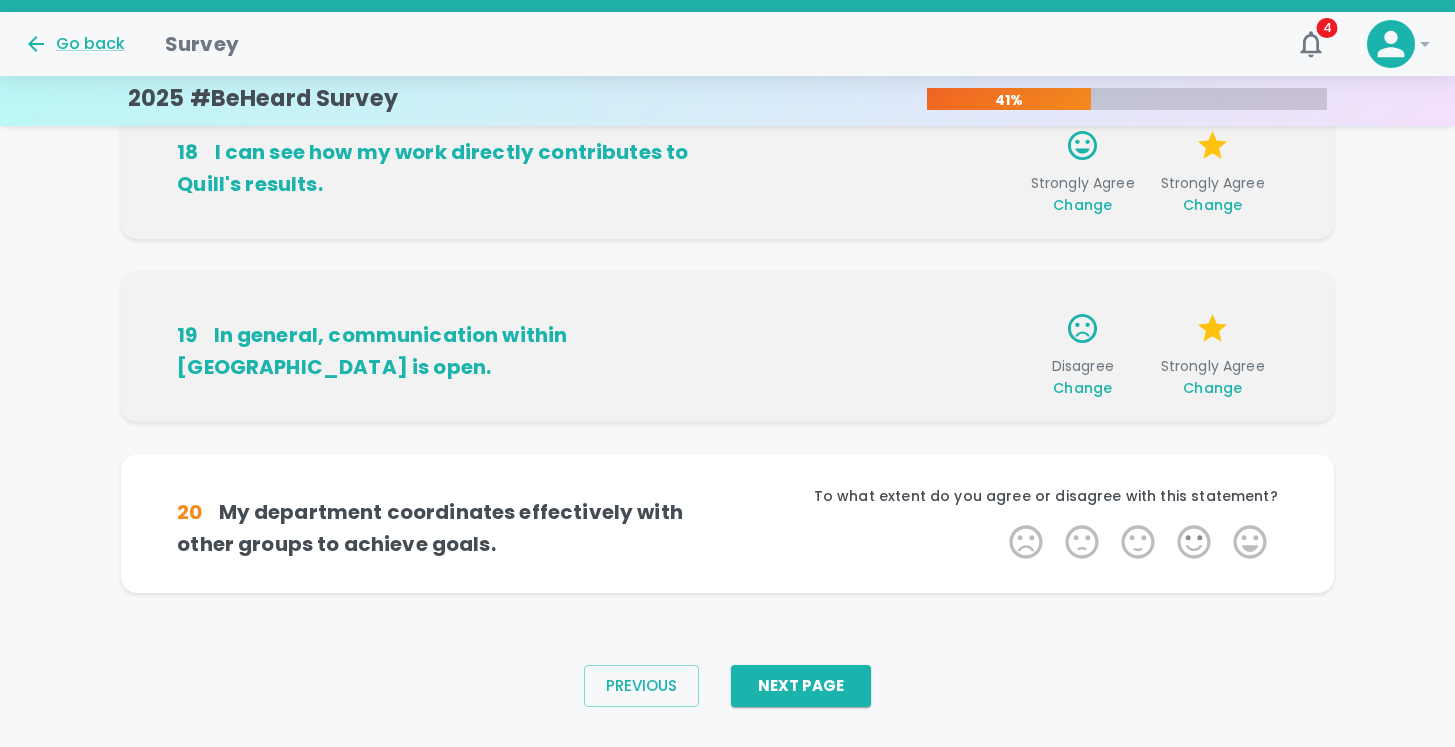 scroll, scrollTop: 1372, scrollLeft: 0, axis: vertical 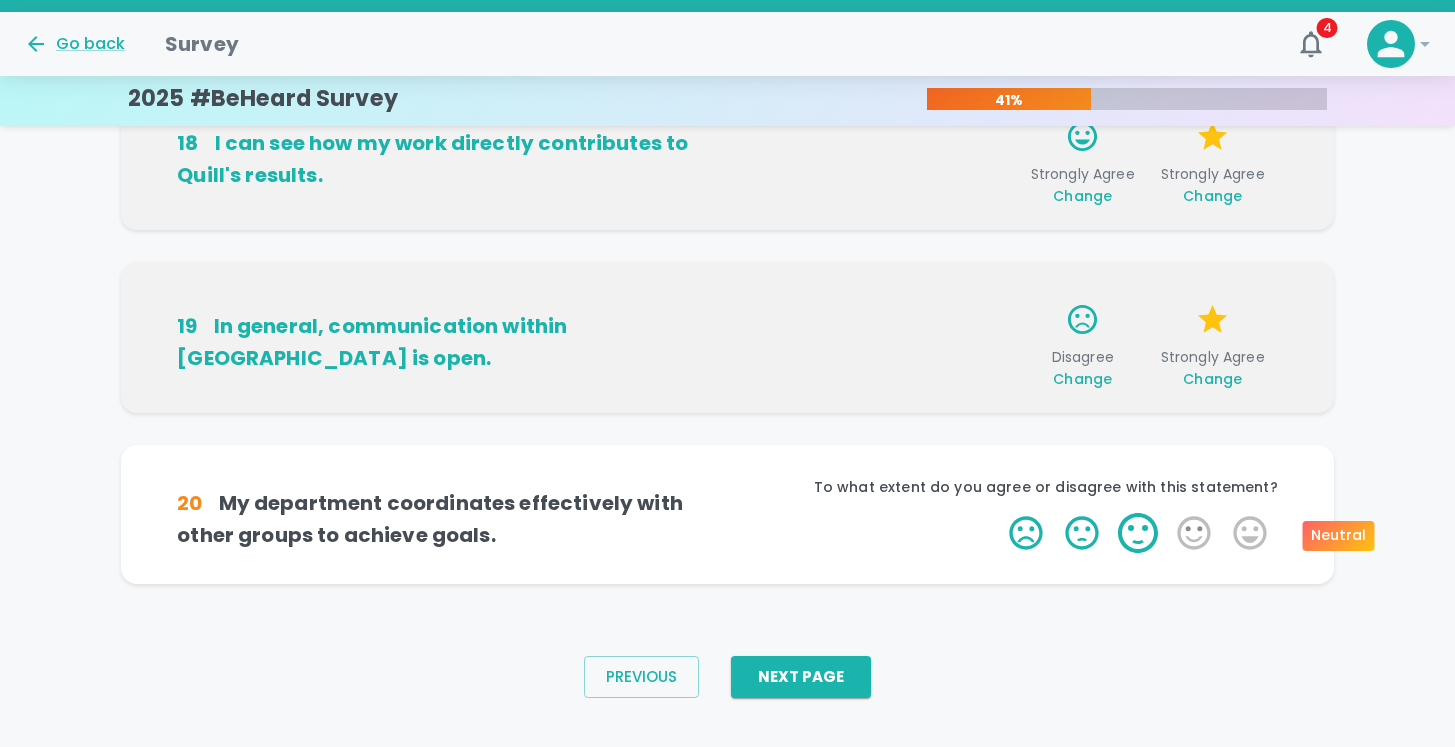 click on "3 Stars" at bounding box center [1138, 533] 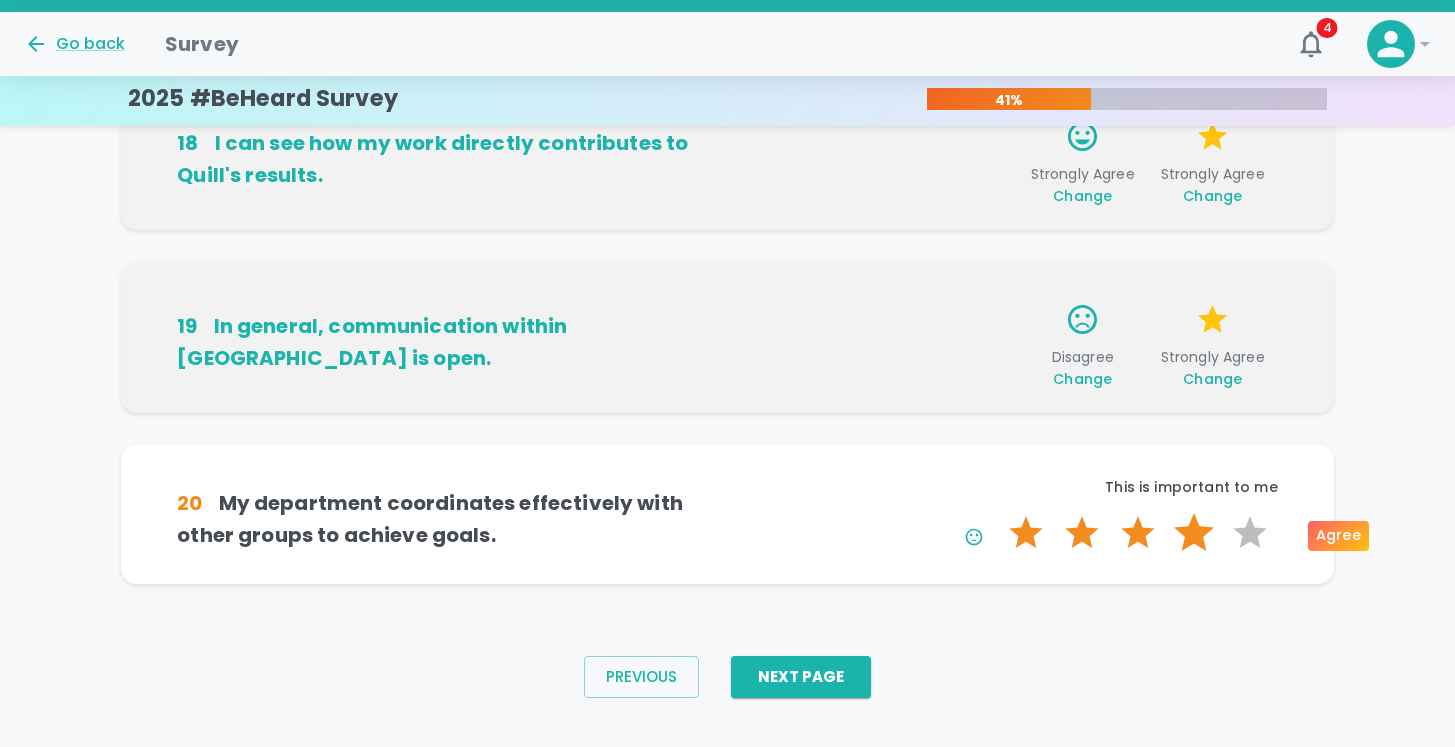 click on "4 Stars" at bounding box center [1194, 533] 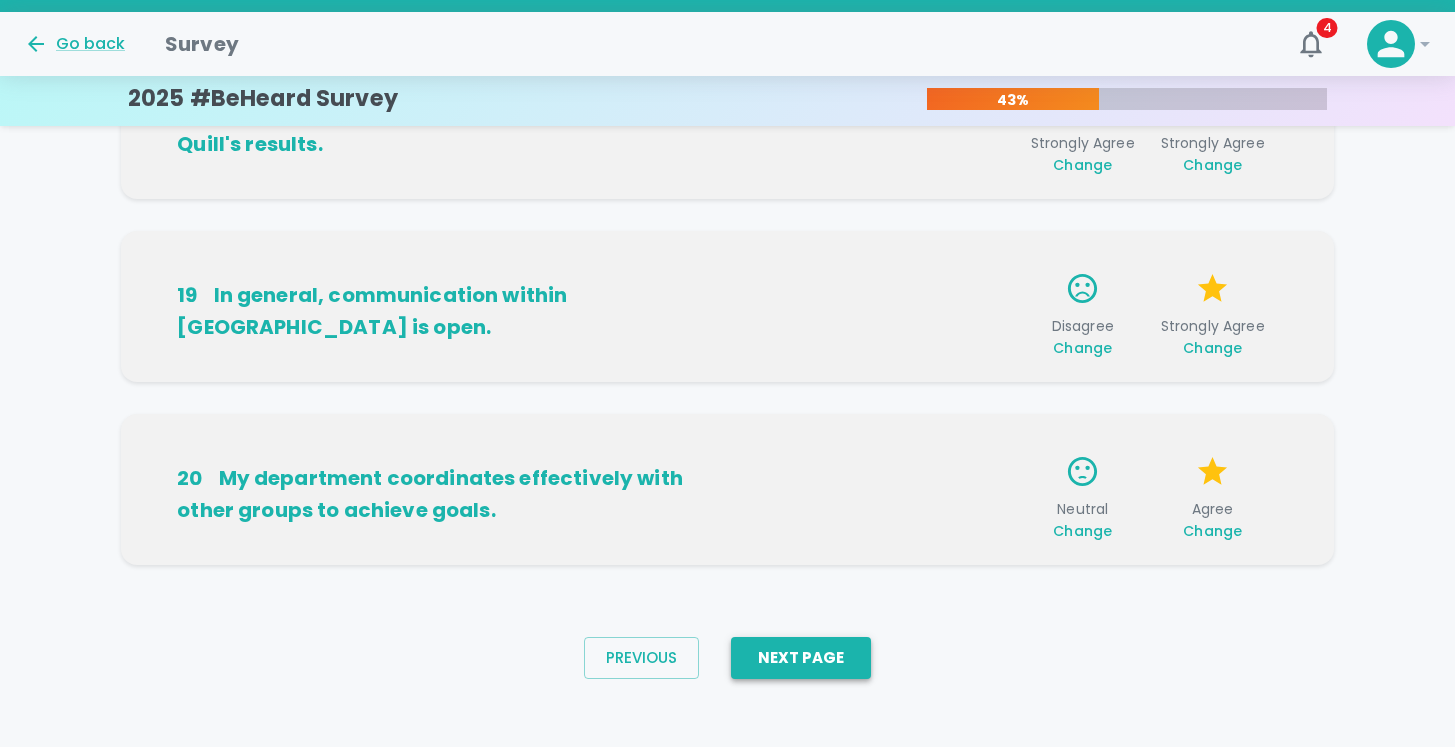 click on "Next Page" at bounding box center [801, 658] 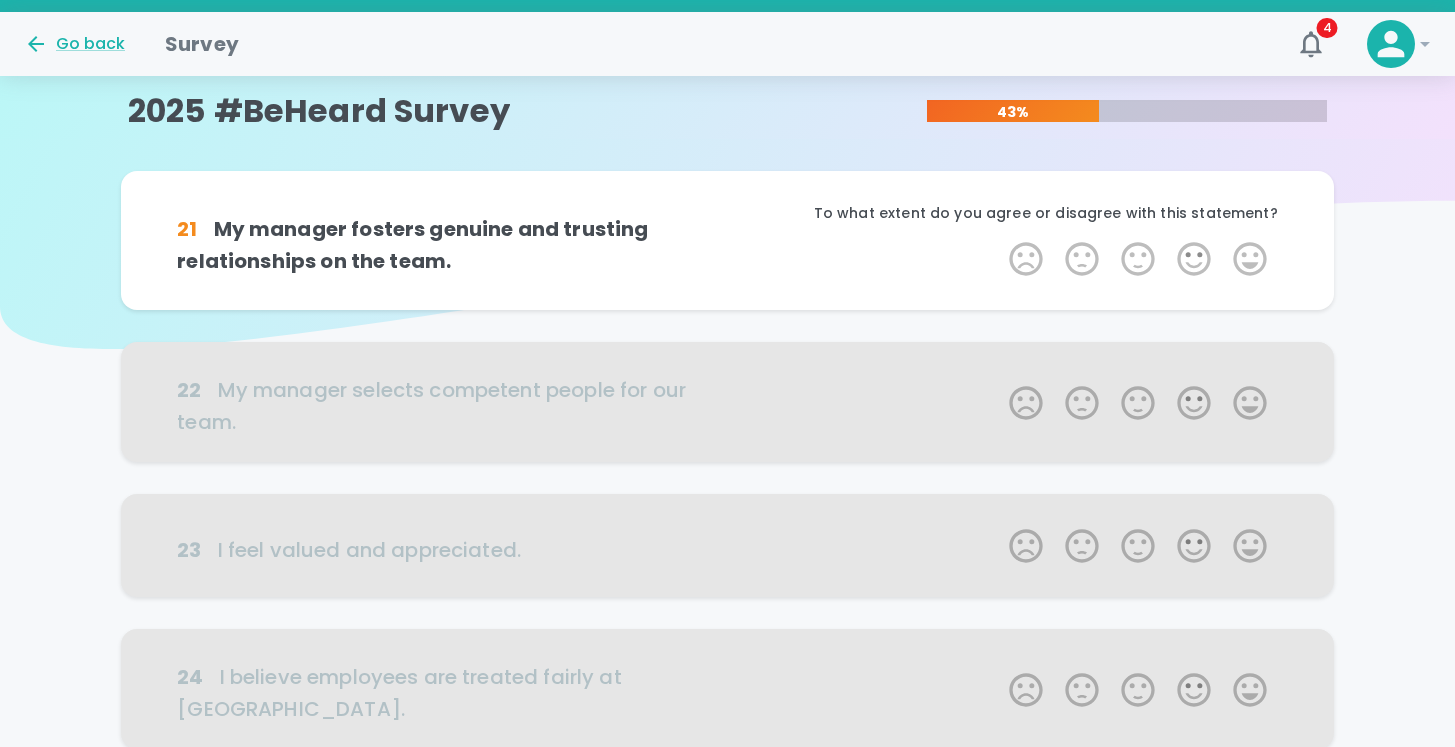 scroll, scrollTop: 0, scrollLeft: 0, axis: both 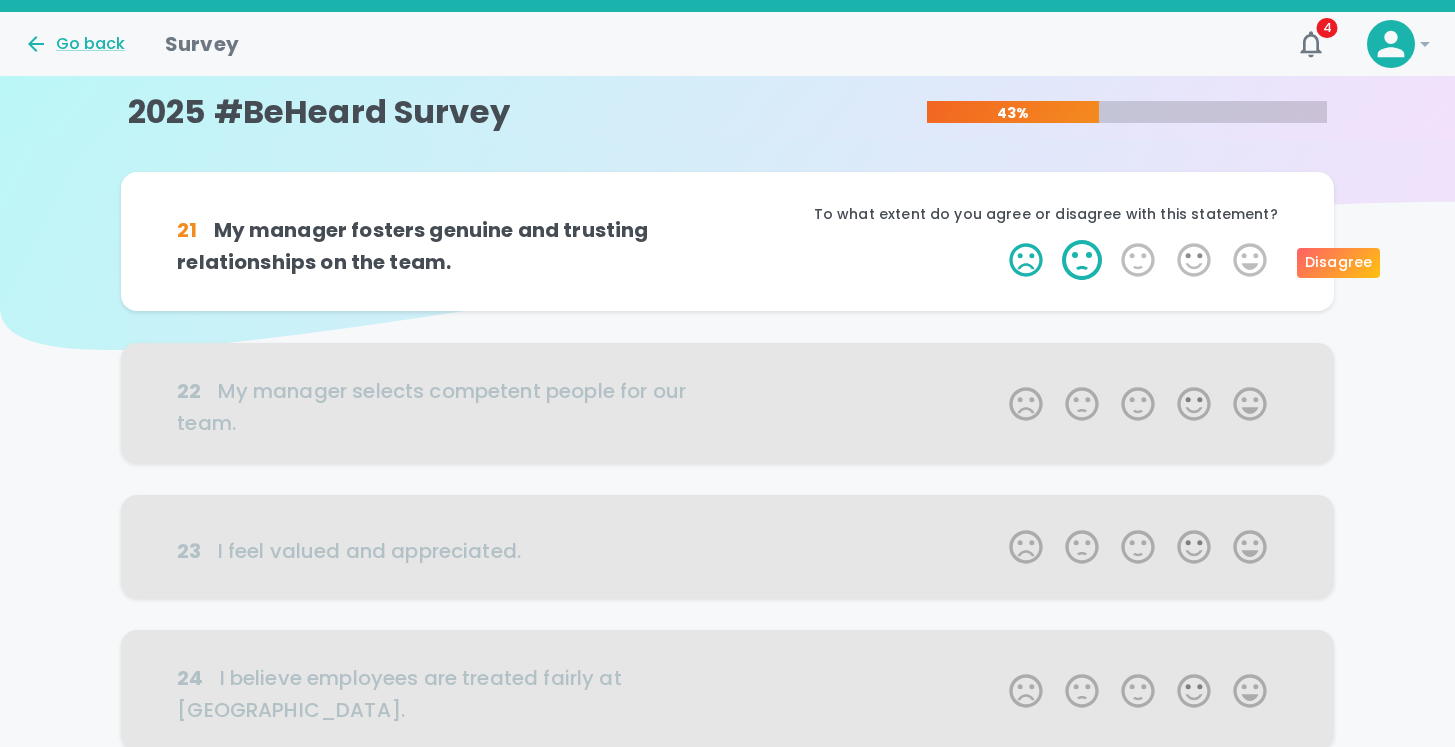 click on "2 Stars" at bounding box center [1082, 260] 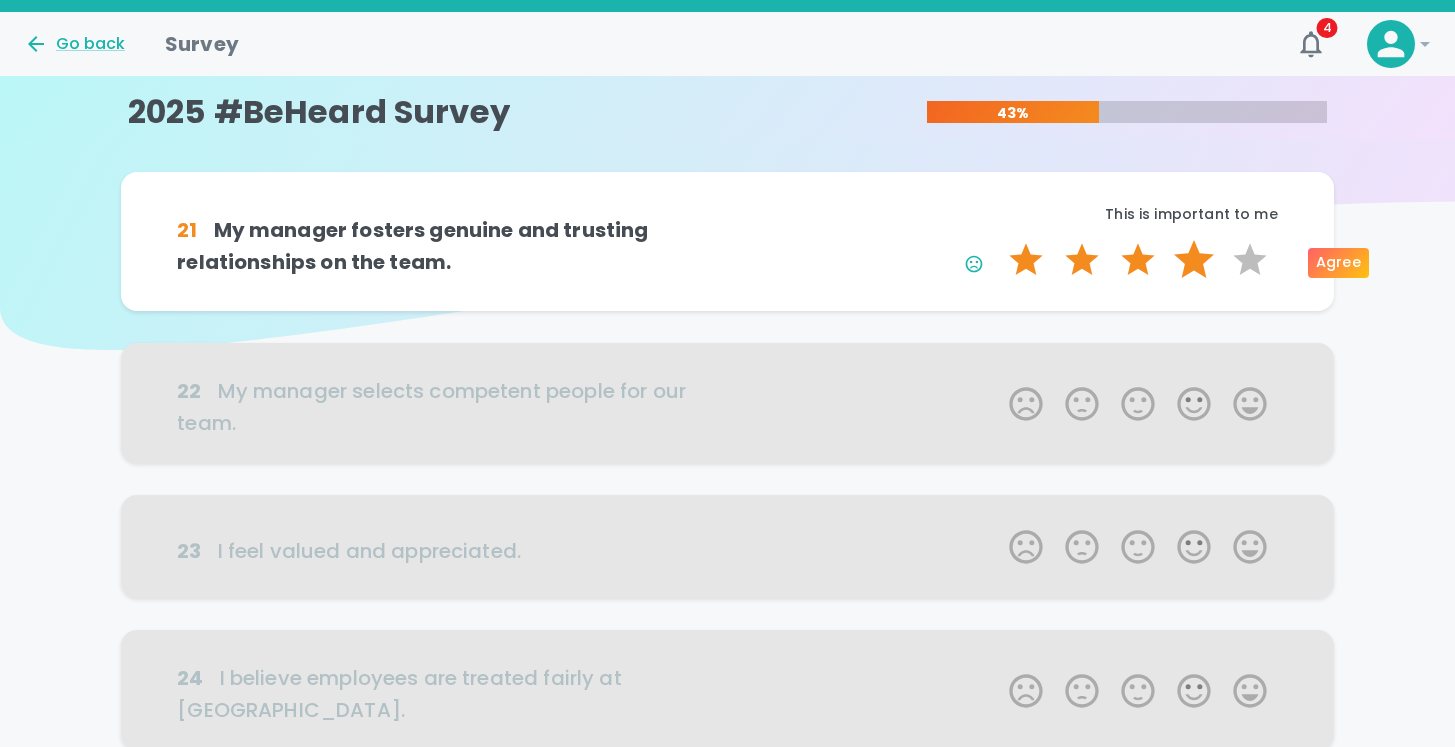 click on "5 Stars" at bounding box center [1250, 260] 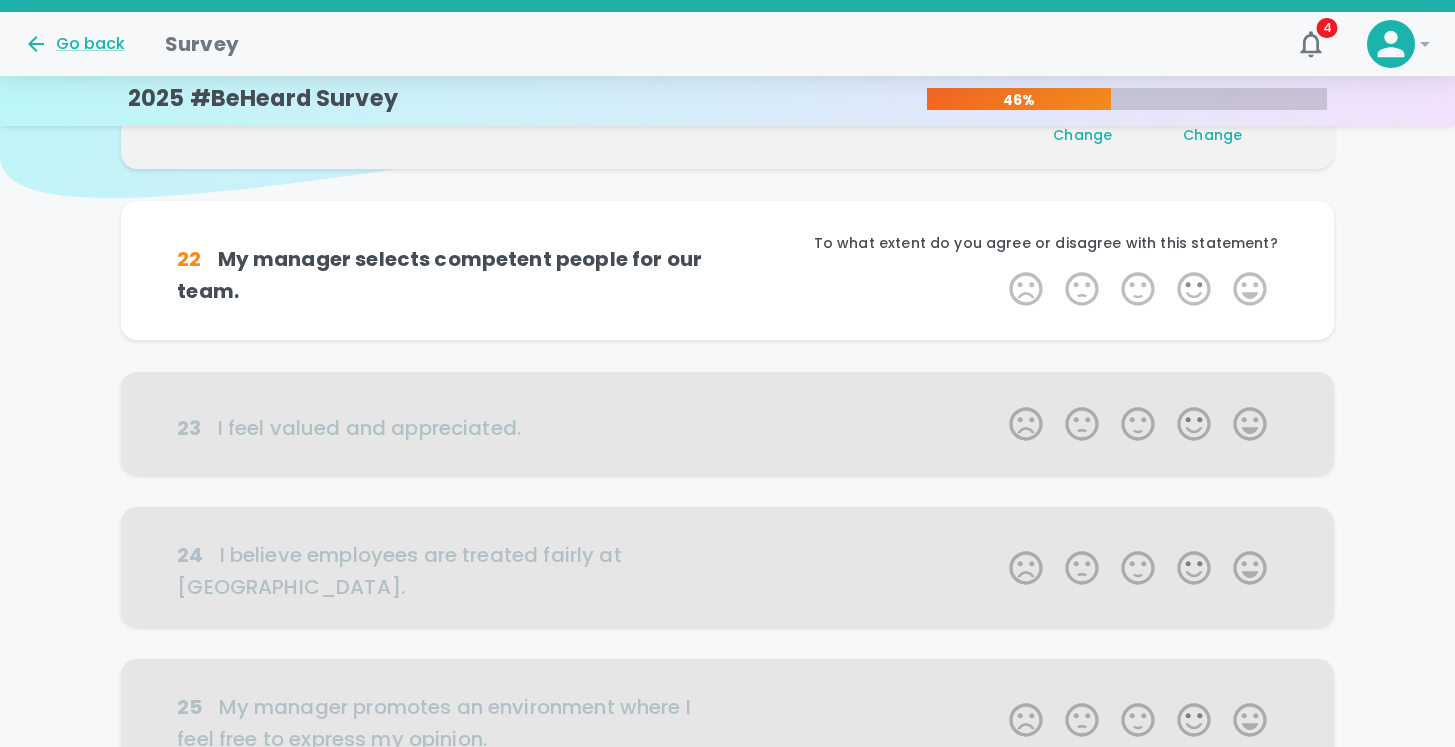 scroll, scrollTop: 176, scrollLeft: 0, axis: vertical 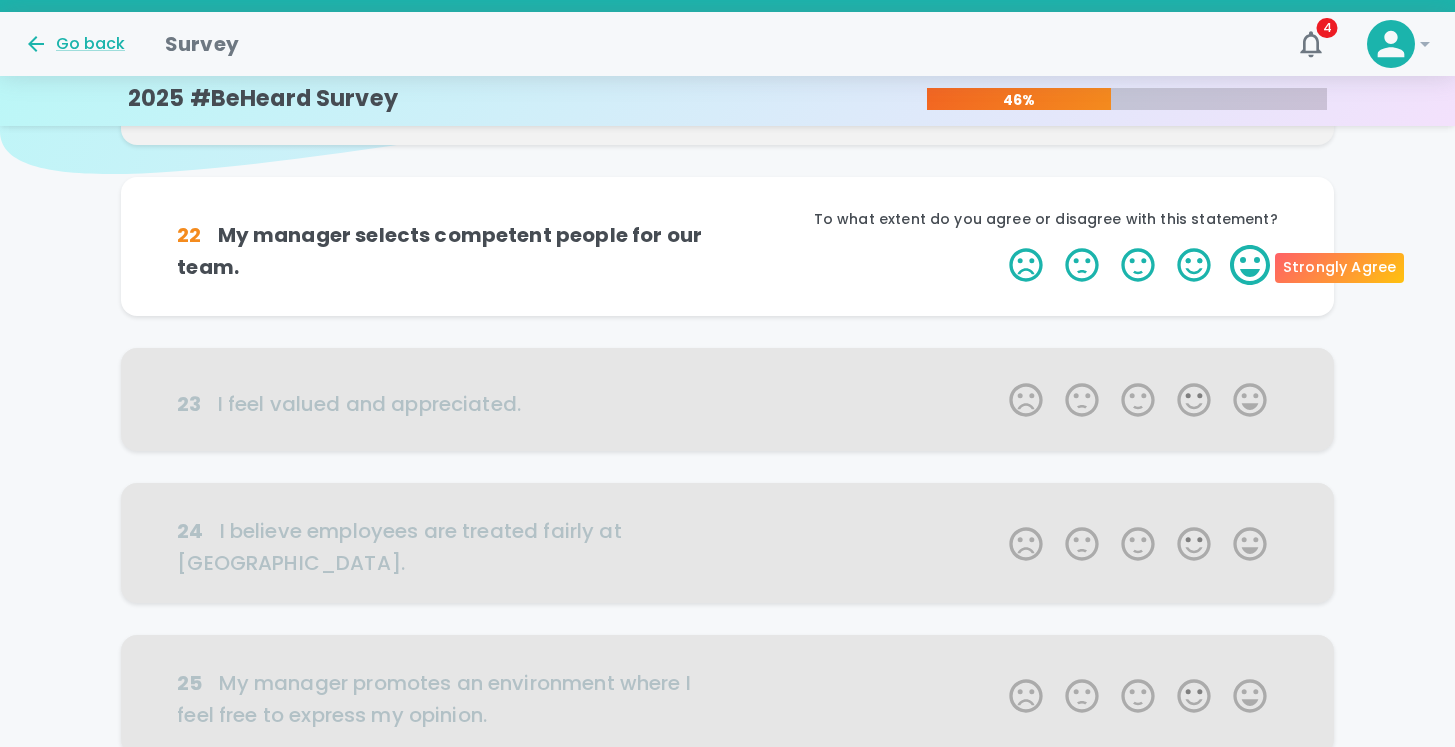 click on "5 Stars" at bounding box center (1250, 265) 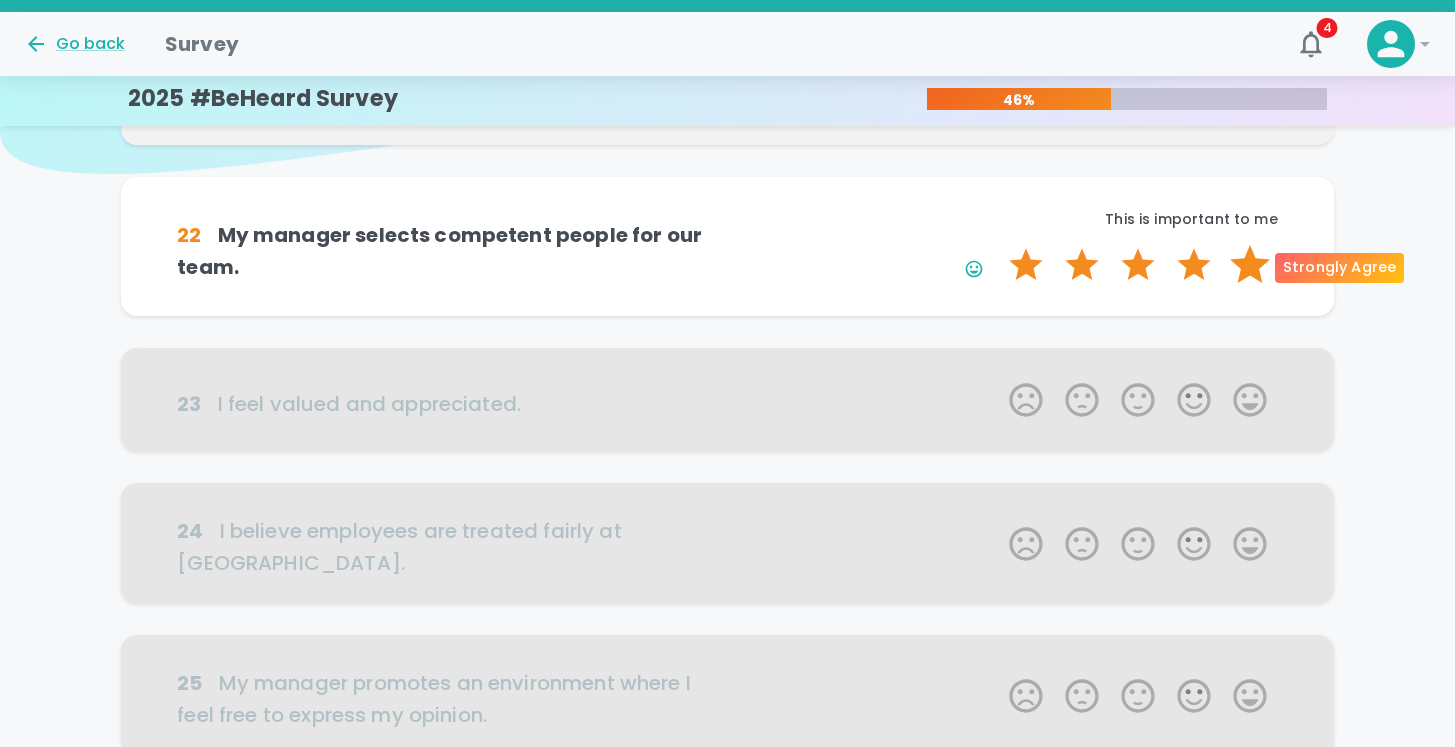 click on "5 Stars" at bounding box center [1250, 265] 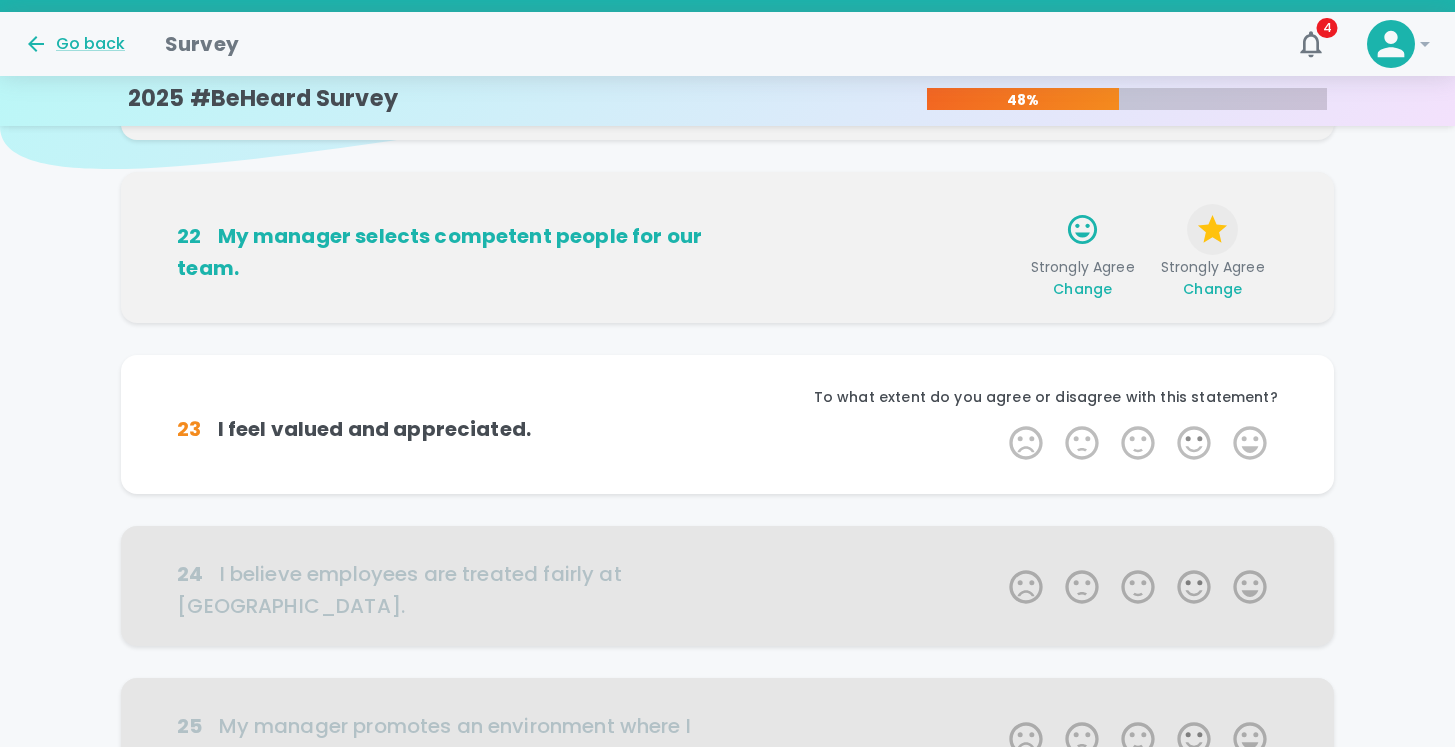scroll, scrollTop: 180, scrollLeft: 0, axis: vertical 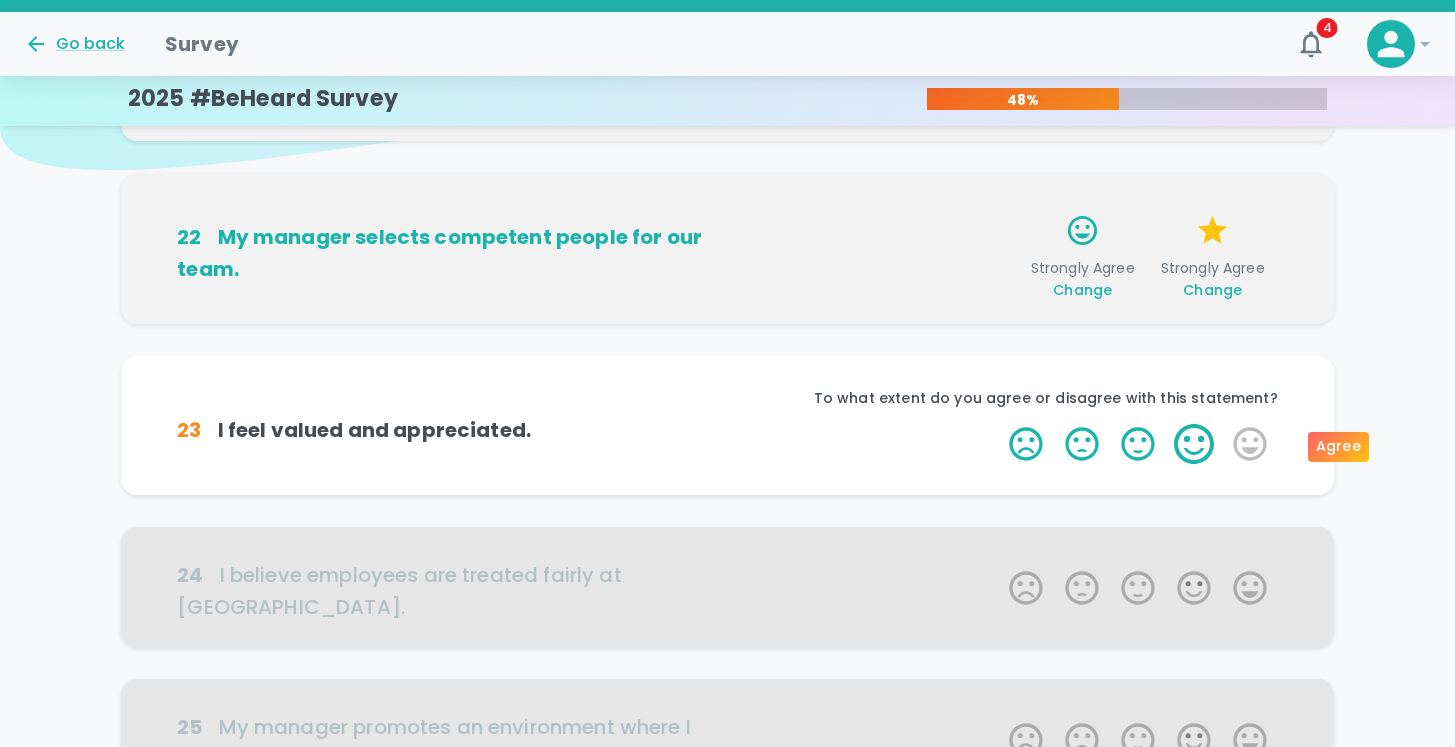 click on "4 Stars" at bounding box center [1194, 444] 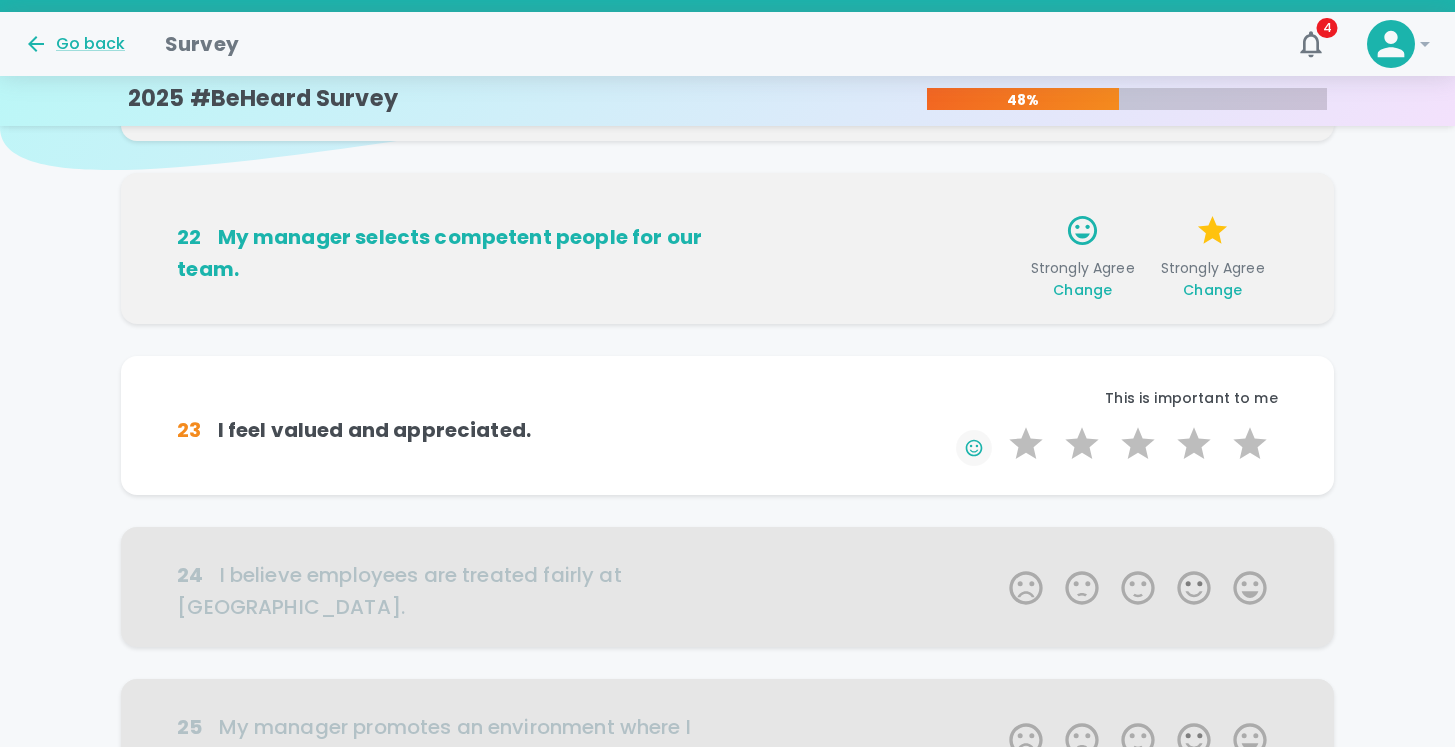 click 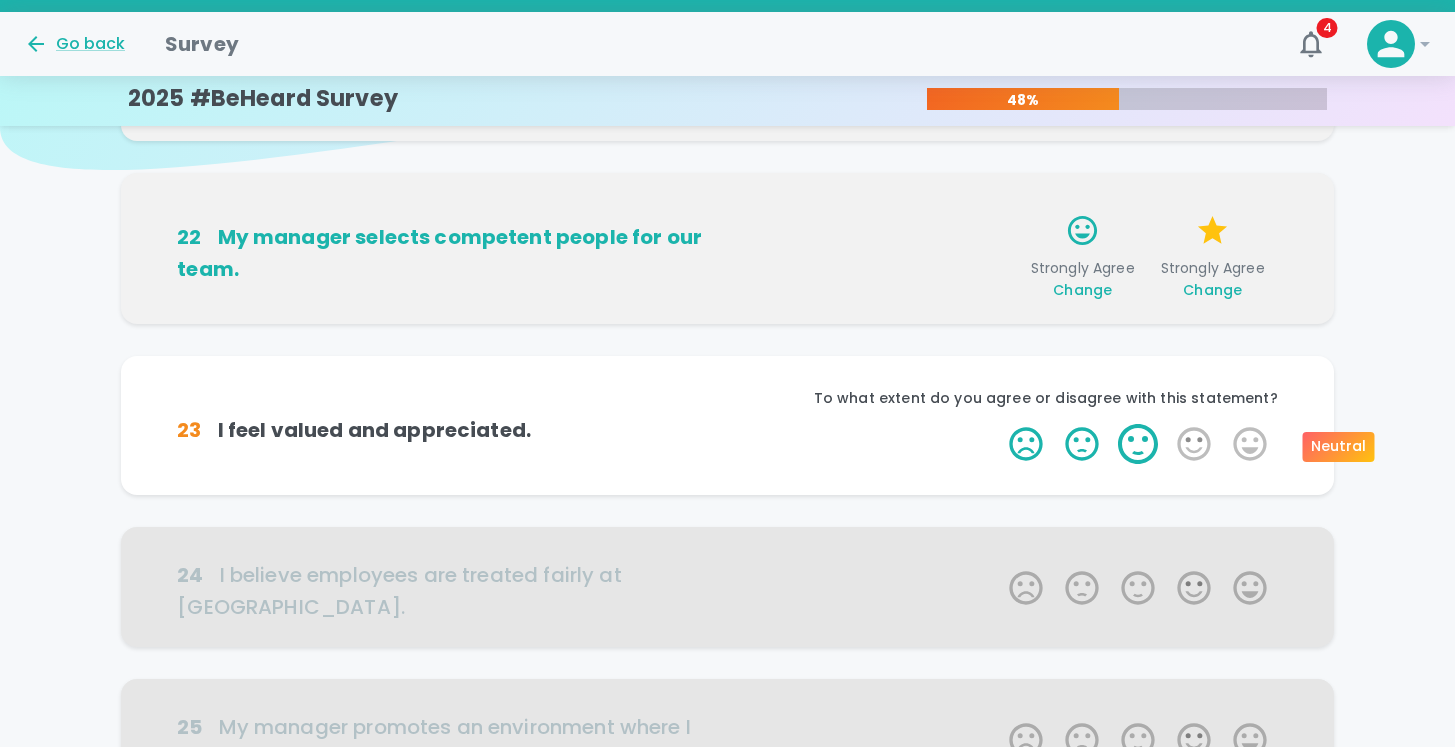 click on "3 Stars" at bounding box center [1138, 444] 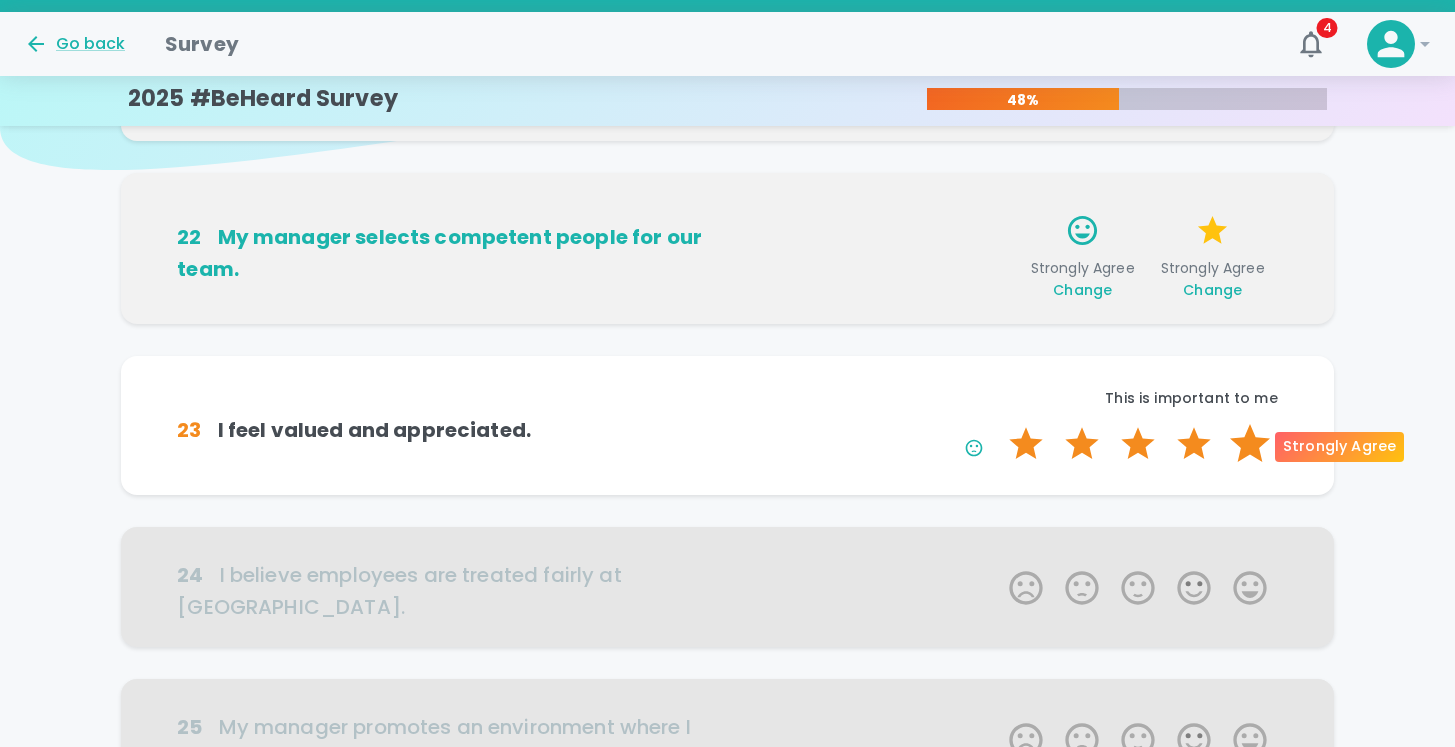 click on "5 Stars" at bounding box center [1250, 444] 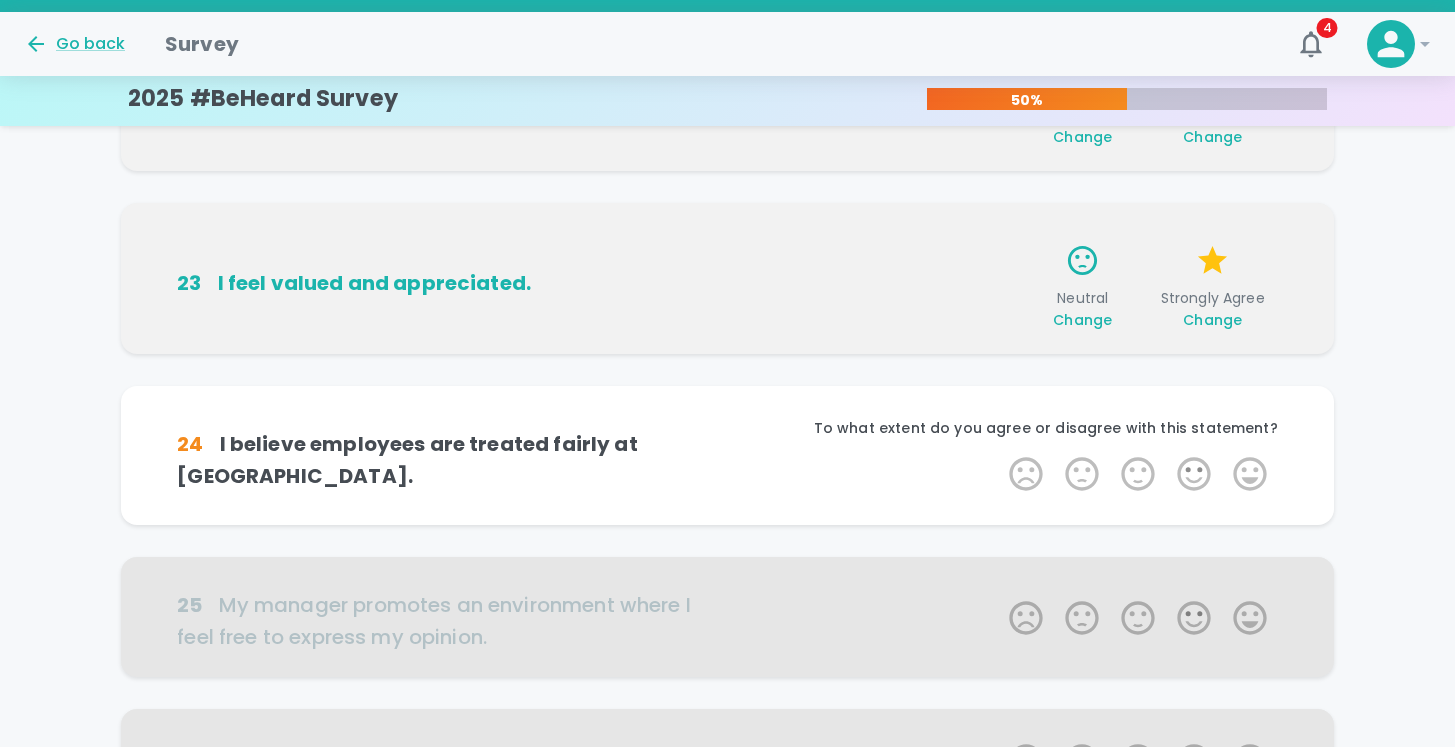 scroll, scrollTop: 356, scrollLeft: 0, axis: vertical 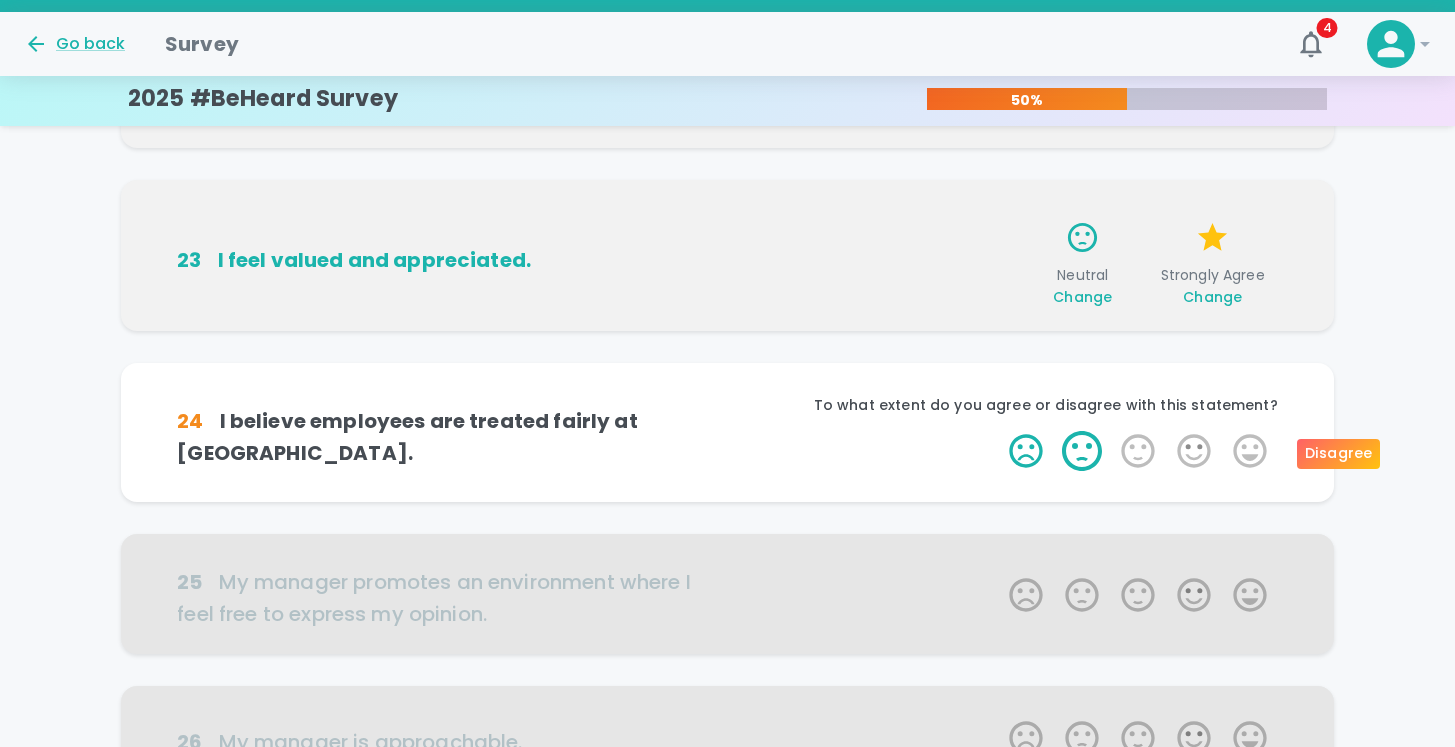 click on "2 Stars" at bounding box center (1082, 451) 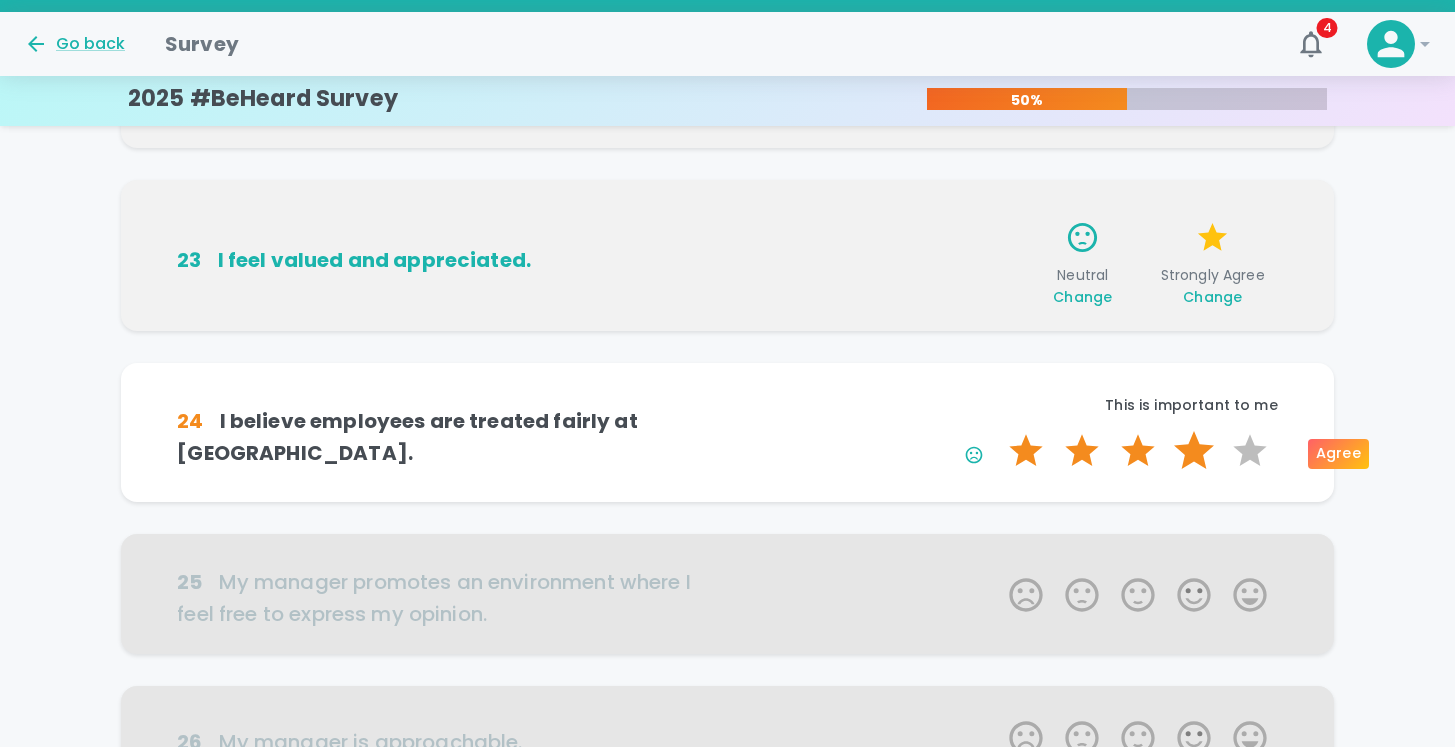 click on "4 Stars" at bounding box center [1194, 451] 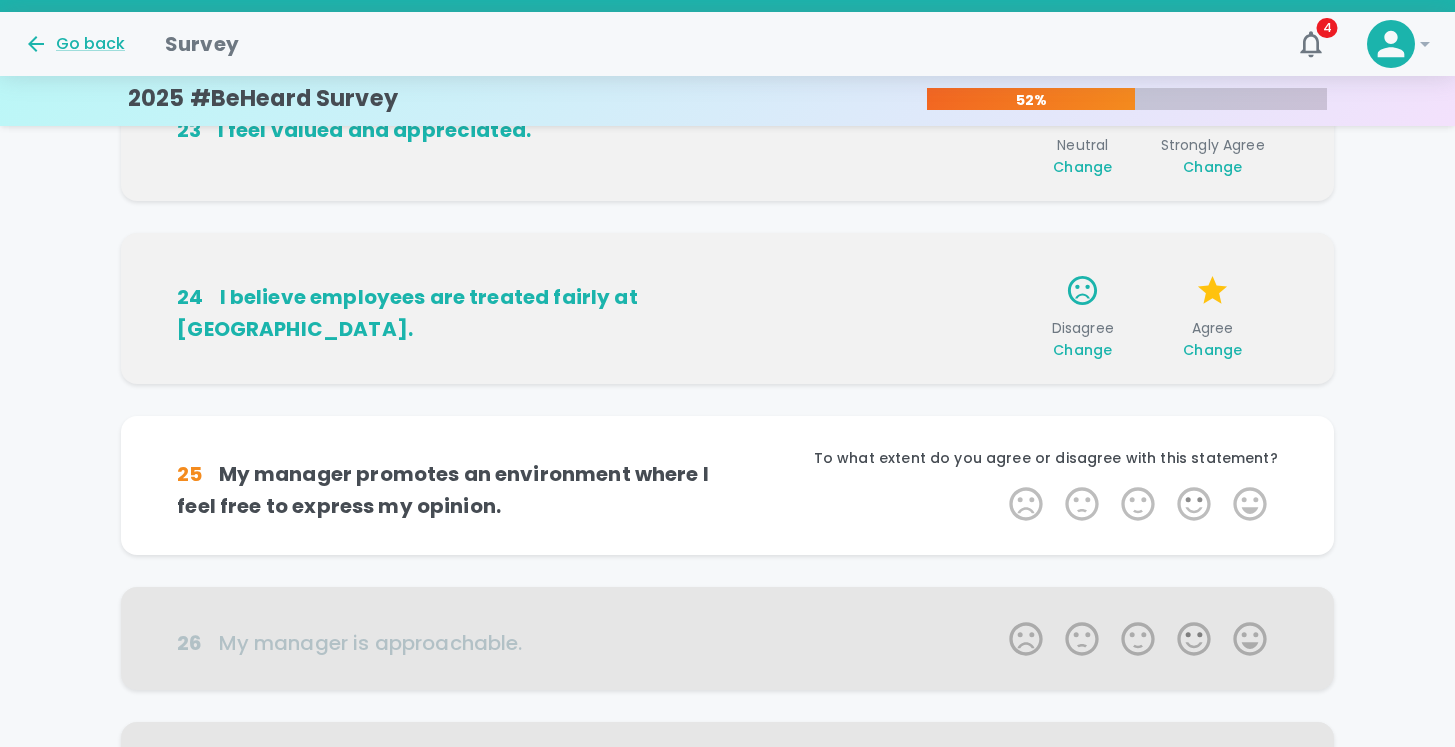 scroll, scrollTop: 495, scrollLeft: 0, axis: vertical 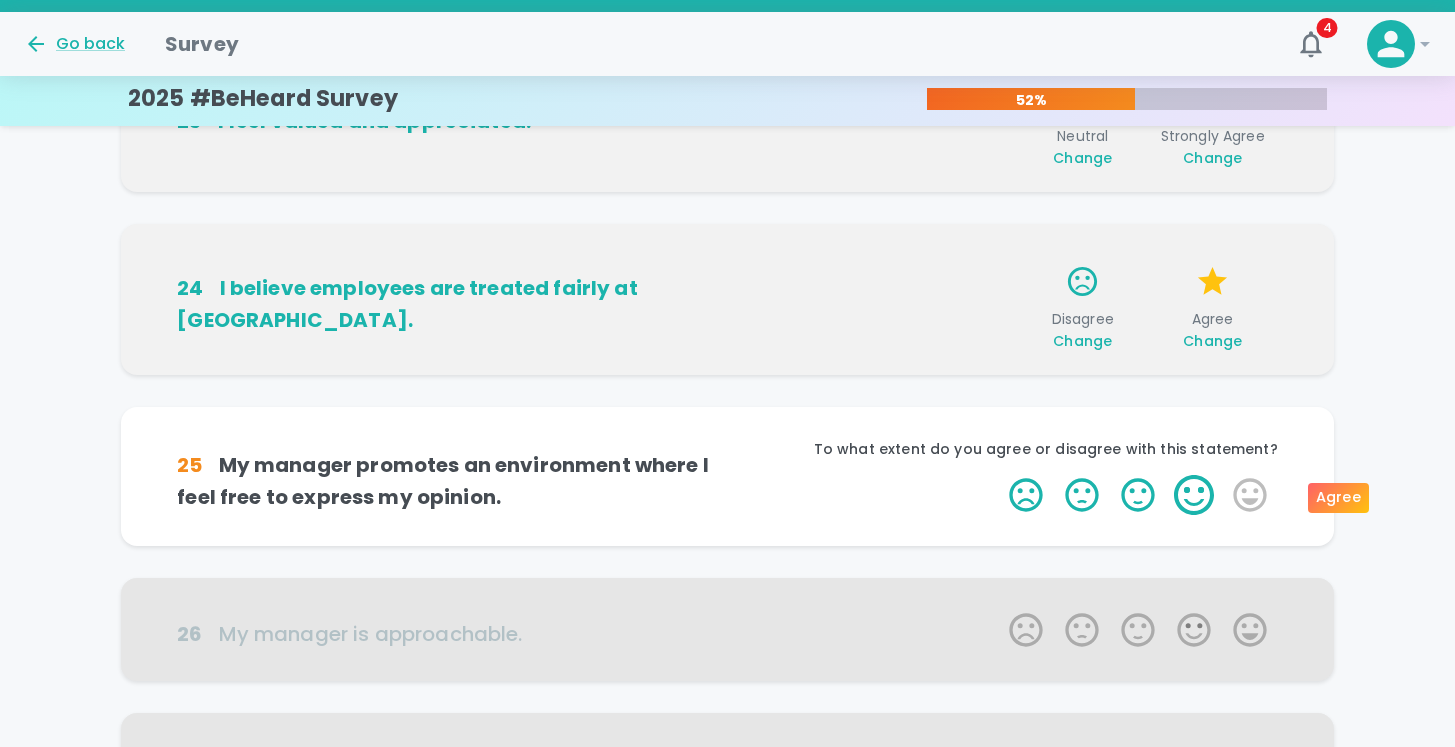 click on "4 Stars" at bounding box center (1194, 495) 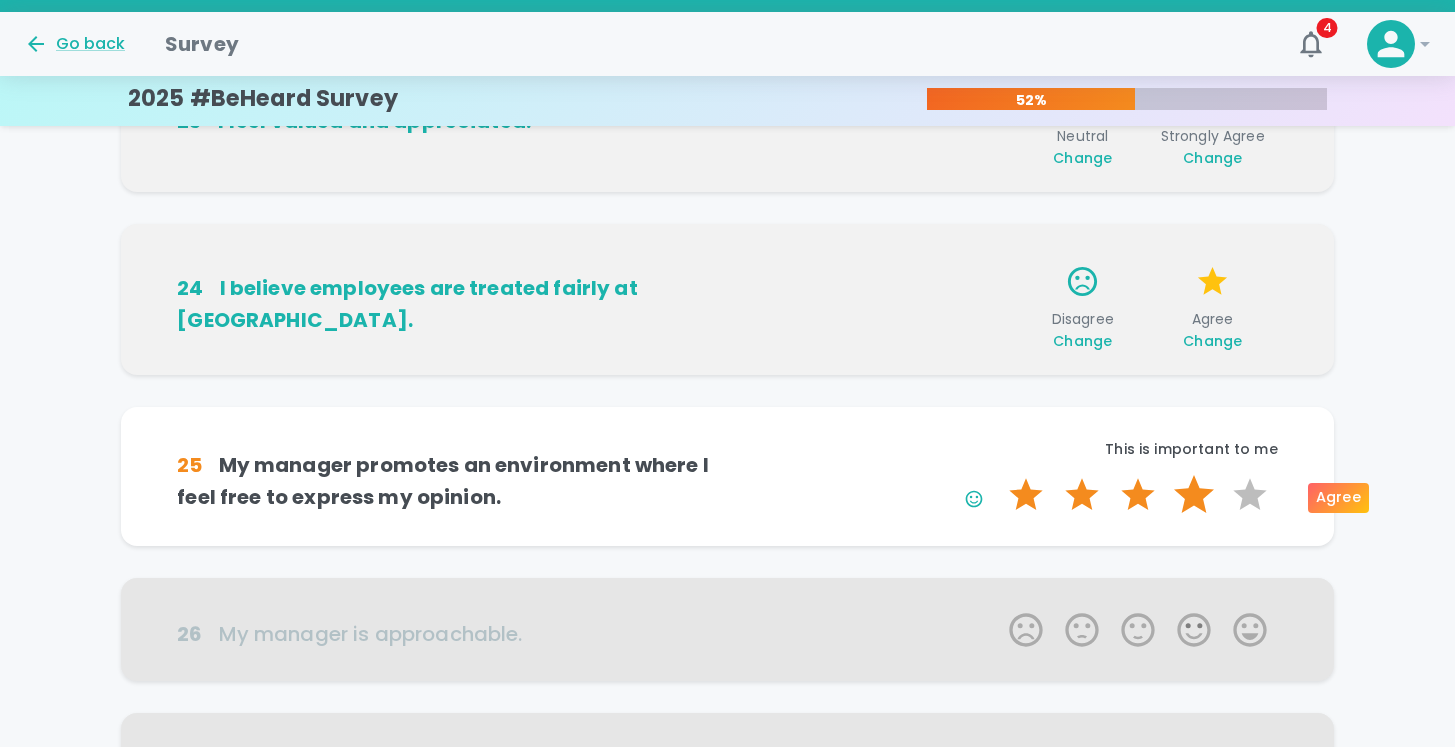 click on "4 Stars" at bounding box center (1194, 495) 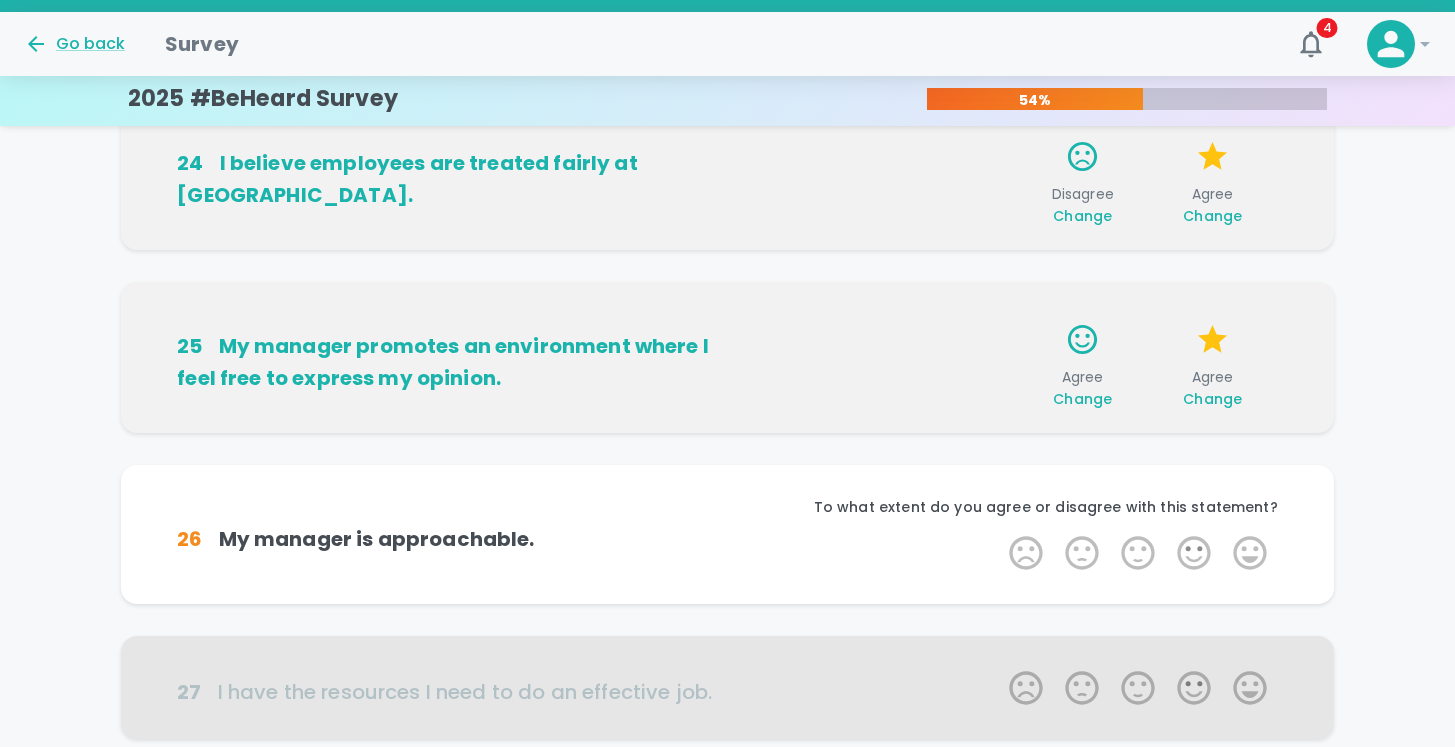 scroll, scrollTop: 650, scrollLeft: 0, axis: vertical 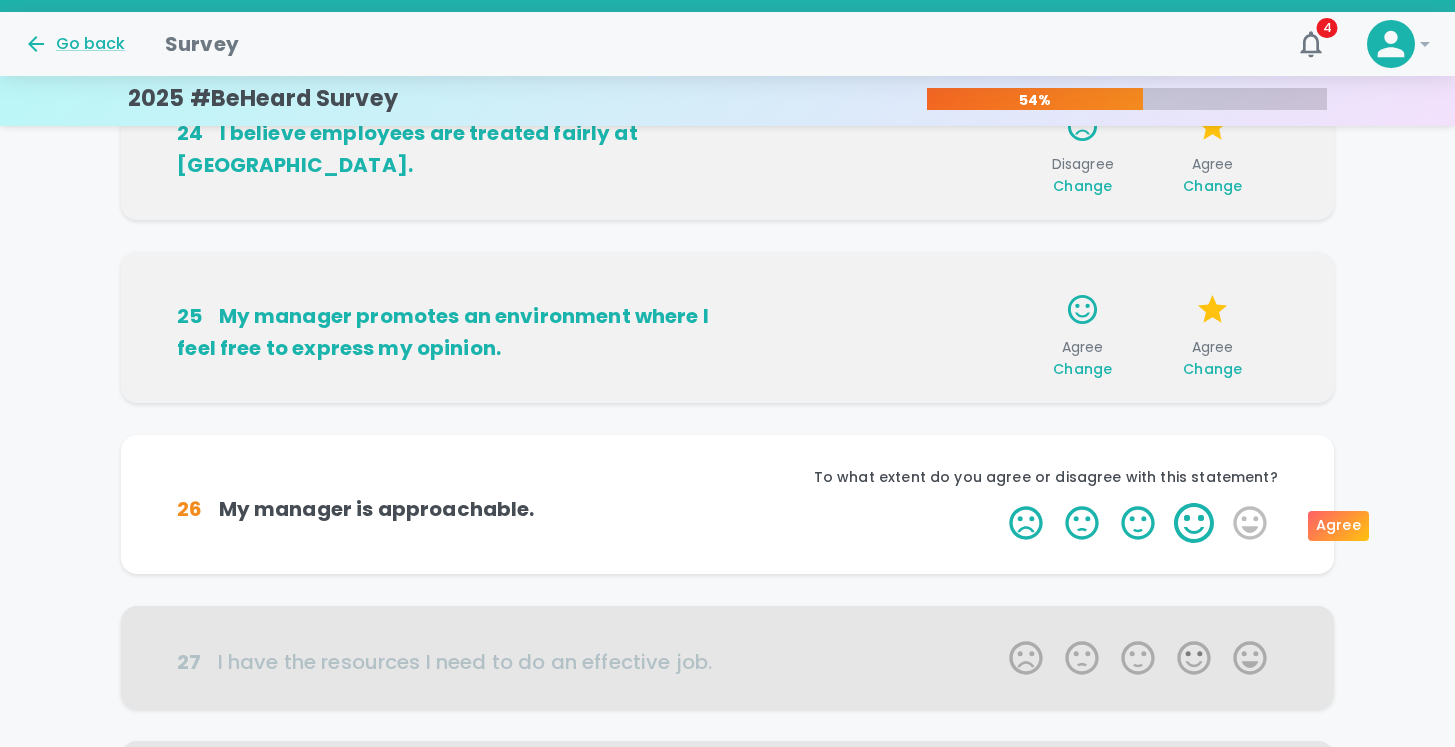 click on "4 Stars" at bounding box center [1194, 523] 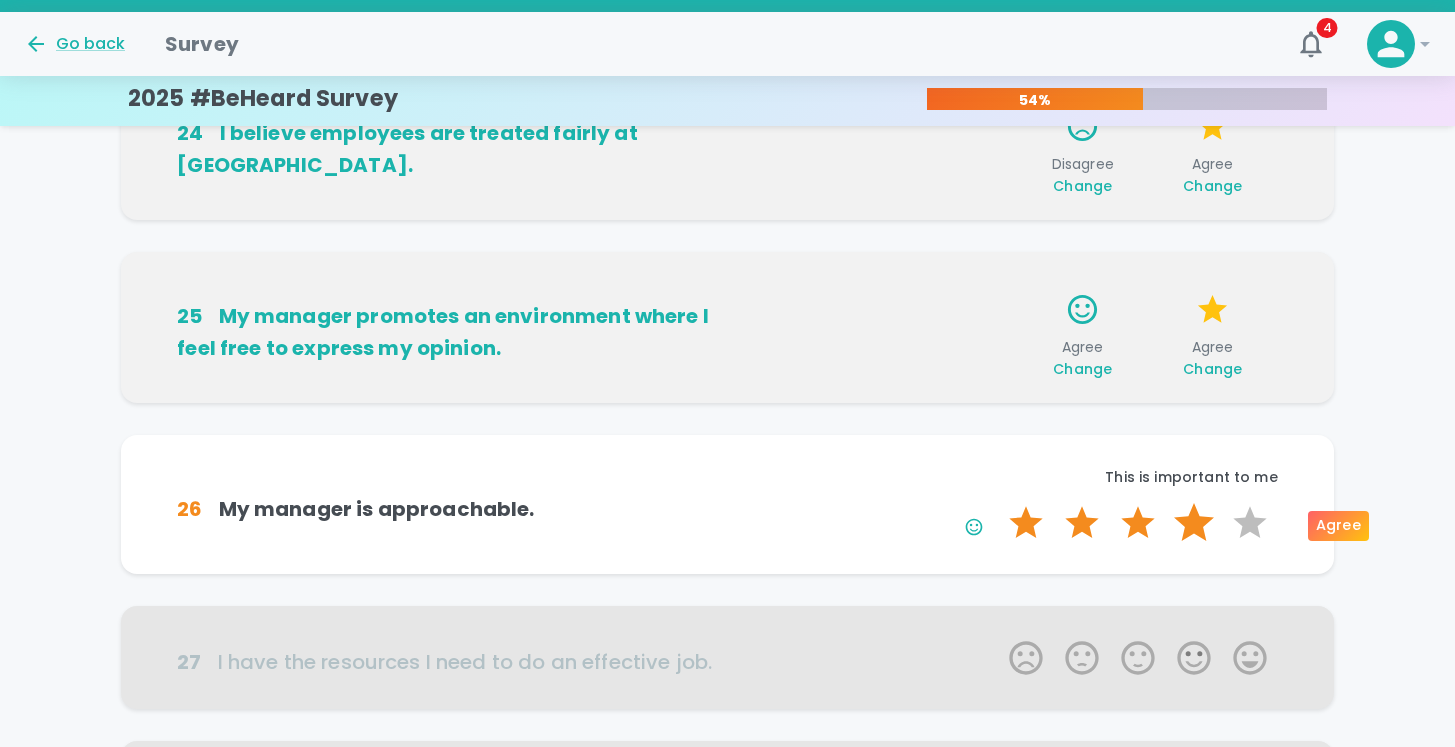 click on "4 Stars" at bounding box center [1194, 523] 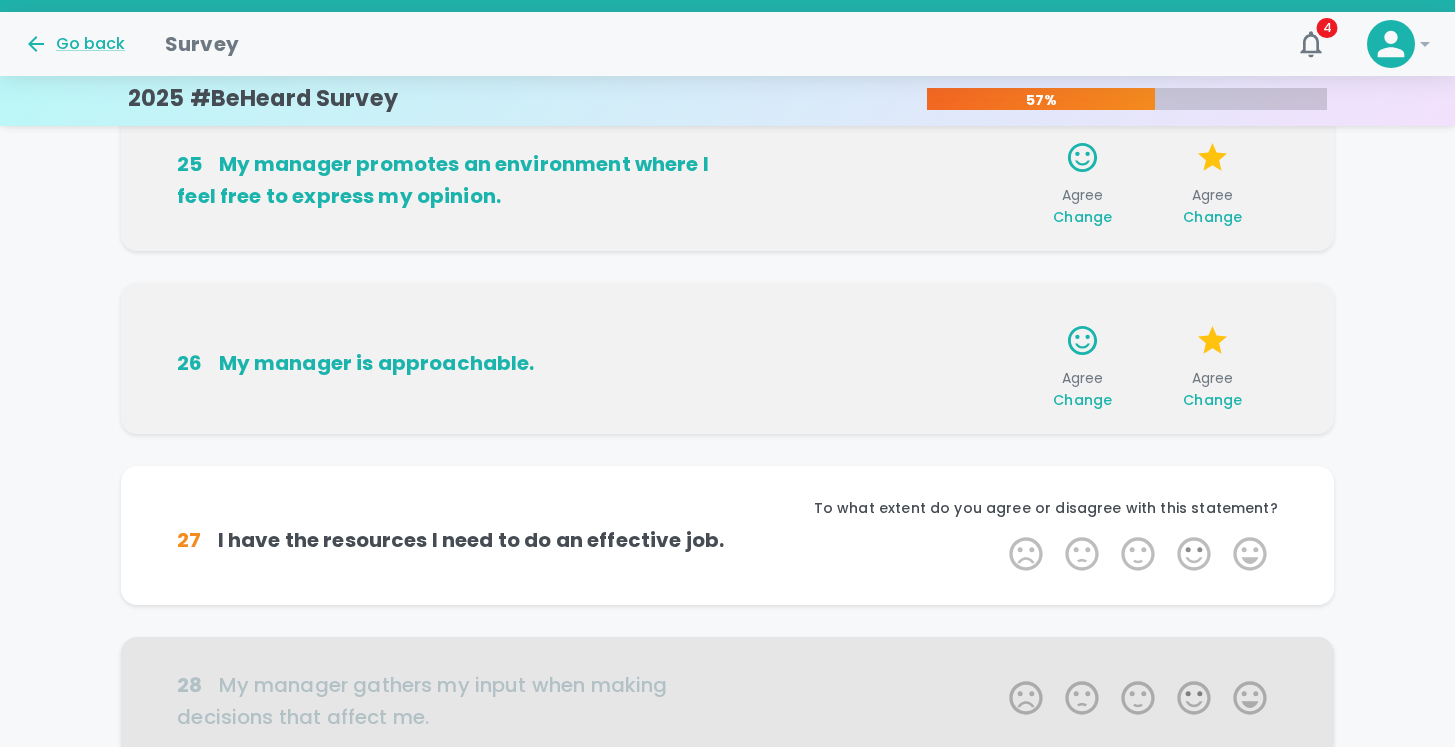 scroll, scrollTop: 826, scrollLeft: 0, axis: vertical 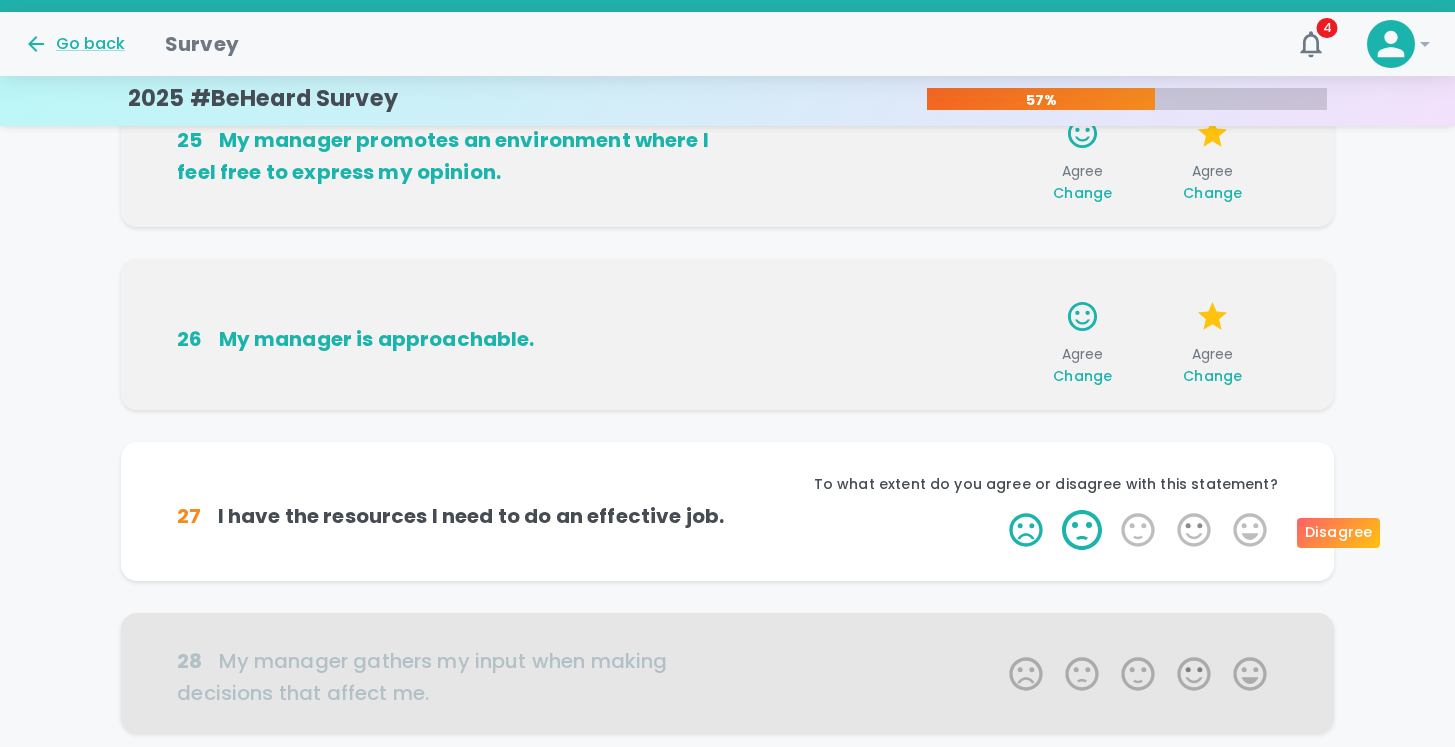 click on "2 Stars" at bounding box center [1082, 530] 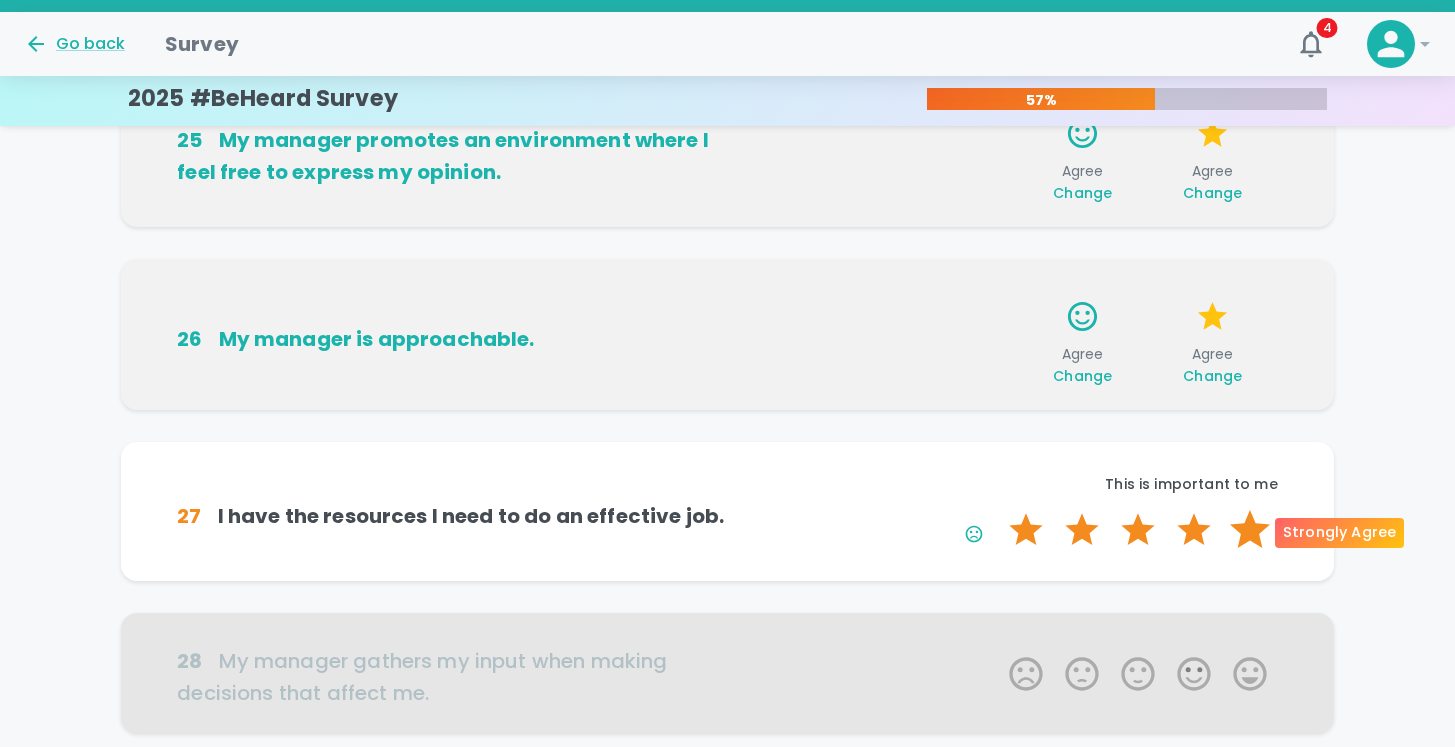 click on "5 Stars" at bounding box center [1250, 530] 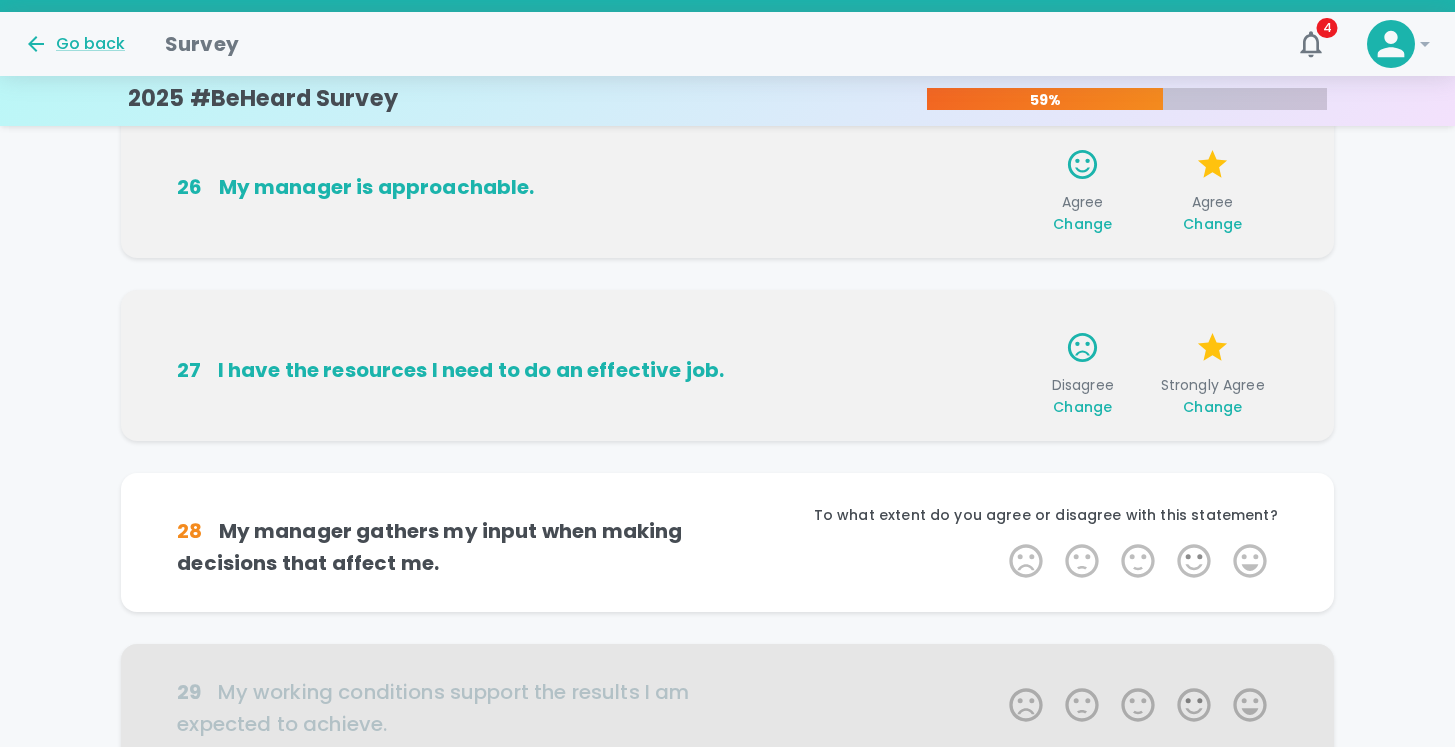 scroll, scrollTop: 1002, scrollLeft: 0, axis: vertical 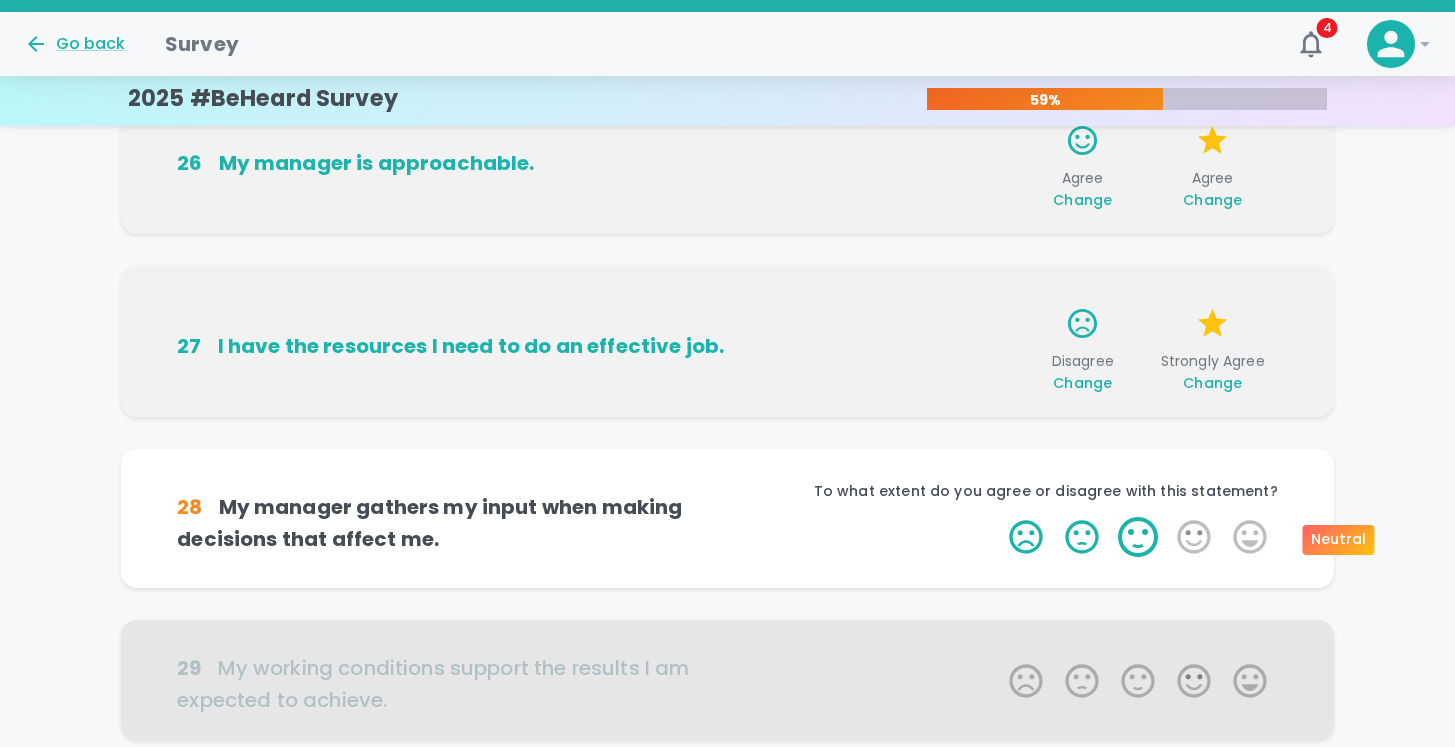 click on "3 Stars" at bounding box center [1138, 537] 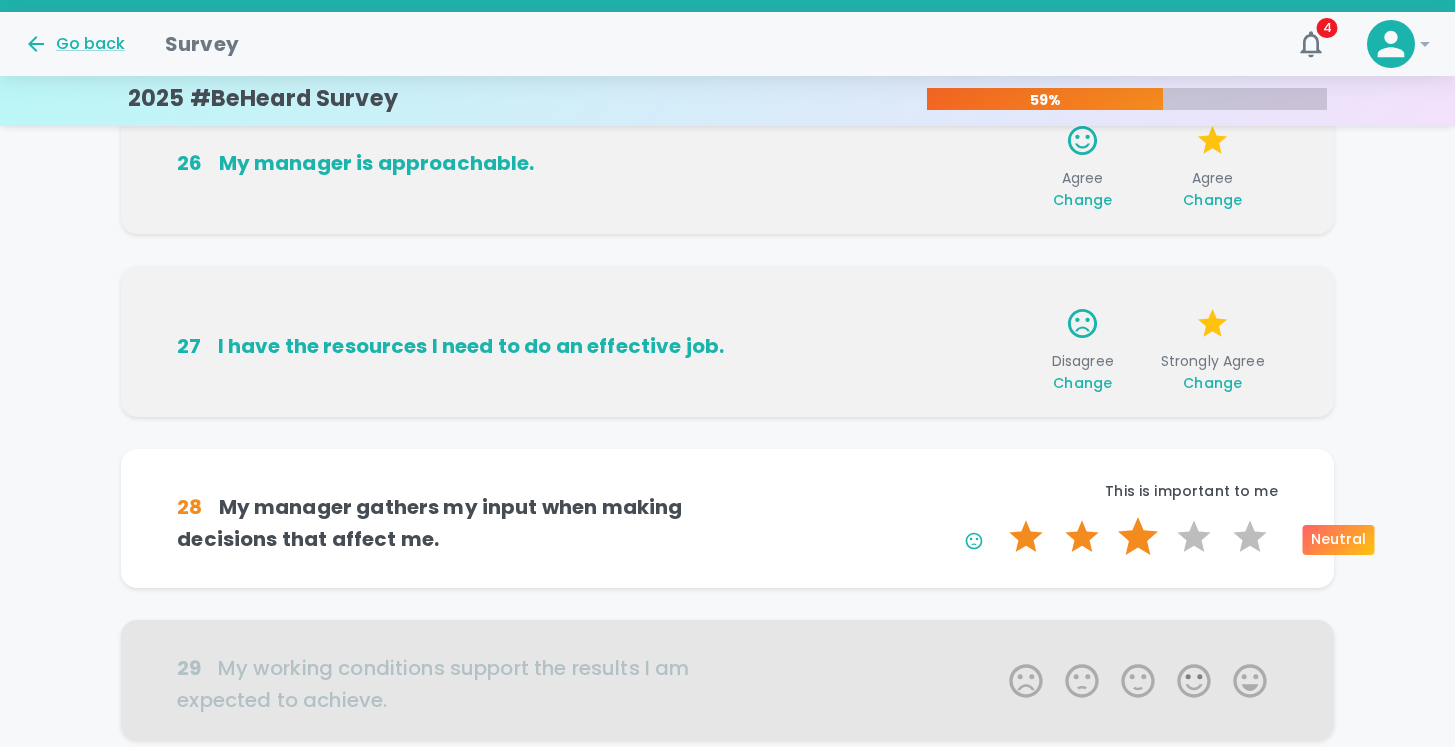 click on "3 Stars" at bounding box center (1138, 537) 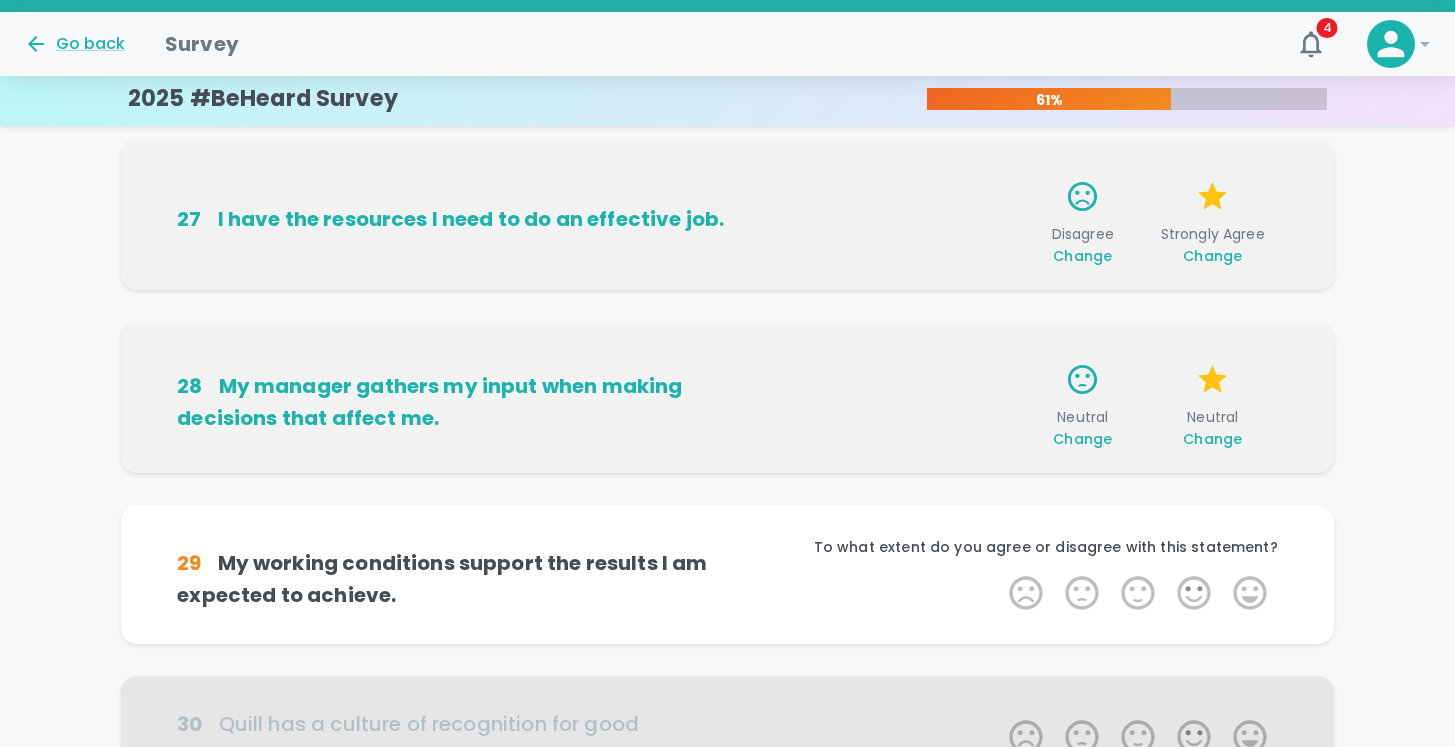 scroll, scrollTop: 1178, scrollLeft: 0, axis: vertical 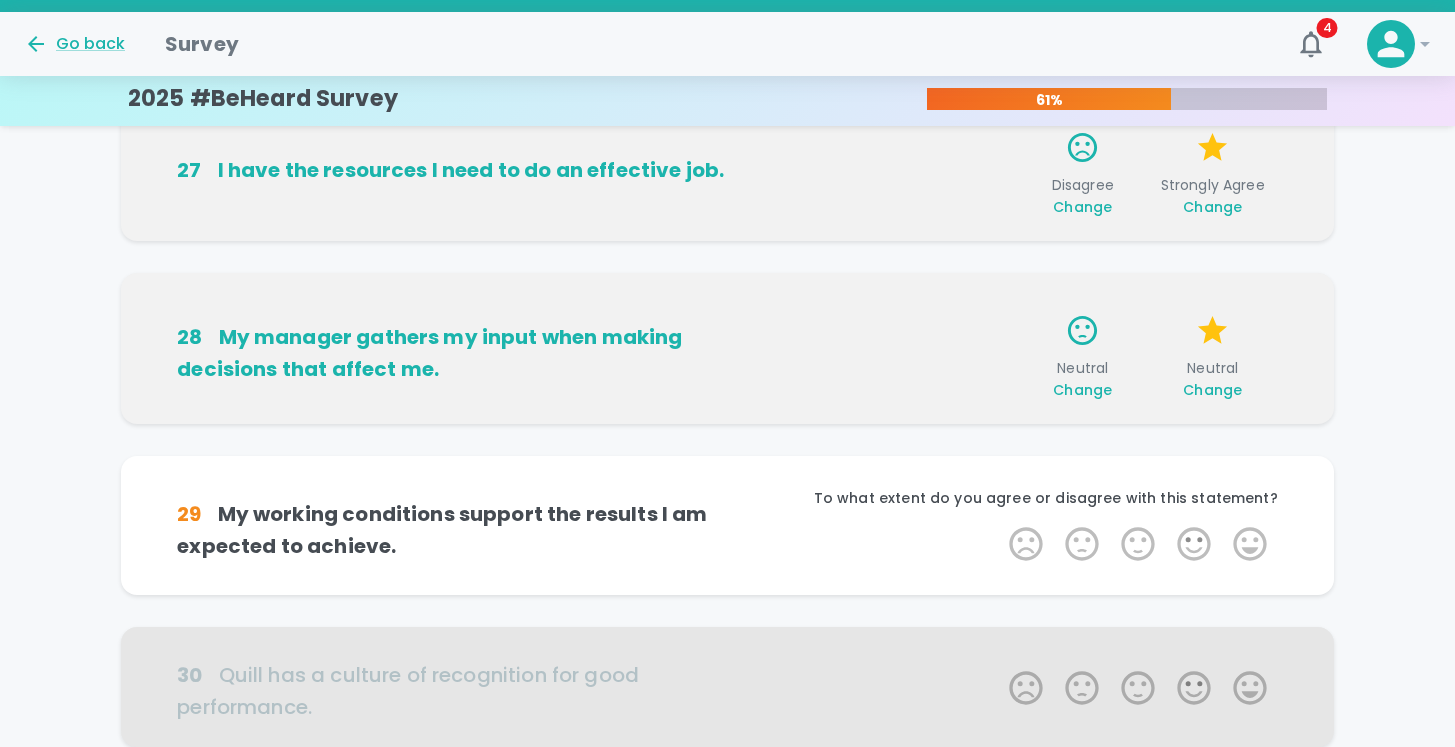 click on "Change" at bounding box center (1212, 390) 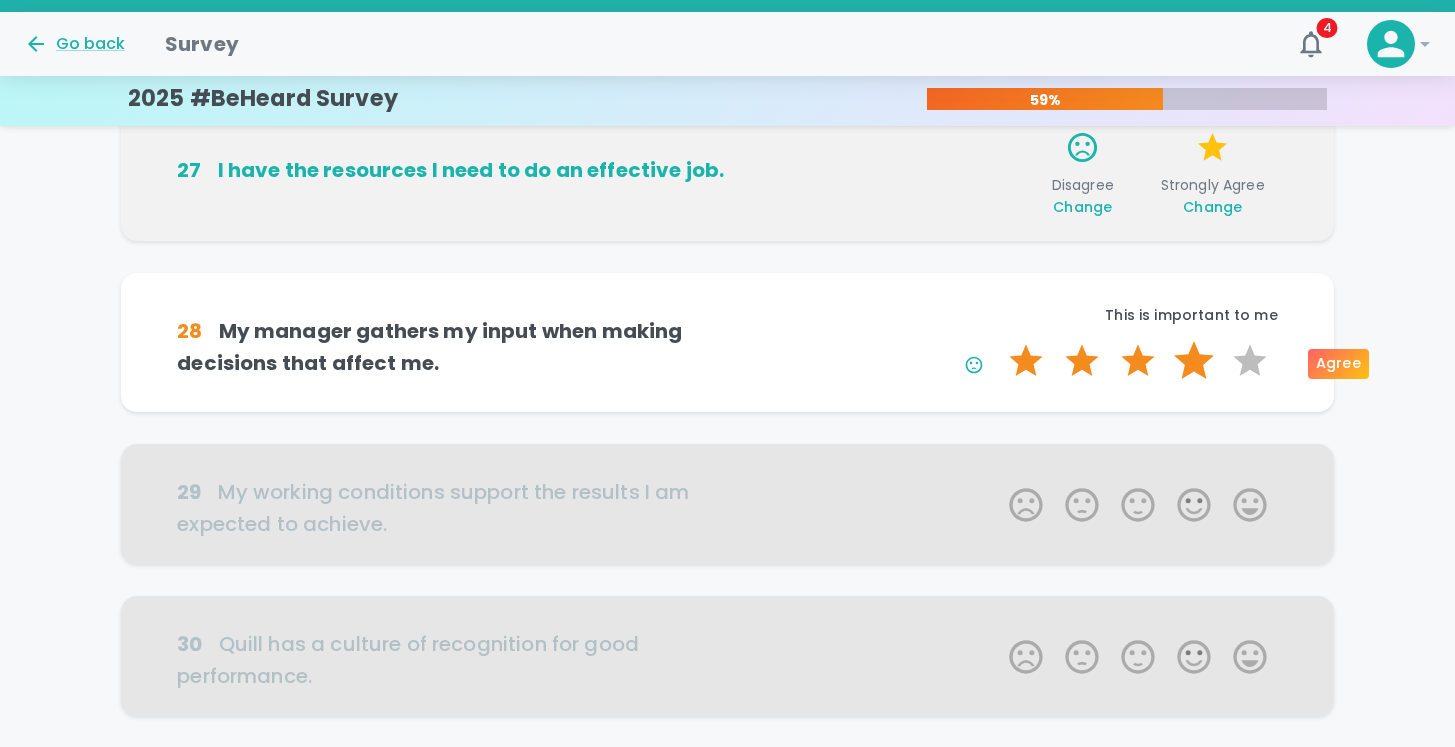 click on "4 Stars" at bounding box center [1194, 361] 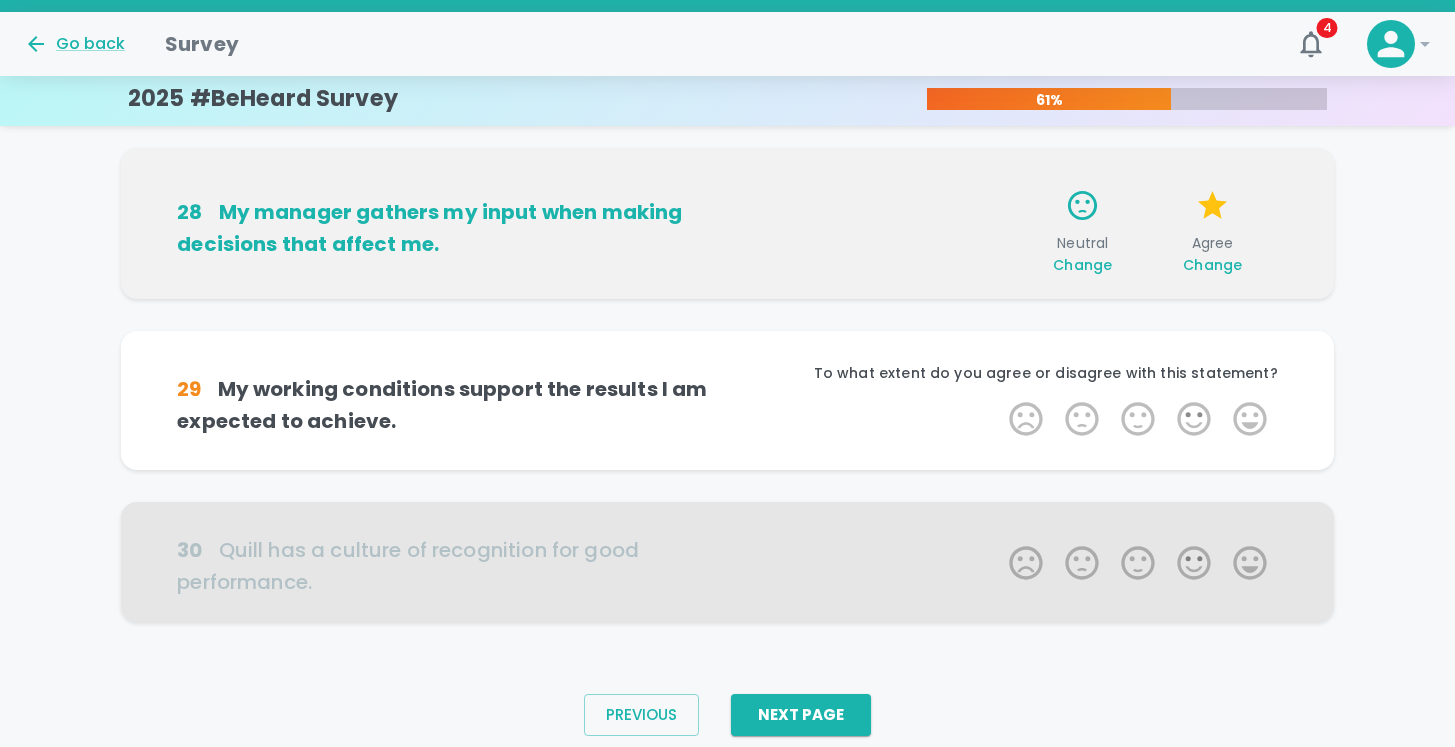 scroll, scrollTop: 1341, scrollLeft: 0, axis: vertical 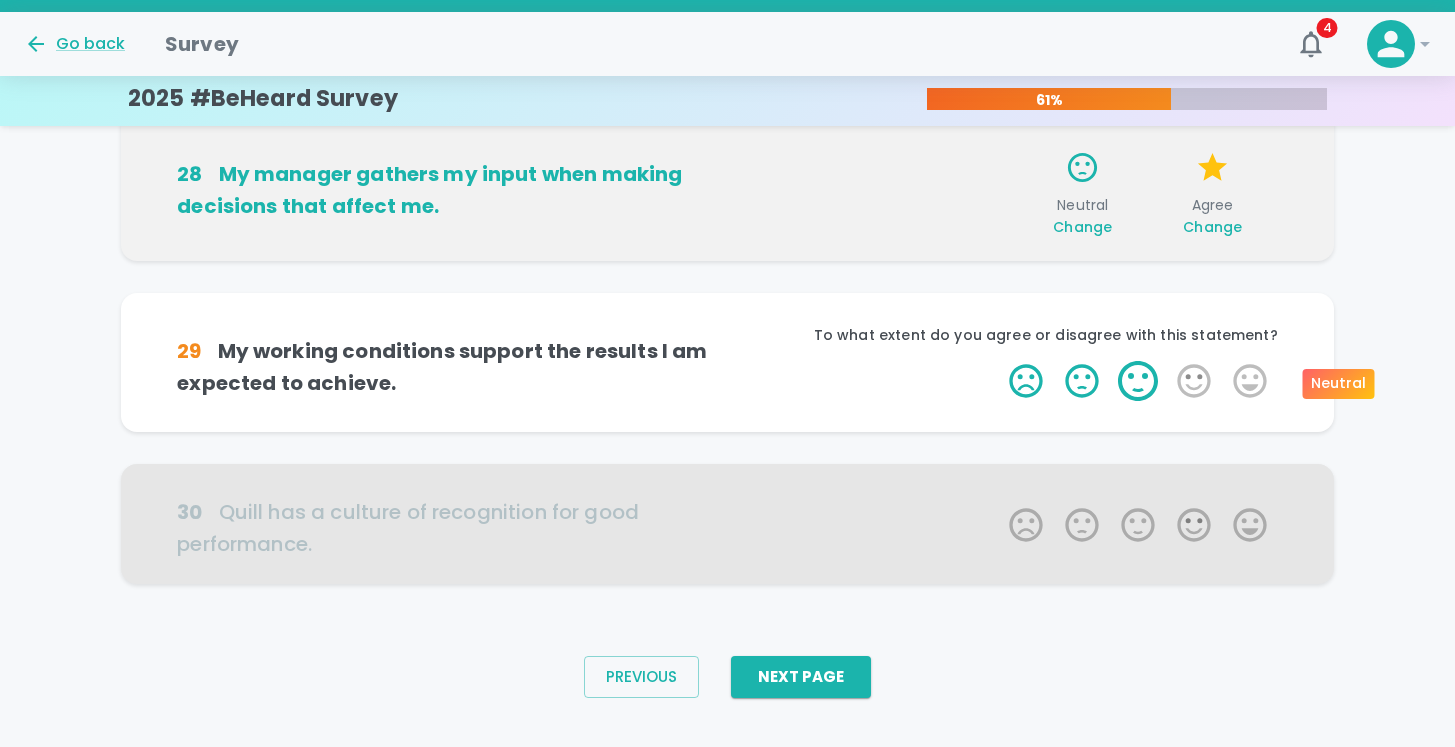 click on "3 Stars" at bounding box center [1138, 381] 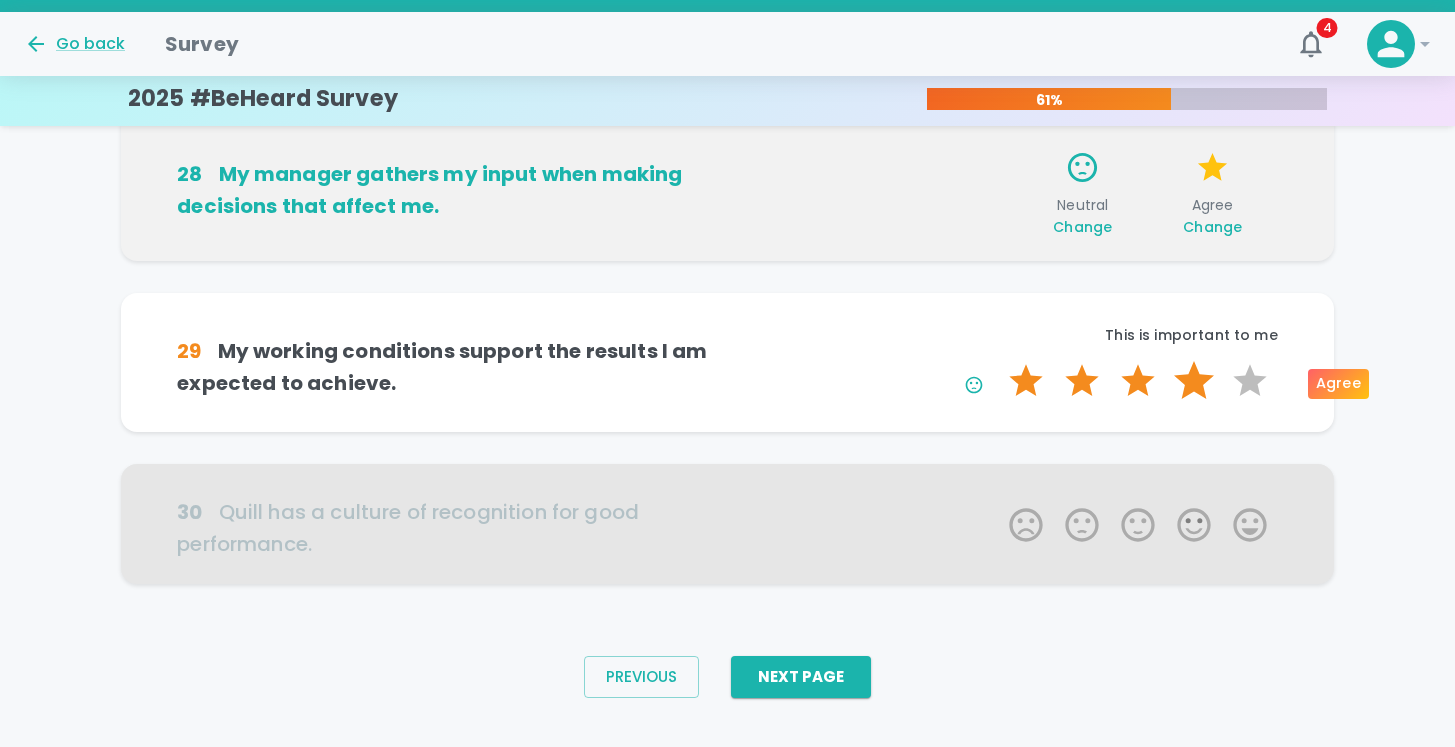 click on "4 Stars" at bounding box center (1194, 381) 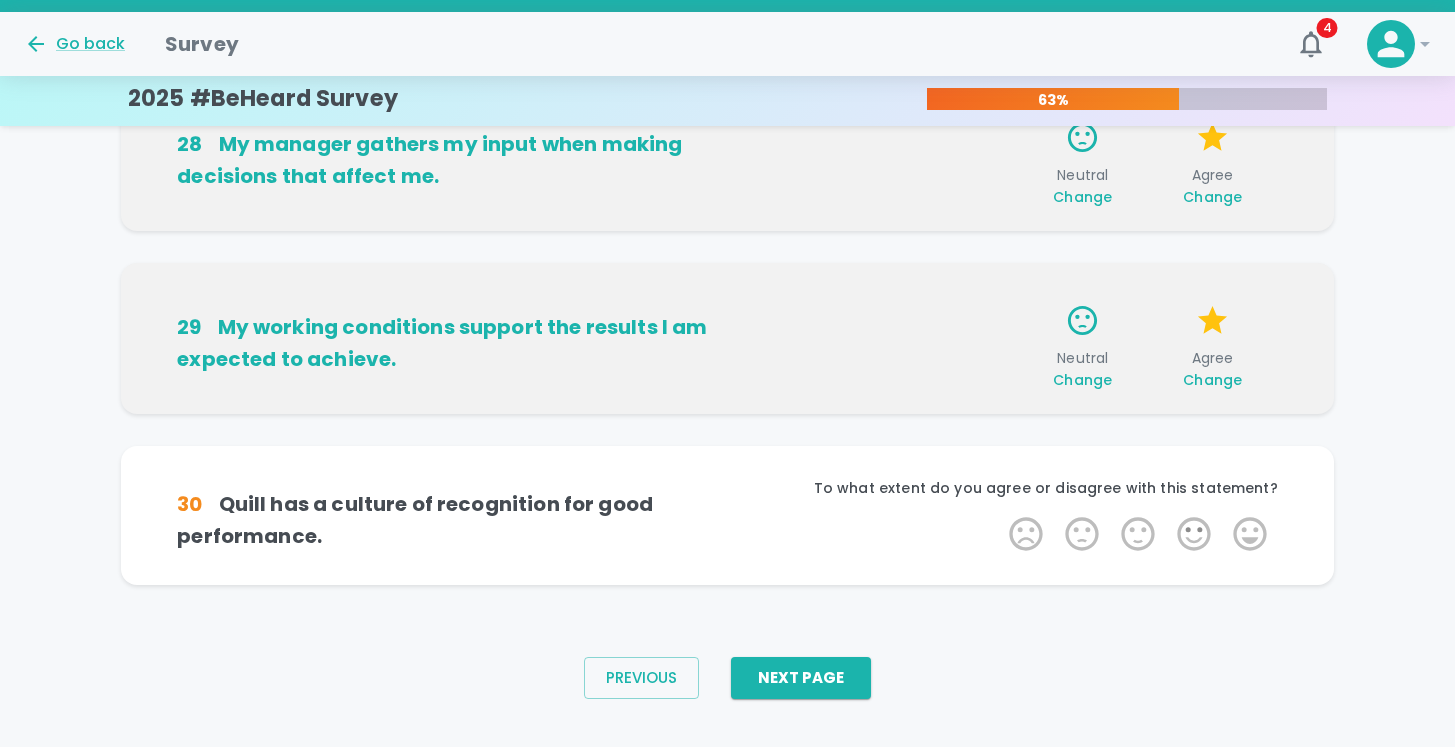 scroll, scrollTop: 1372, scrollLeft: 0, axis: vertical 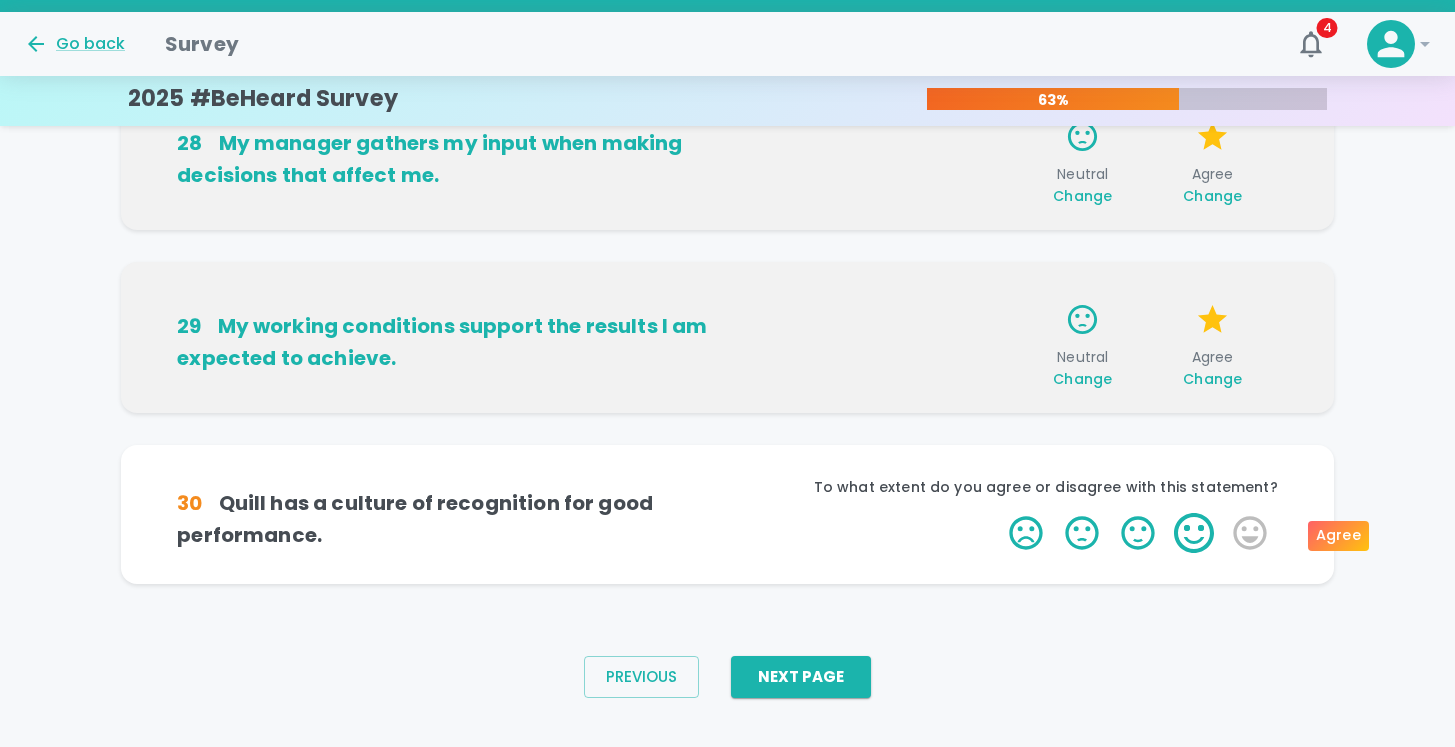click on "4 Stars" at bounding box center [1194, 533] 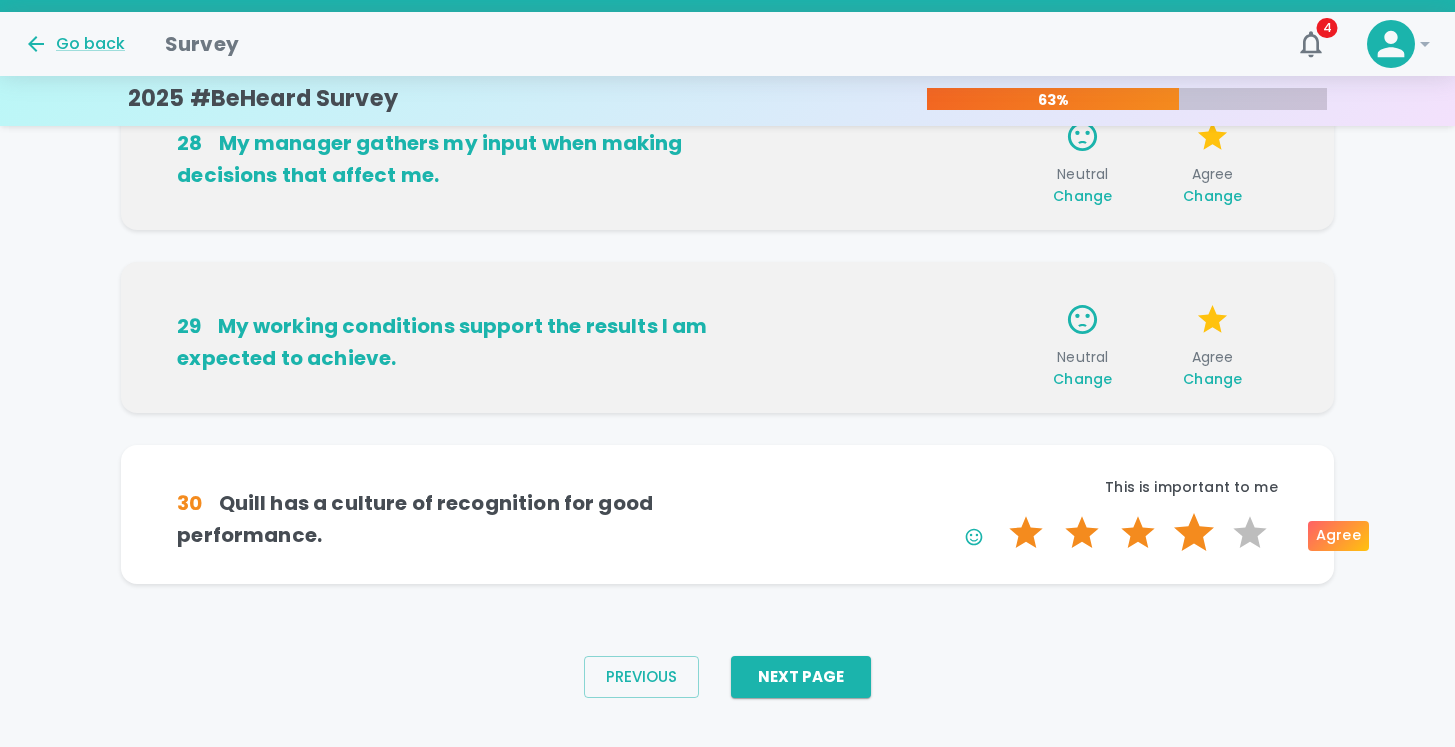 click on "4 Stars" at bounding box center [1194, 533] 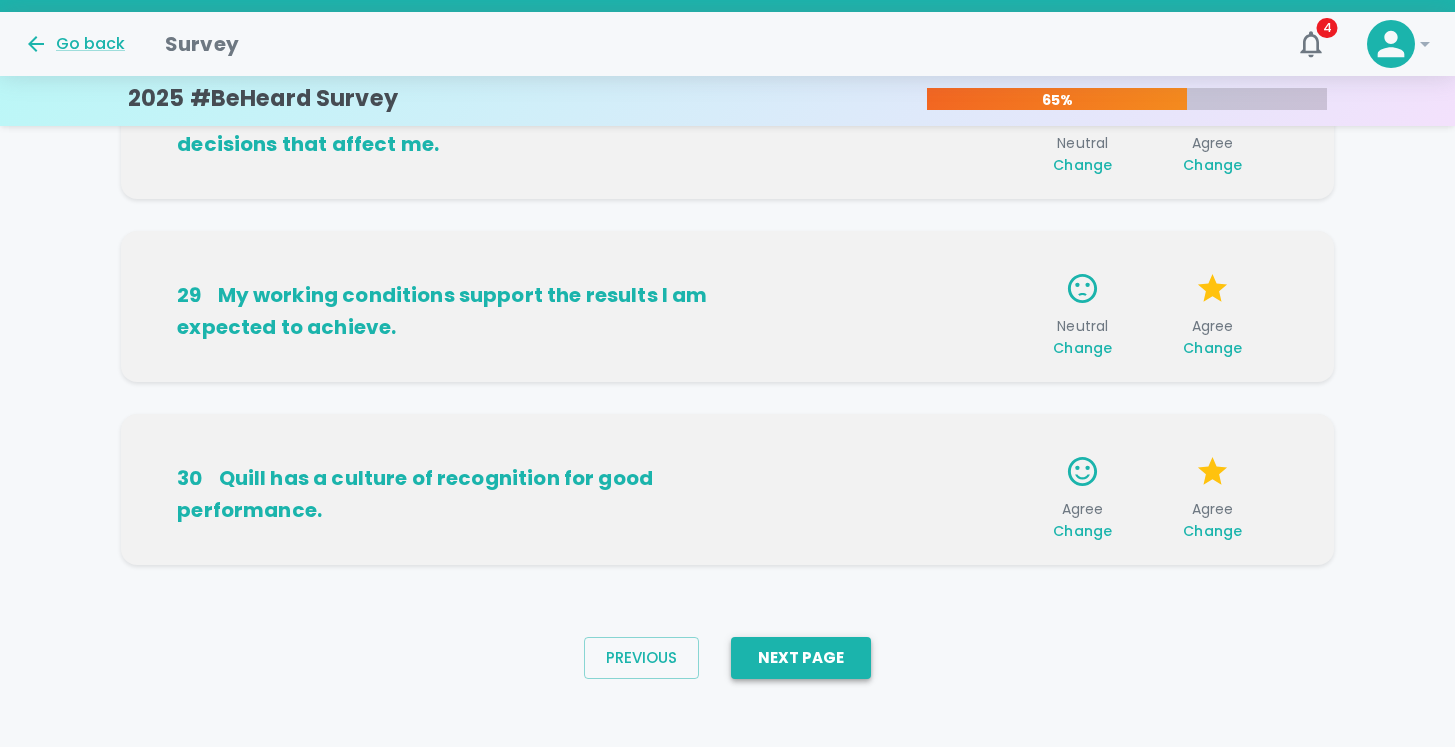 click on "Next Page" at bounding box center [801, 658] 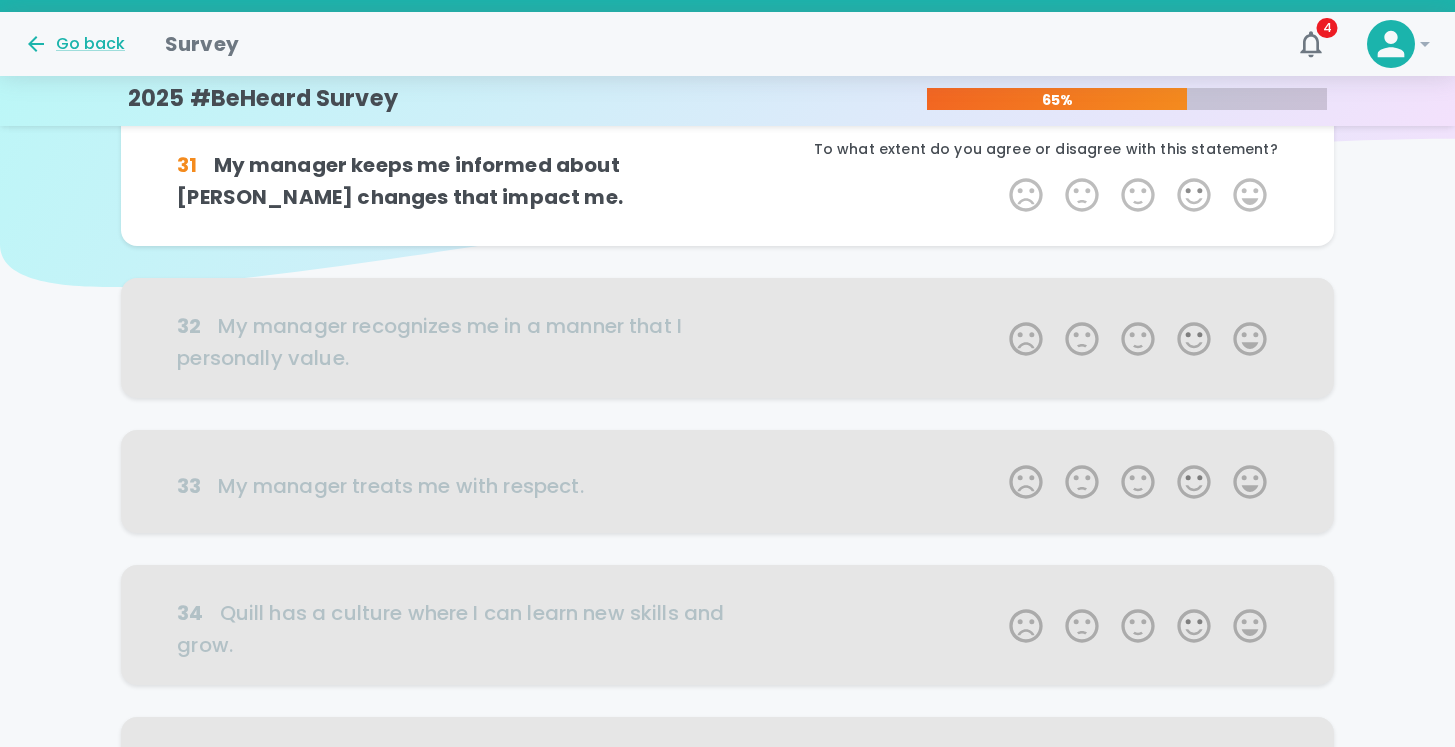 scroll, scrollTop: 0, scrollLeft: 0, axis: both 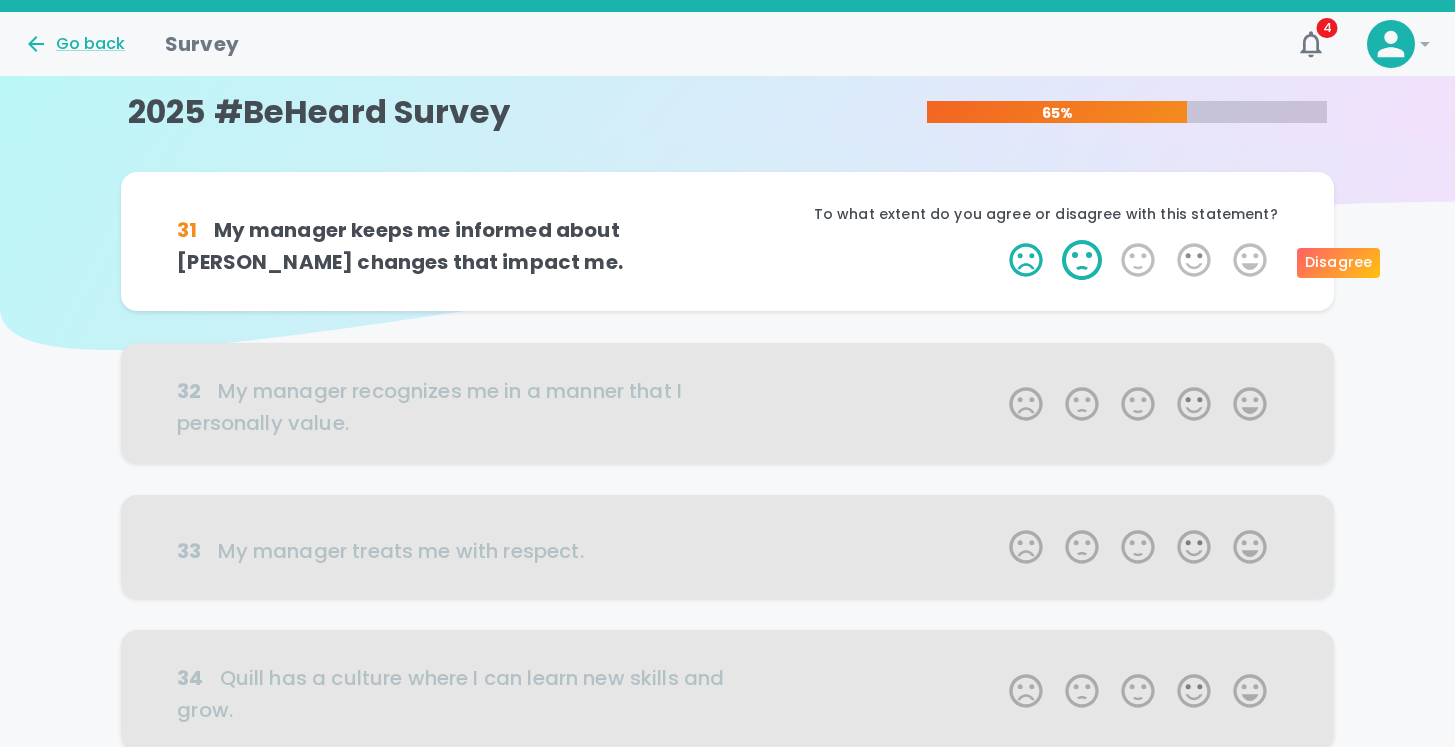 click on "2 Stars" at bounding box center [1082, 260] 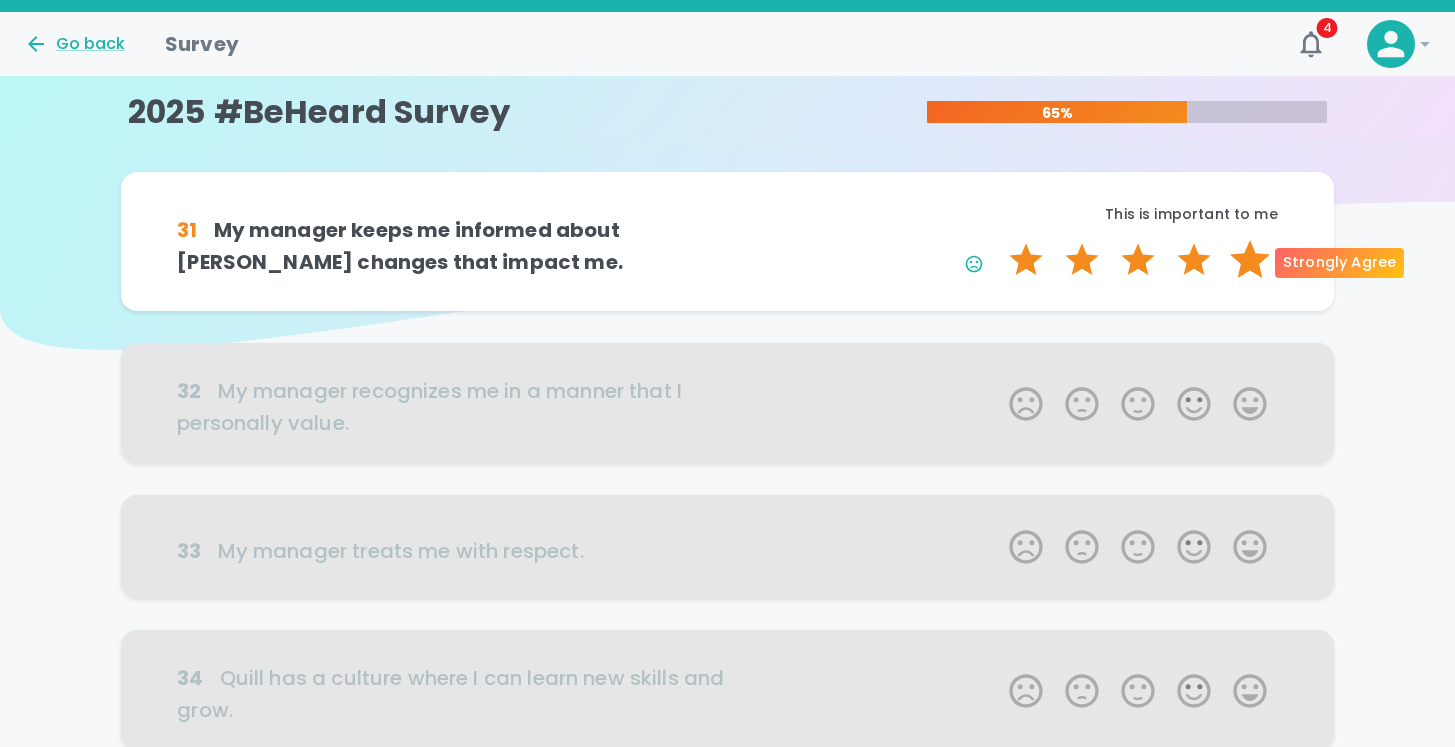 click on "5 Stars" at bounding box center (1250, 260) 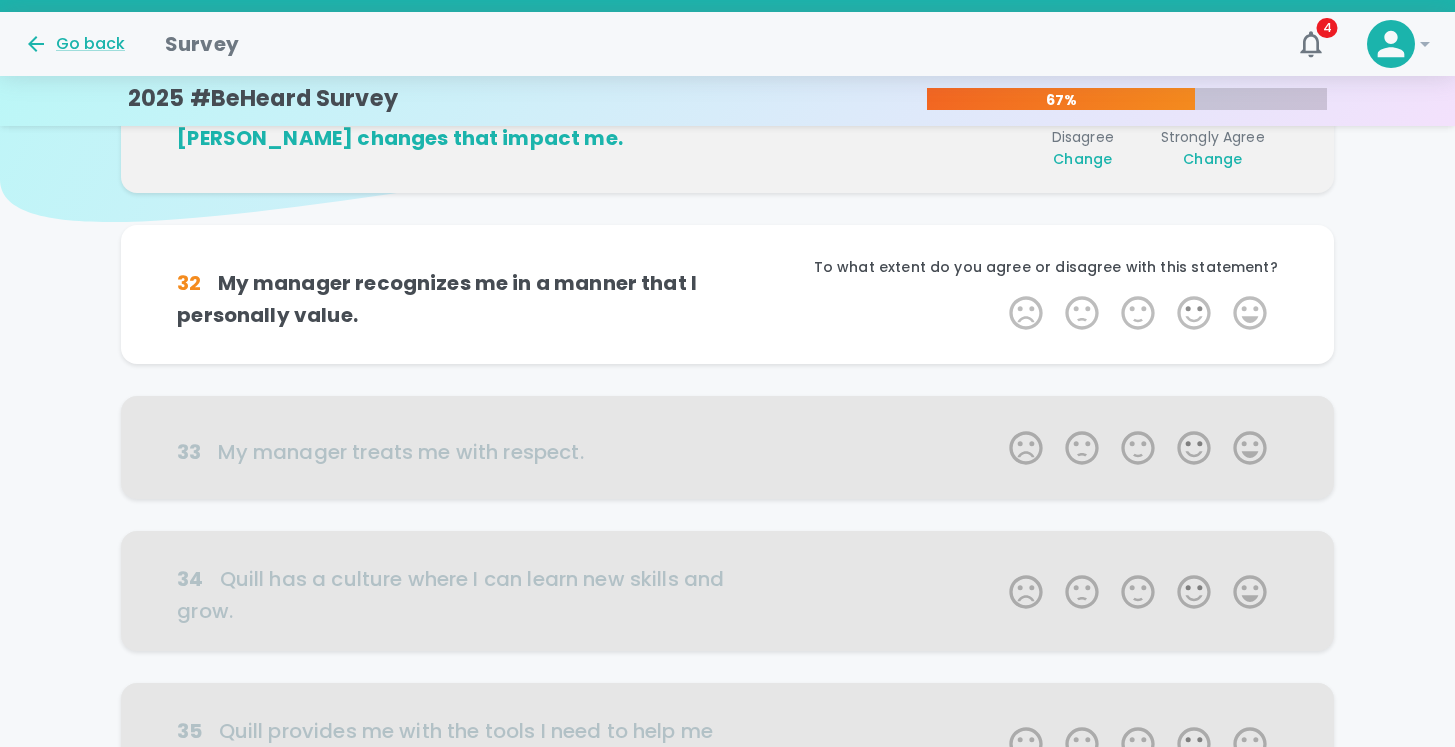 scroll, scrollTop: 176, scrollLeft: 0, axis: vertical 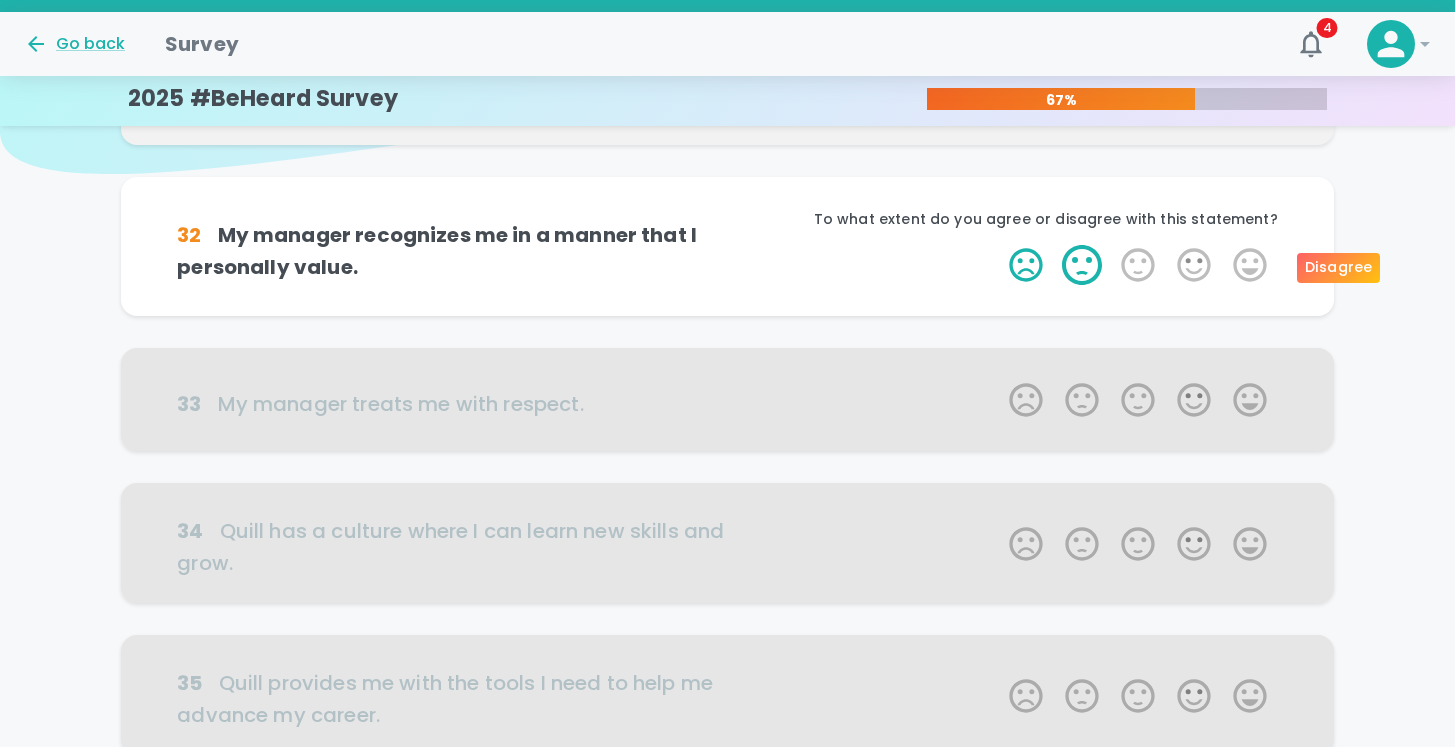 click on "2 Stars" at bounding box center [1082, 265] 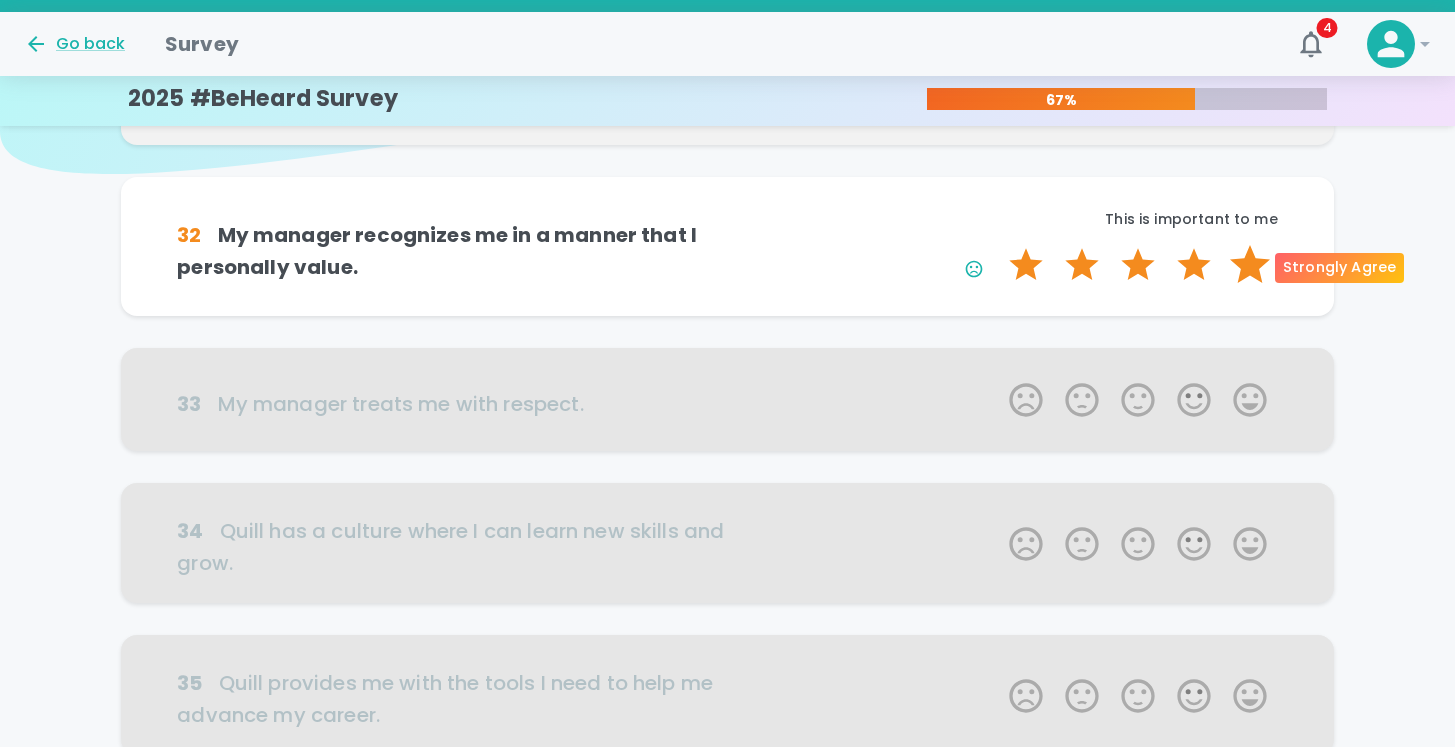click on "5 Stars" at bounding box center (1250, 265) 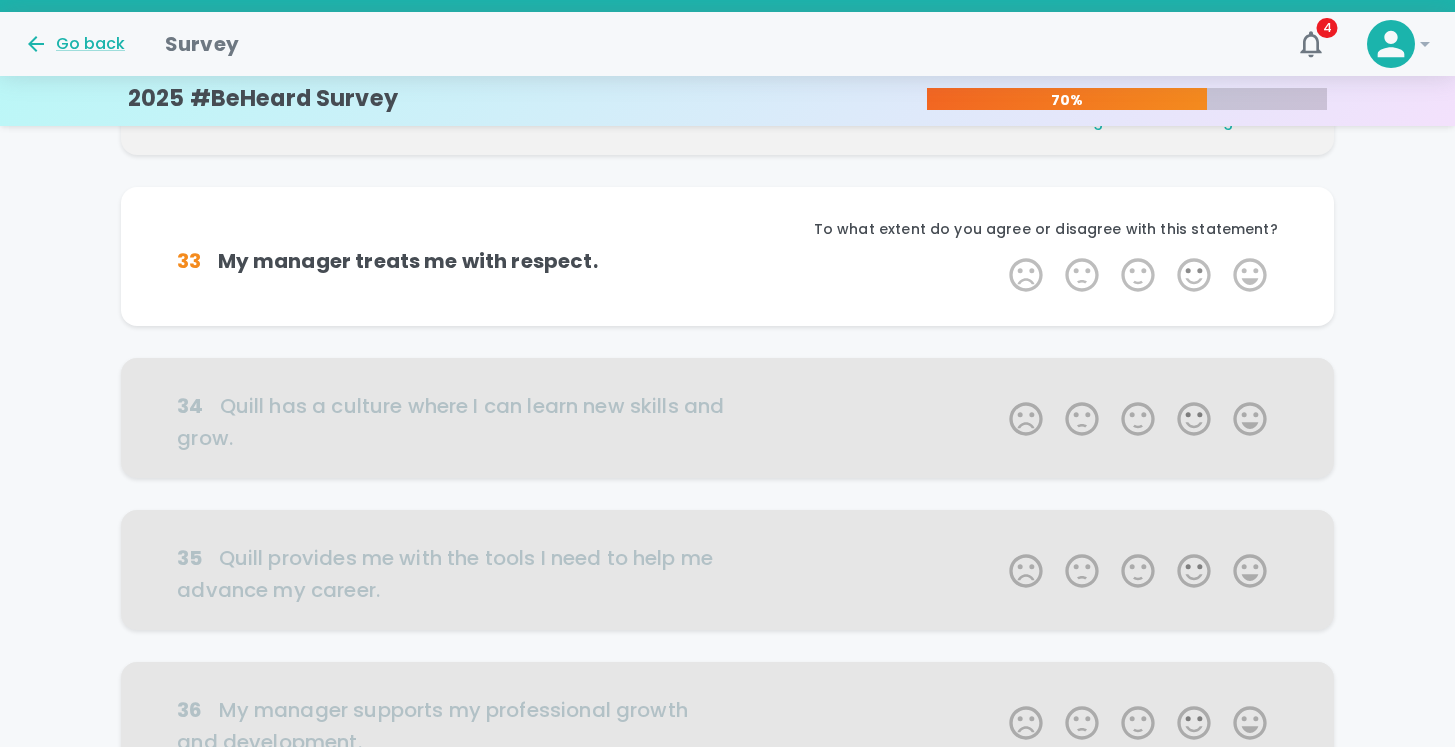 scroll, scrollTop: 352, scrollLeft: 0, axis: vertical 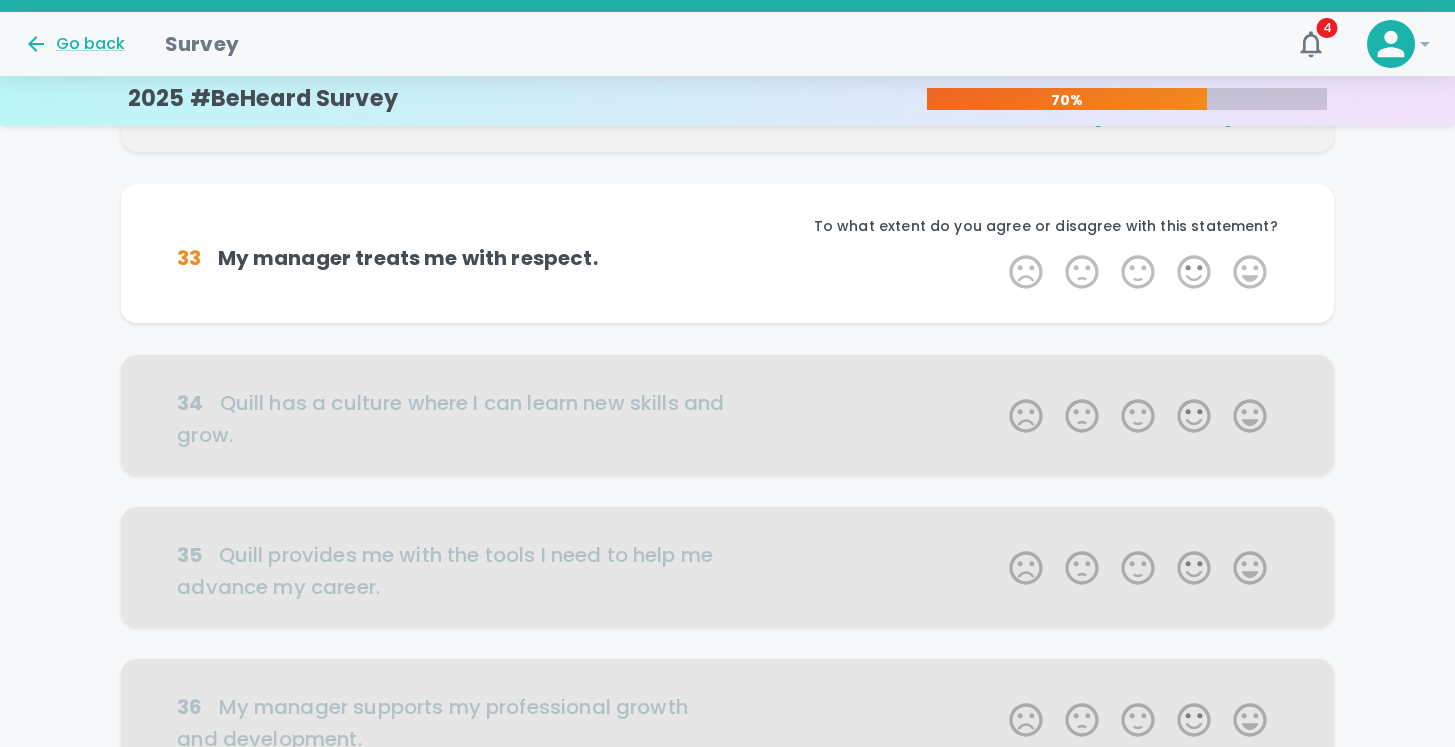click on "2 Stars" at bounding box center [1082, 272] 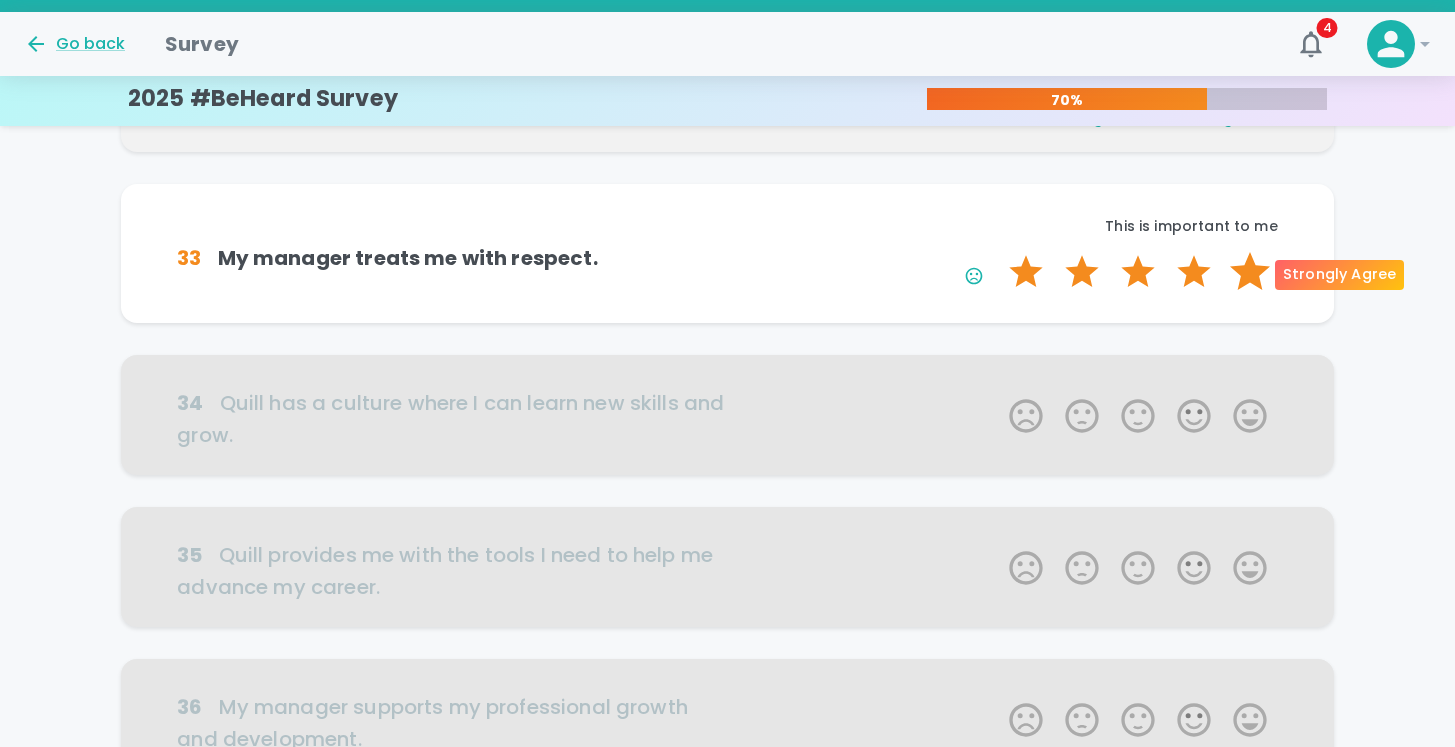 click on "5 Stars" at bounding box center (1250, 272) 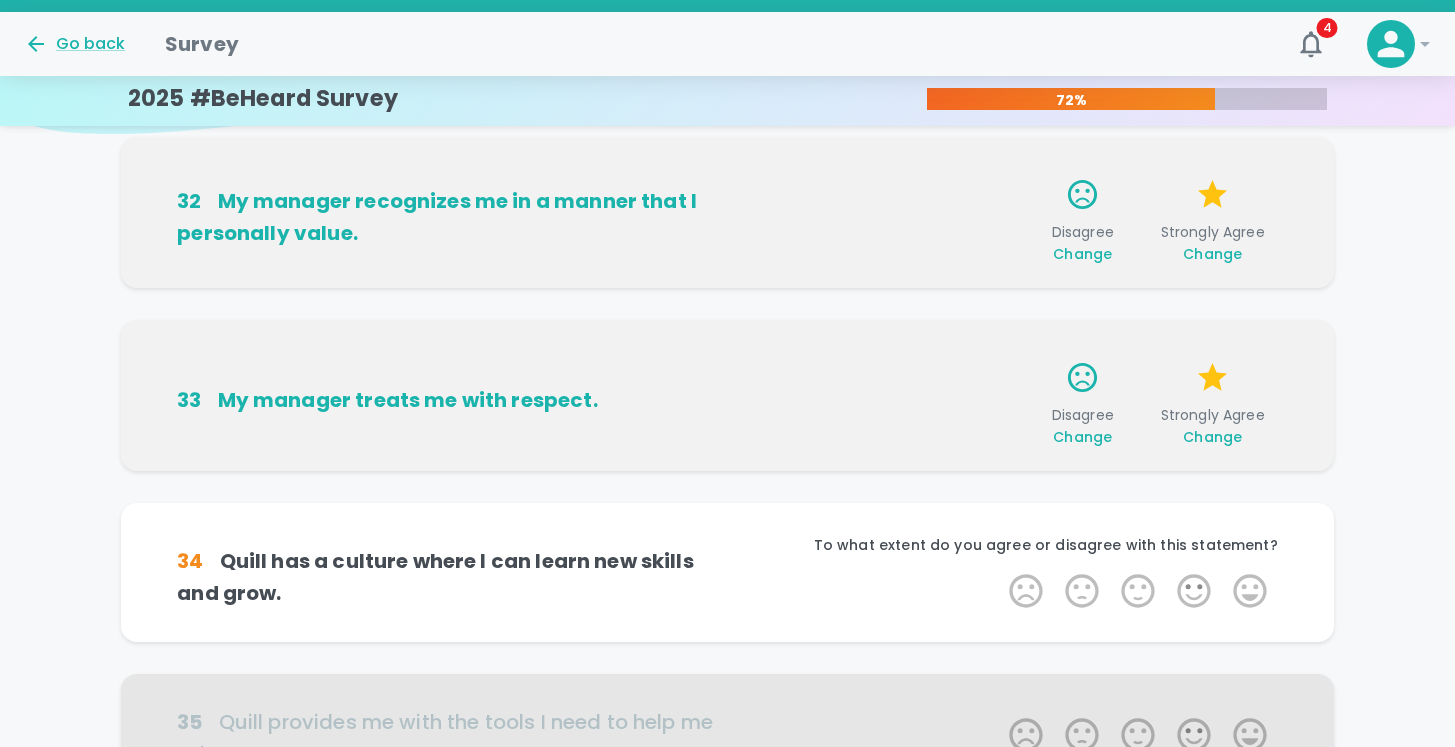 scroll, scrollTop: 425, scrollLeft: 0, axis: vertical 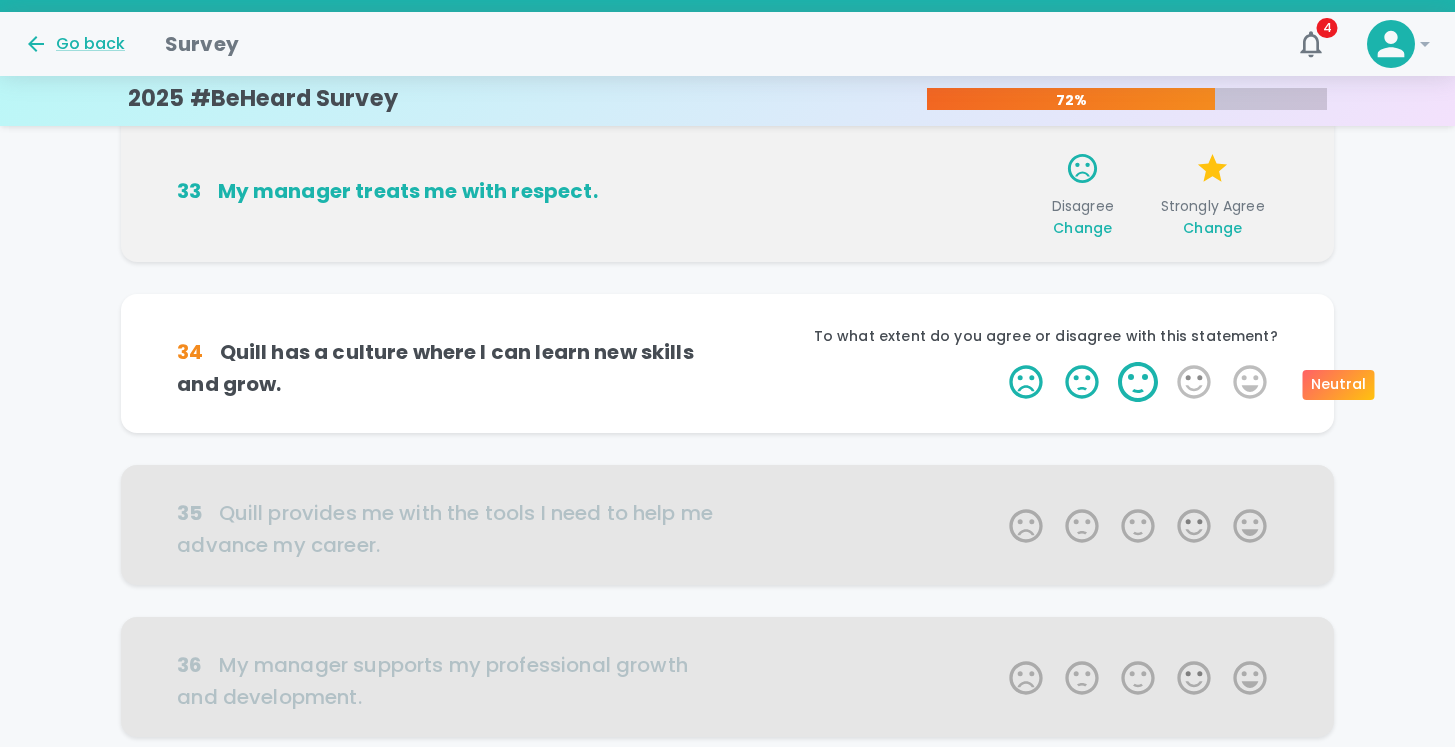 click on "3 Stars" at bounding box center [1138, 382] 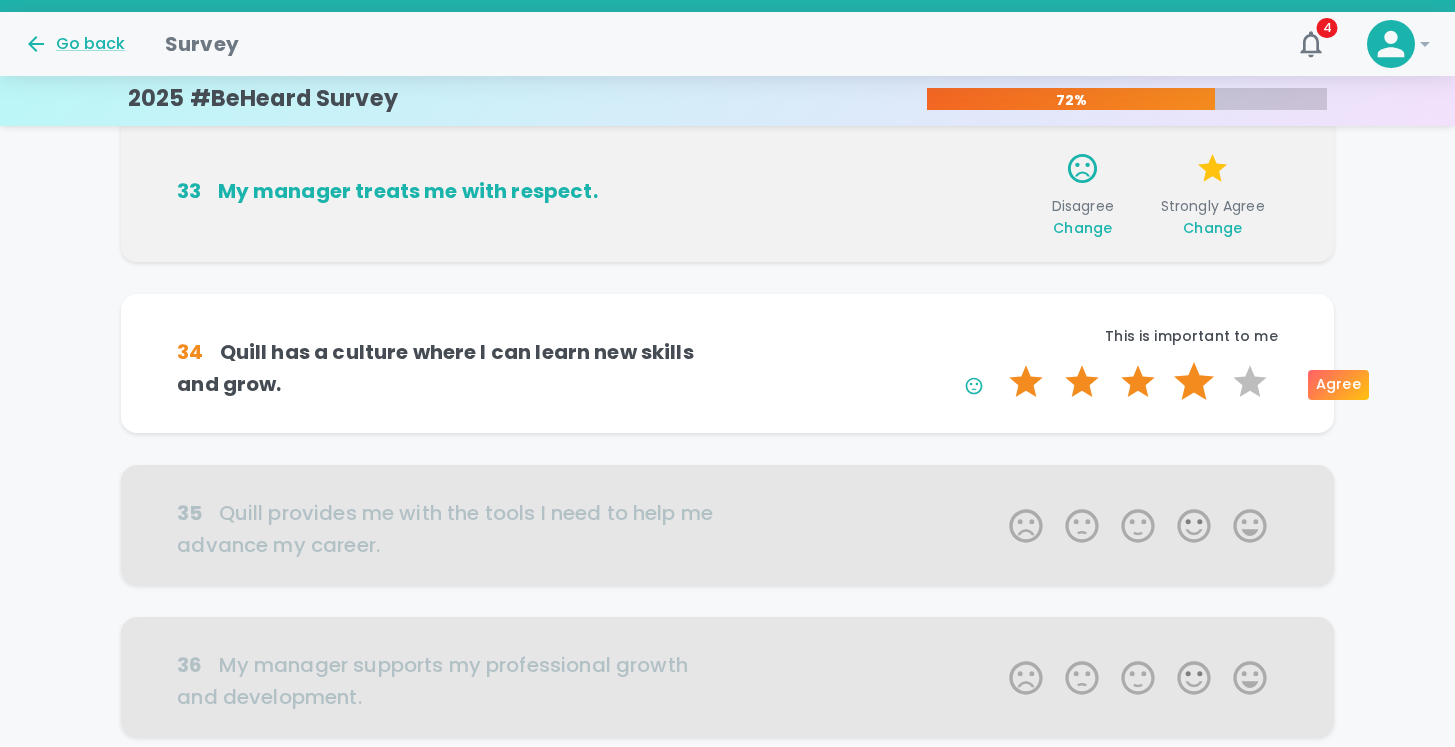 click on "4 Stars" at bounding box center (1194, 382) 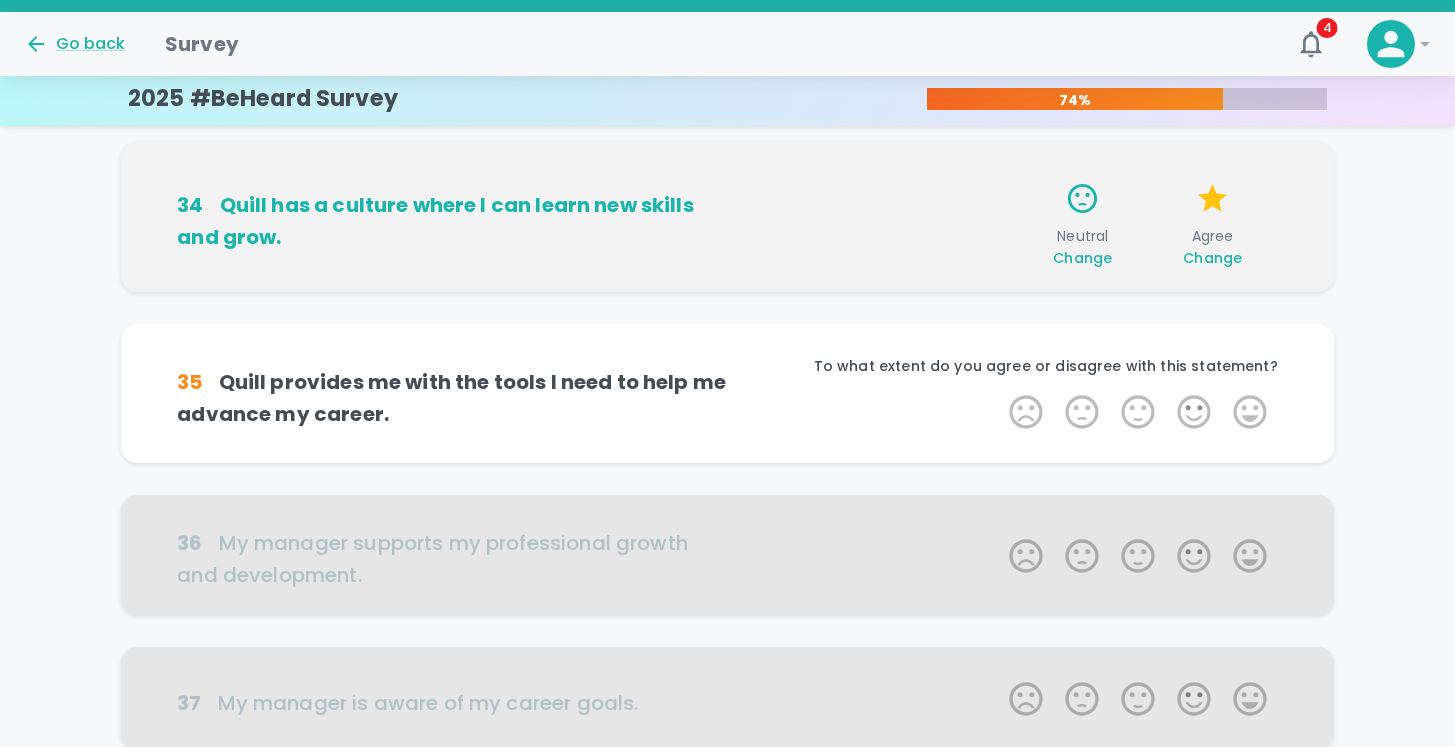 scroll, scrollTop: 601, scrollLeft: 0, axis: vertical 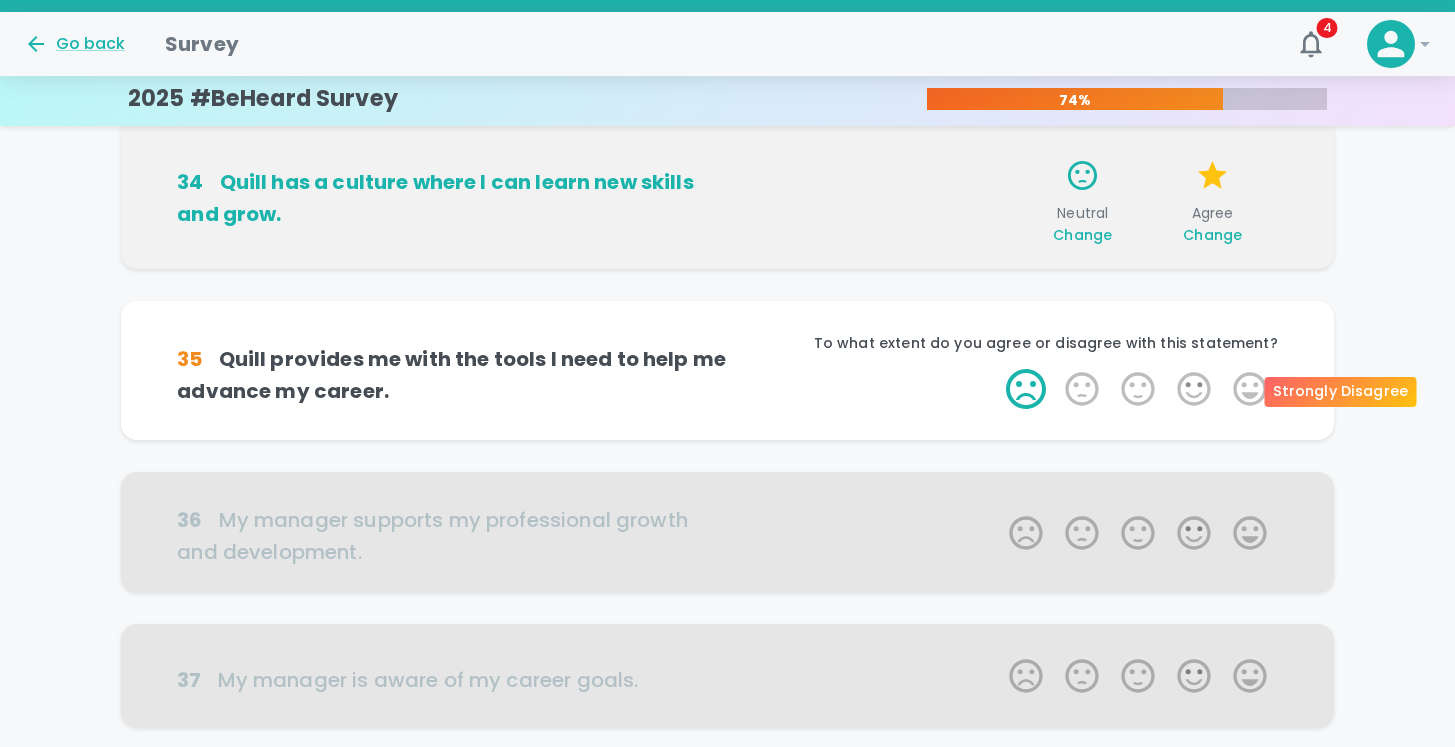 click on "1 Star" at bounding box center [1026, 389] 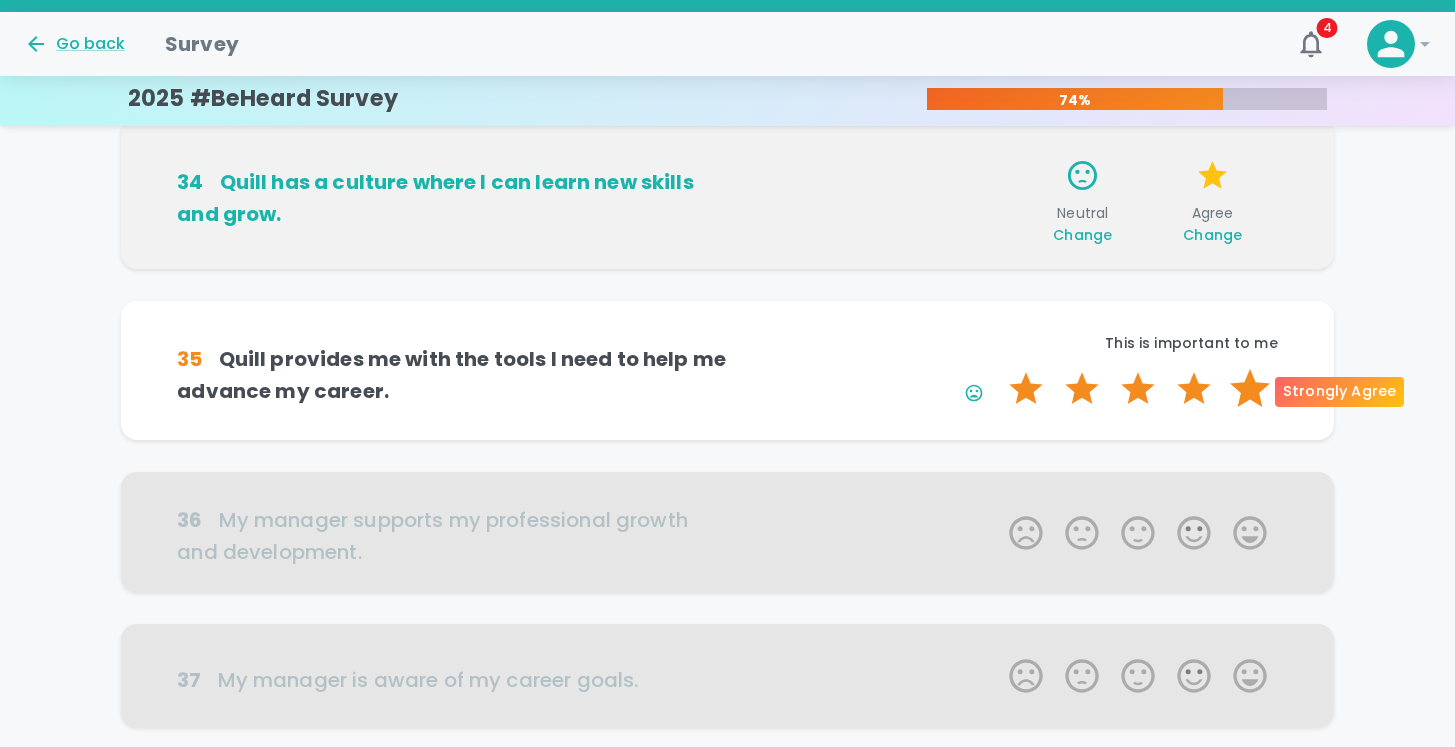 click on "5 Stars" at bounding box center [1250, 389] 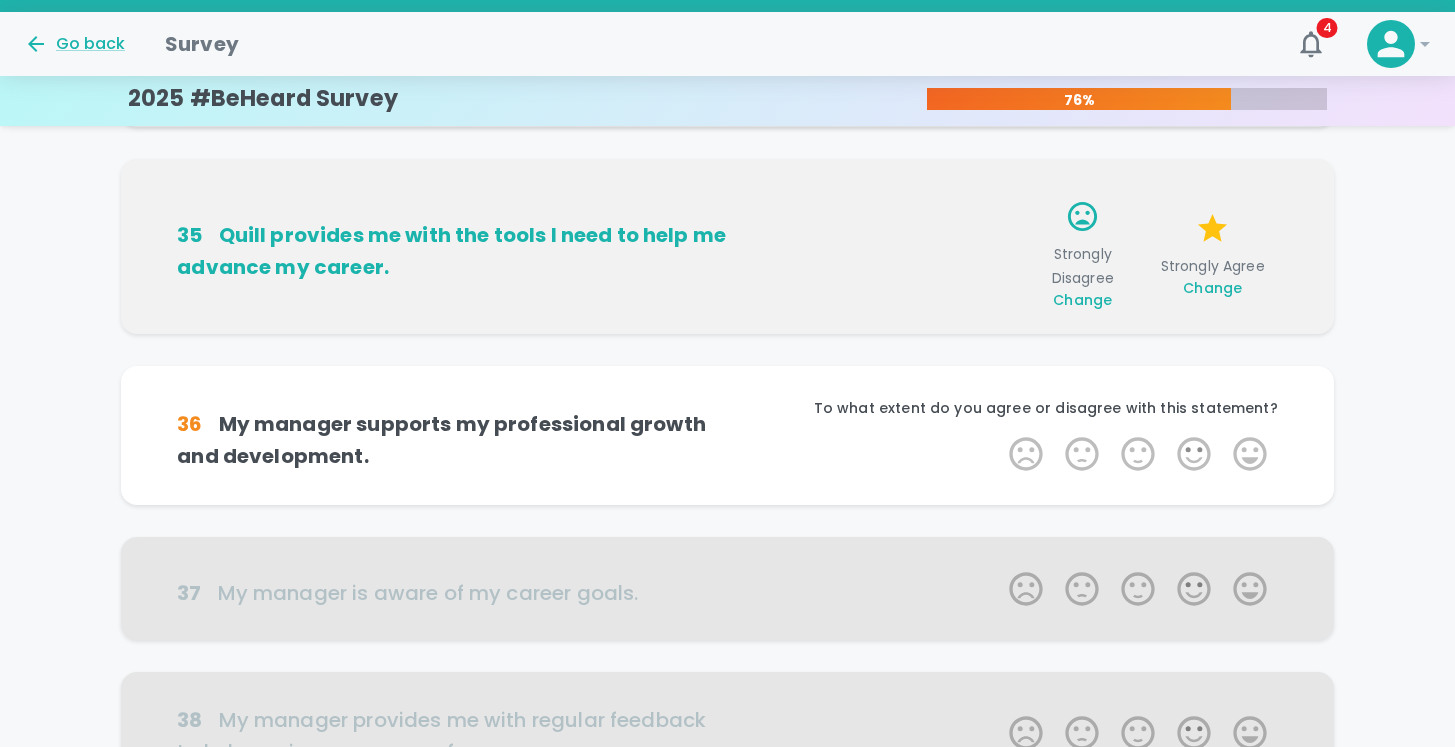 scroll, scrollTop: 777, scrollLeft: 0, axis: vertical 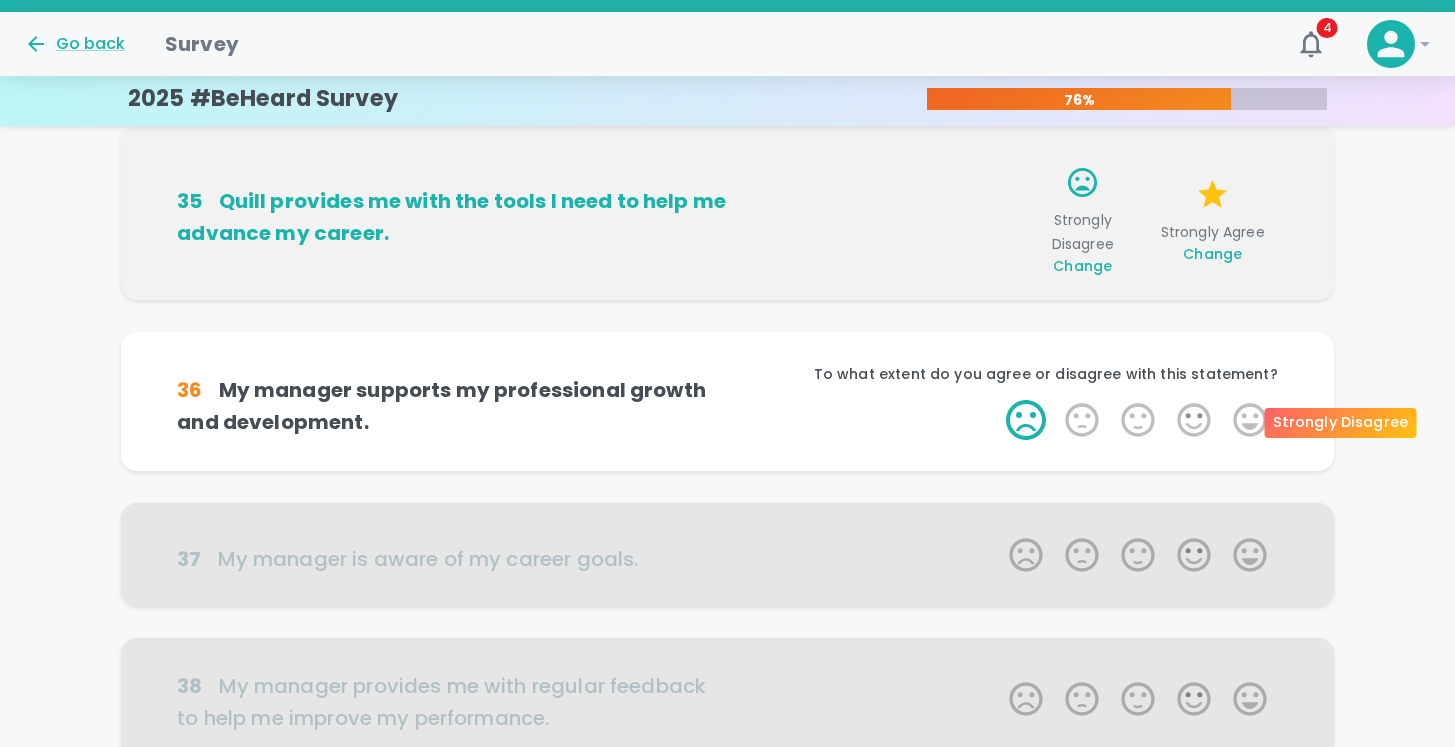 click on "1 Star" at bounding box center (1026, 420) 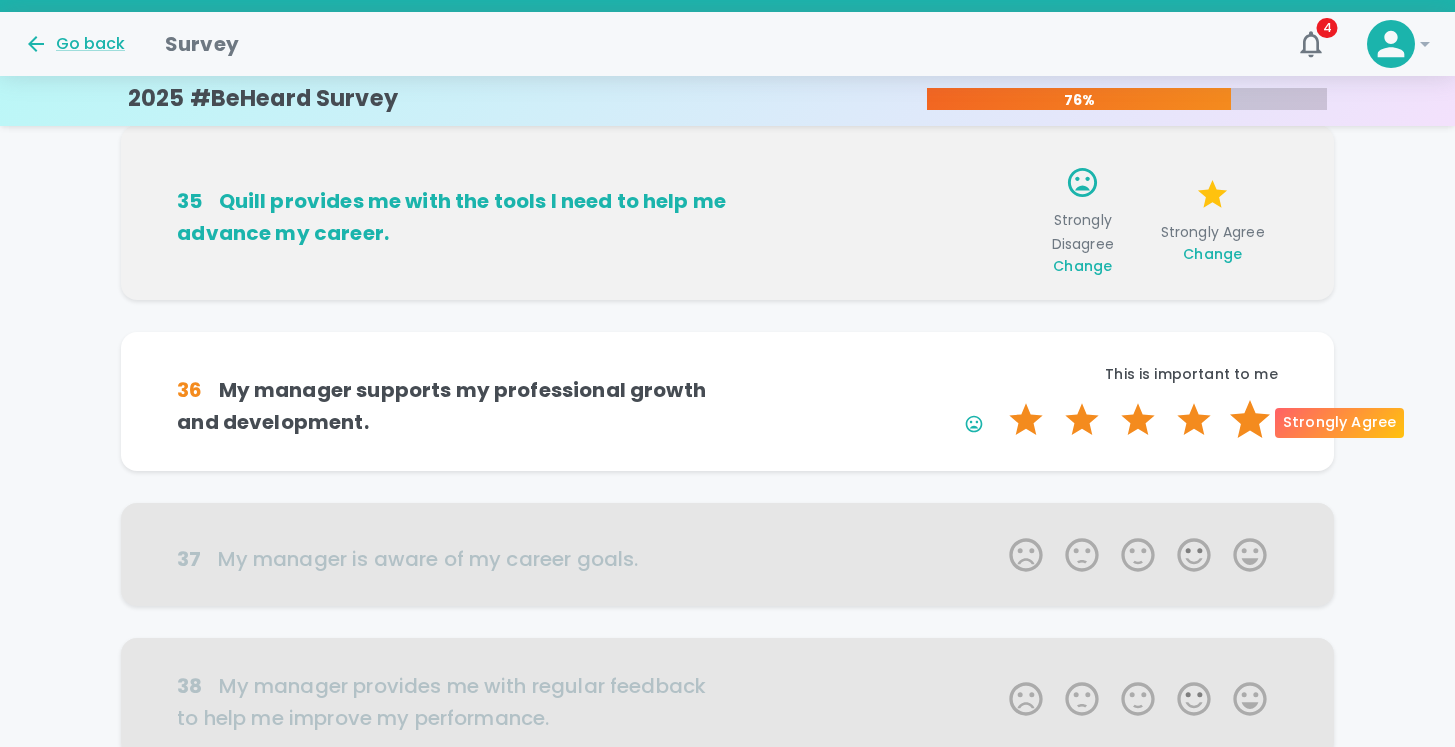click on "5 Stars" at bounding box center (1250, 420) 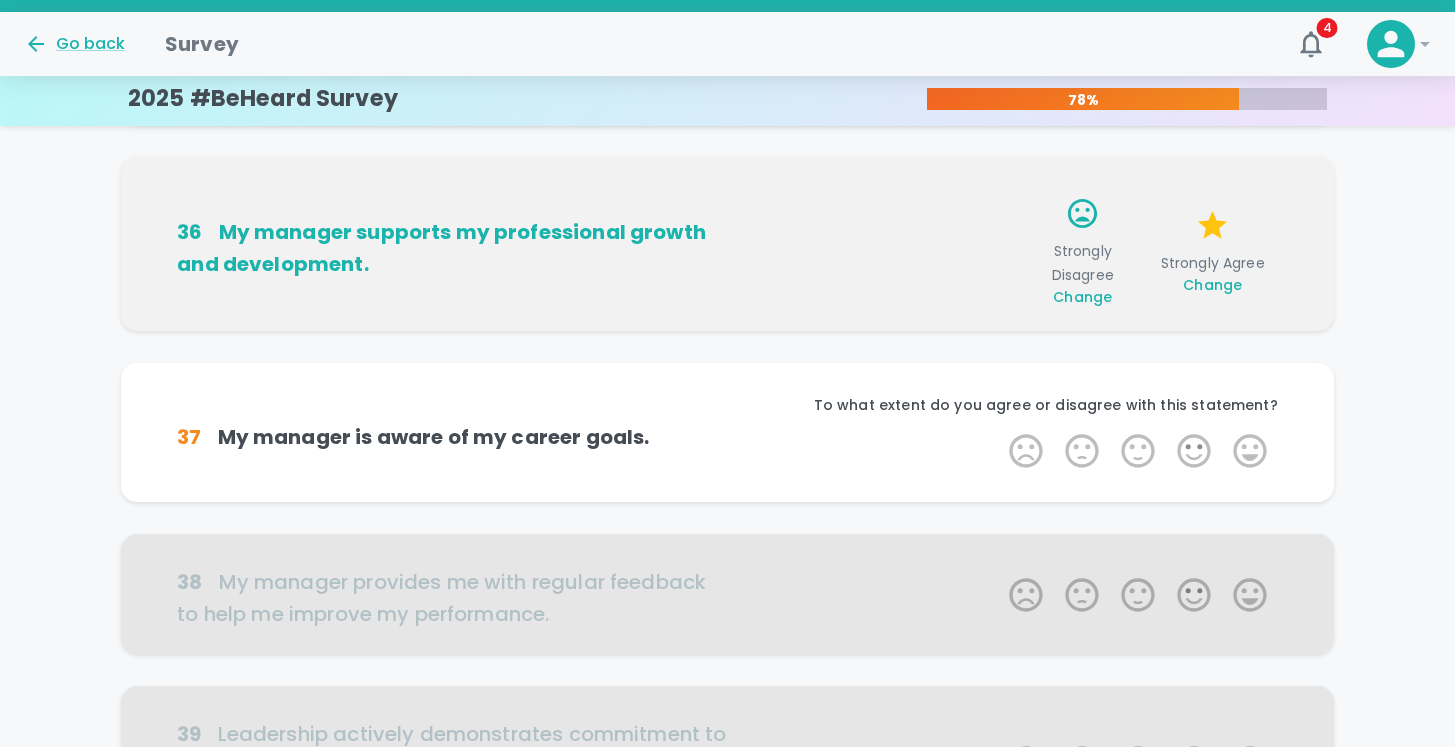 scroll, scrollTop: 953, scrollLeft: 0, axis: vertical 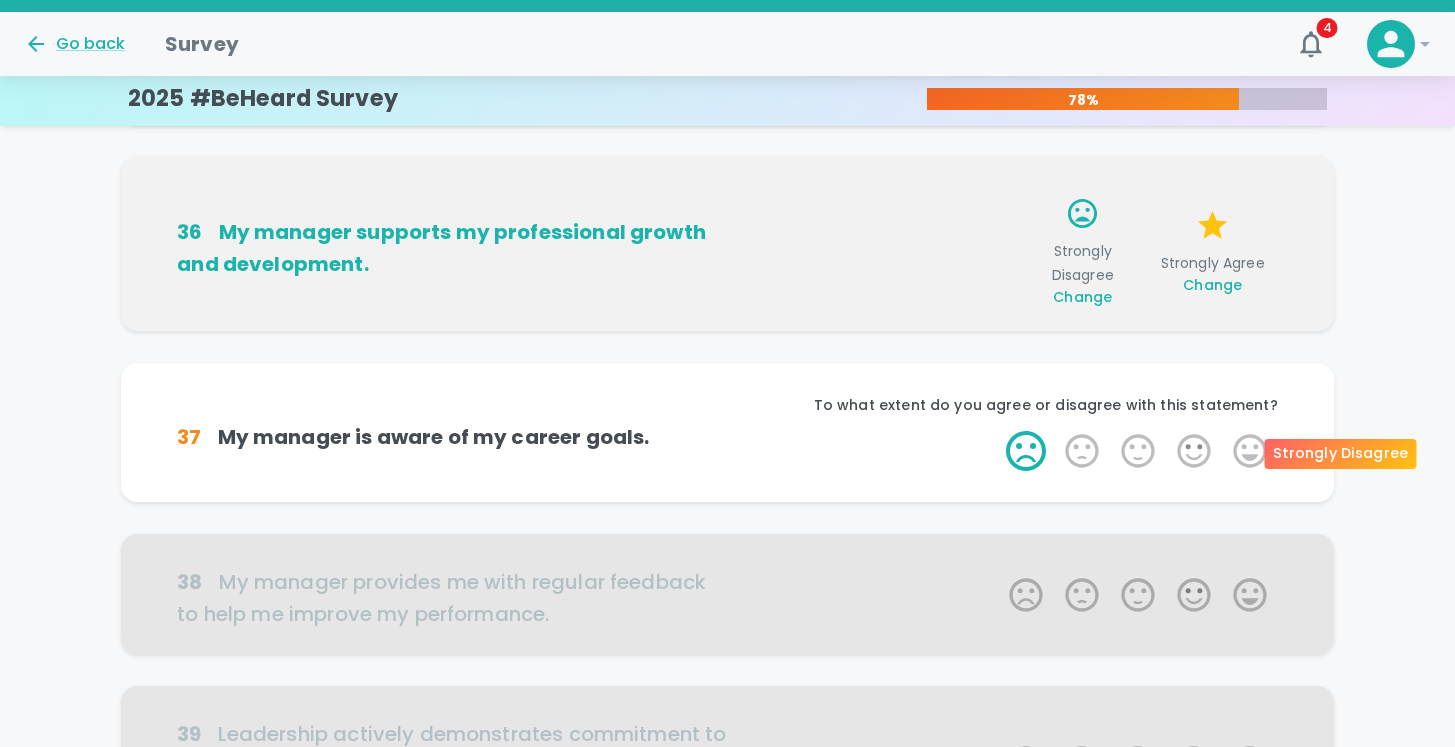 click on "1 Star" at bounding box center [1026, 451] 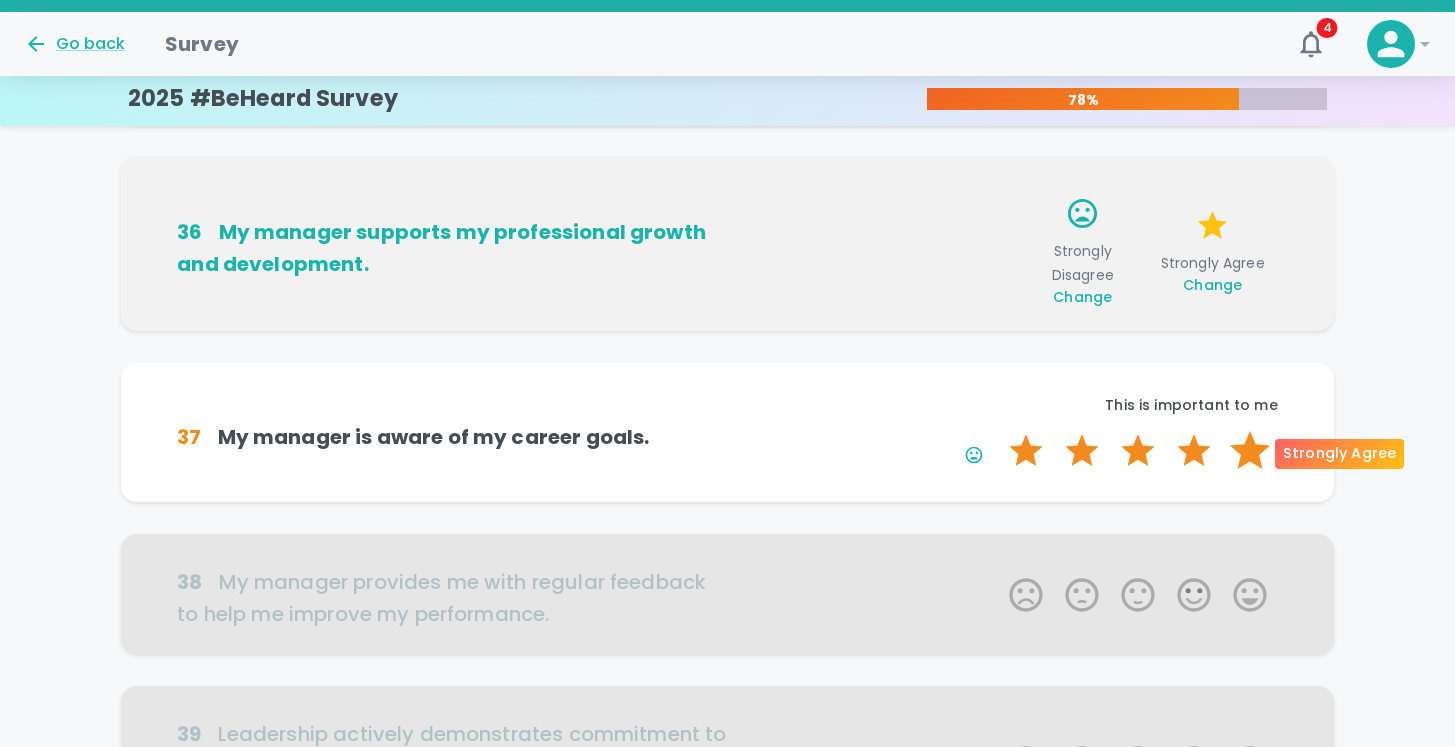 click on "5 Stars" at bounding box center (1250, 451) 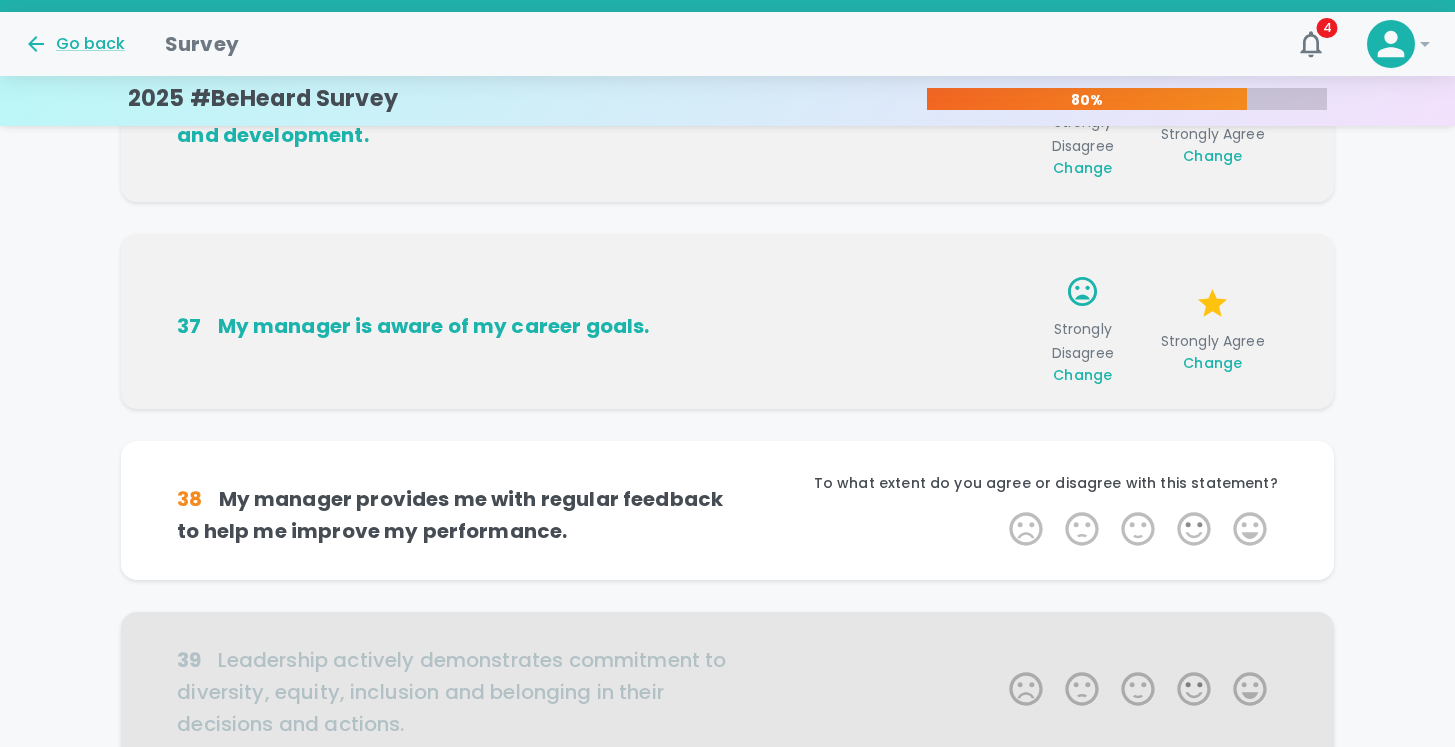 scroll, scrollTop: 1129, scrollLeft: 0, axis: vertical 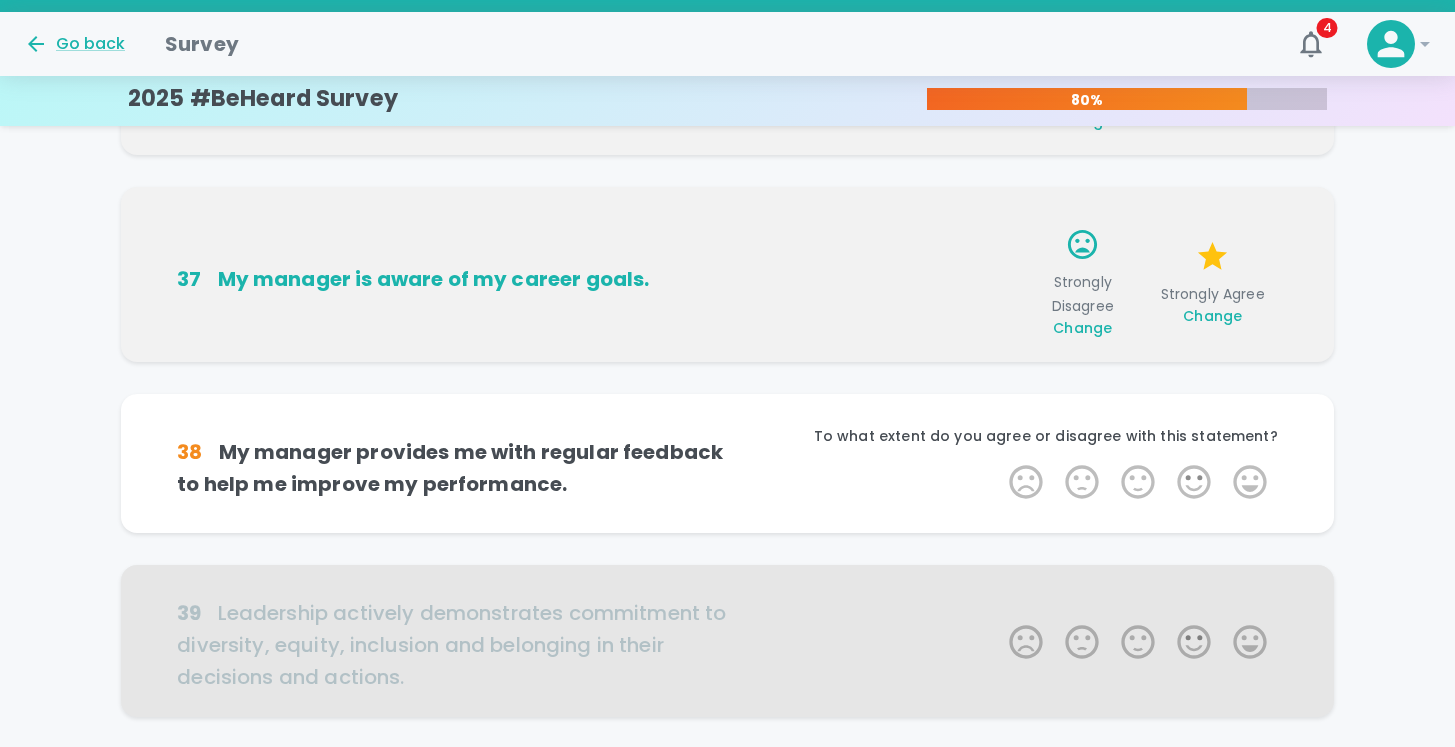 click on "Change" at bounding box center [1082, 328] 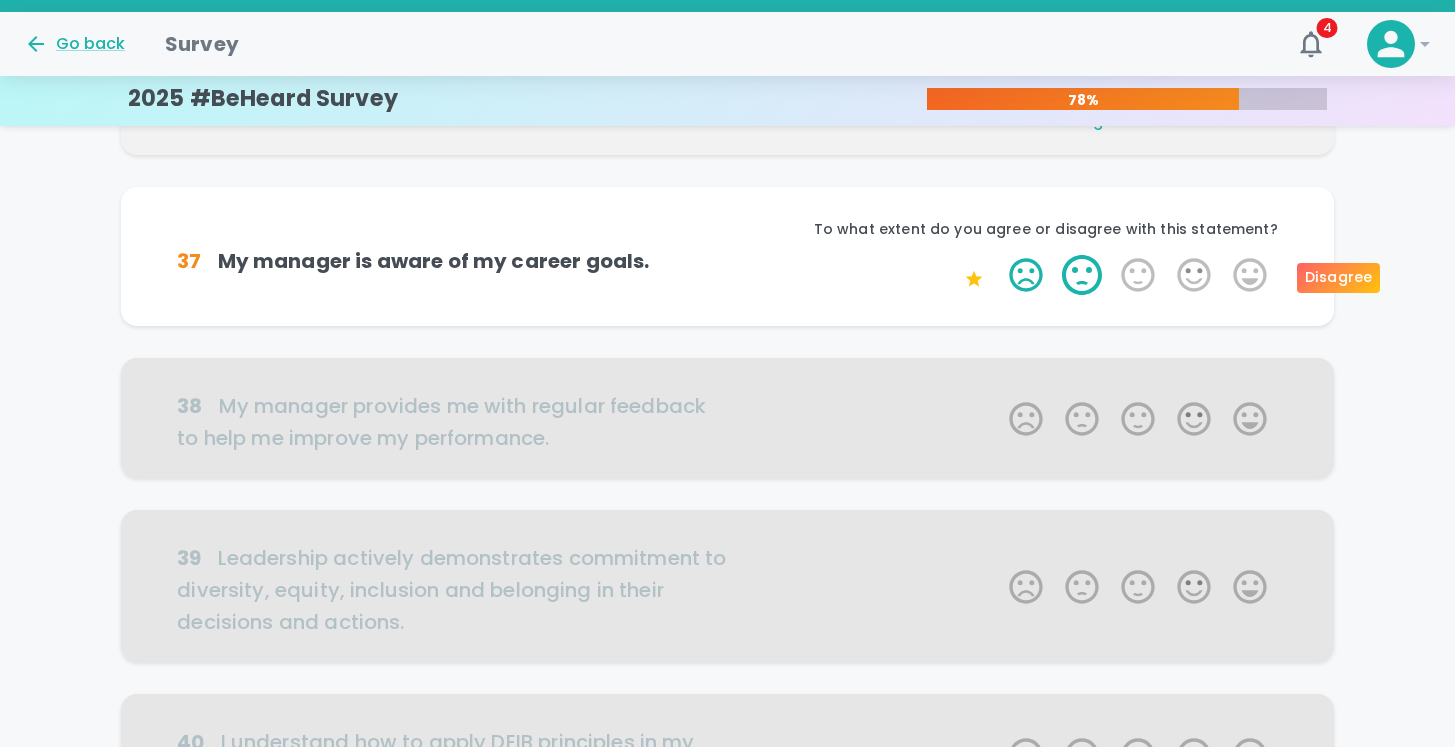 click on "2 Stars" at bounding box center (1082, 275) 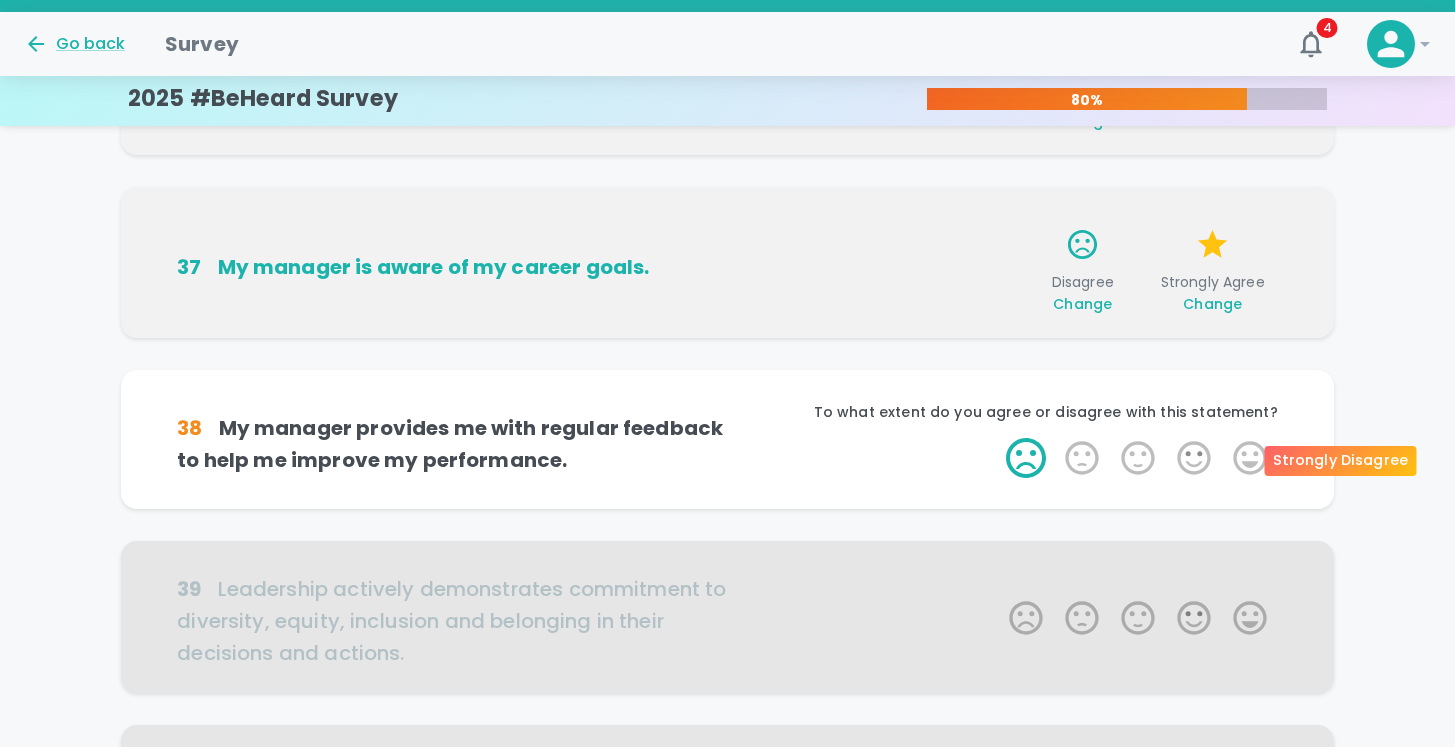 click on "1 Star" at bounding box center (1026, 458) 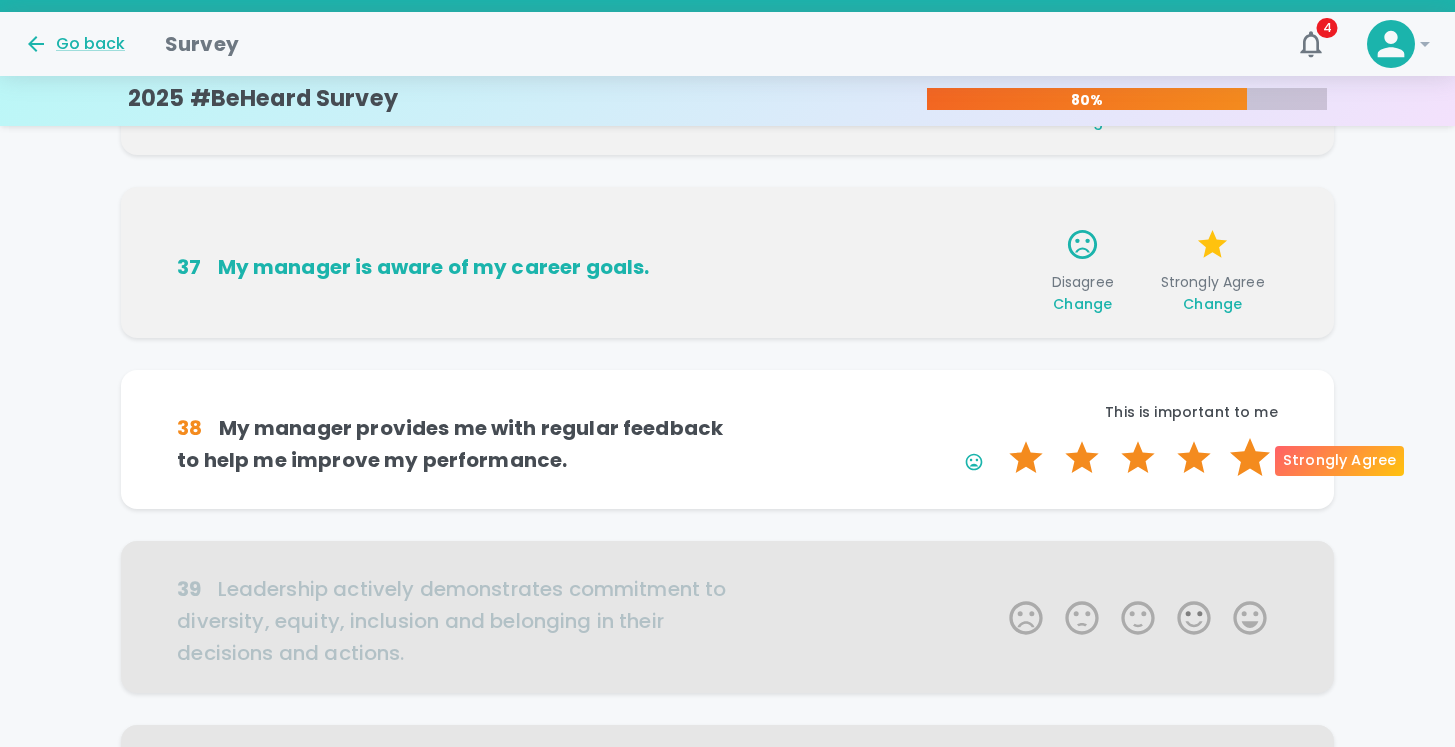 click on "5 Stars" at bounding box center [1250, 458] 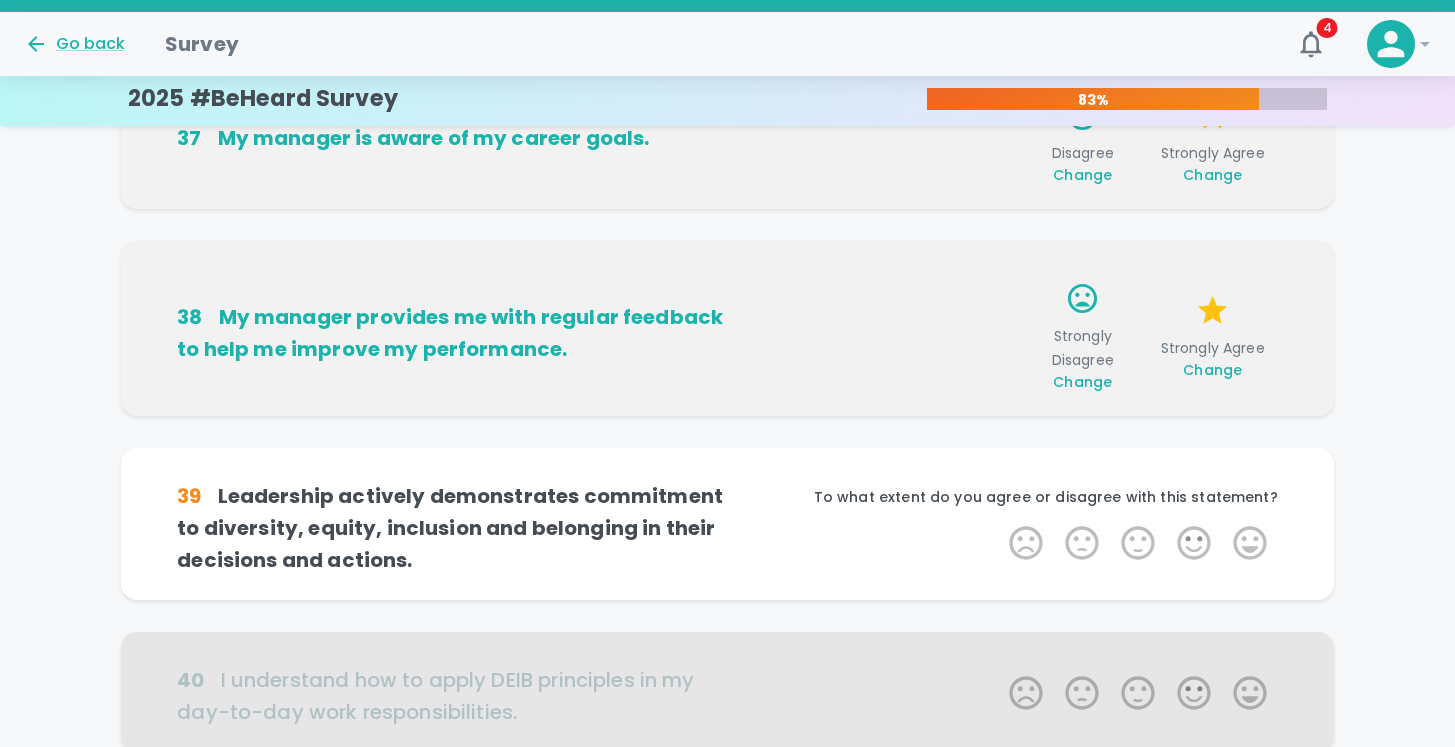 scroll, scrollTop: 1305, scrollLeft: 0, axis: vertical 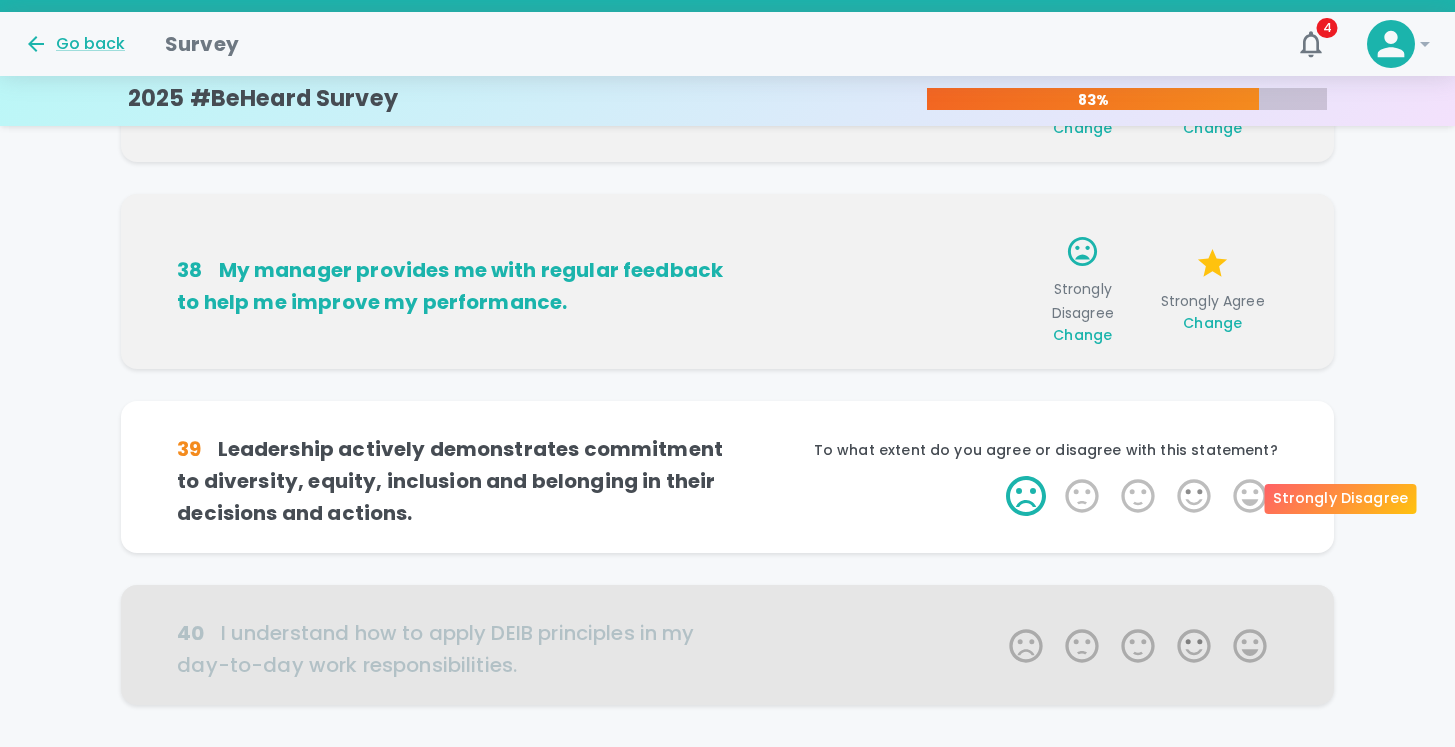 click on "1 Star" at bounding box center (1026, 496) 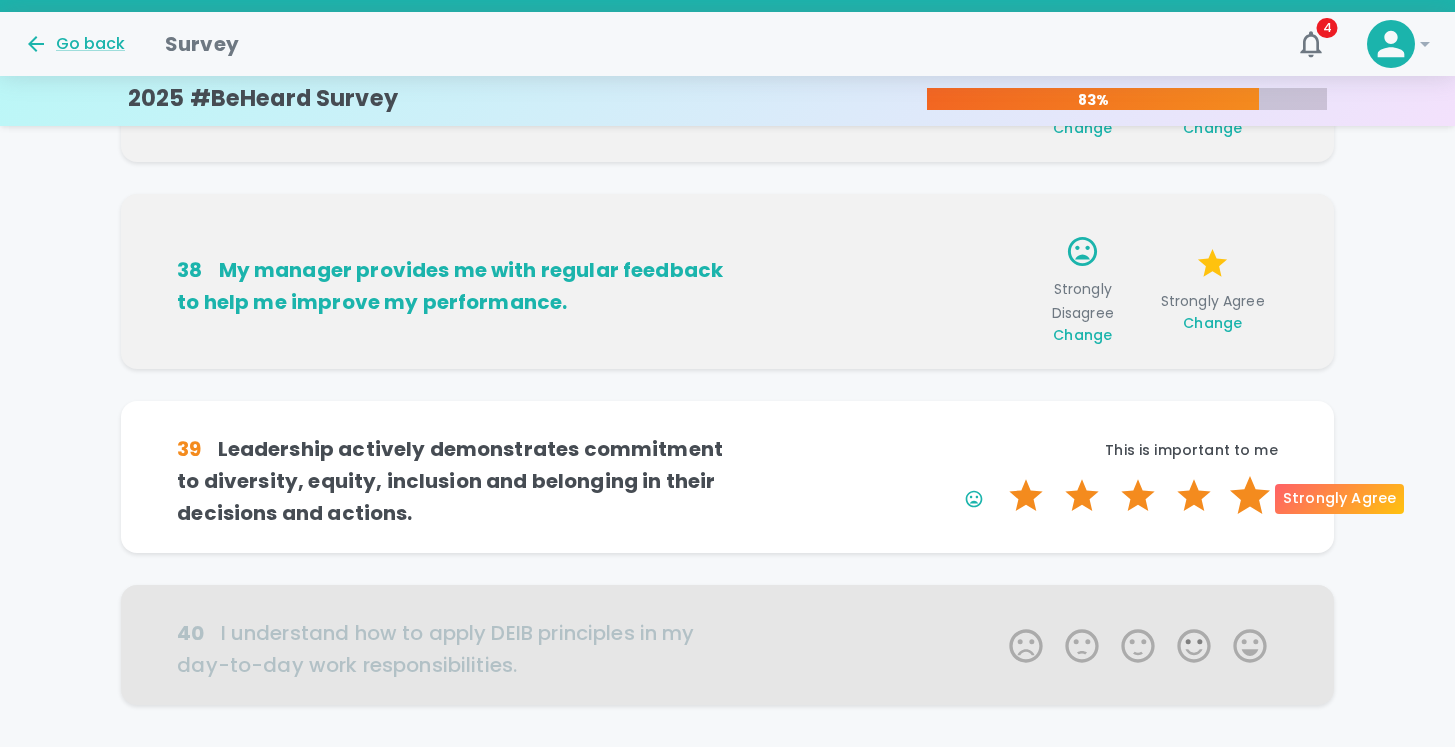 click on "5 Stars" at bounding box center [1250, 496] 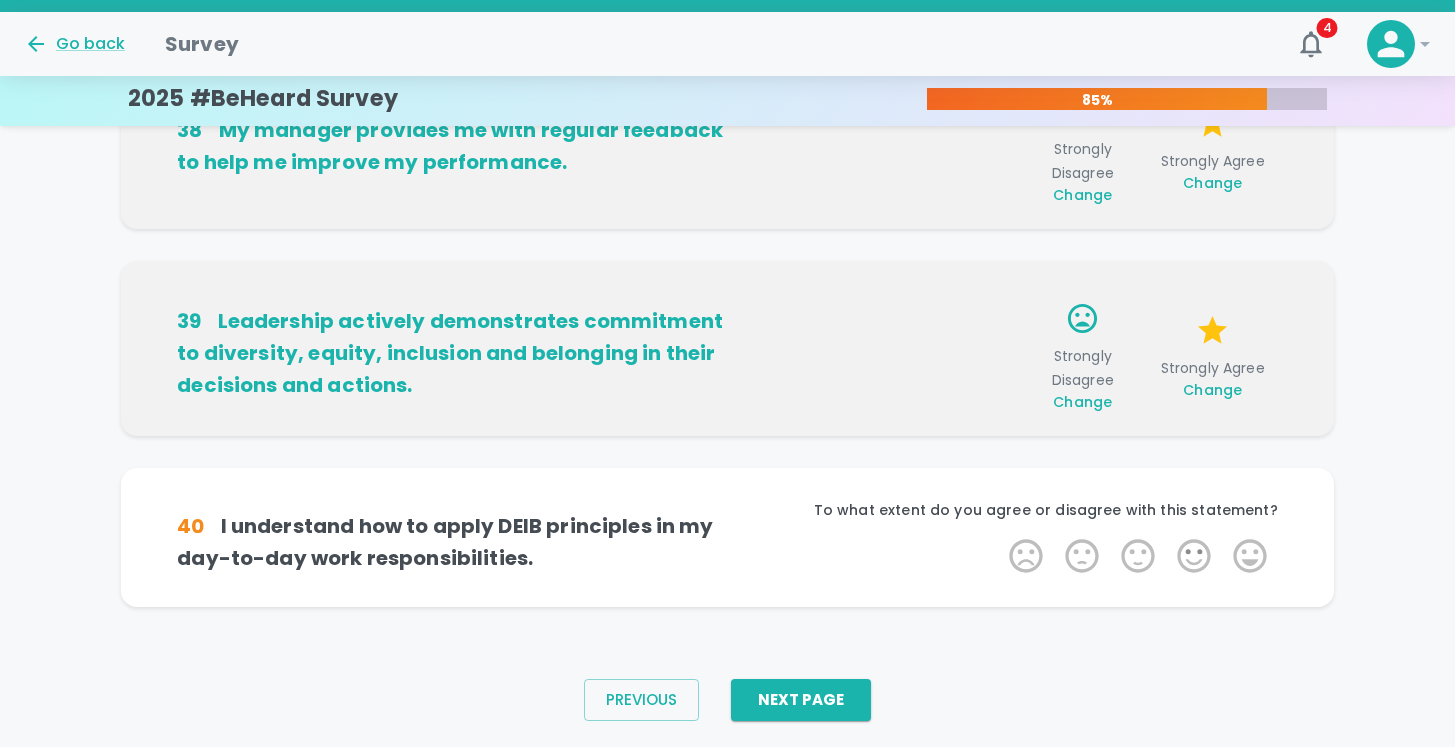 scroll, scrollTop: 1457, scrollLeft: 0, axis: vertical 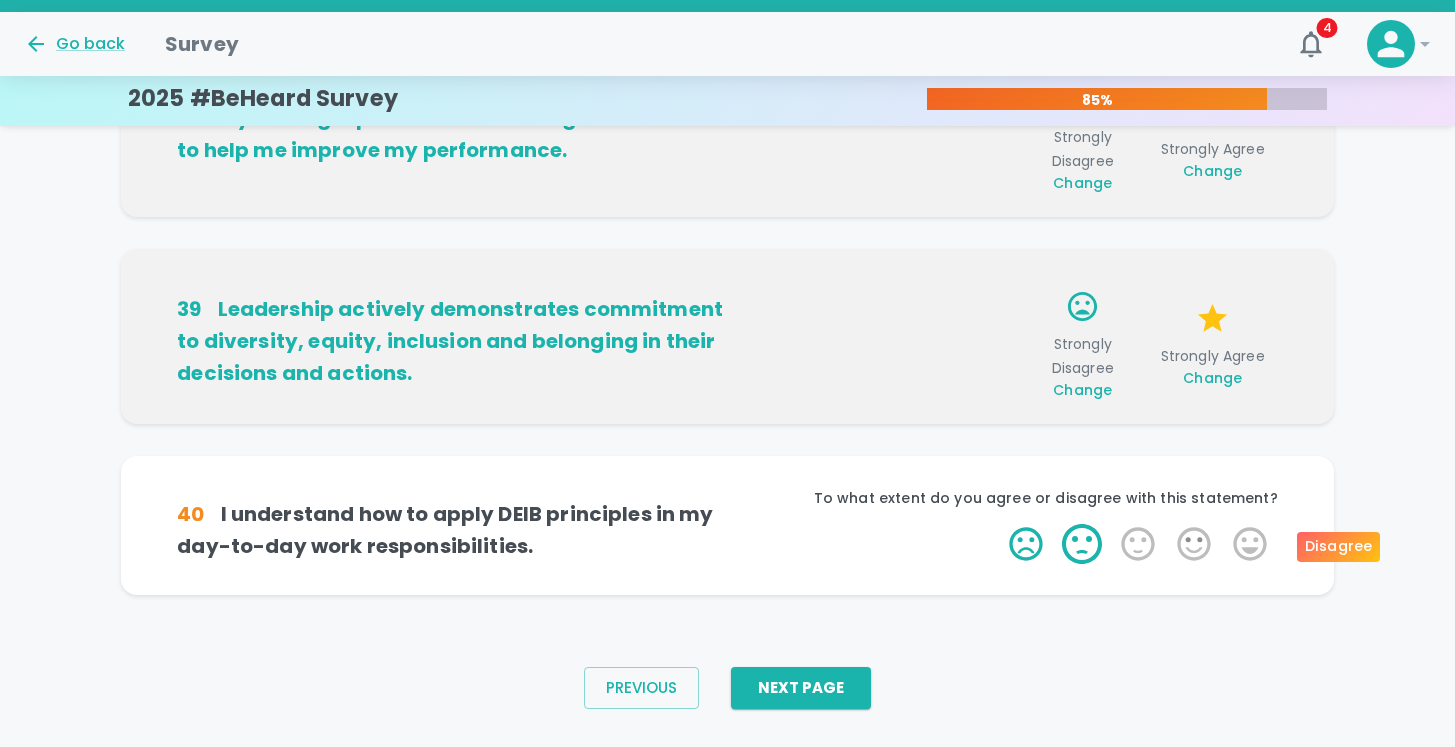 click on "2 Stars" at bounding box center (1082, 544) 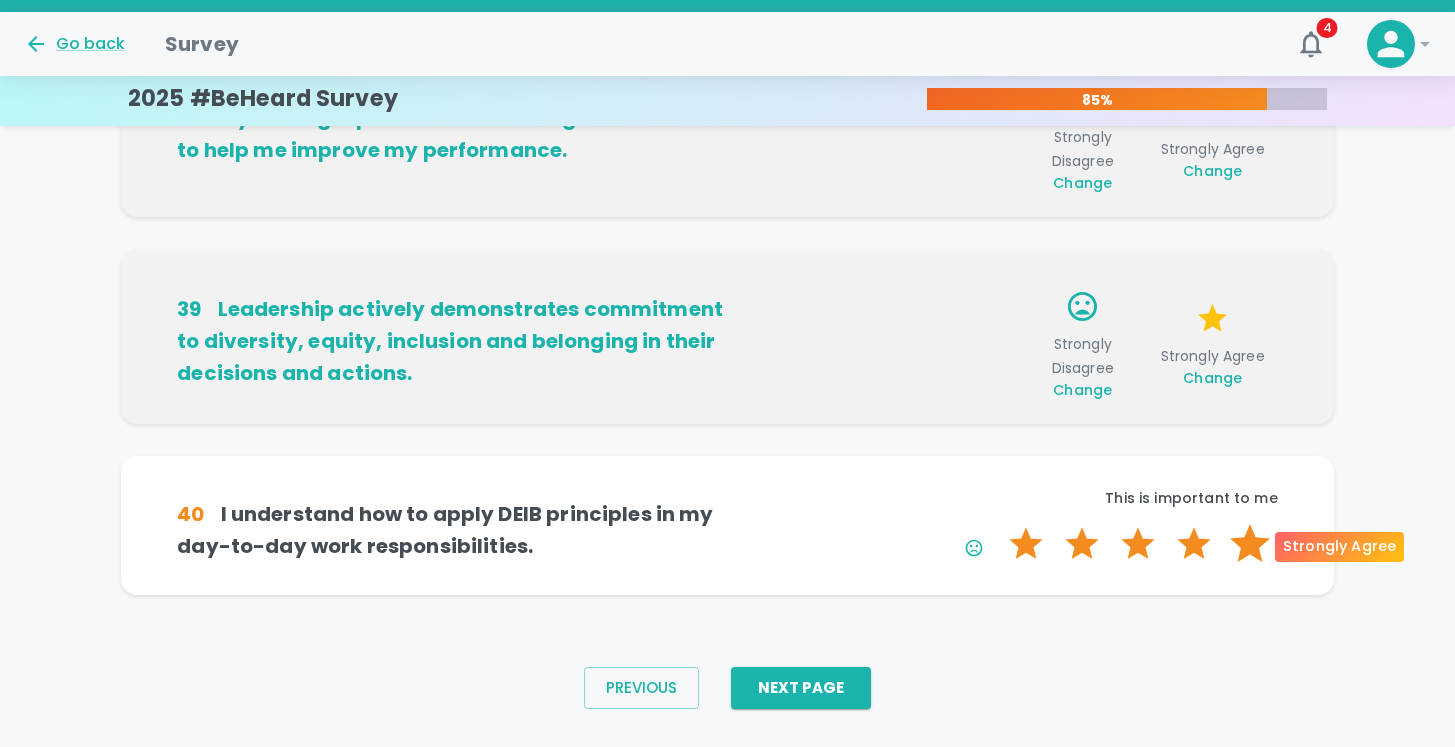 click on "5 Stars" at bounding box center [1250, 544] 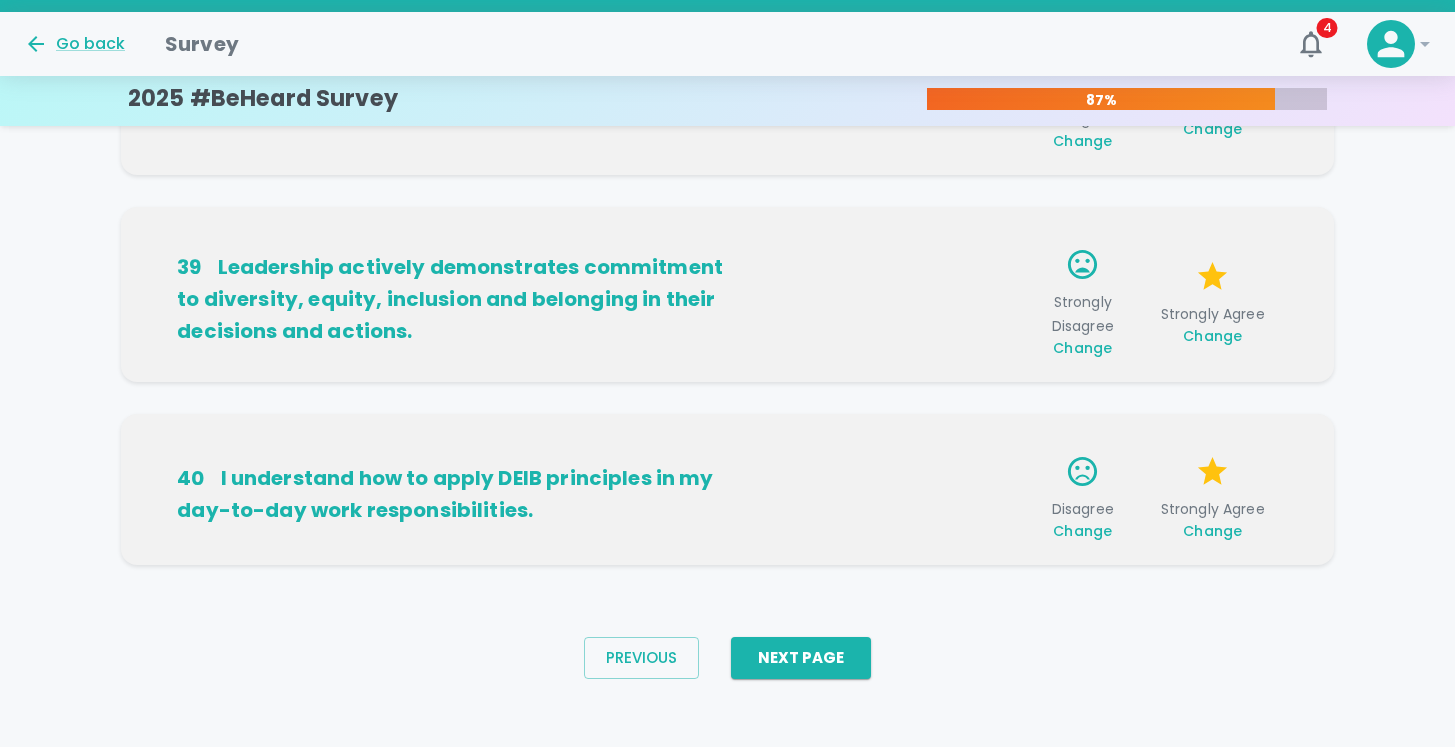 click on "Next Page" at bounding box center [801, 658] 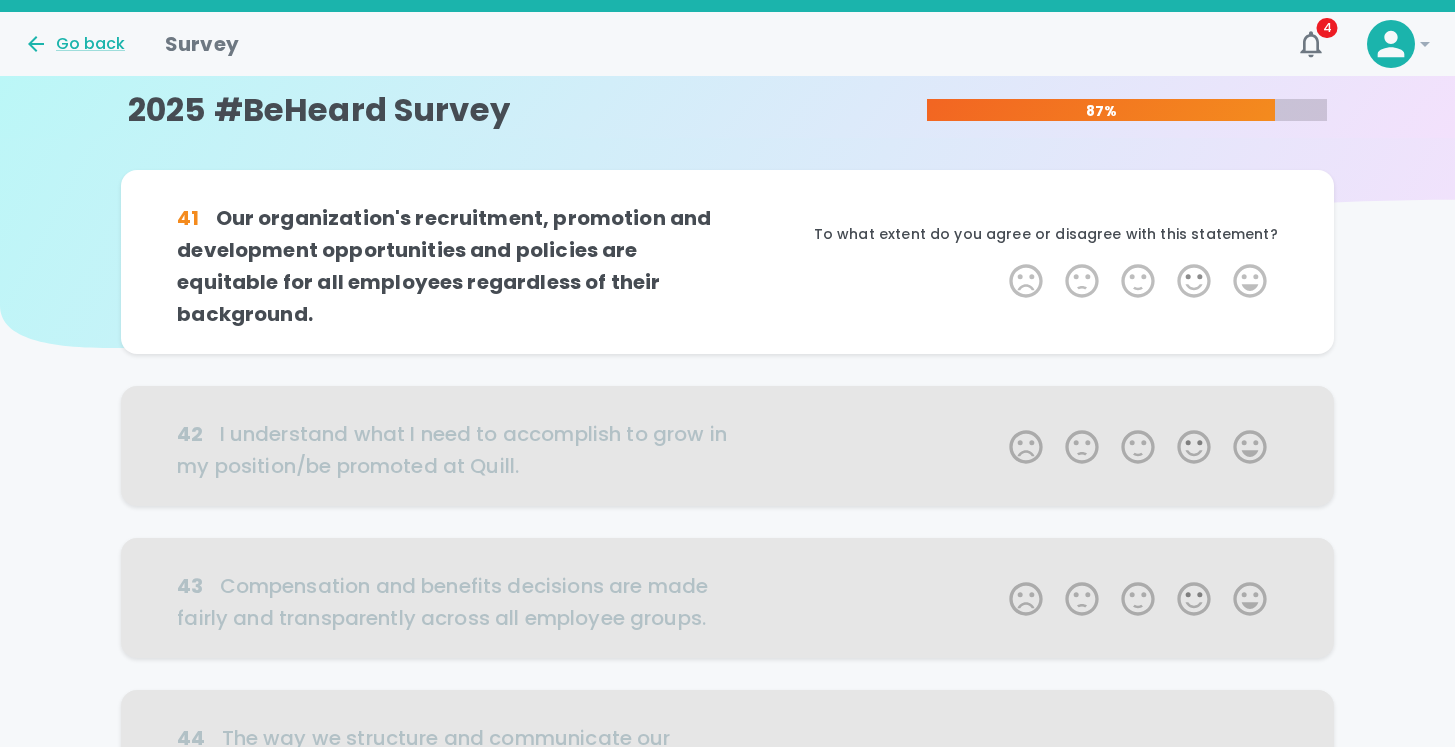 scroll, scrollTop: 0, scrollLeft: 0, axis: both 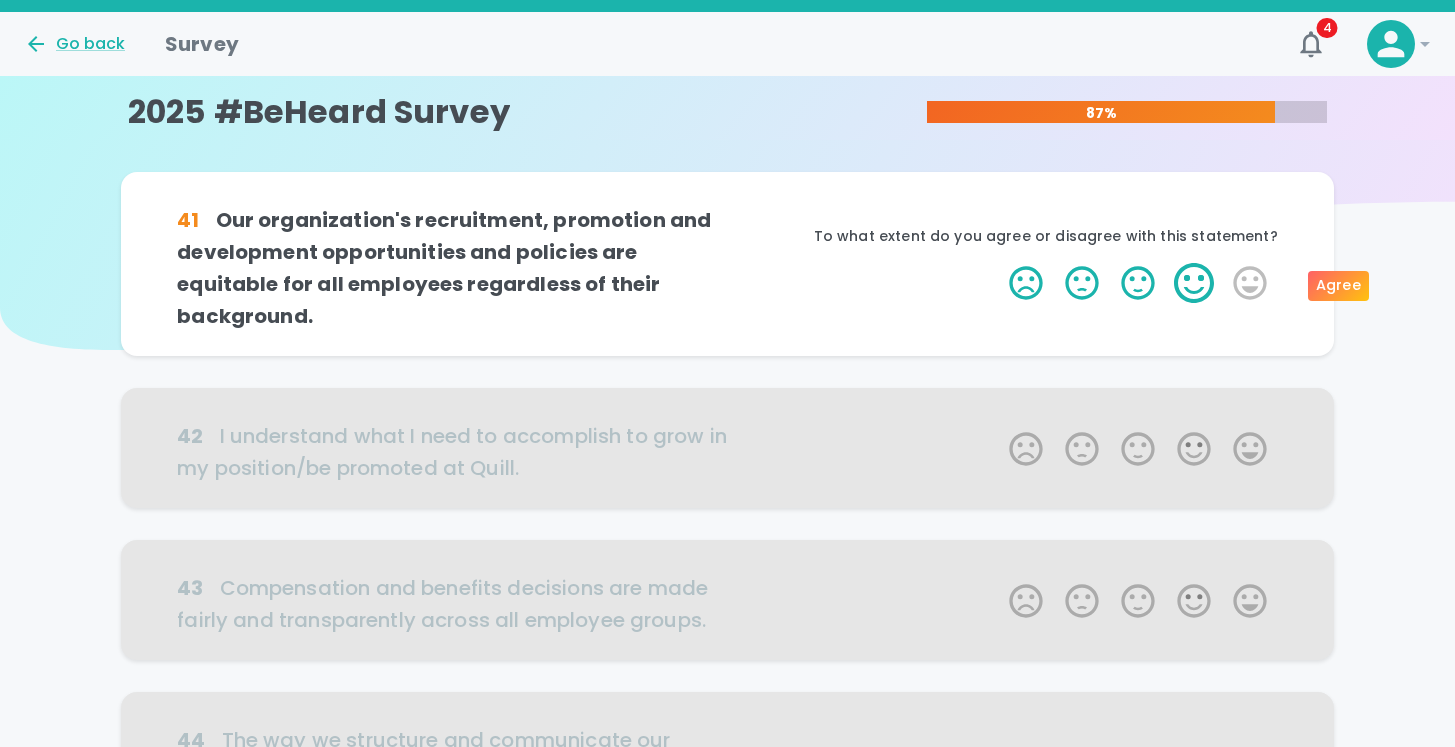 click on "4 Stars" at bounding box center [1194, 283] 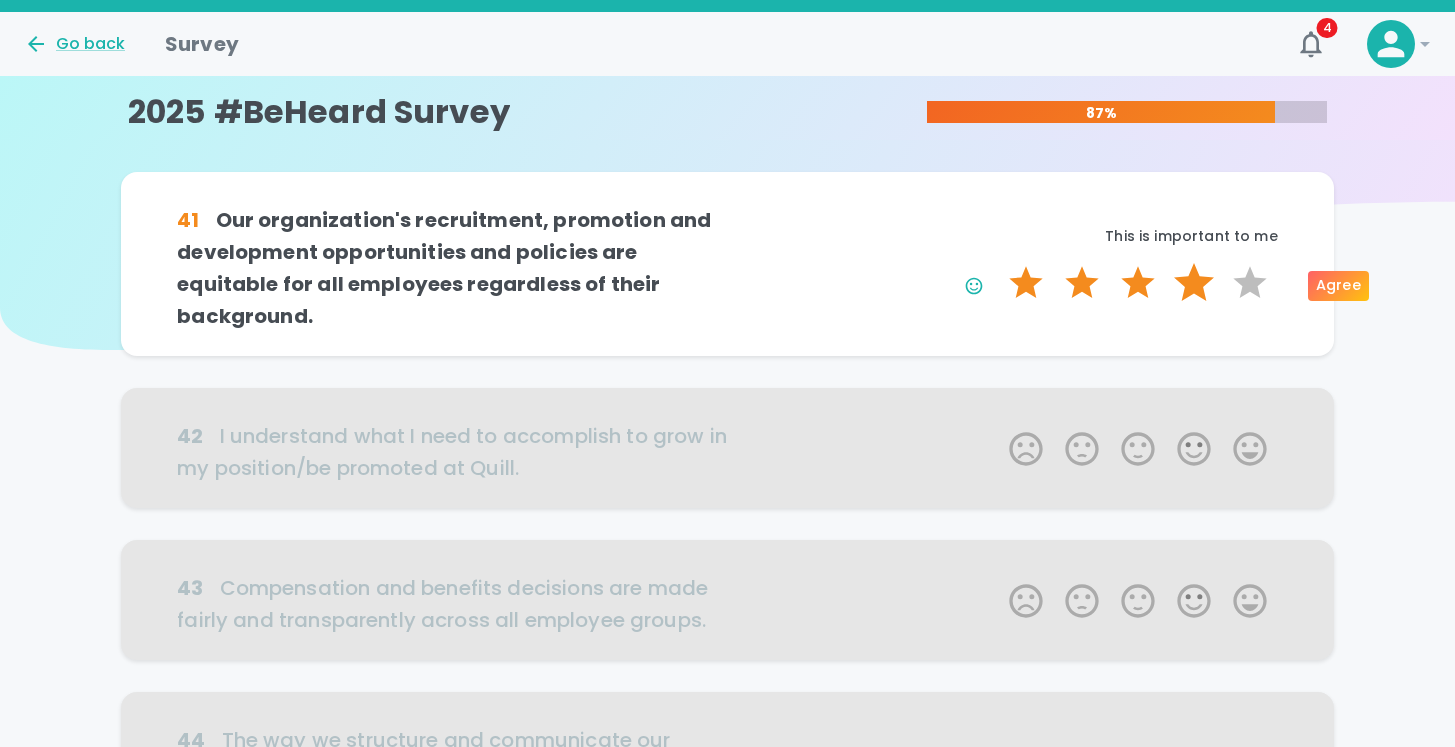 click on "5 Stars" at bounding box center [1250, 283] 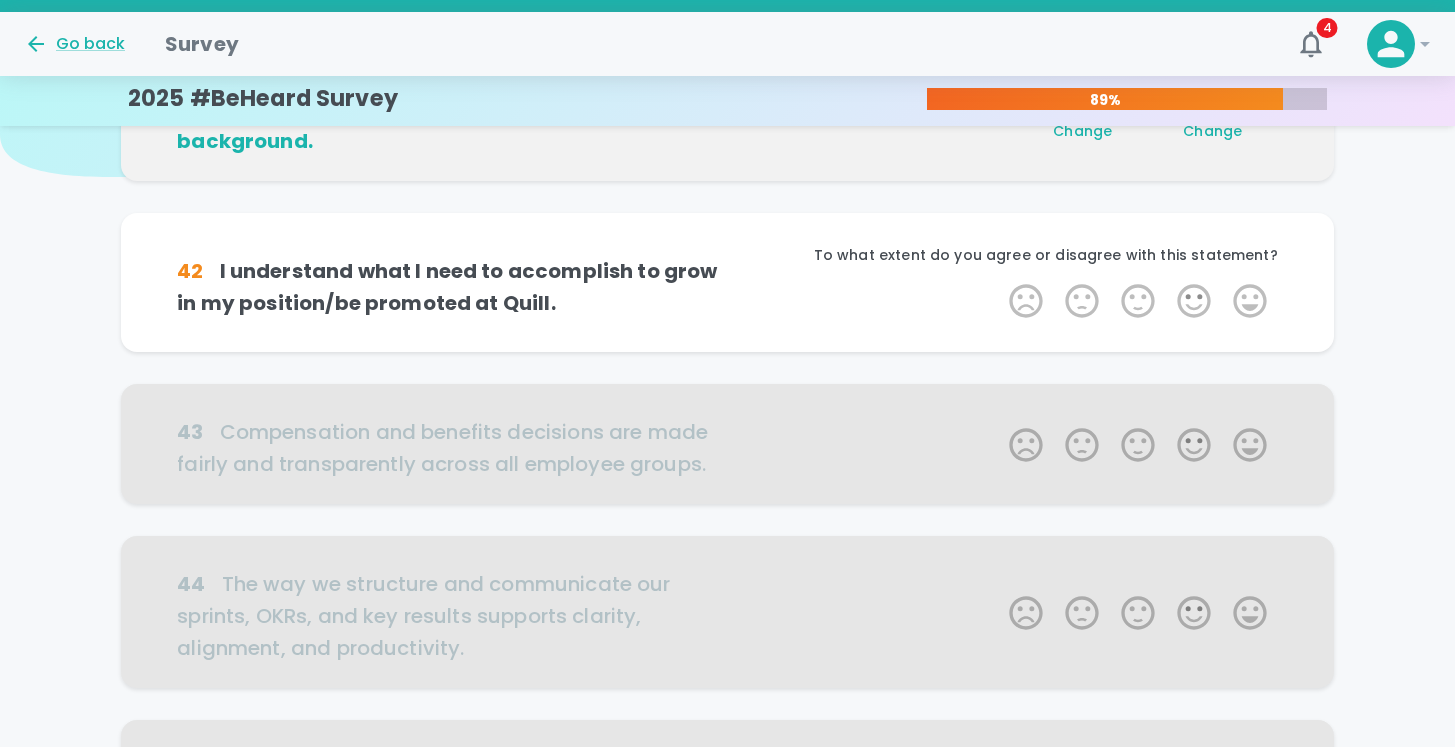 scroll, scrollTop: 176, scrollLeft: 0, axis: vertical 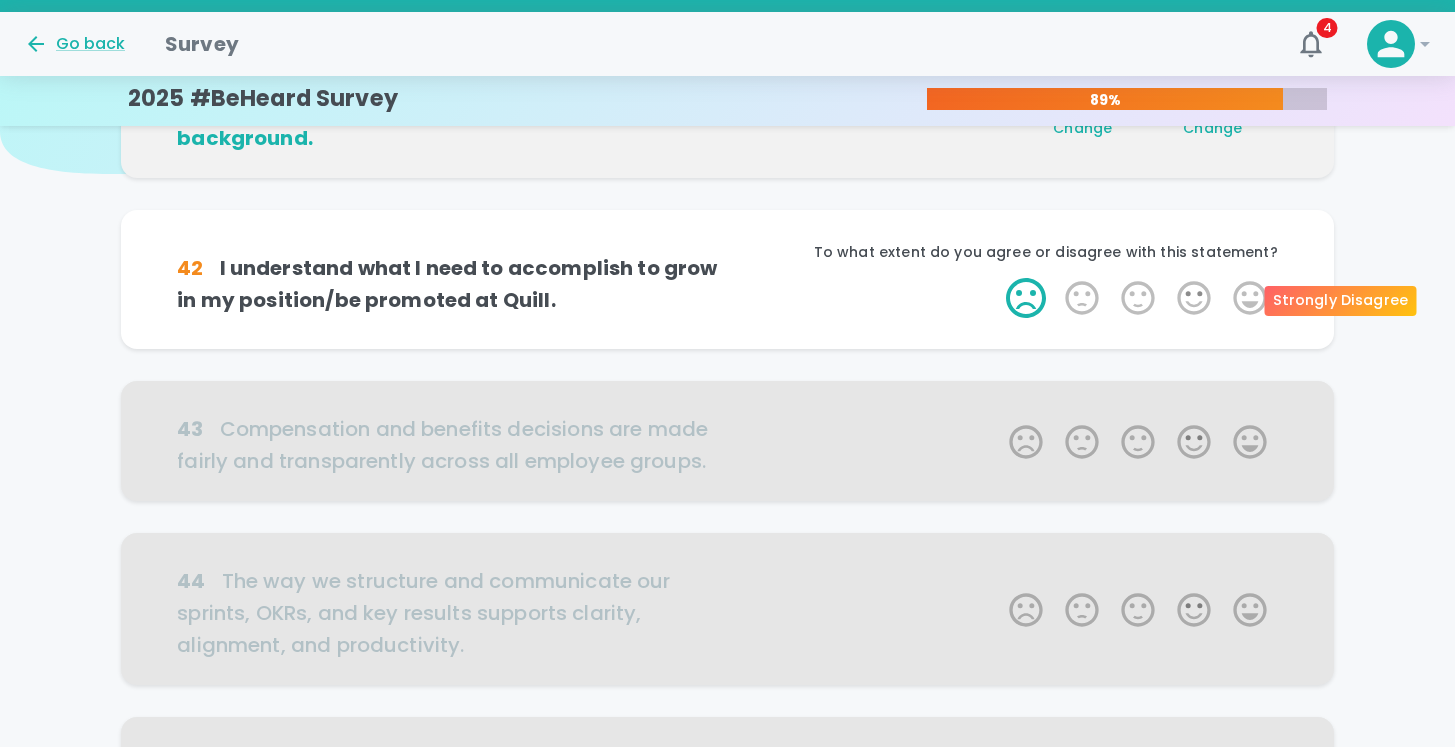 click on "1 Star" at bounding box center [1026, 298] 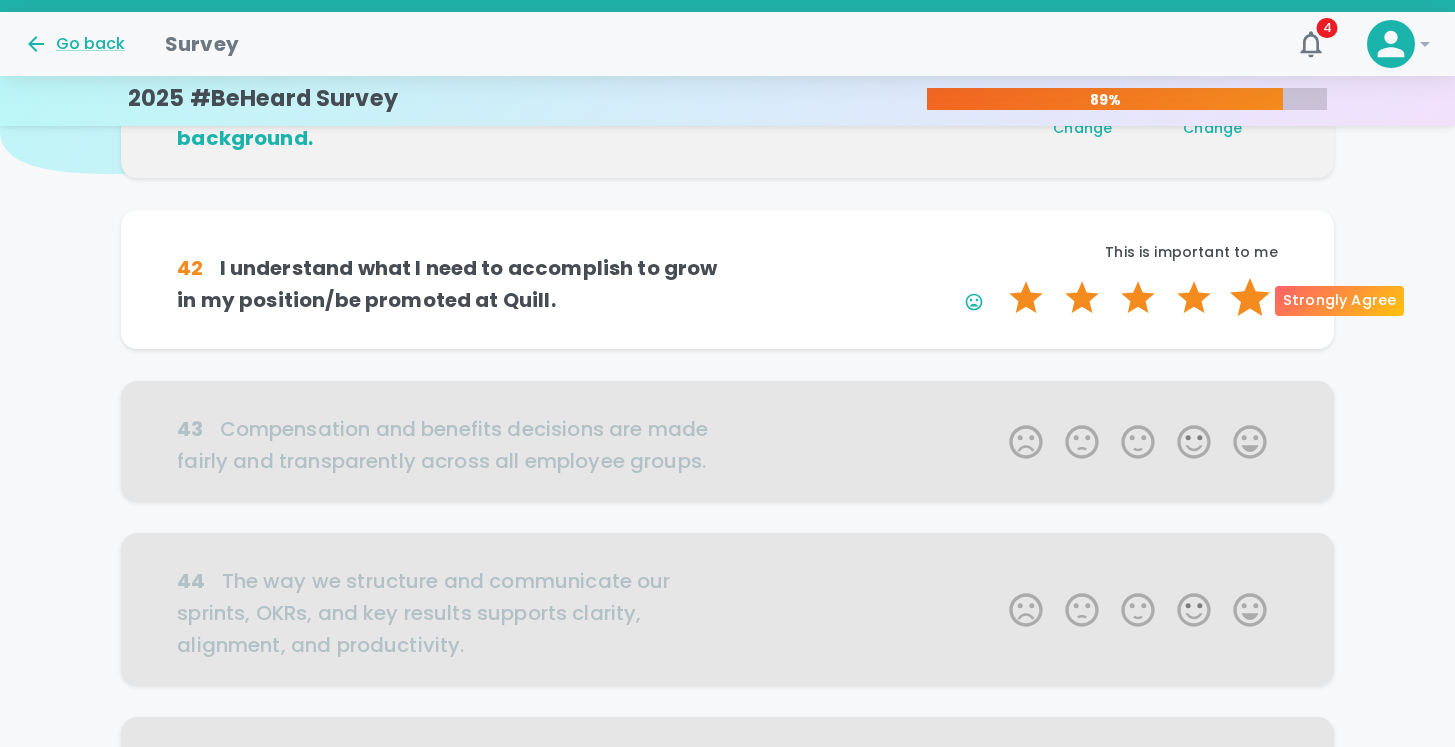 click on "5 Stars" at bounding box center [1250, 298] 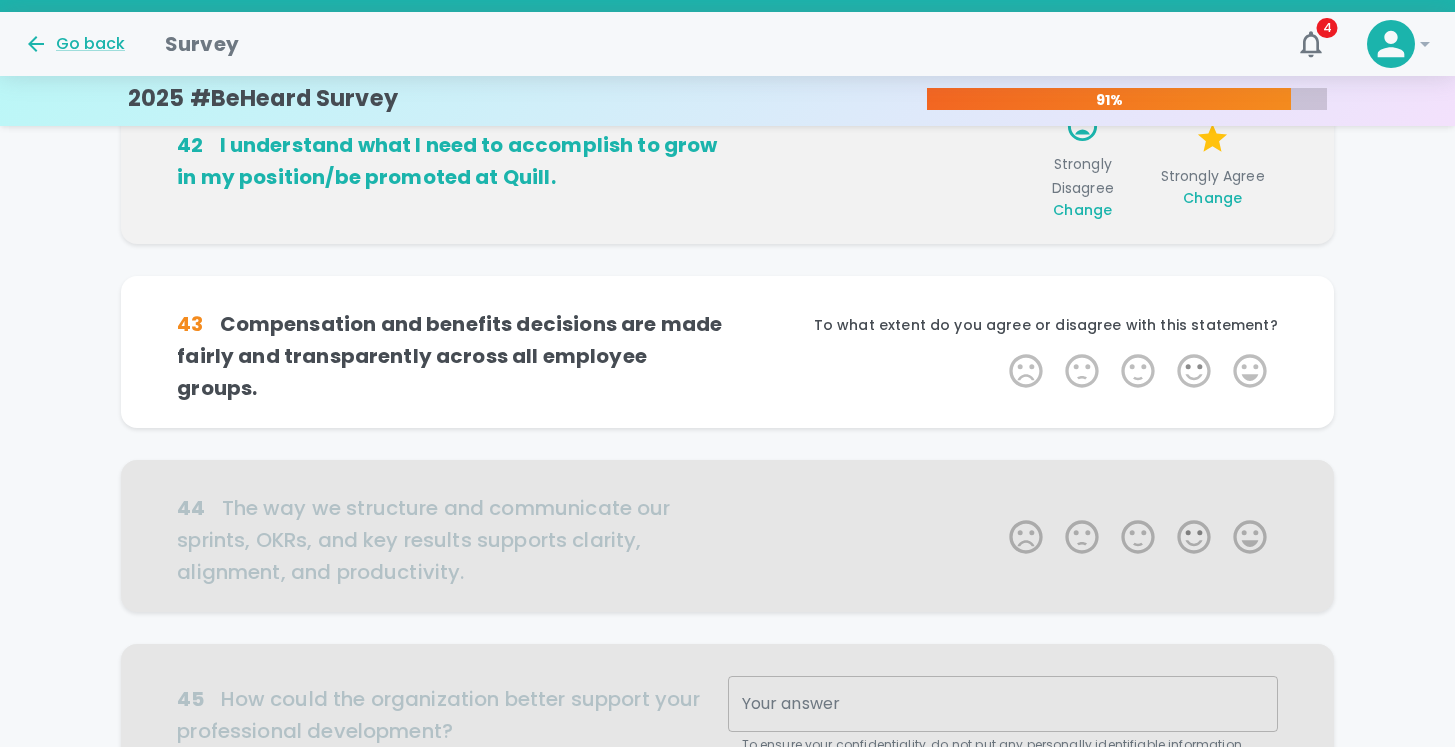 scroll, scrollTop: 352, scrollLeft: 0, axis: vertical 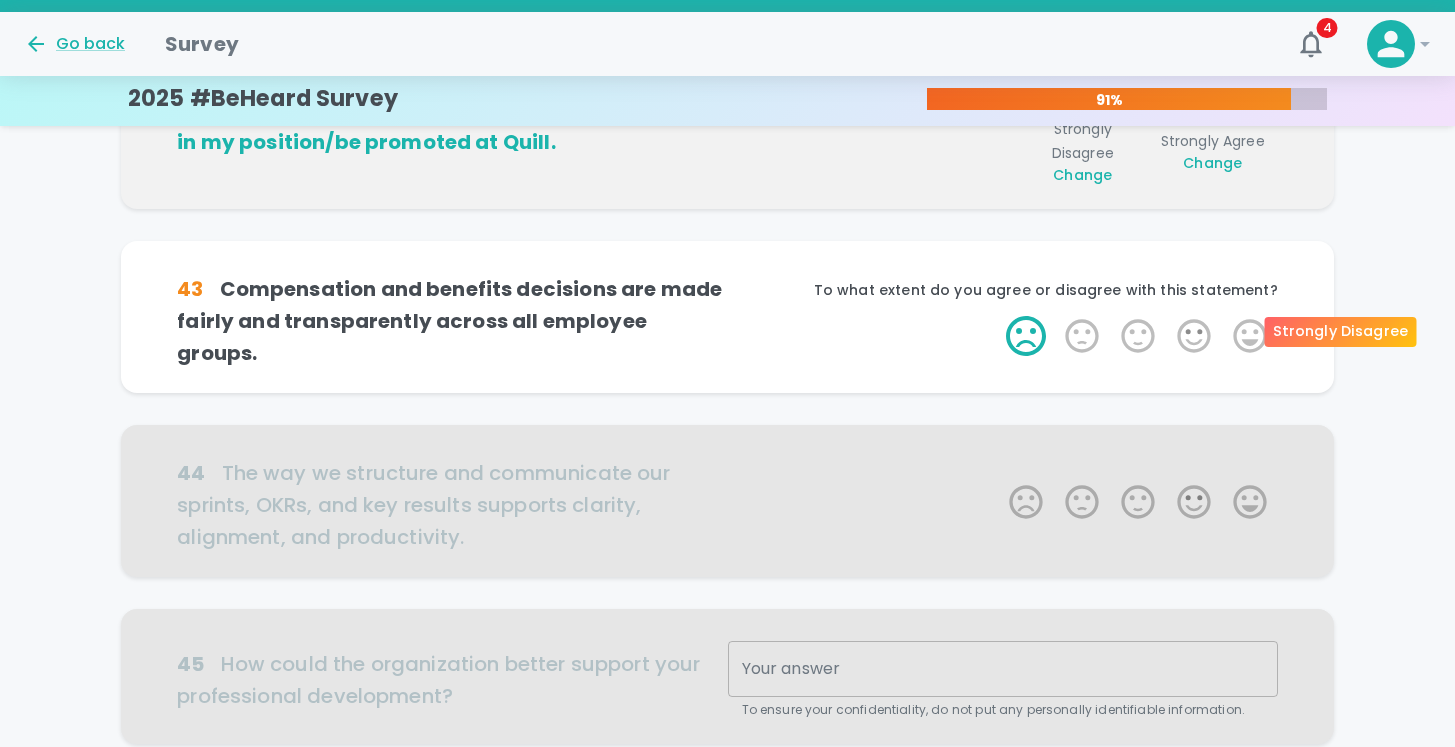 click on "1 Star" at bounding box center [1026, 336] 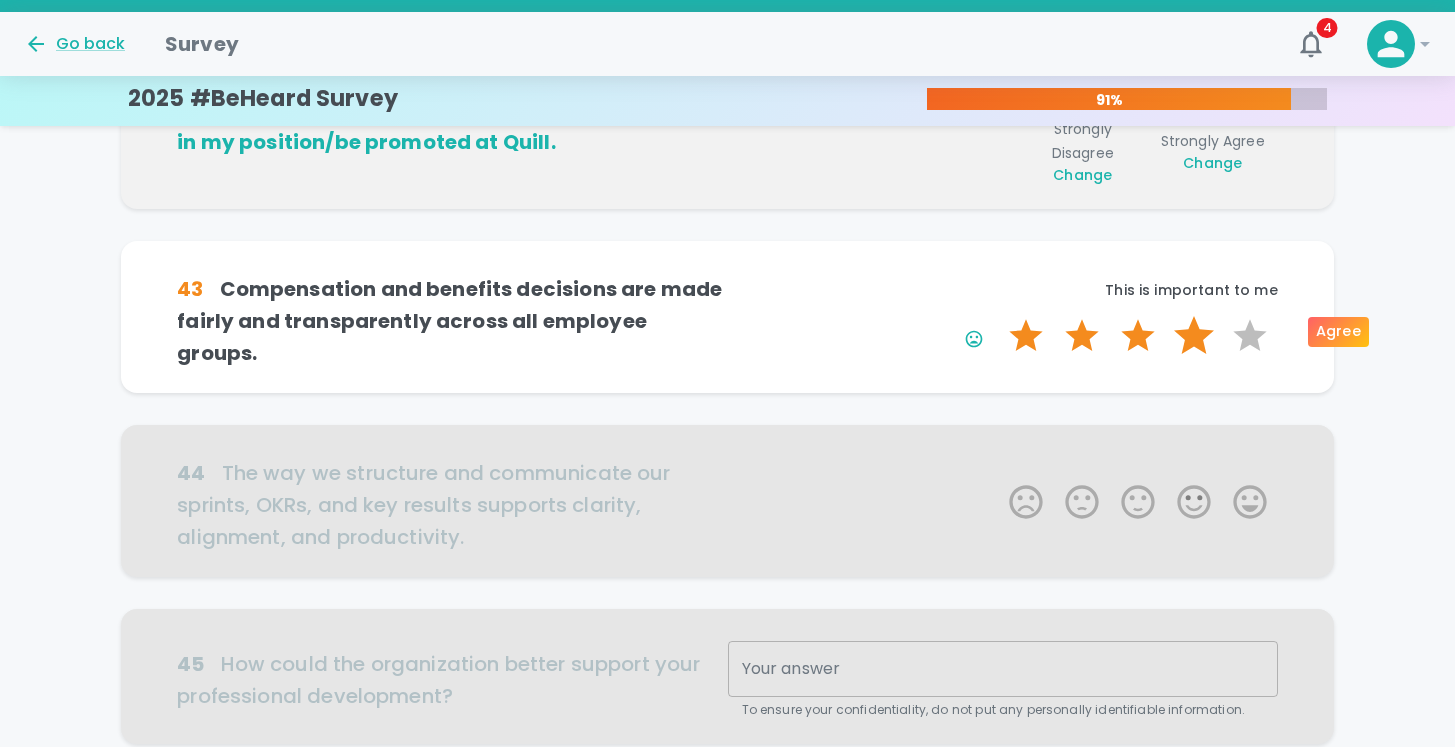 click on "4 Stars" at bounding box center [1194, 336] 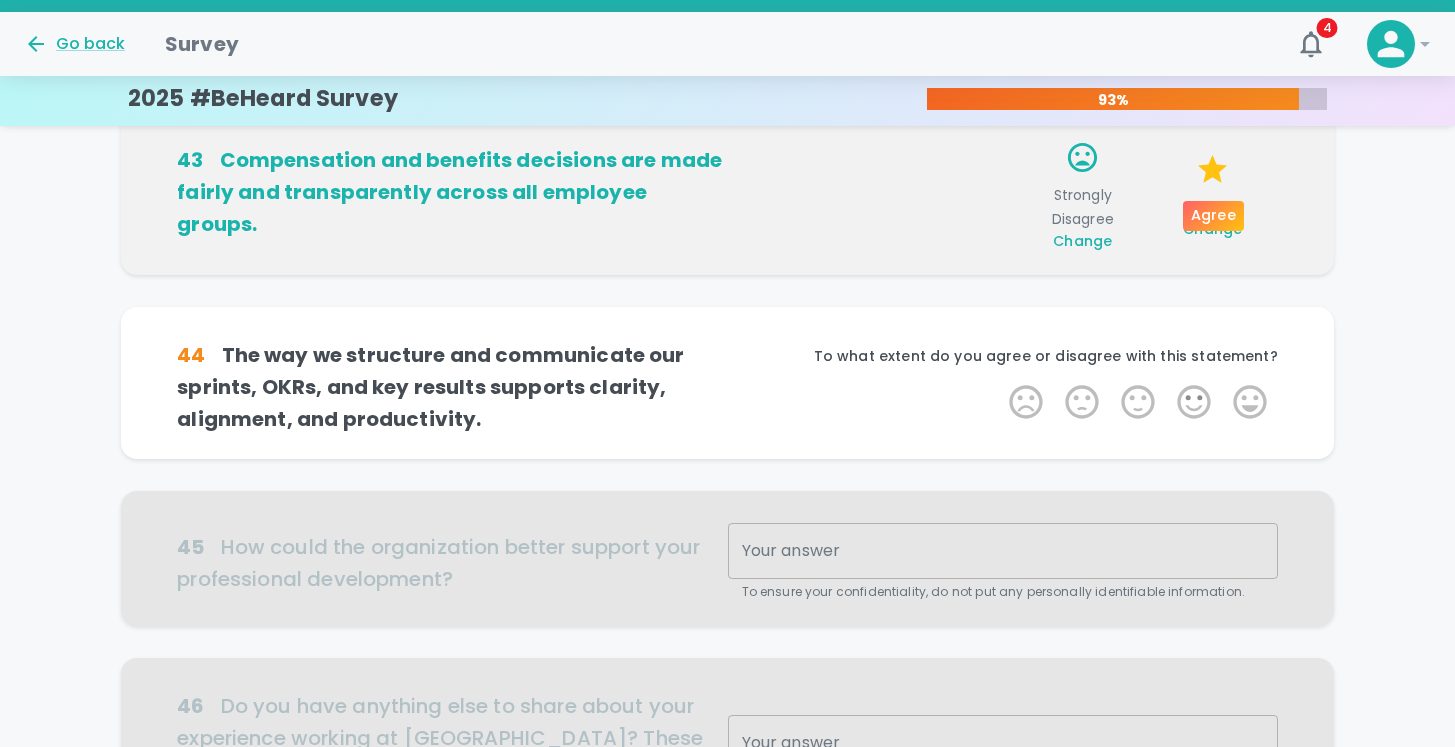 scroll, scrollTop: 528, scrollLeft: 0, axis: vertical 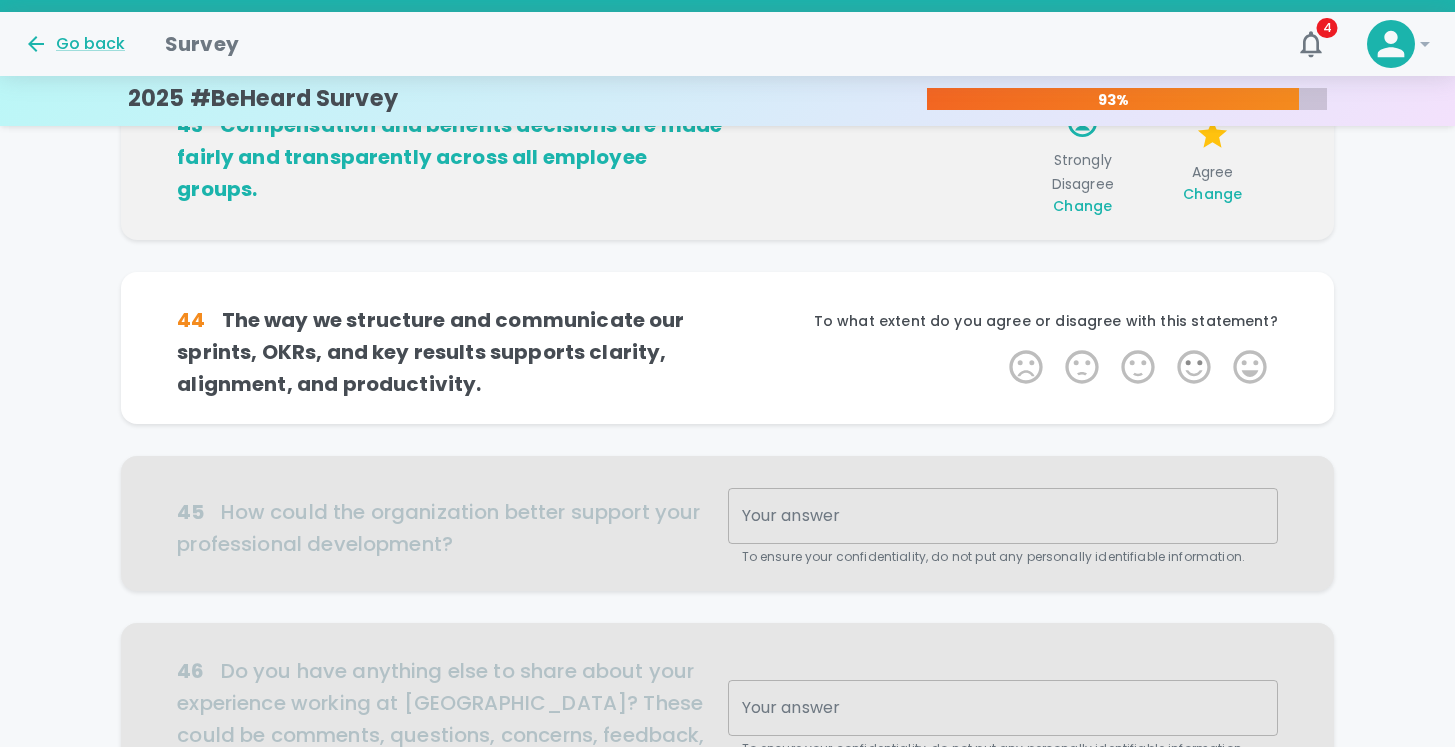 click on "Change" at bounding box center [1212, 194] 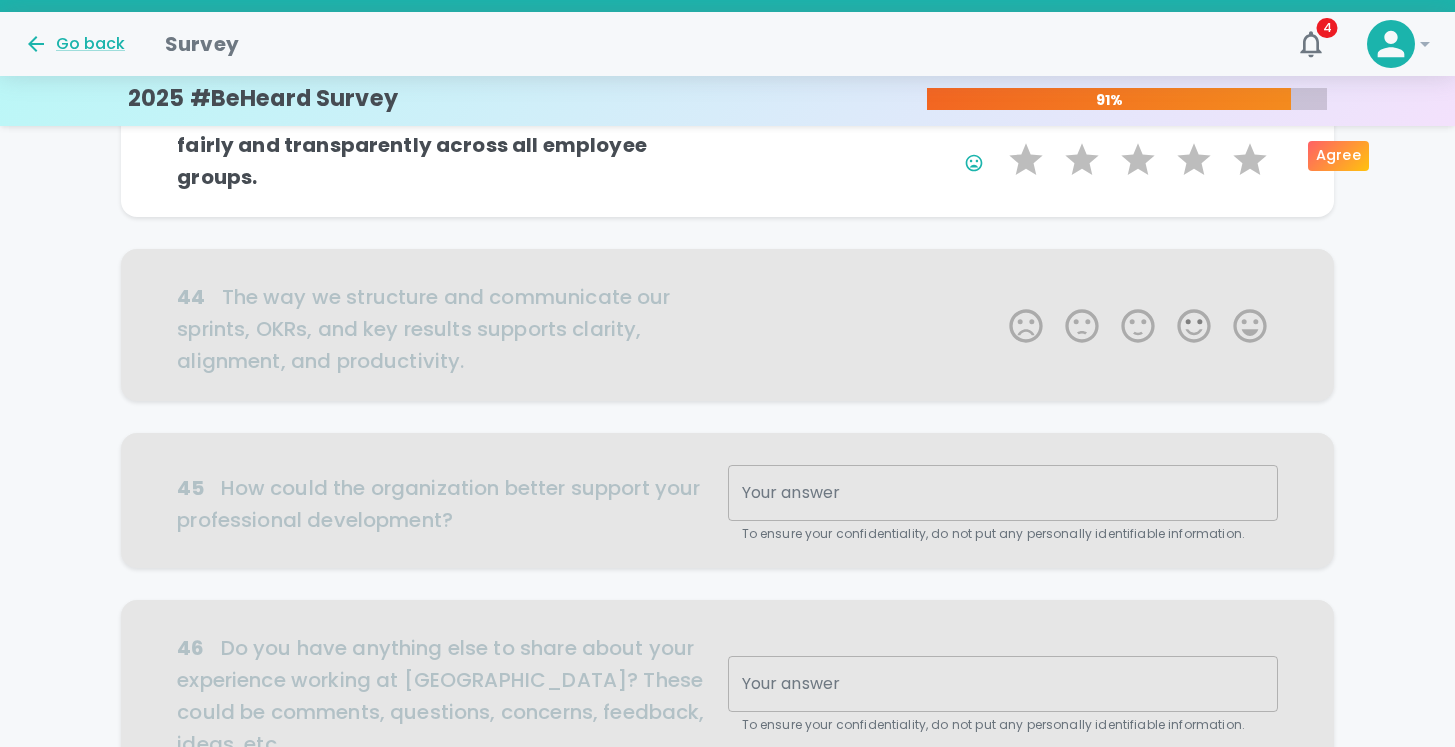 click on "5 Stars" at bounding box center (1250, 160) 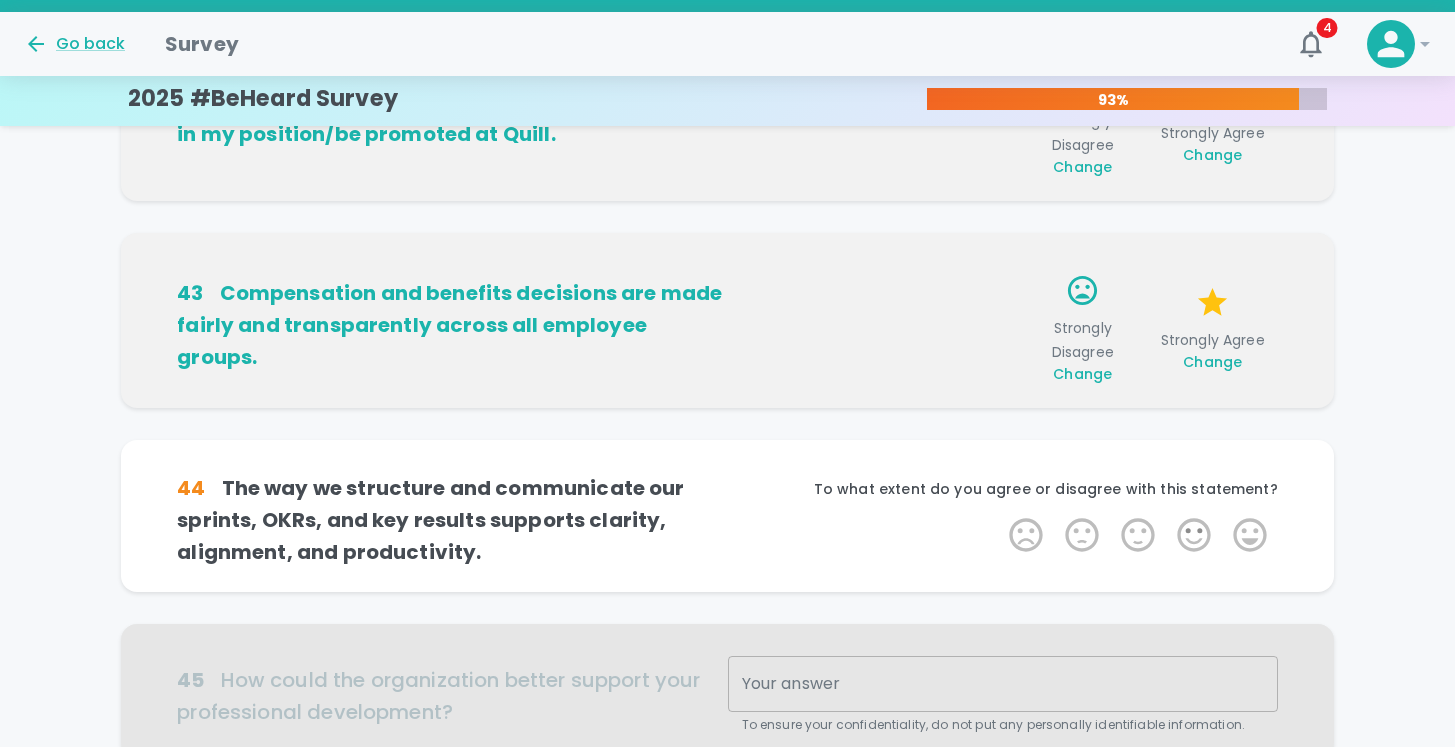 scroll, scrollTop: 384, scrollLeft: 0, axis: vertical 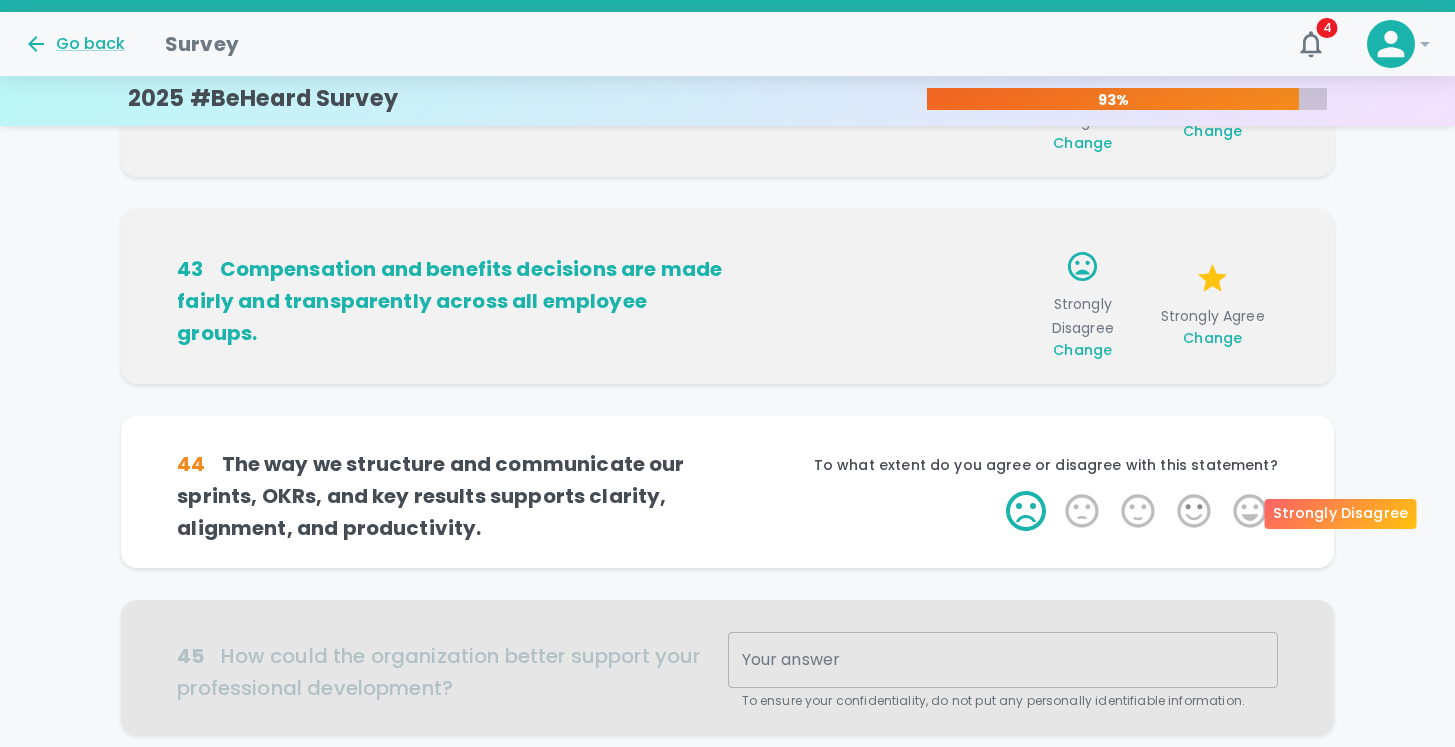 click on "1 Star" at bounding box center (1026, 511) 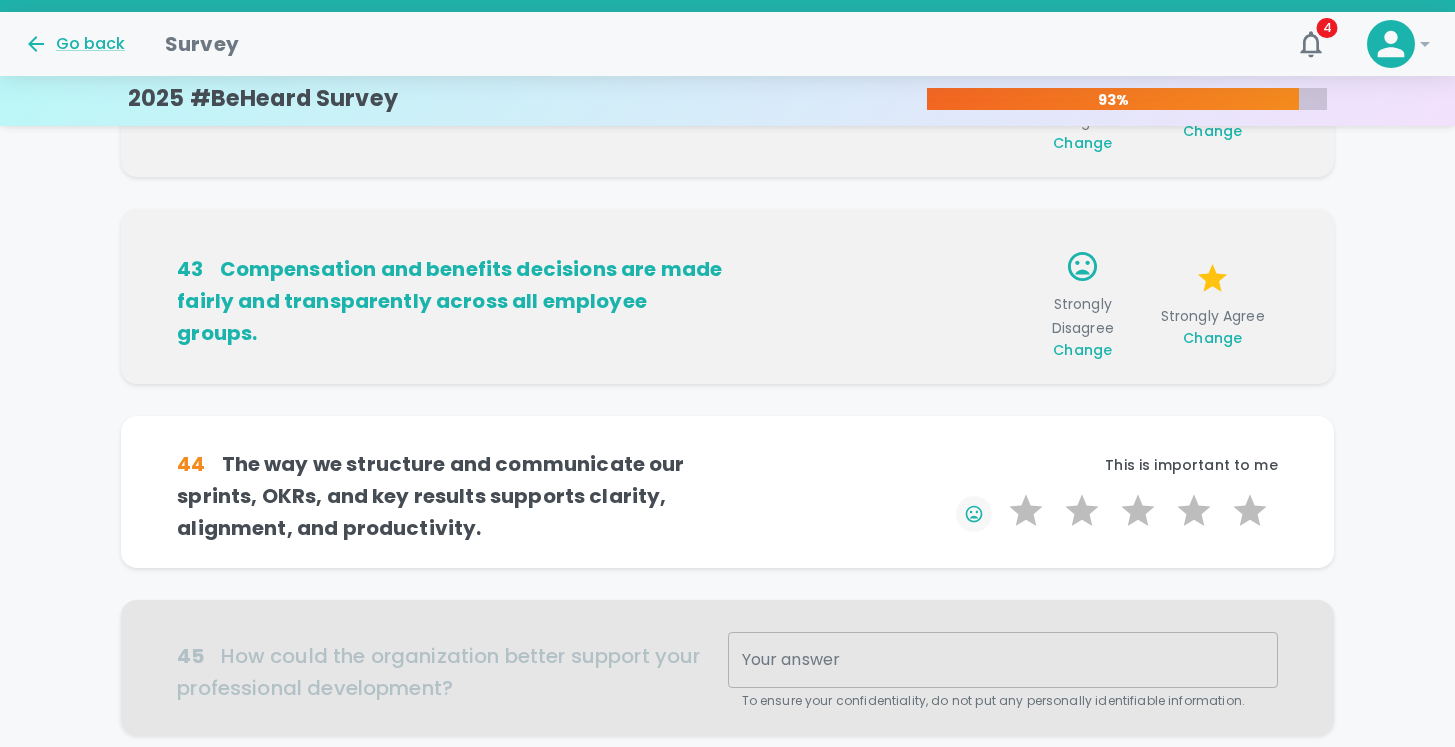 click at bounding box center [974, 514] 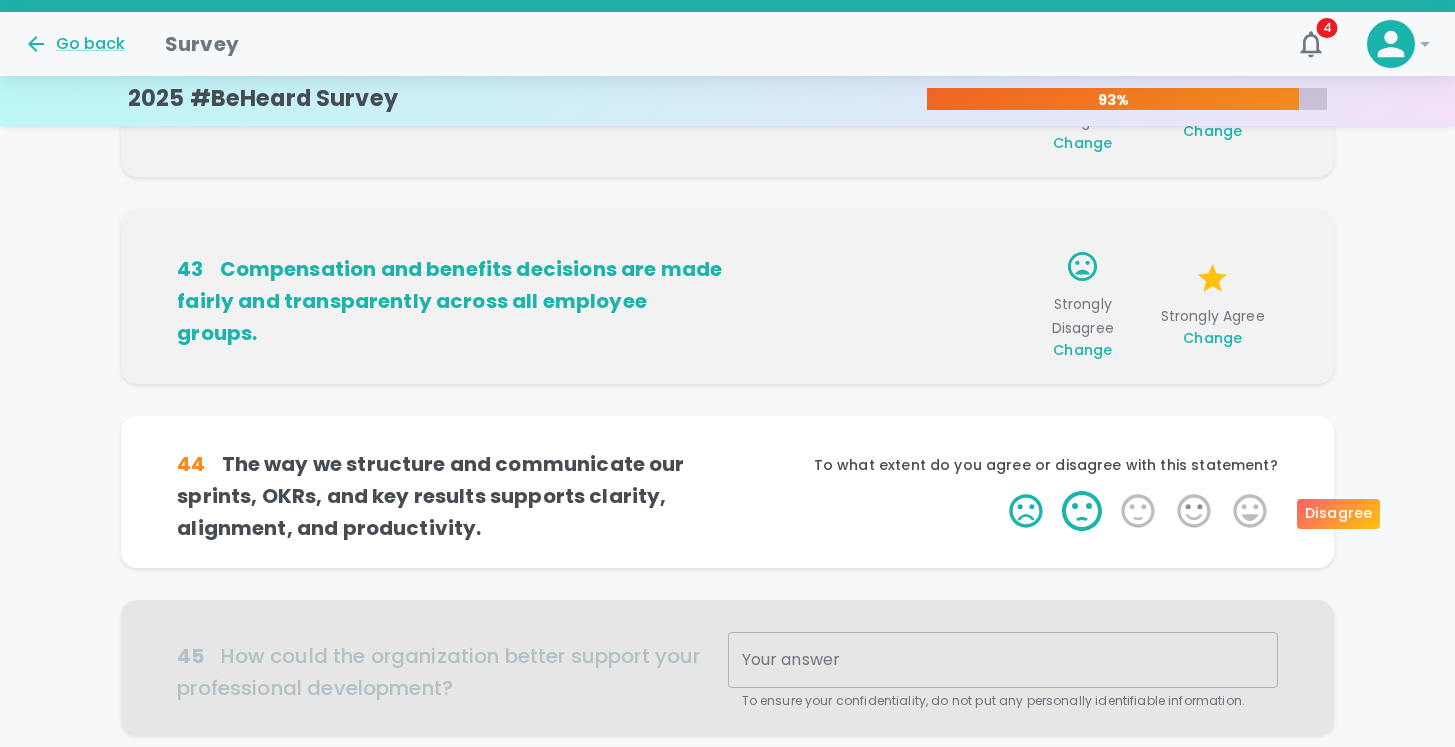 click on "2 Stars" at bounding box center [1082, 511] 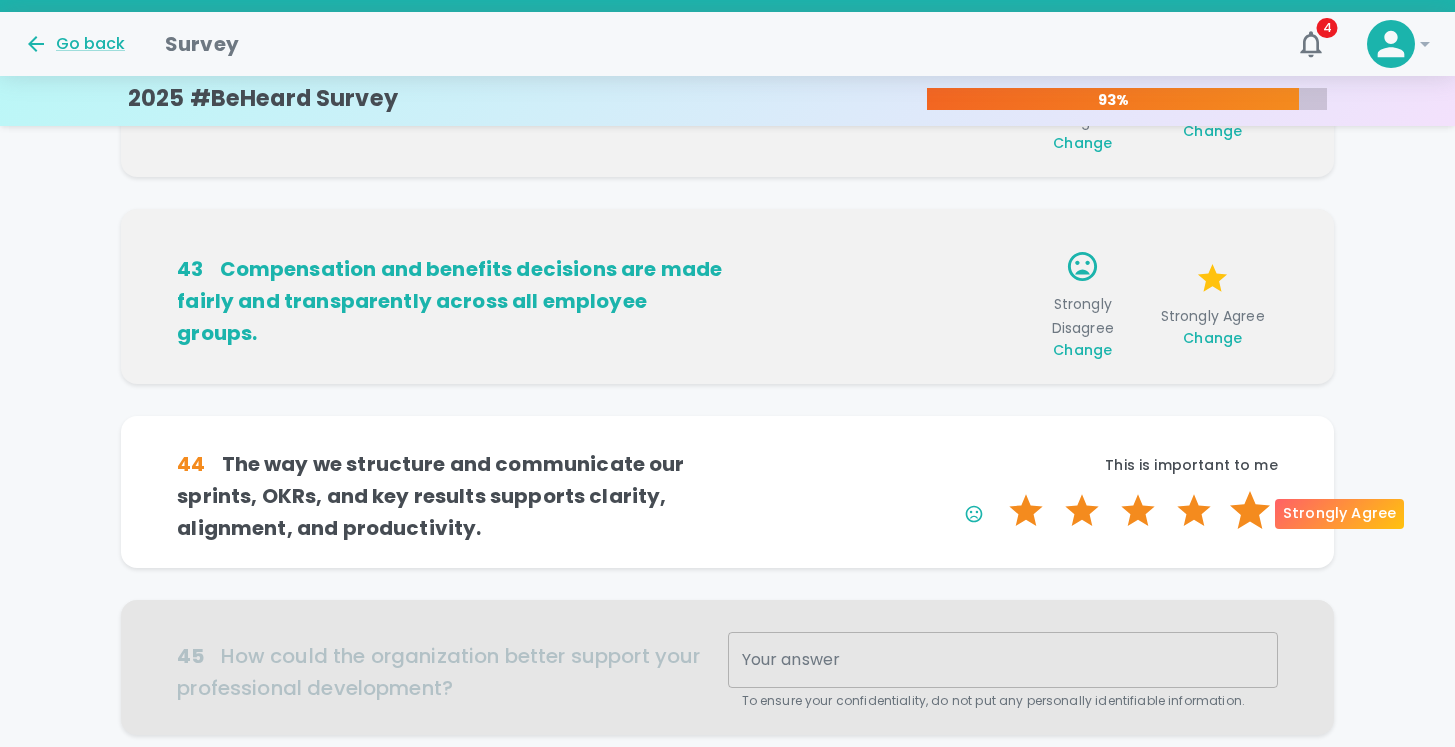 click on "5 Stars" at bounding box center (1250, 511) 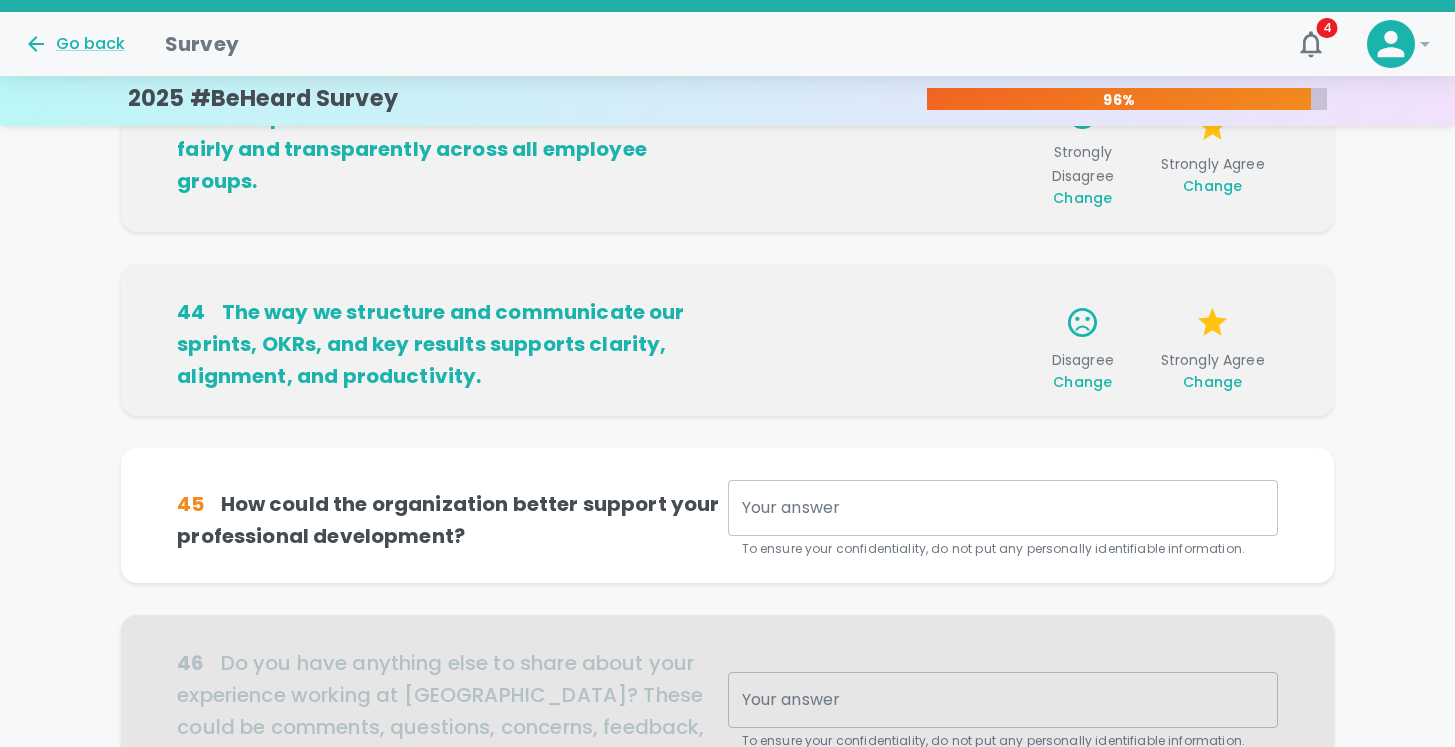 scroll, scrollTop: 560, scrollLeft: 0, axis: vertical 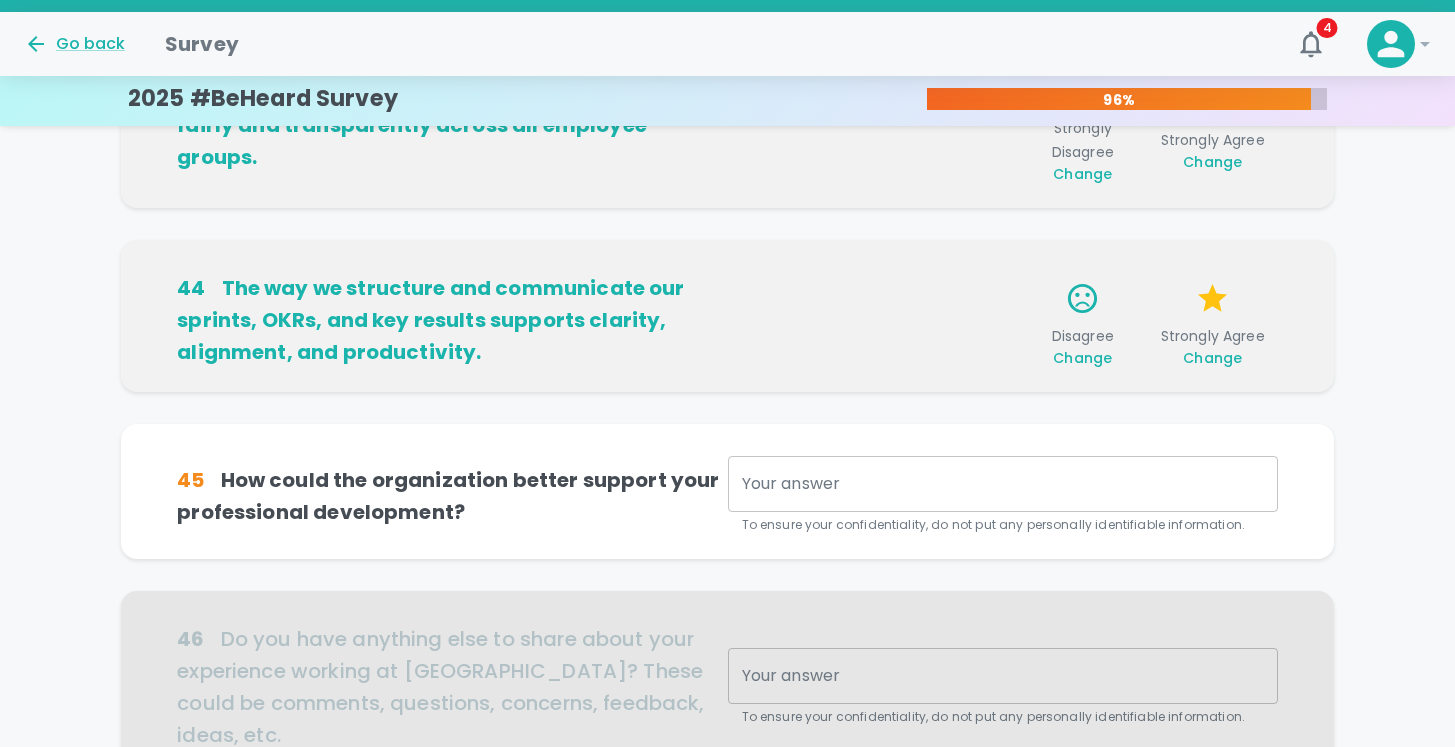 click on "Change" at bounding box center (1212, 358) 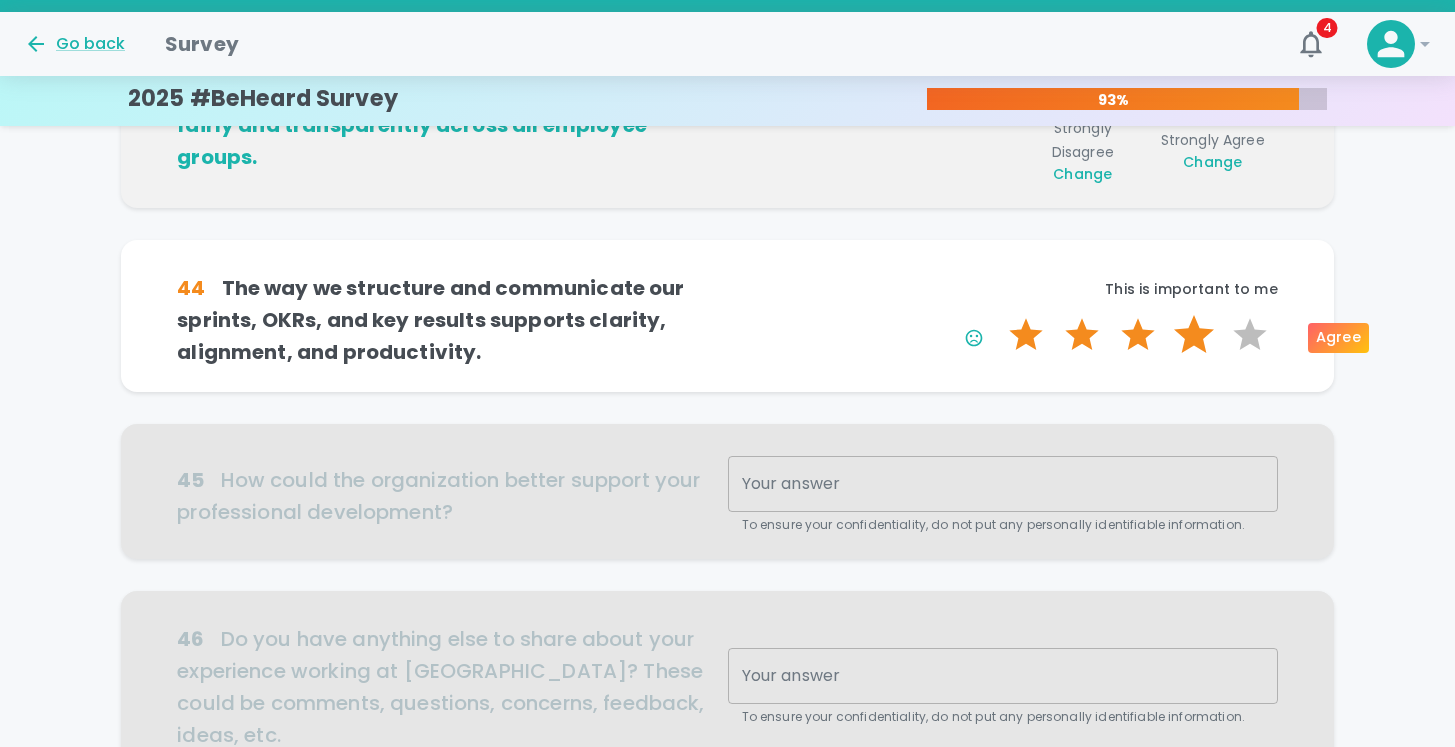 click on "4 Stars" at bounding box center [1194, 335] 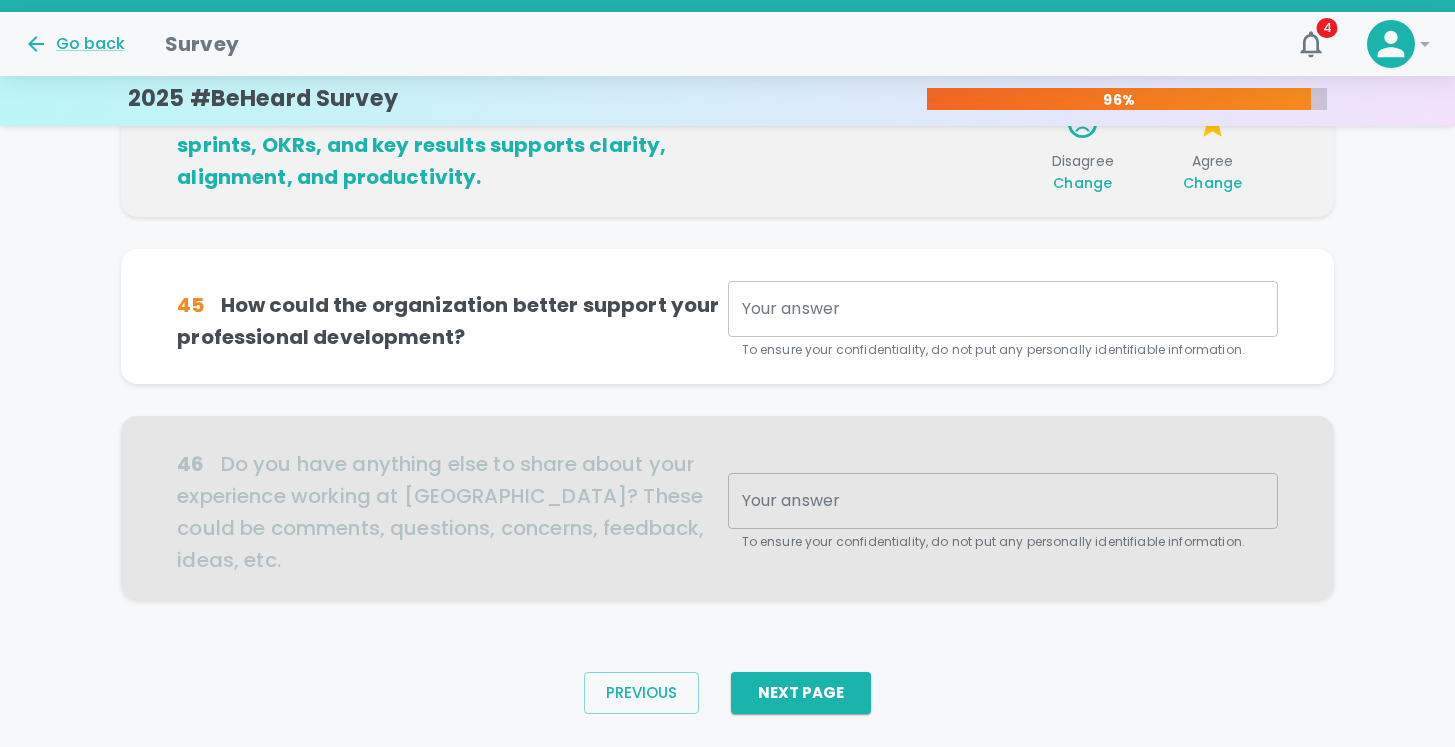 scroll, scrollTop: 736, scrollLeft: 0, axis: vertical 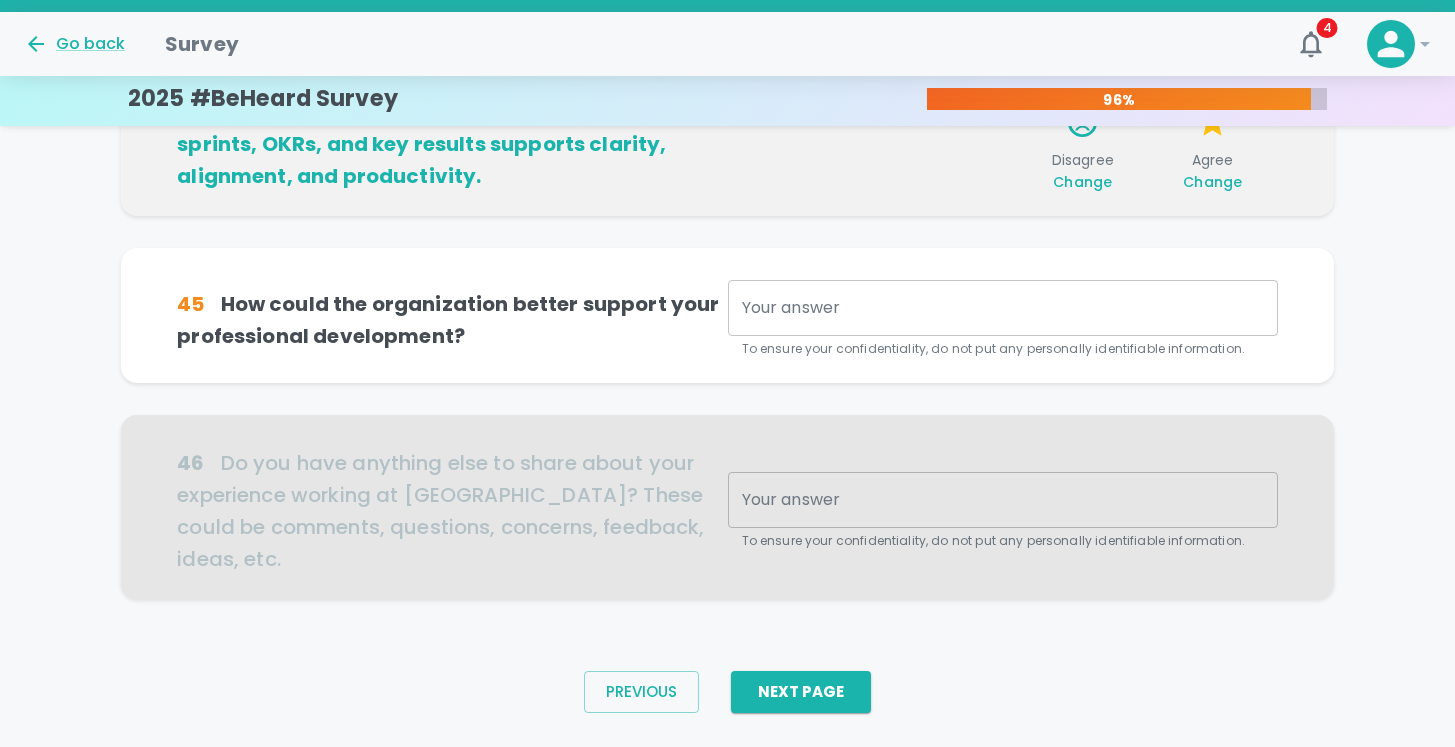 click on "x Your answer" at bounding box center [1003, 308] 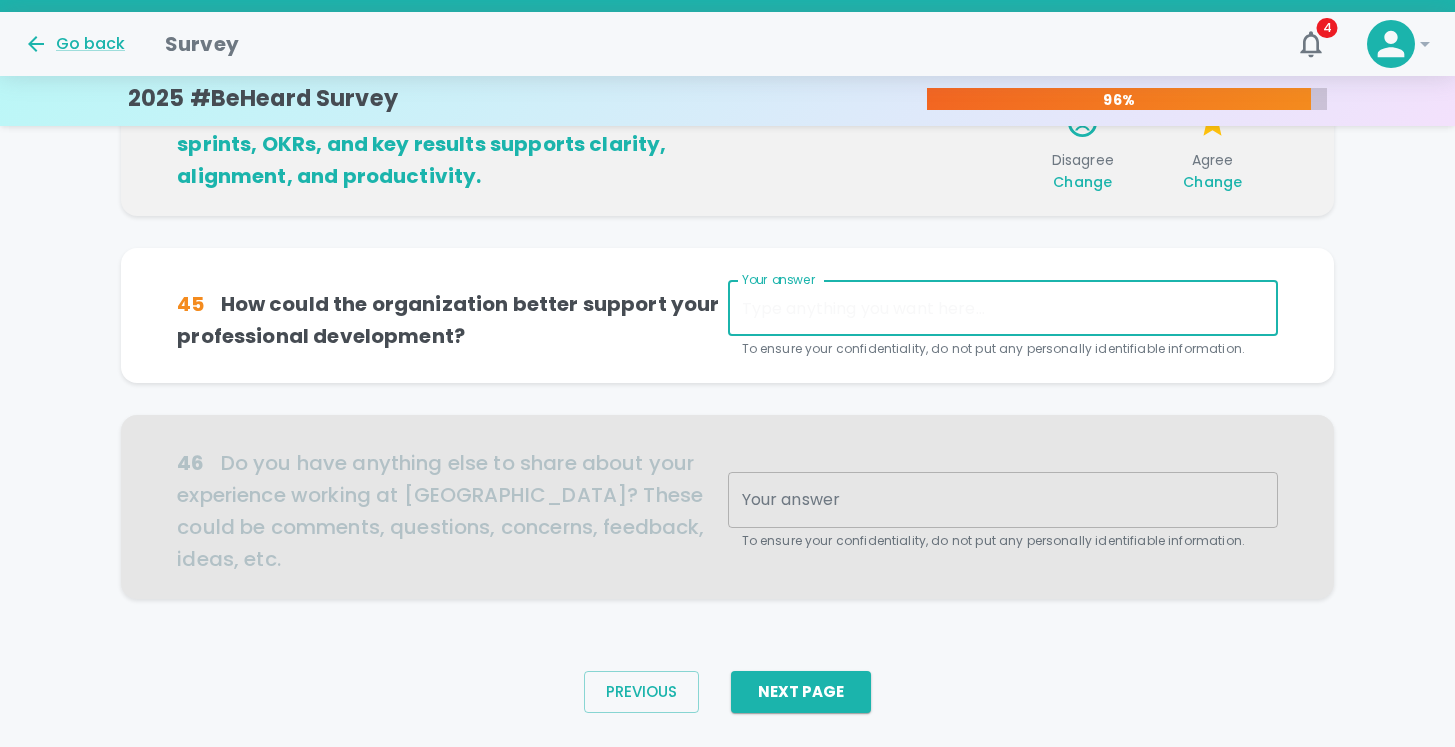 click on "Your answer" at bounding box center [1003, 308] 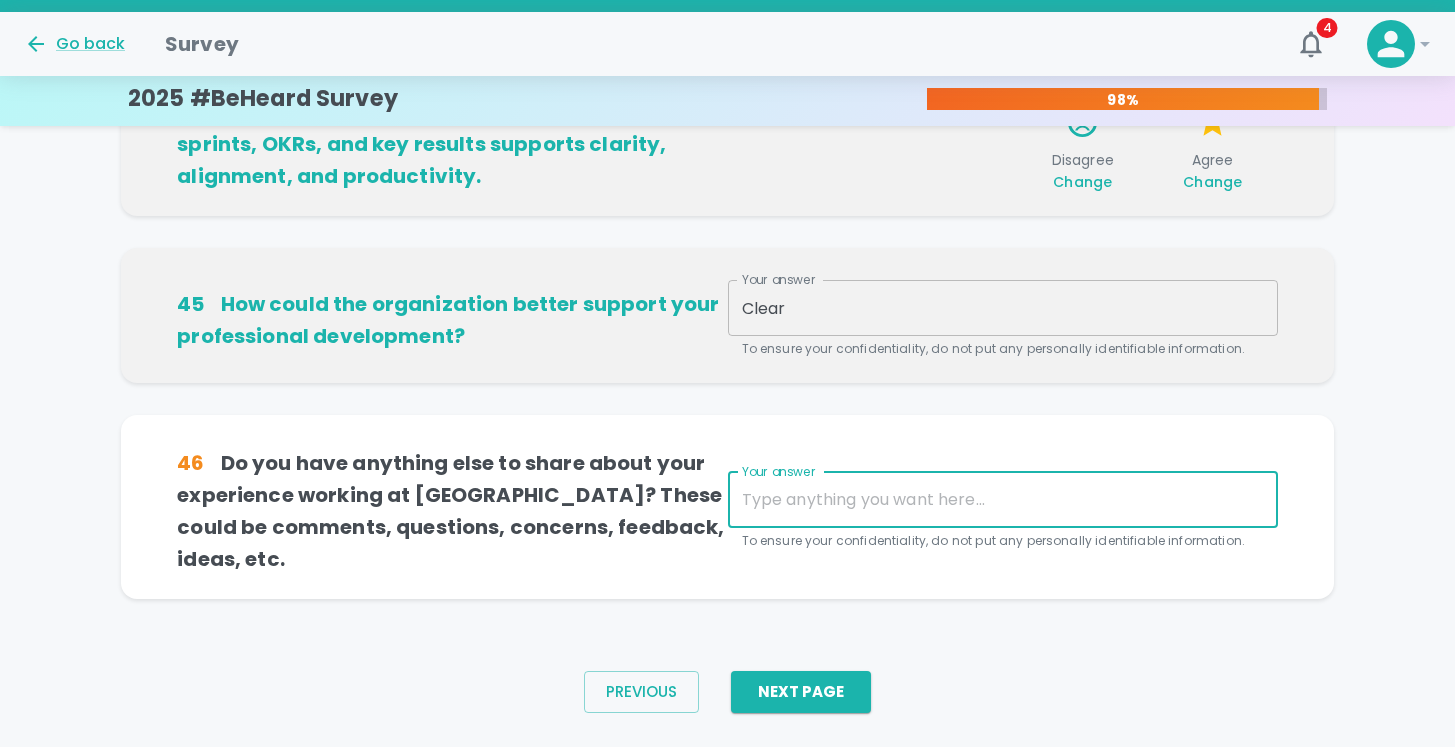 click on "Clear" at bounding box center [1003, 308] 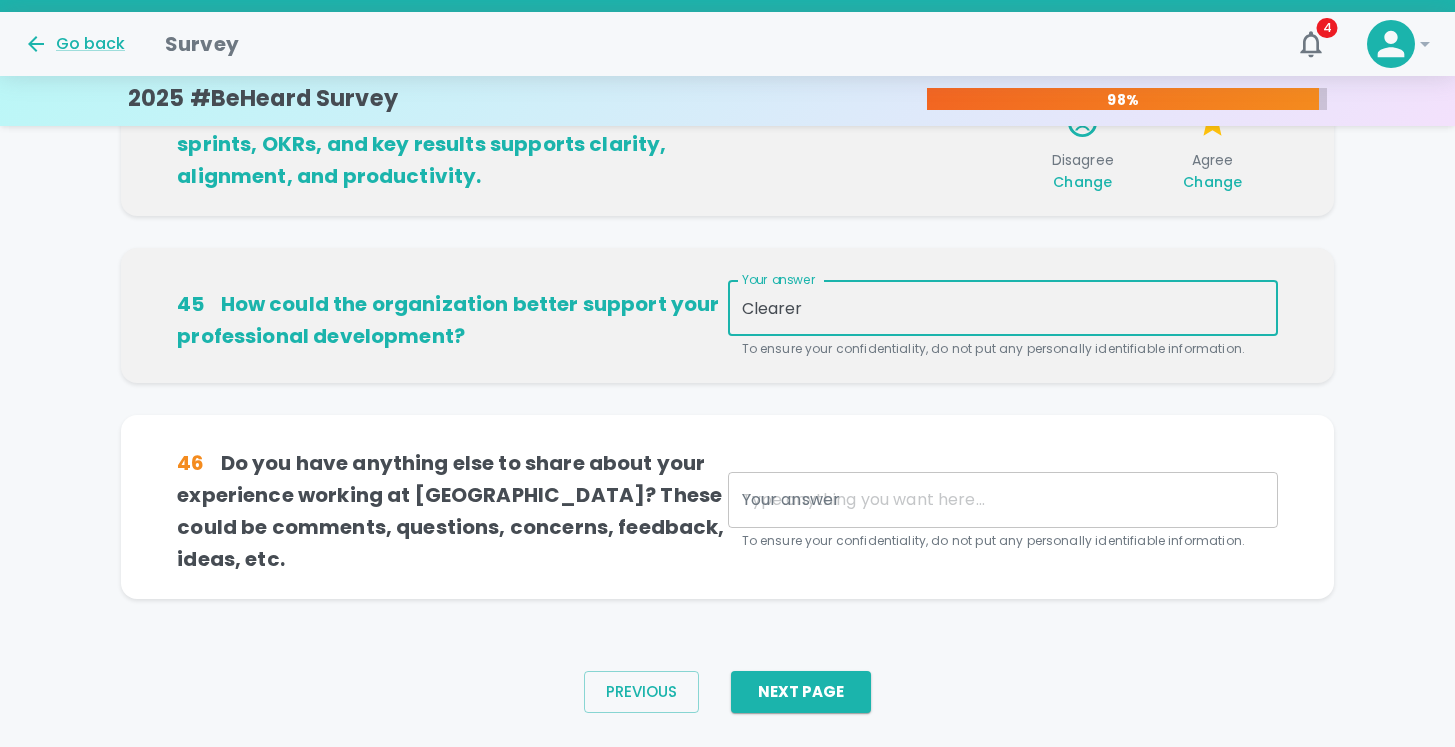 type on "Clearer" 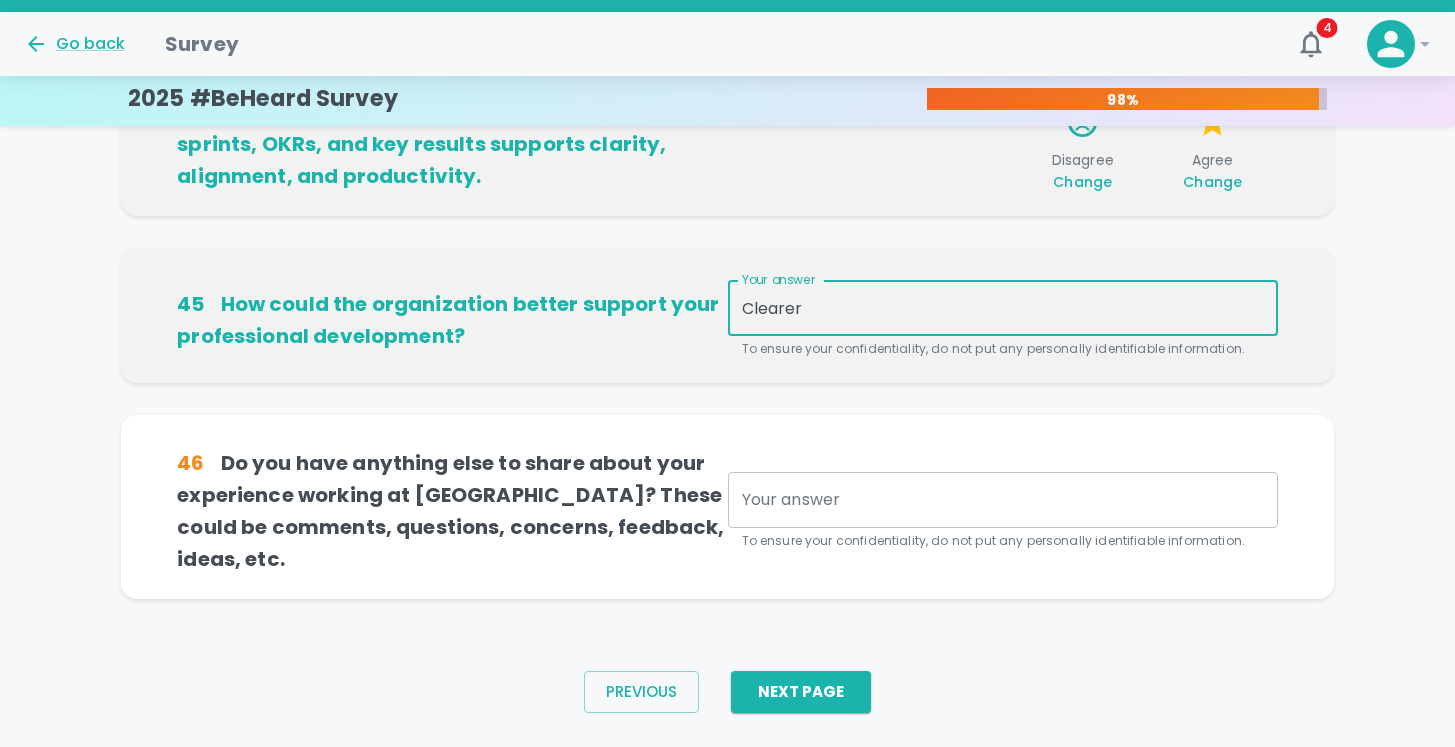 click on "Clearer" at bounding box center (1003, 308) 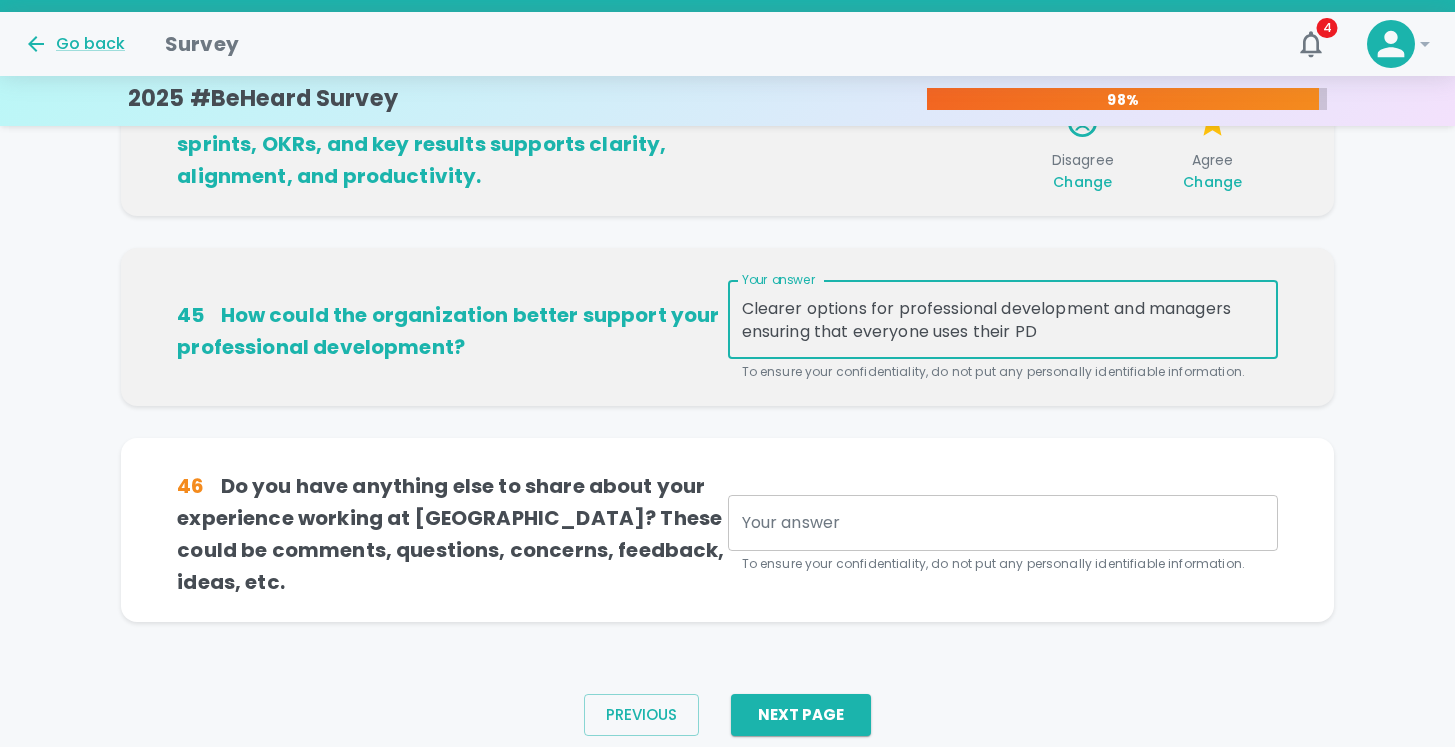 click on "Clearer options for professional development and managers ensuring that everyone uses their PD" at bounding box center (1003, 320) 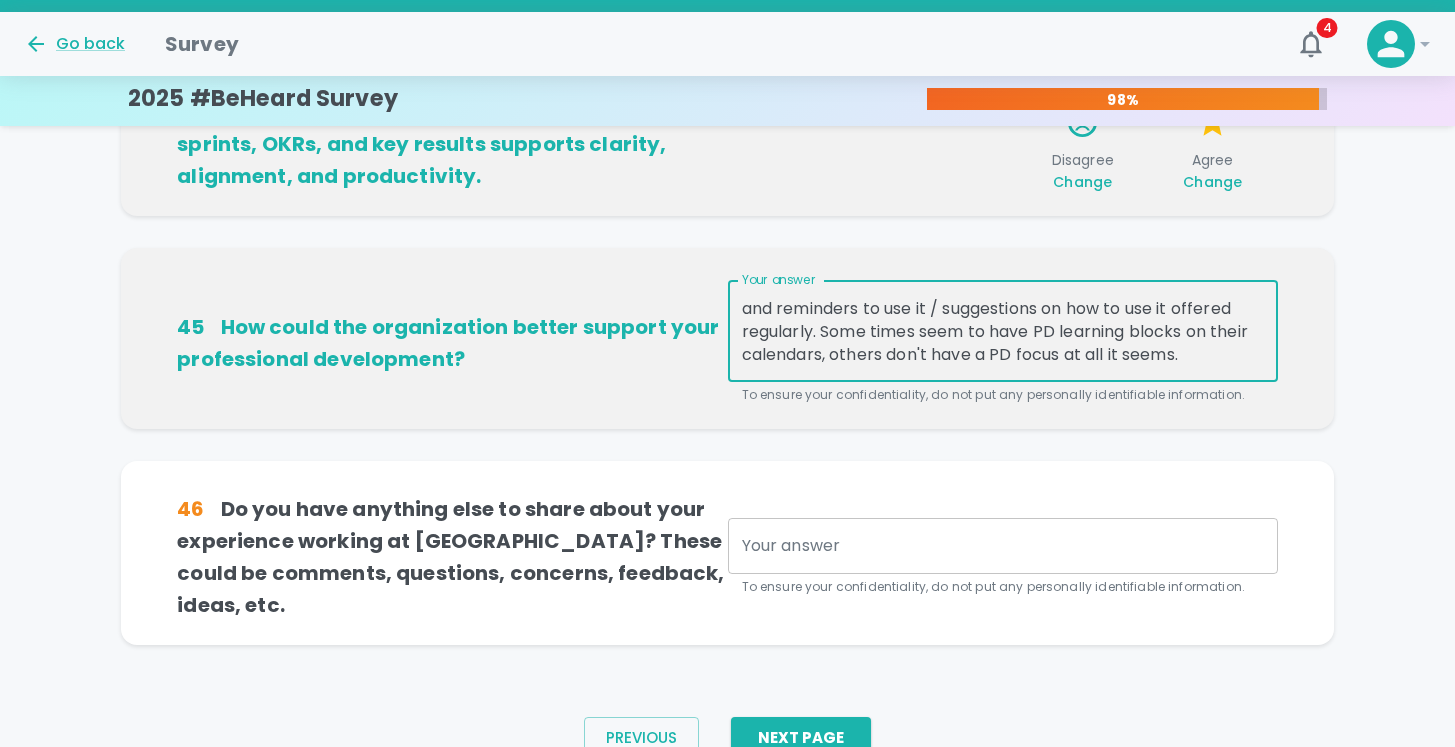 scroll, scrollTop: 0, scrollLeft: 0, axis: both 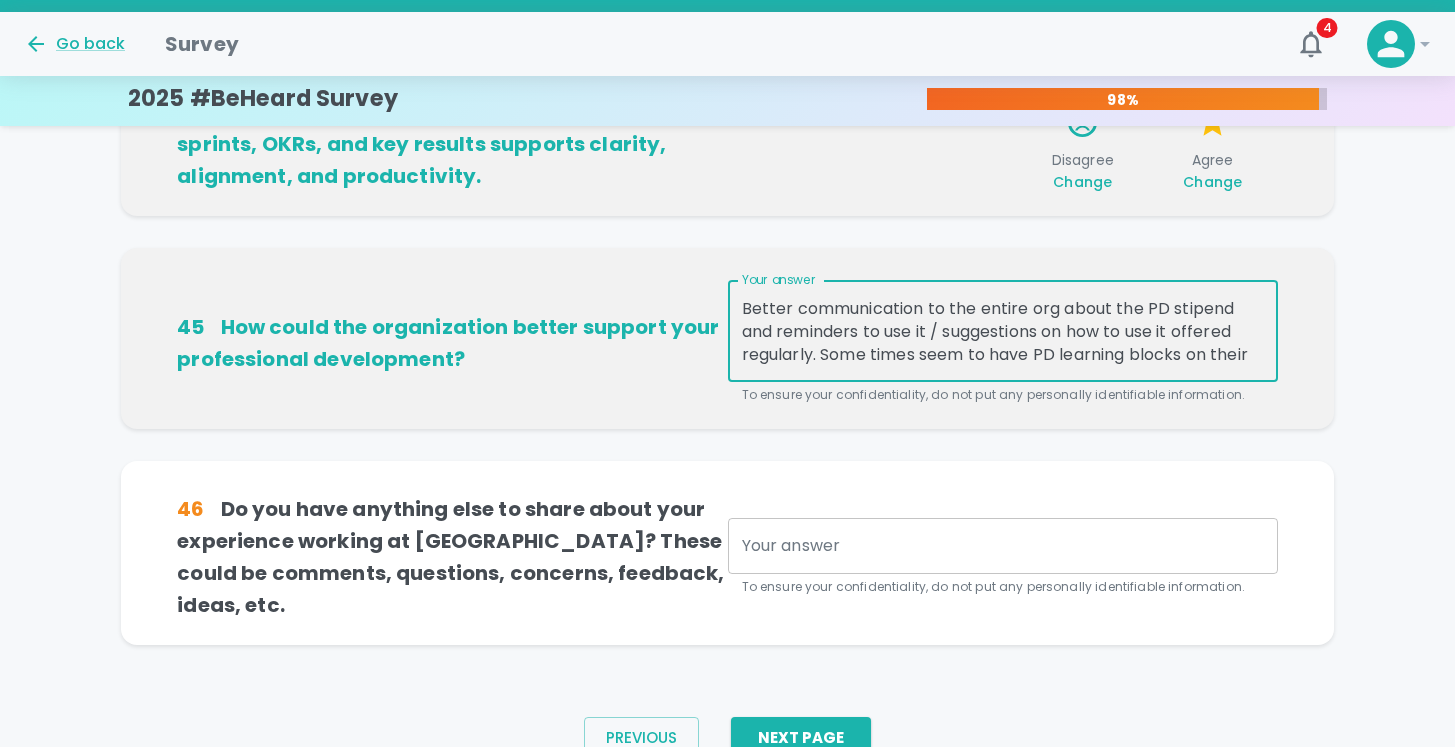 click on "Better communication to the entire org about the PD stipend and reminders to use it / suggestions on how to use it offered regularly. Some times seem to have PD learning blocks on their calendars, others don't have a PD focus at all it seems." at bounding box center (1003, 331) 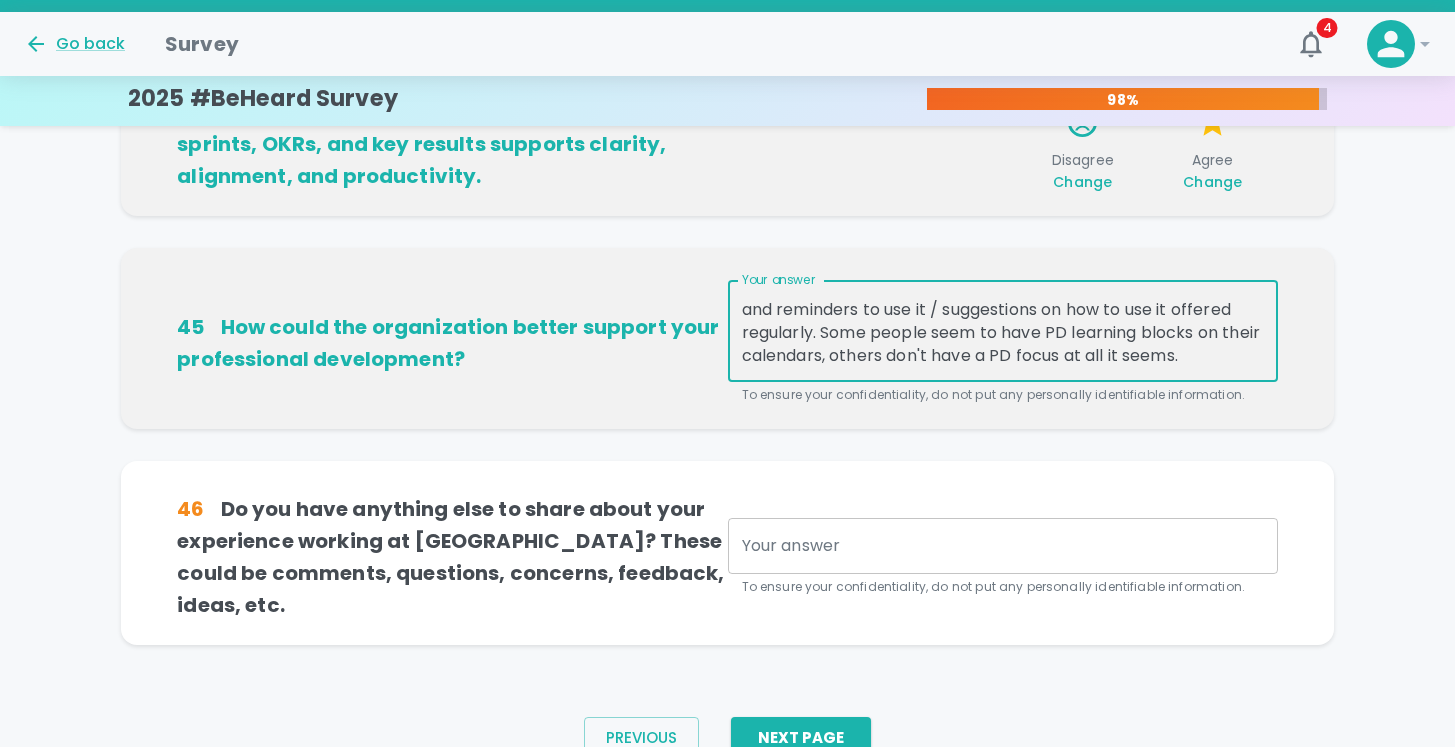 scroll, scrollTop: 23, scrollLeft: 0, axis: vertical 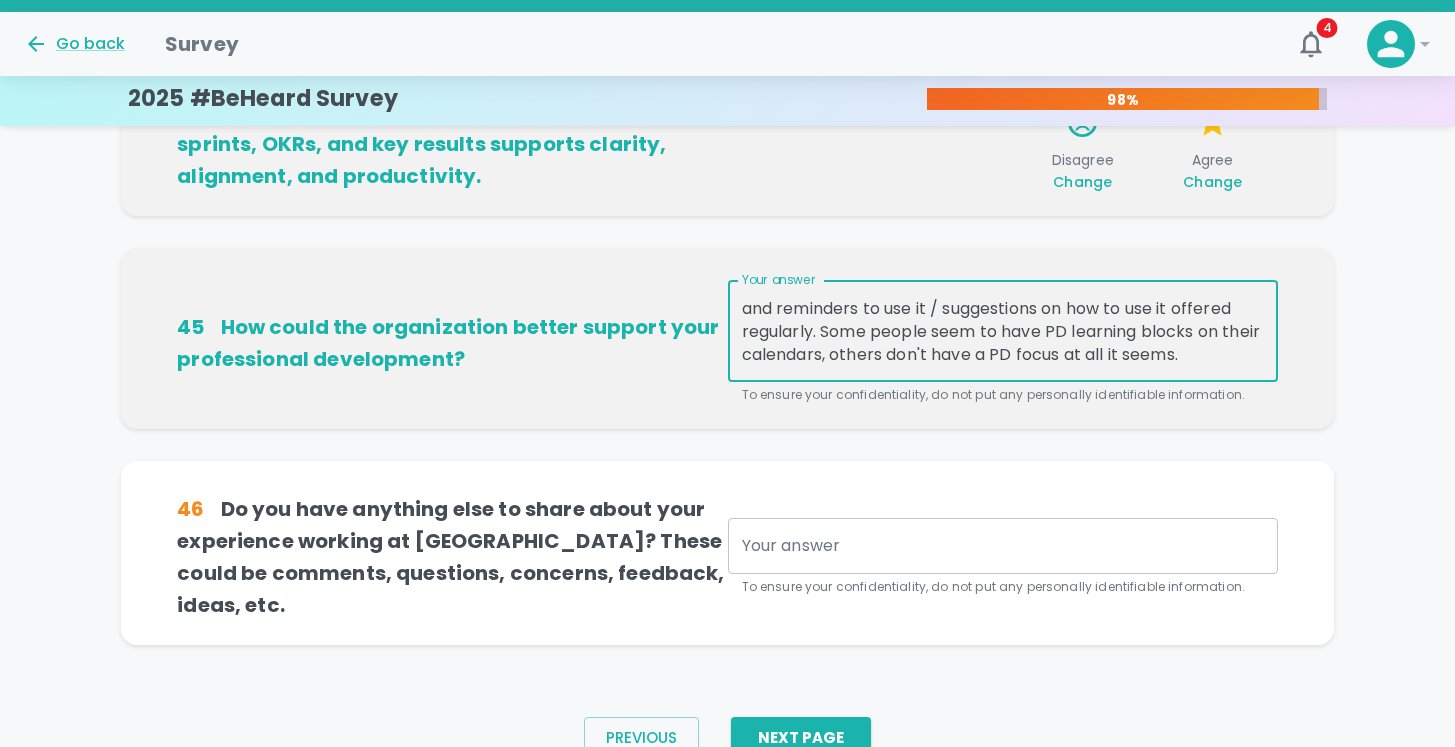 click on "Better communication to the entire org about the PD stipend and reminders to use it / suggestions on how to use it offered regularly. Some people seem to have PD learning blocks on their calendars, others don't have a PD focus at all it seems." at bounding box center [1003, 331] 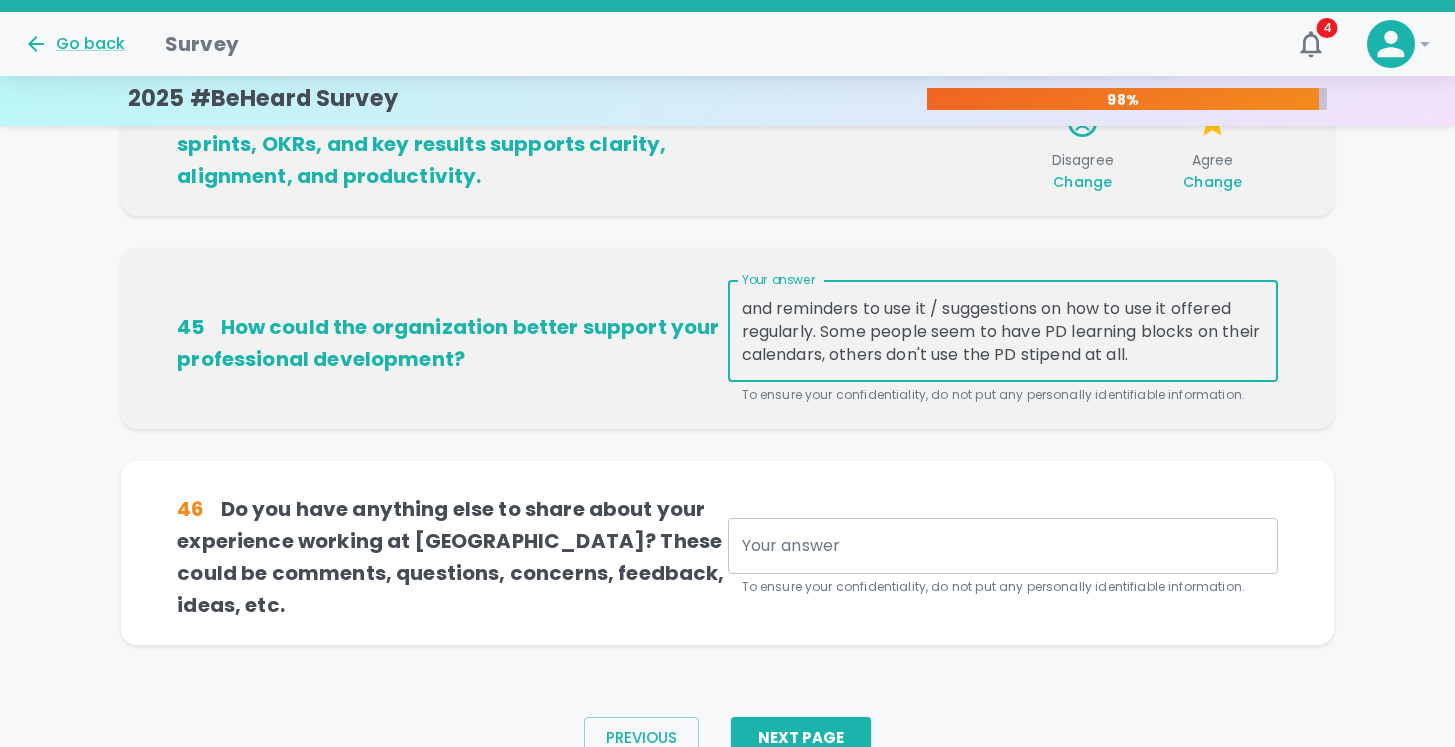 scroll, scrollTop: 0, scrollLeft: 0, axis: both 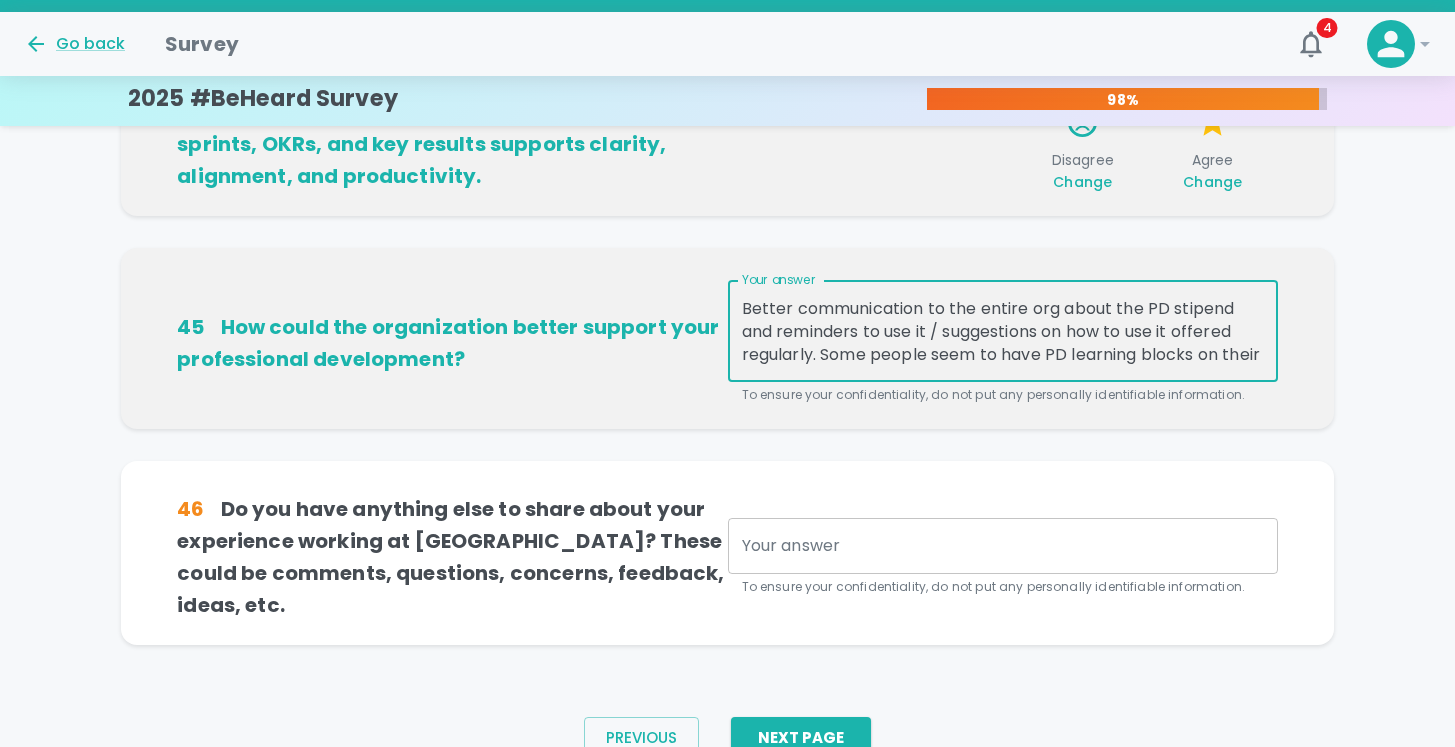 click on "Better communication to the entire org about the PD stipend and reminders to use it / suggestions on how to use it offered regularly. Some people seem to have PD learning blocks on their calendars, others don't use the PD stipend at all." at bounding box center [1003, 331] 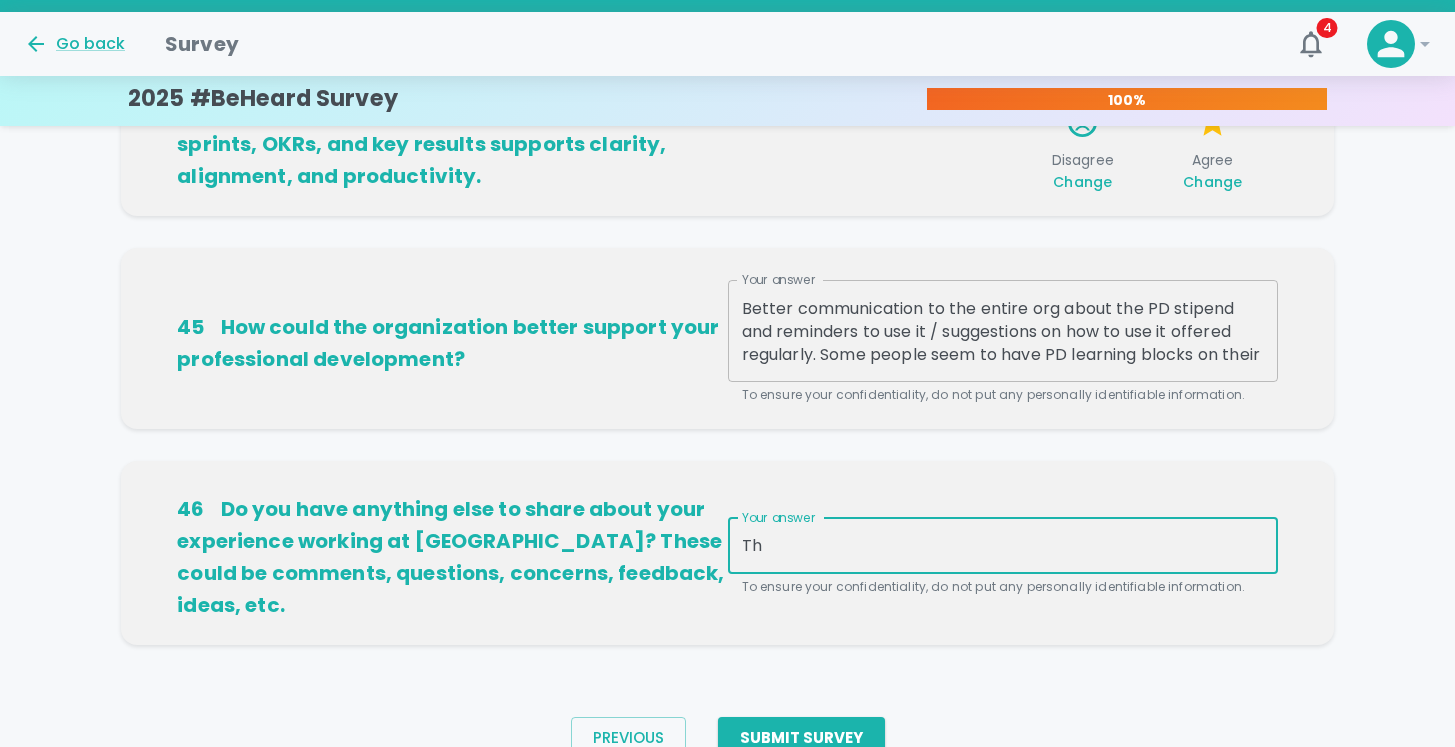 type on "T" 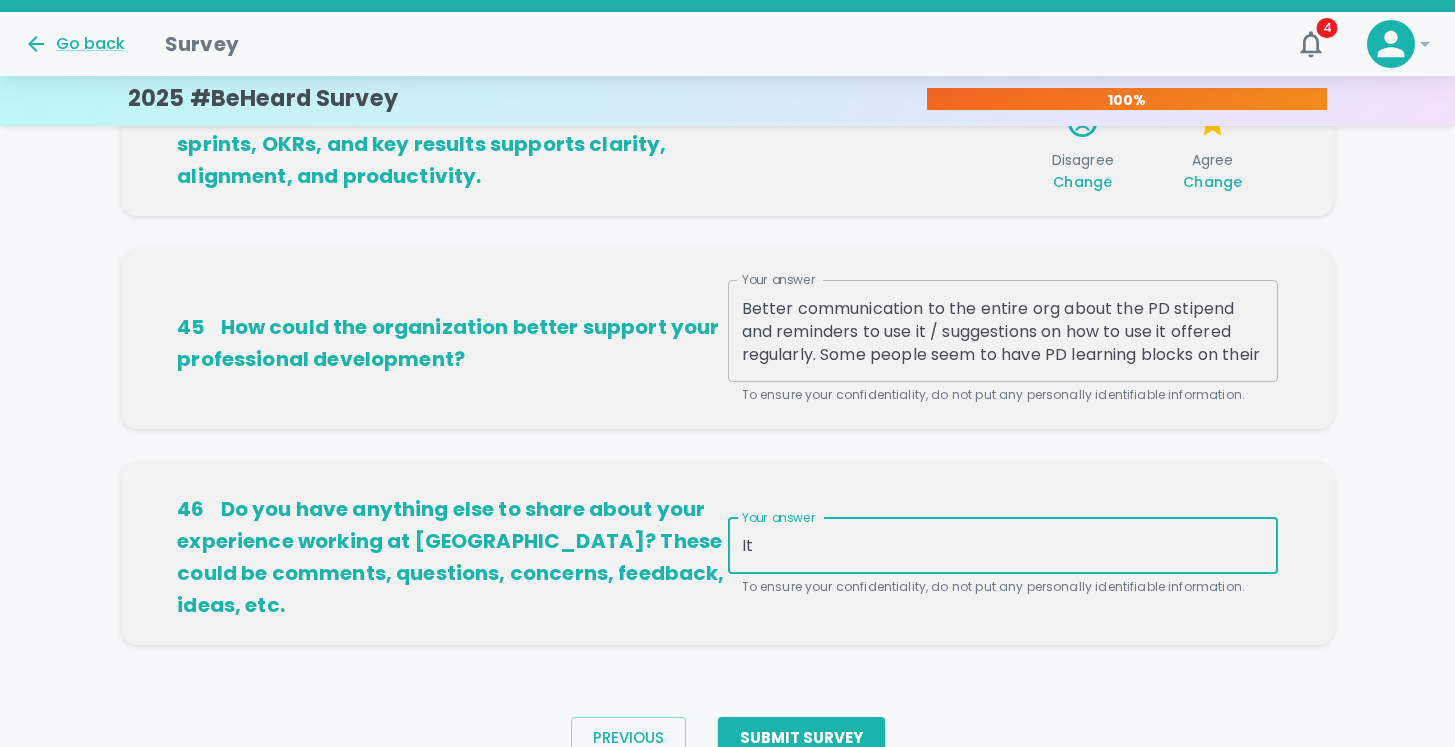 type on "I" 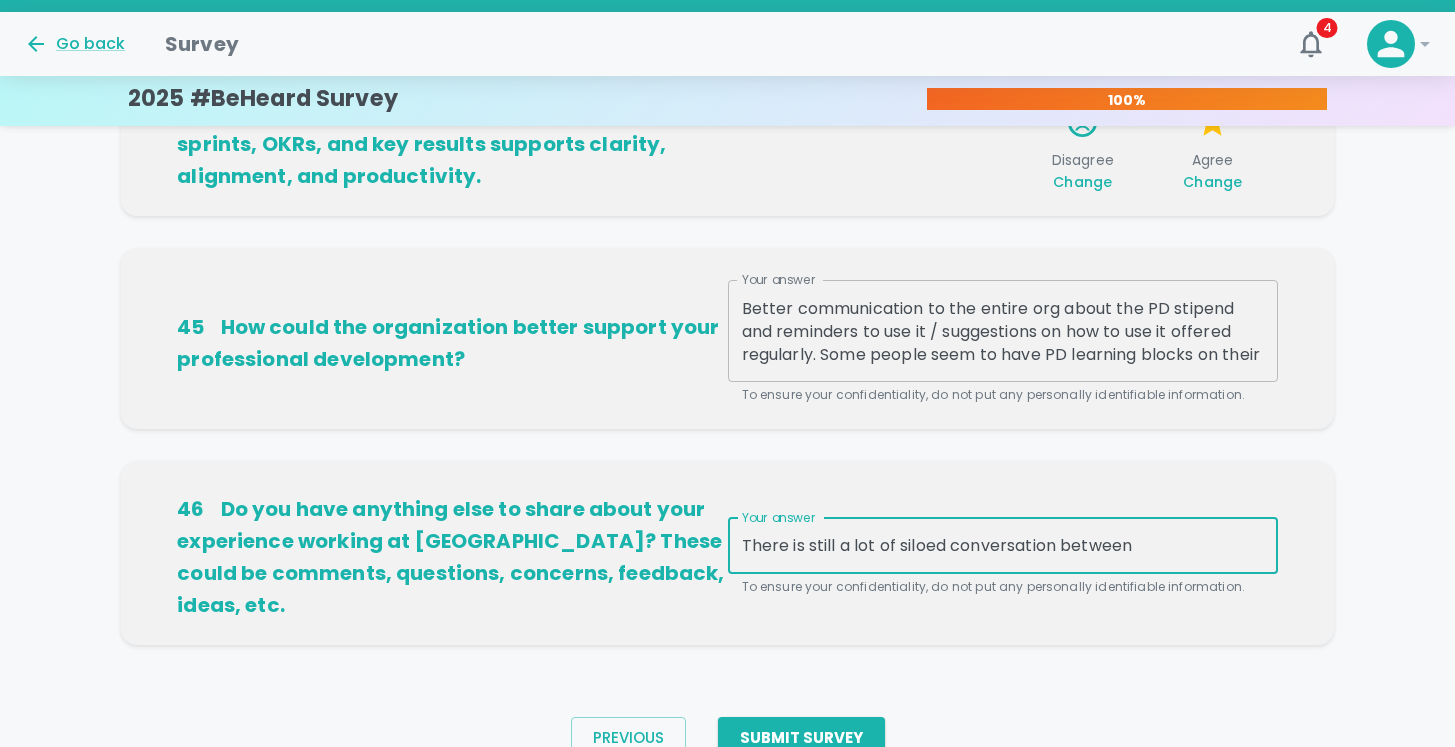 click on "There is still a lot of siloed conversation between  x Your answer" at bounding box center (1003, 546) 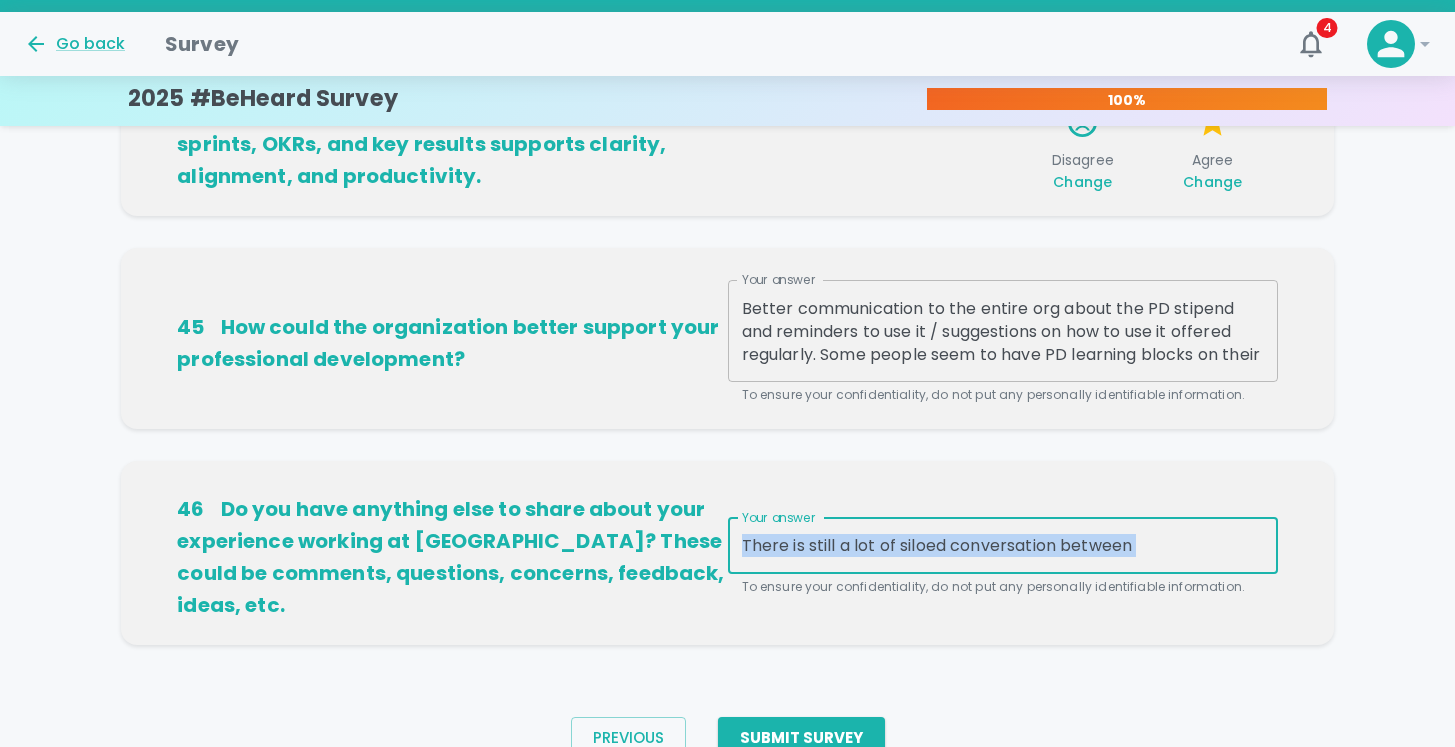 click on "There is still a lot of siloed conversation between  x Your answer" at bounding box center [1003, 546] 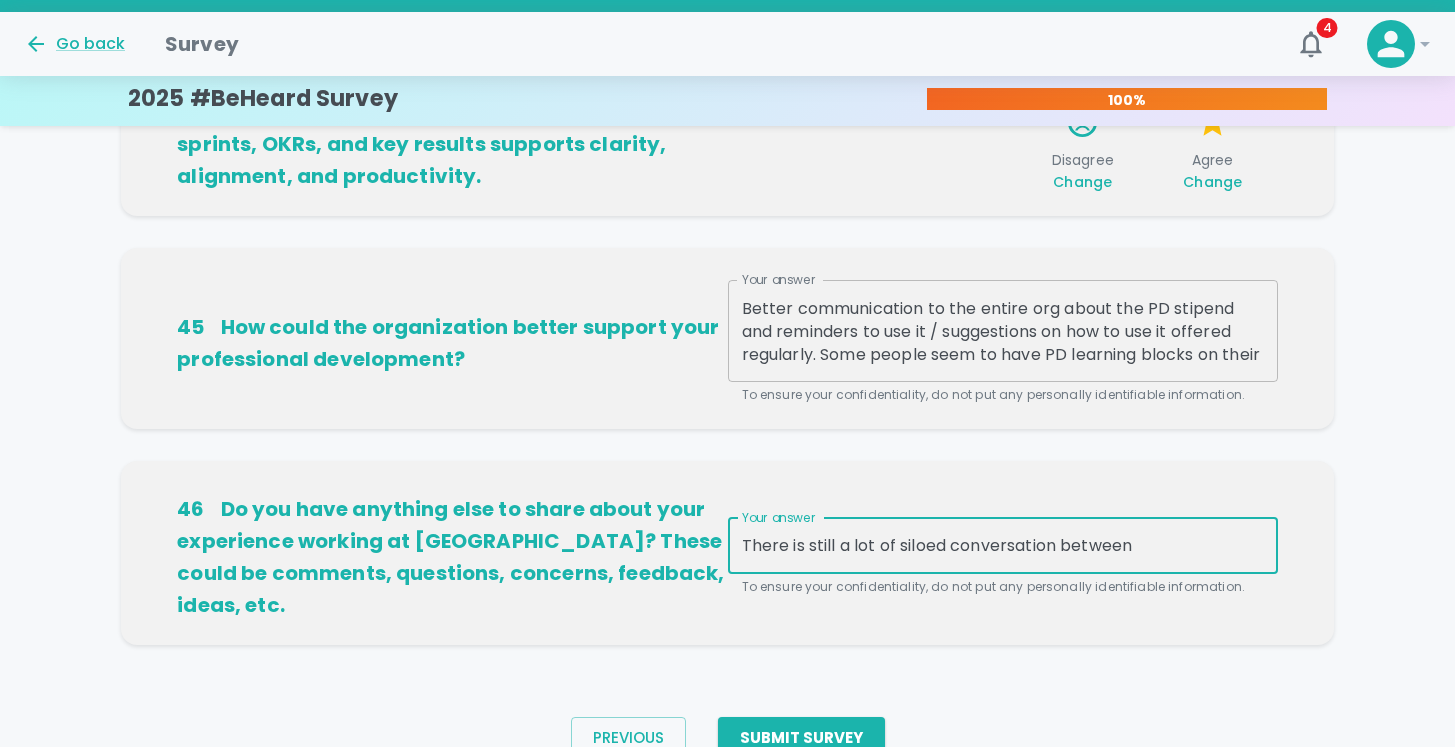 click on "There is still a lot of siloed conversation between" at bounding box center [1003, 545] 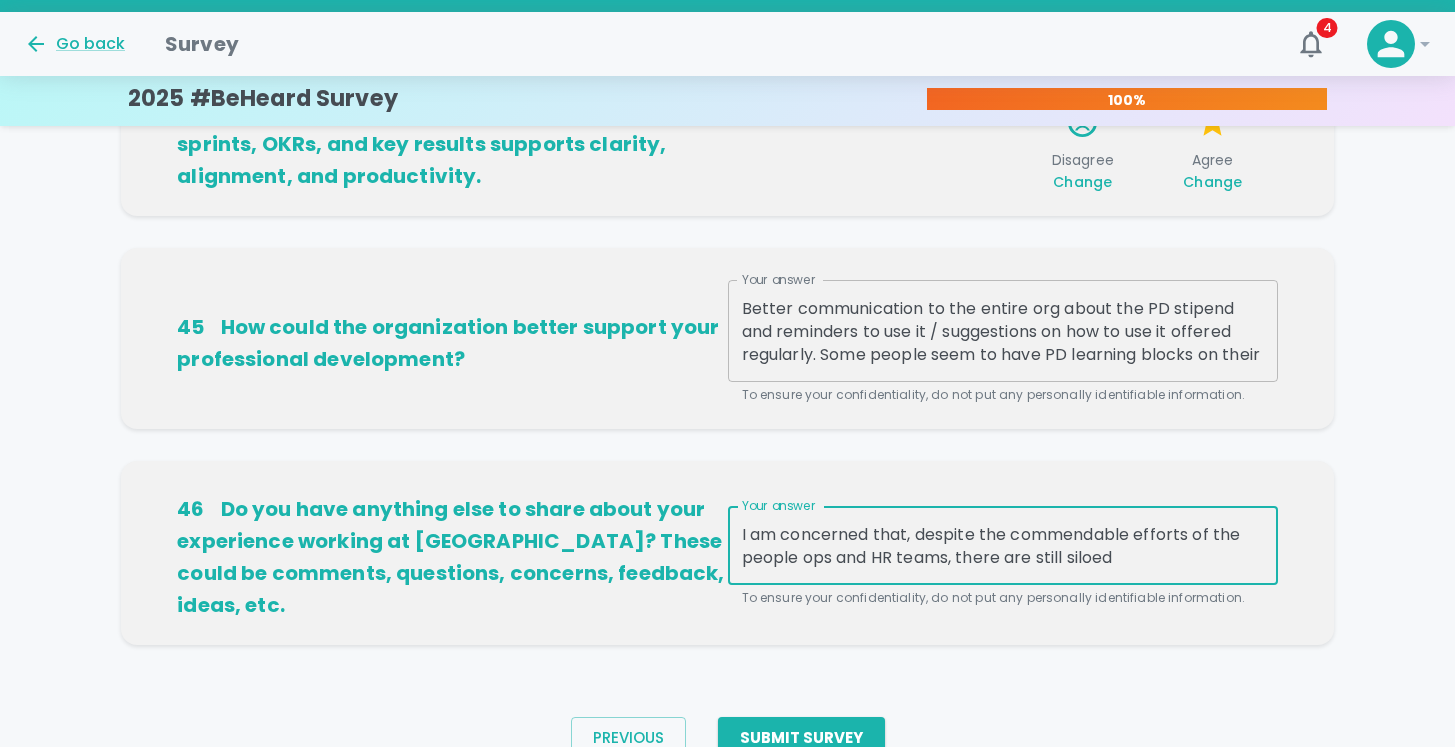 click on "I am concerned that, despite the commendable efforts of the people ops and HR teams, there are still siloed" at bounding box center [1003, 546] 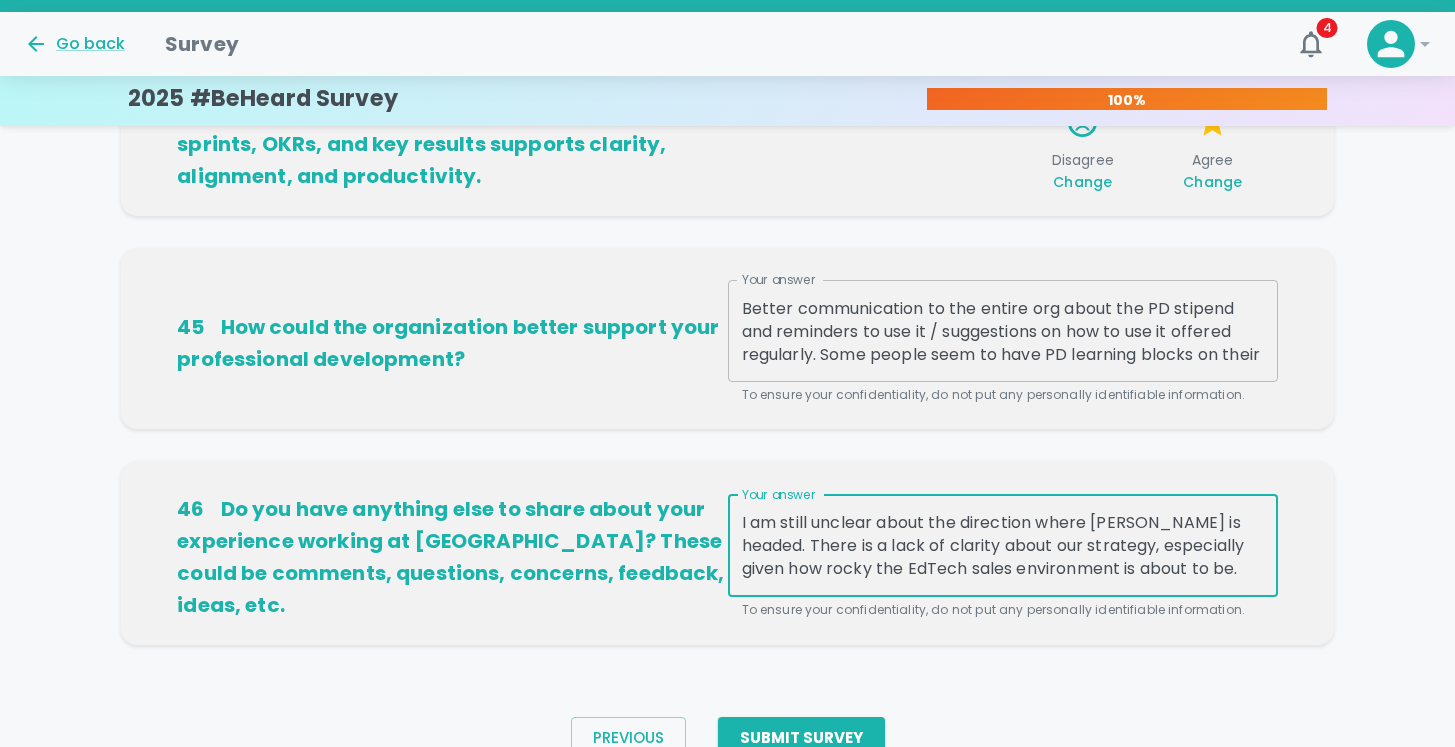click on "I am still unclear about the direction where [PERSON_NAME] is headed. There is a lack of clarity about our strategy, especially given how rocky the EdTech sales environment is about to be." at bounding box center [1003, 545] 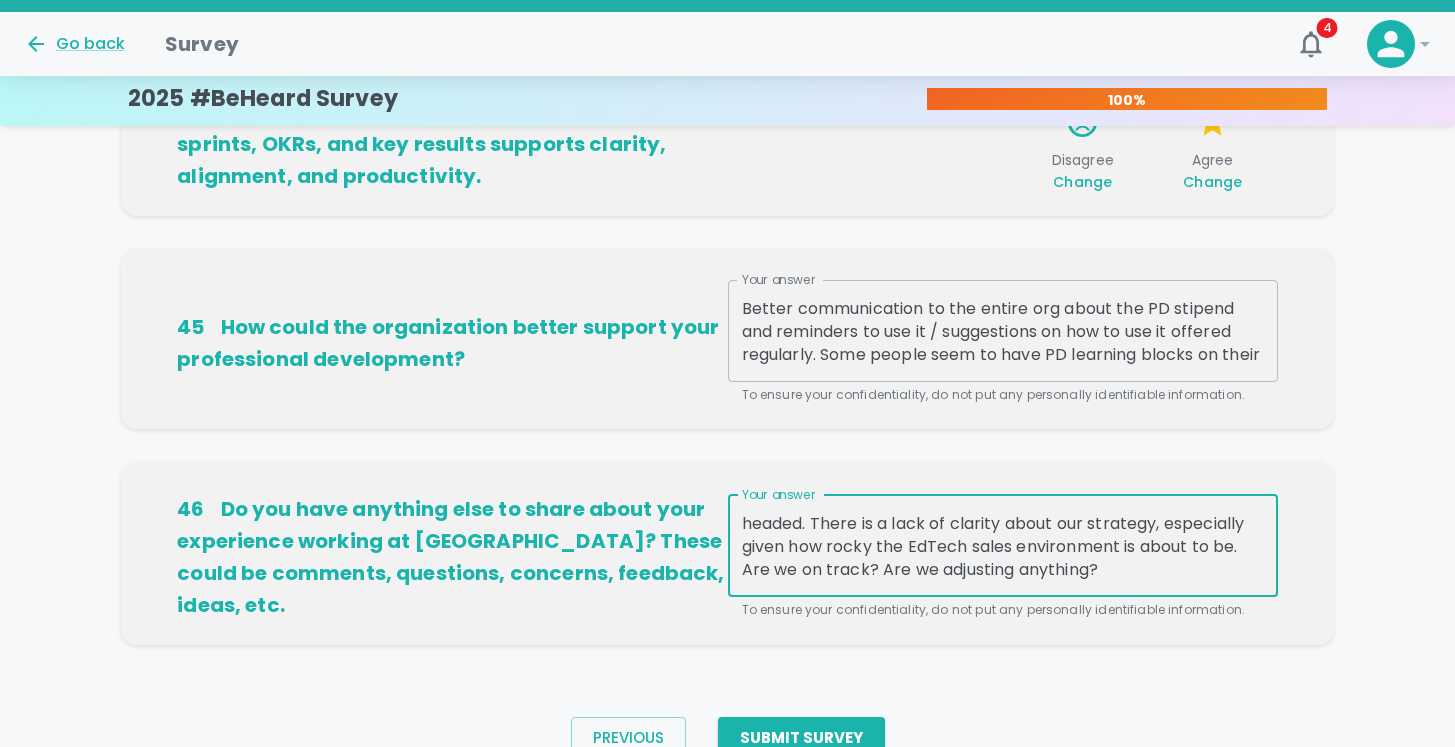 click on "I am still unclear about the direction where [PERSON_NAME] is headed. There is a lack of clarity about our strategy, especially given how rocky the EdTech sales environment is about to be. Are we on track? Are we adjusting anything?" at bounding box center [1003, 545] 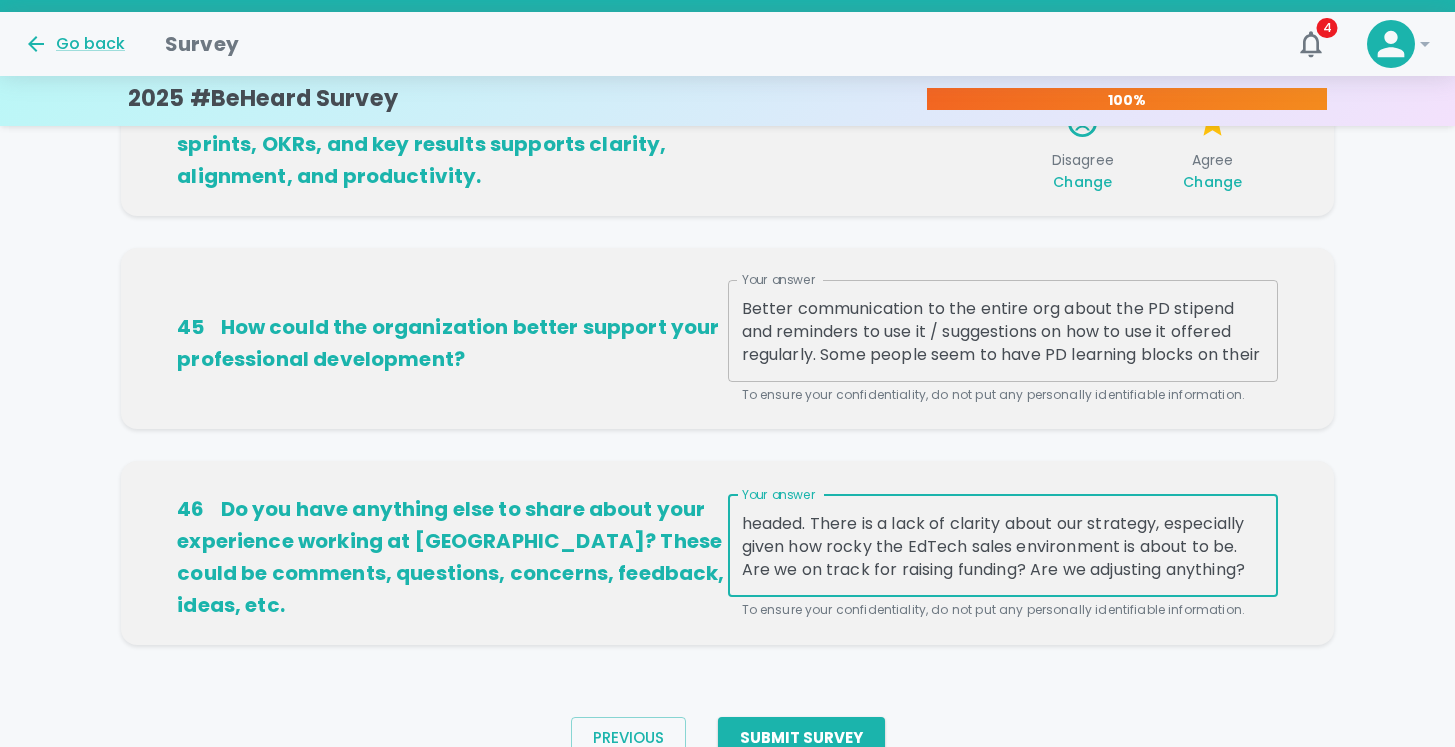 scroll, scrollTop: 23, scrollLeft: 0, axis: vertical 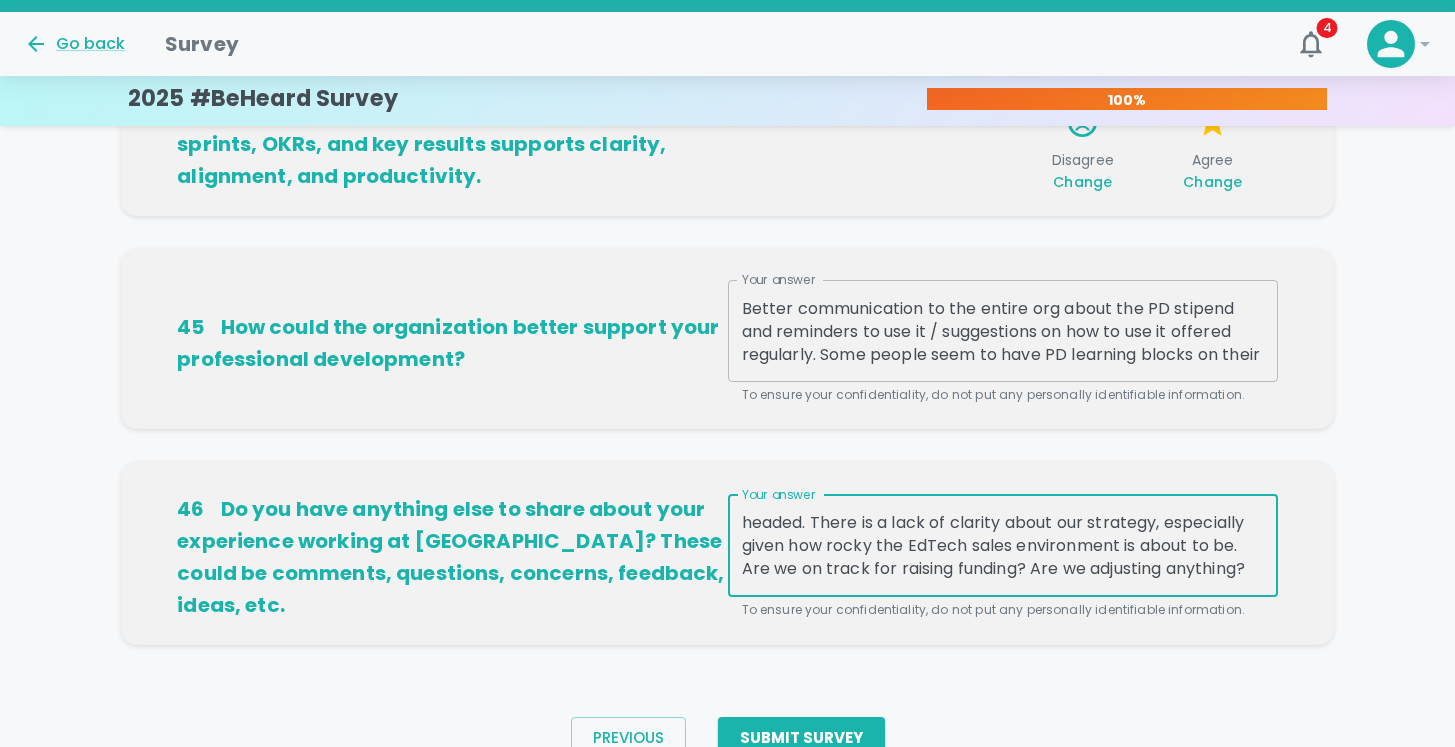 click on "I am still unclear about the direction where [PERSON_NAME] is headed. There is a lack of clarity about our strategy, especially given how rocky the EdTech sales environment is about to be. Are we on track for raising funding? Are we adjusting anything?" at bounding box center (1003, 545) 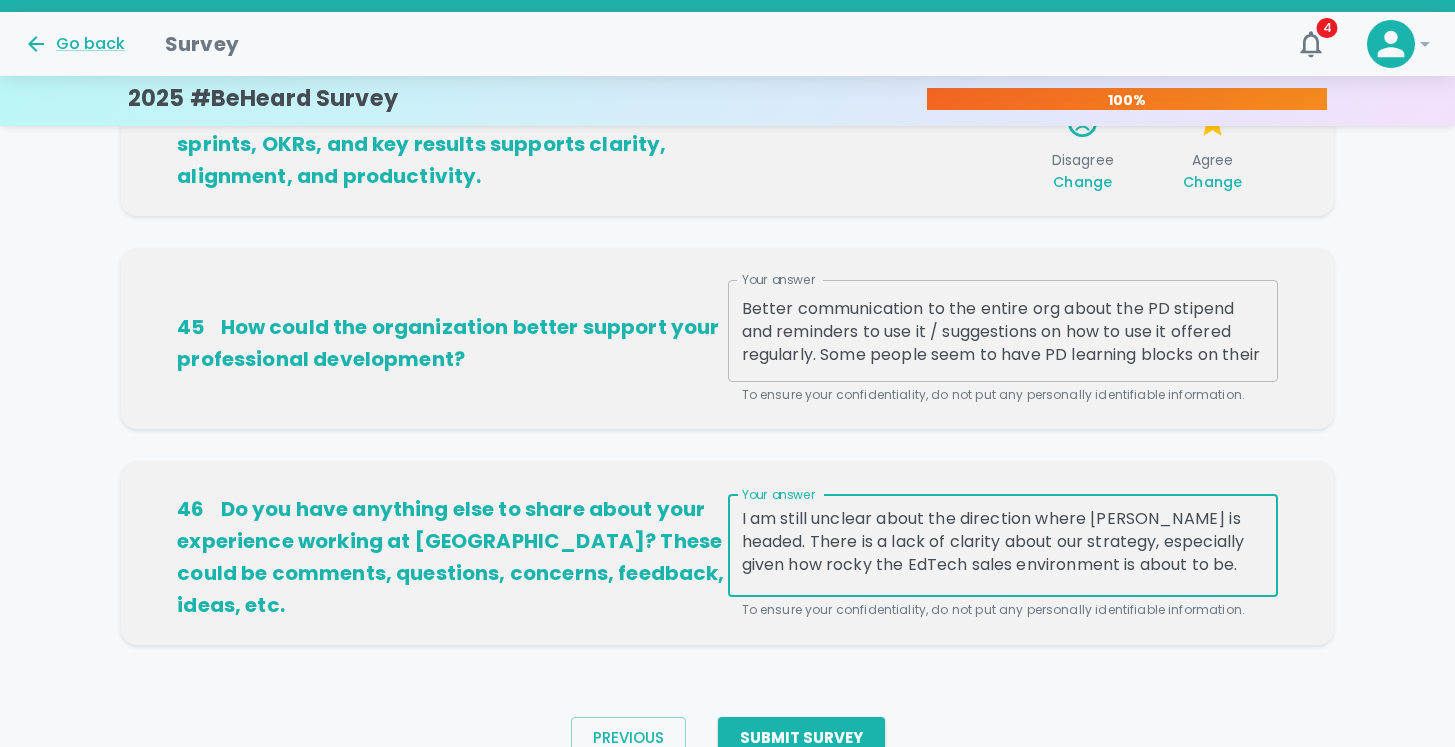 scroll, scrollTop: 0, scrollLeft: 0, axis: both 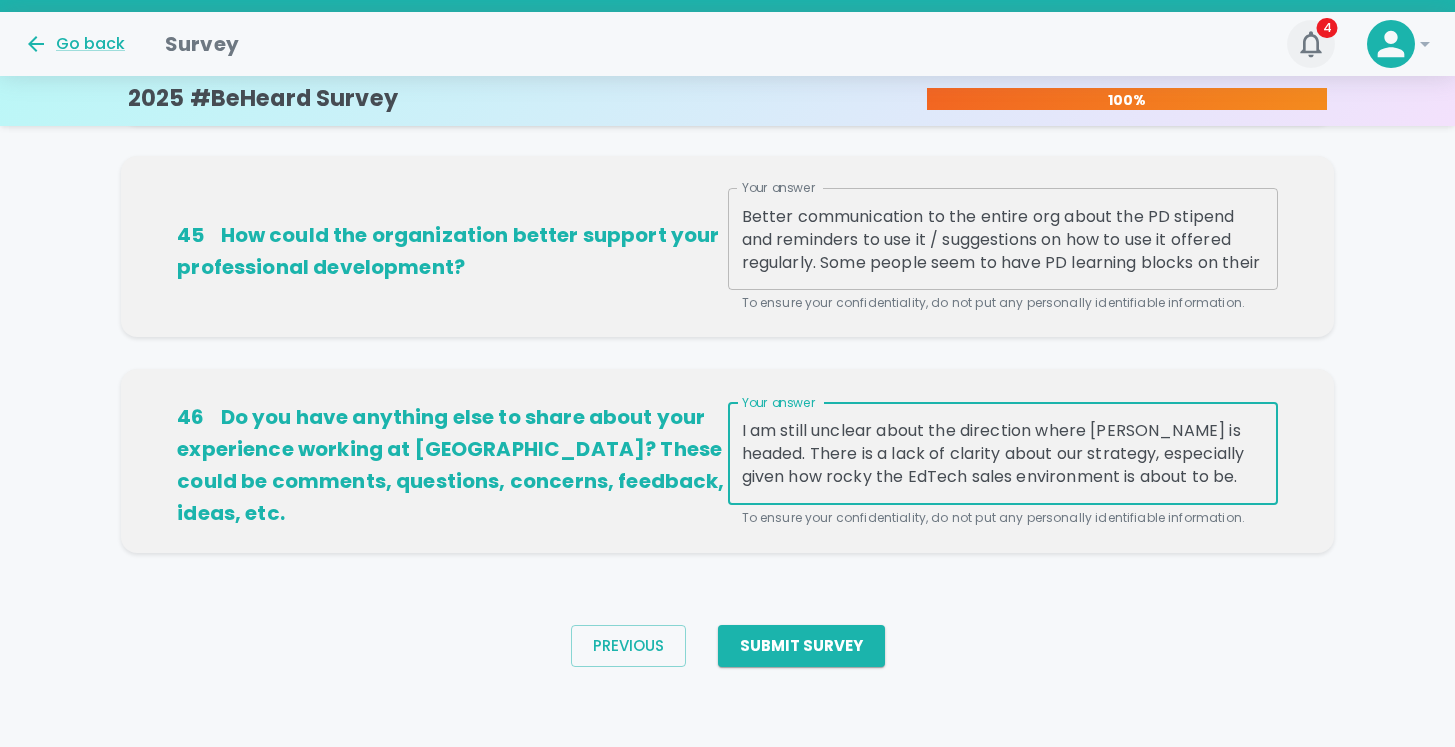click 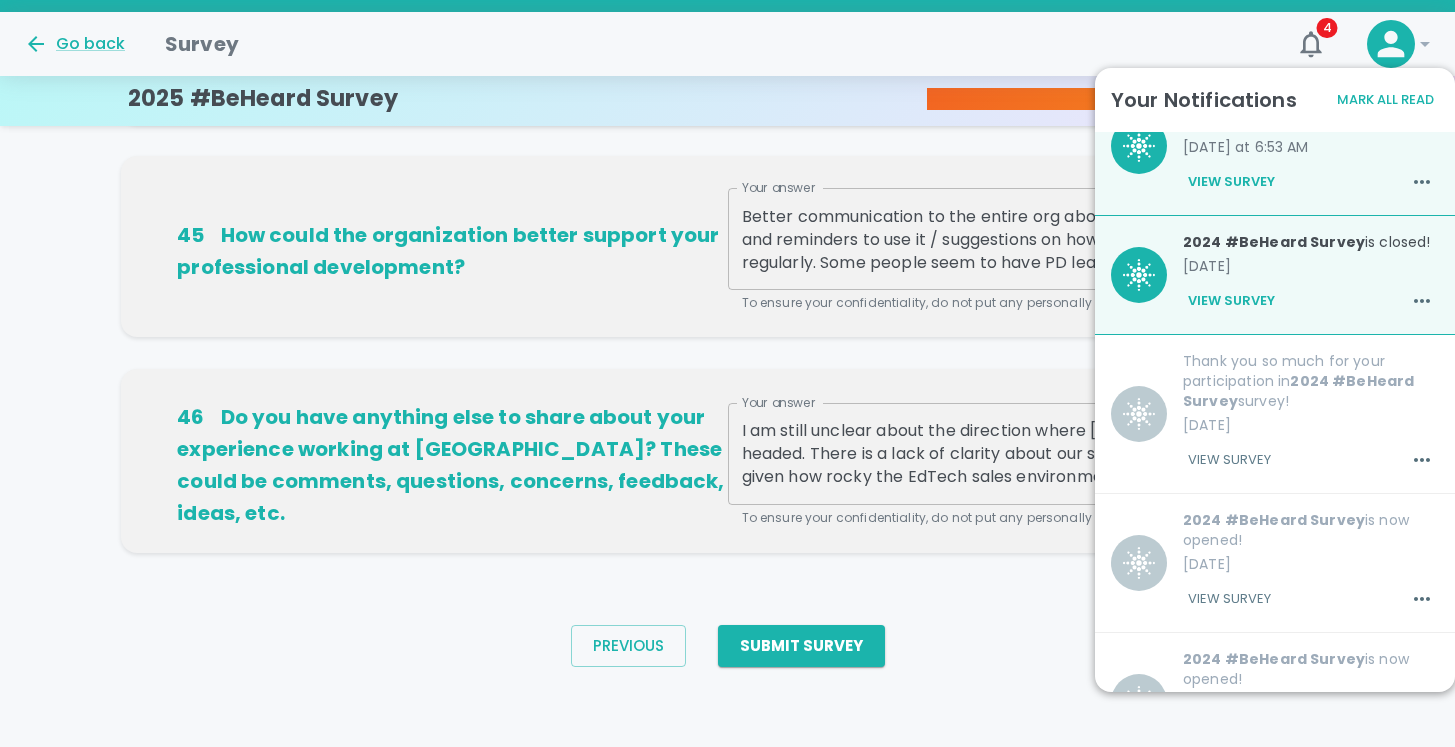 scroll, scrollTop: 453, scrollLeft: 0, axis: vertical 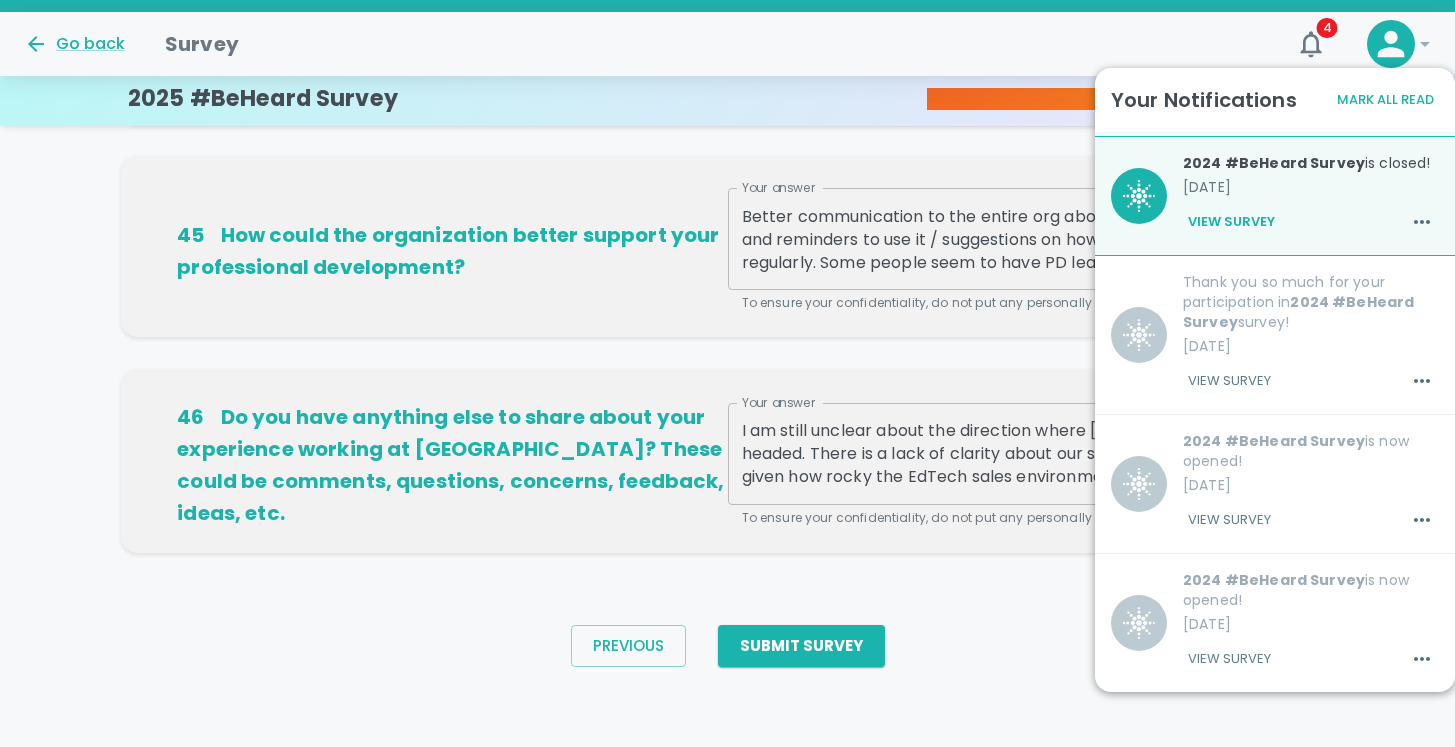 click on "46 Do you have anything else to share about your experience working at [GEOGRAPHIC_DATA]? These could be comments, questions, concerns, feedback, ideas, etc. Your answer I am still unclear about the direction where [PERSON_NAME] is headed. There is a lack of clarity about our strategy, especially given how rocky the EdTech sales environment is about to be. Are we on track for raising funding? How are the projects that we are working on across teams going to support our long-term sustainability? x Your answer To ensure your confidentiality, do not put any personally identifiable information." at bounding box center [727, 477] 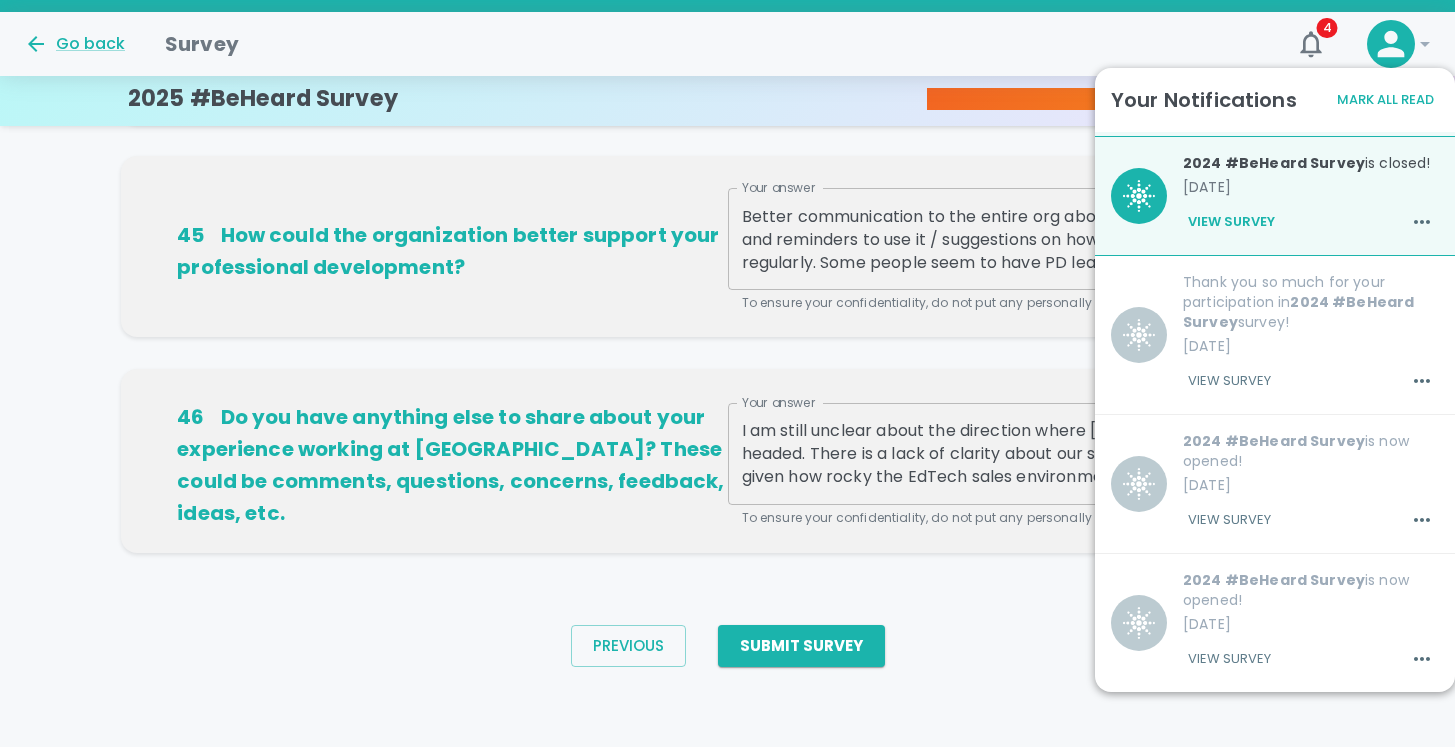 click on "To ensure your confidentiality, do not put any personally identifiable information." at bounding box center (1003, 518) 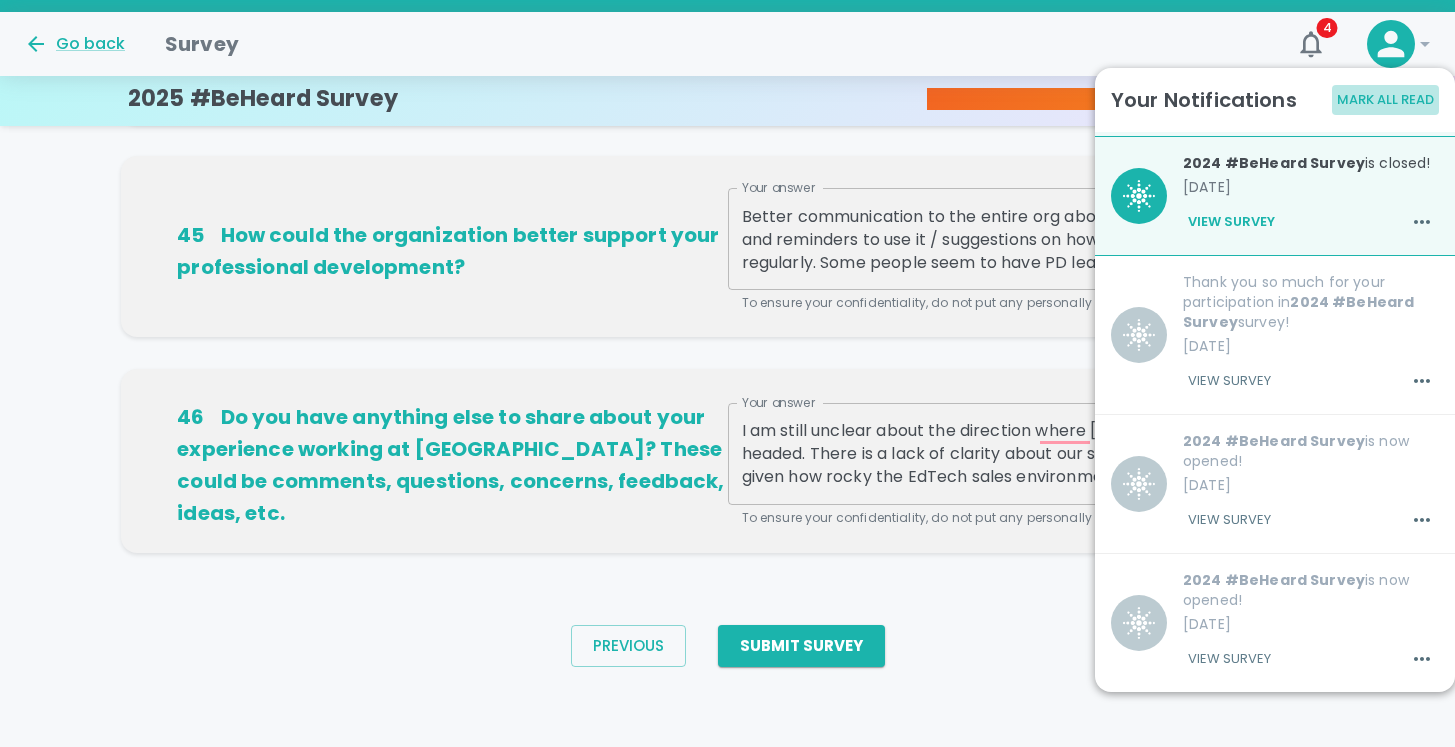 click on "Mark All Read" at bounding box center [1385, 100] 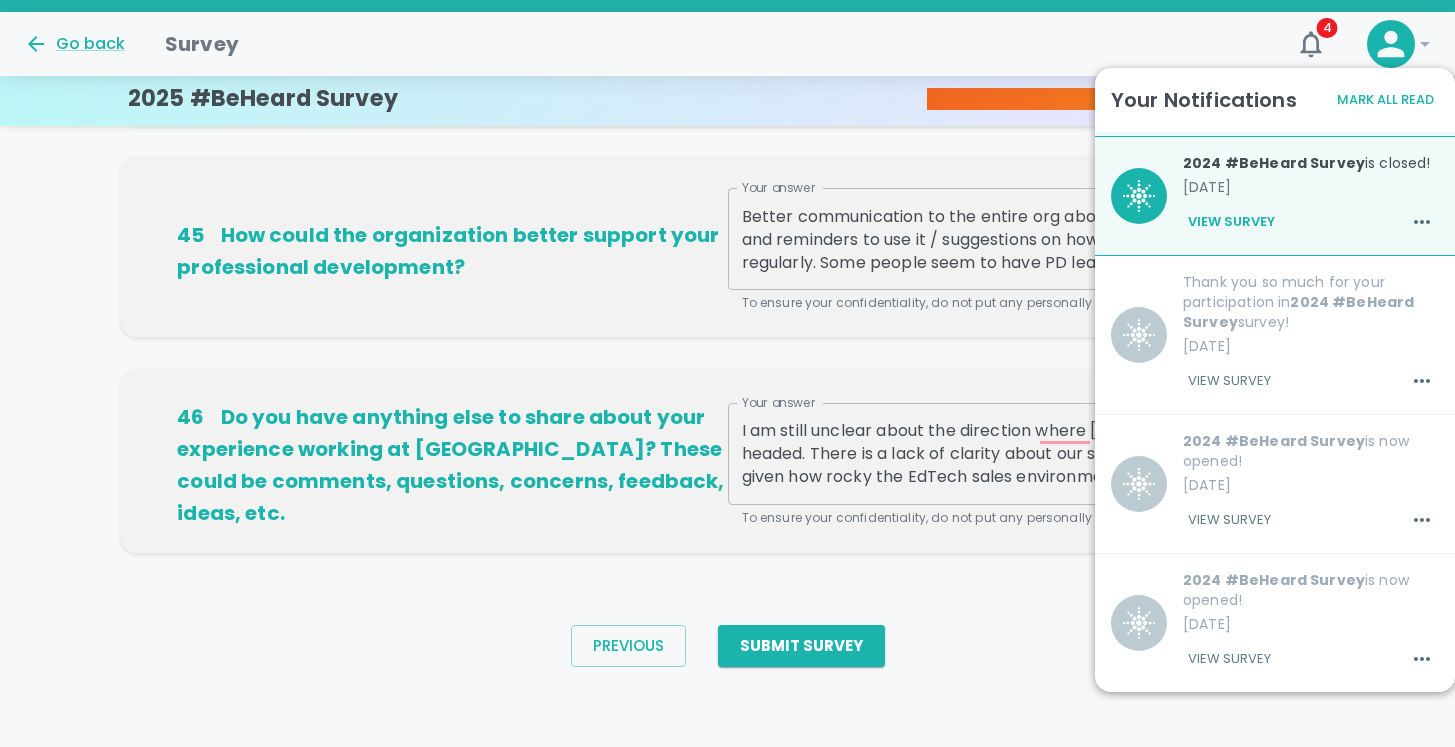 click on "Your Notifications Mark All Read" at bounding box center (1275, 100) 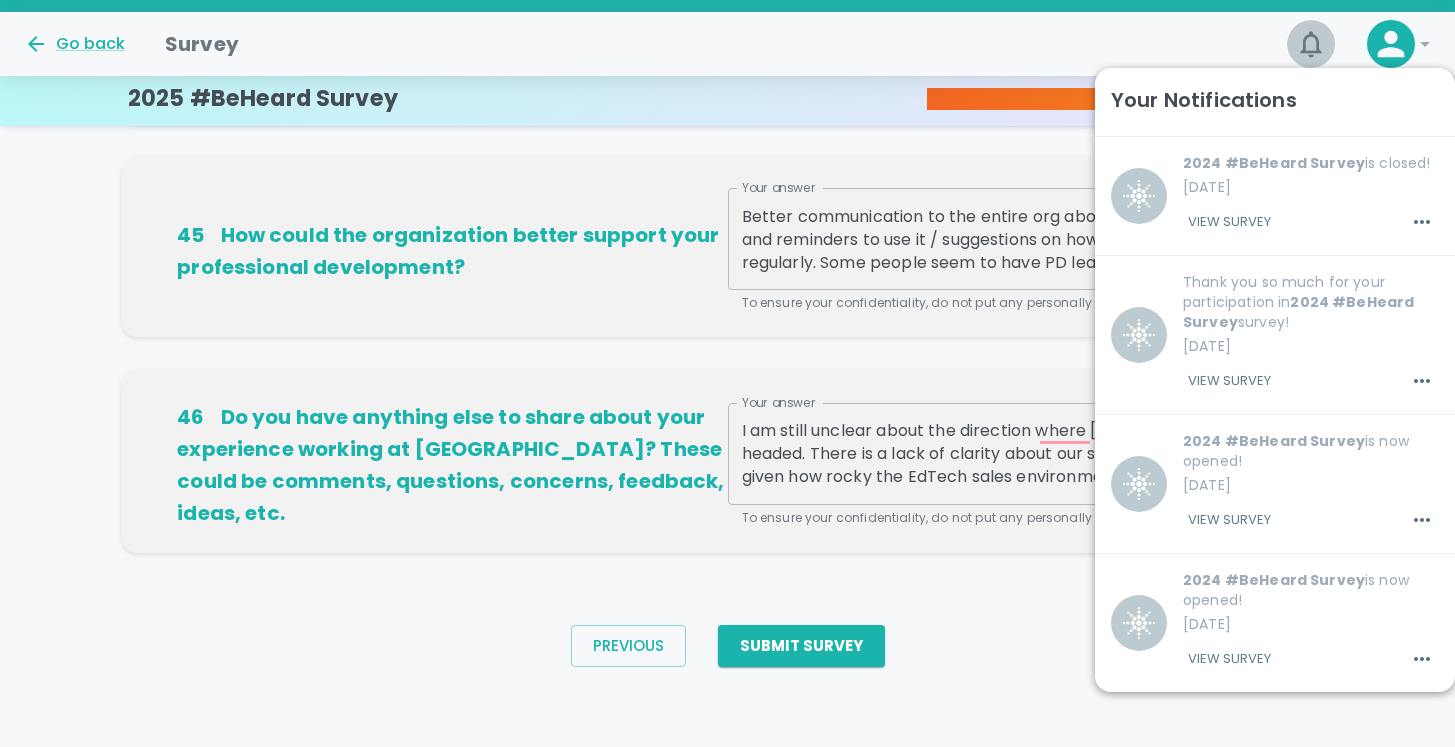 click 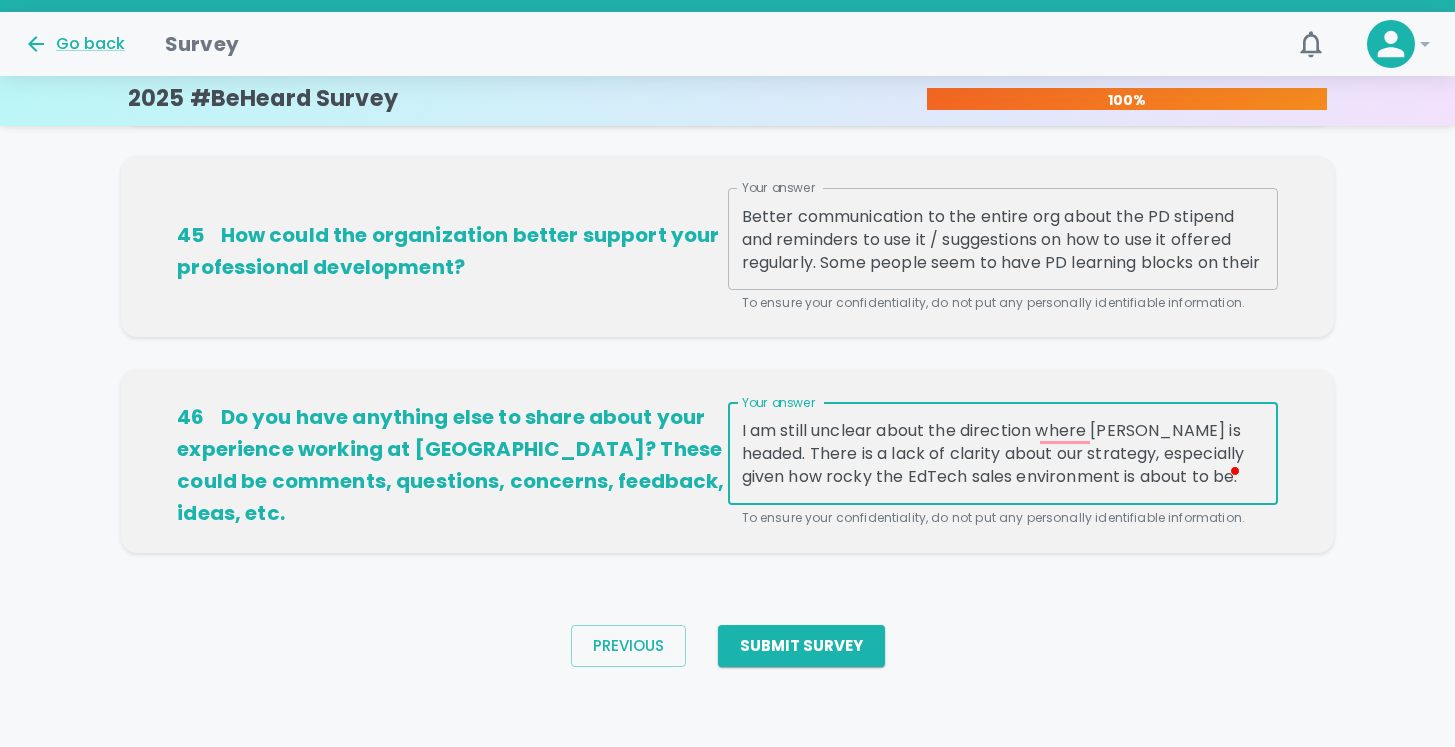 click on "I am still unclear about the direction where [PERSON_NAME] is headed. There is a lack of clarity about our strategy, especially given how rocky the EdTech sales environment is about to be. Are we on track for raising funding? How are the projects that we are working on across teams going to support our long-term sustainability?" at bounding box center [1003, 453] 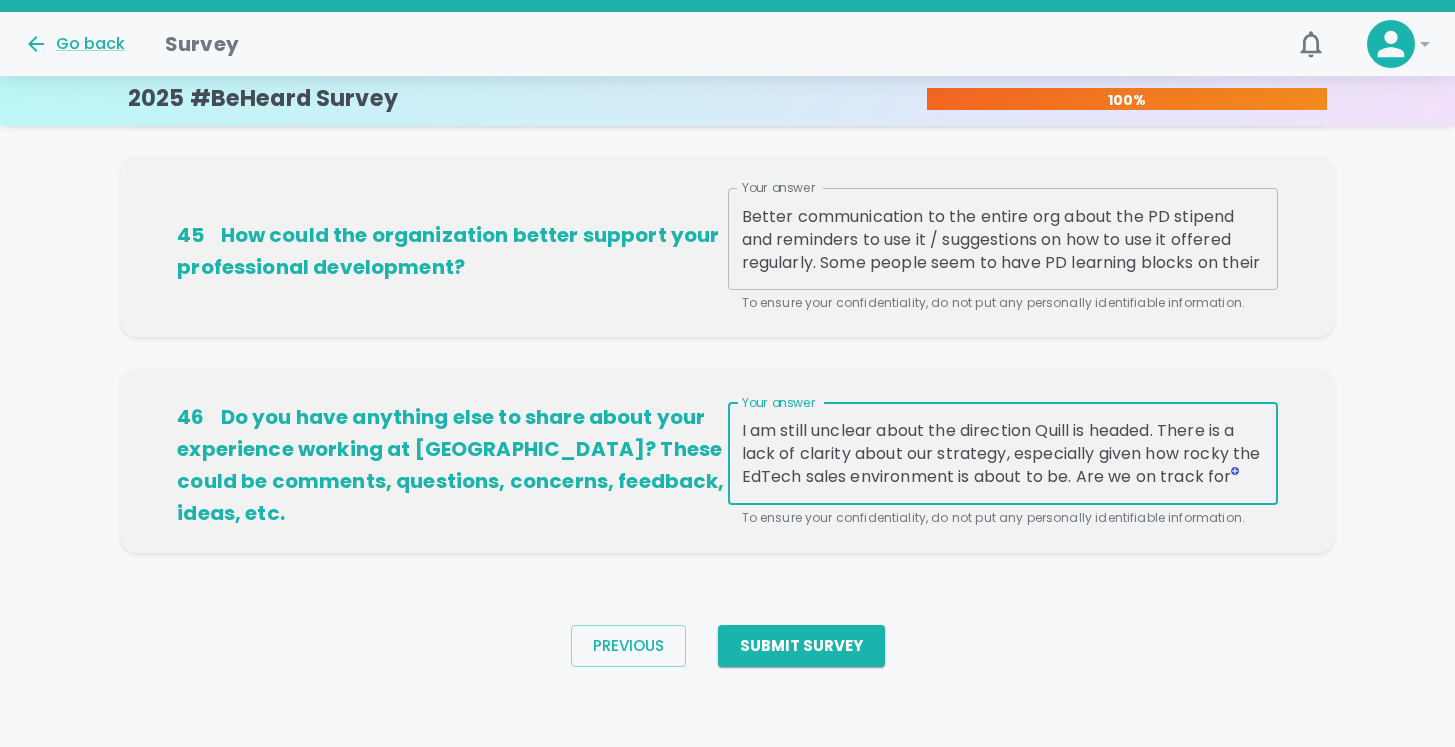 click on "I am still unclear about the direction Quill is headed. There is a lack of clarity about our strategy, especially given how rocky the EdTech sales environment is about to be. Are we on track for raising funding? How are the projects that we are working on across teams going to support our long-term sustainability?" at bounding box center [1003, 453] 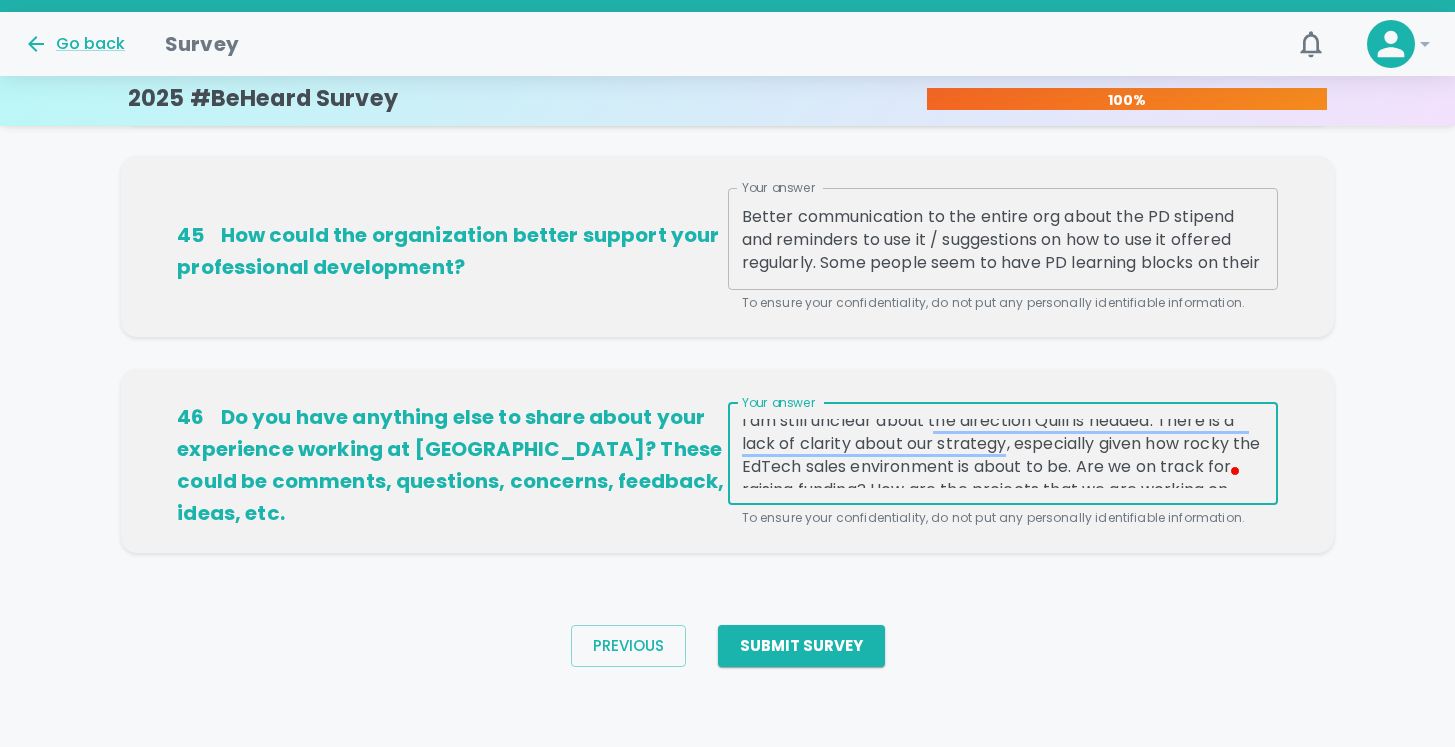 scroll, scrollTop: 23, scrollLeft: 0, axis: vertical 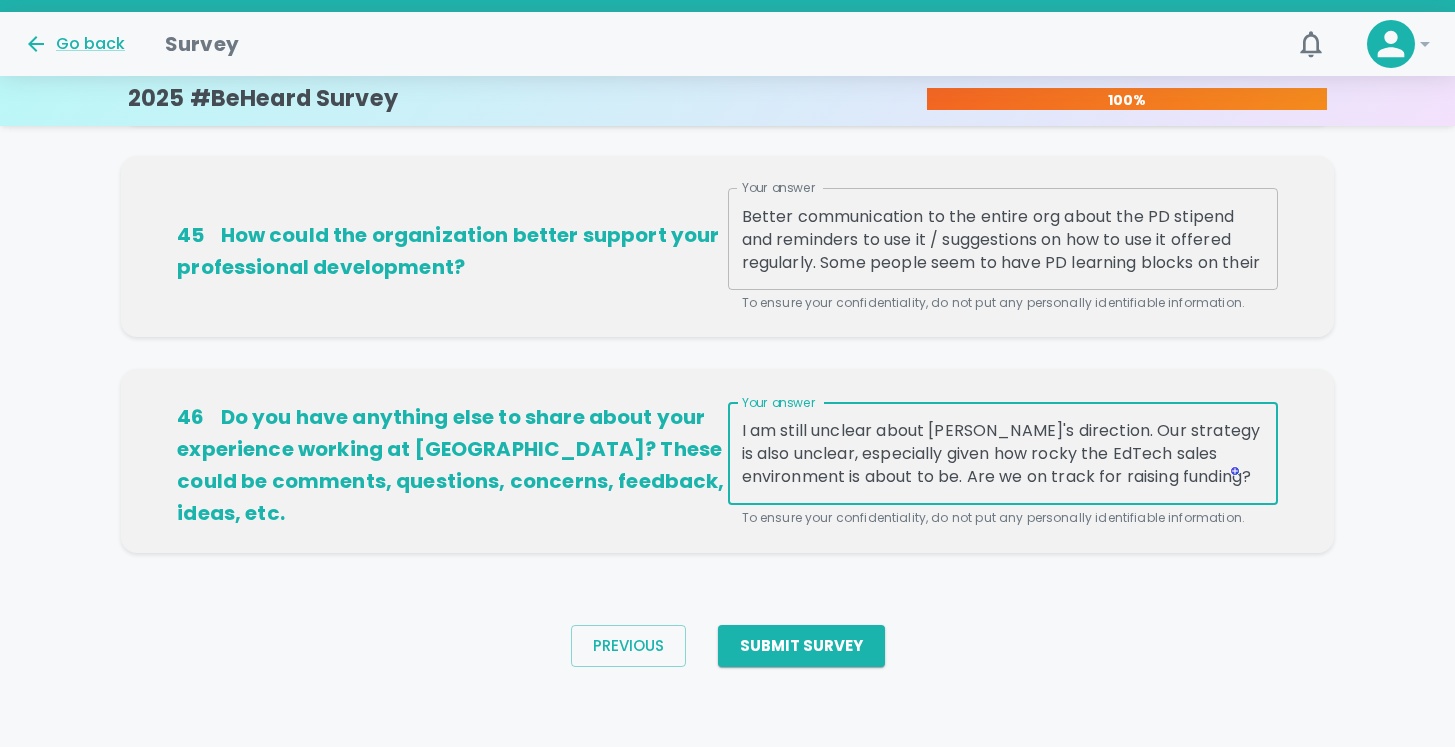 click on "I am still unclear about [PERSON_NAME]'s direction. Our strategy is also unclear, especially given how rocky the EdTech sales environment is about to be. Are we on track for raising funding? How are the projects that we are working on across teams going to support our long-term sustainability?" at bounding box center [1003, 453] 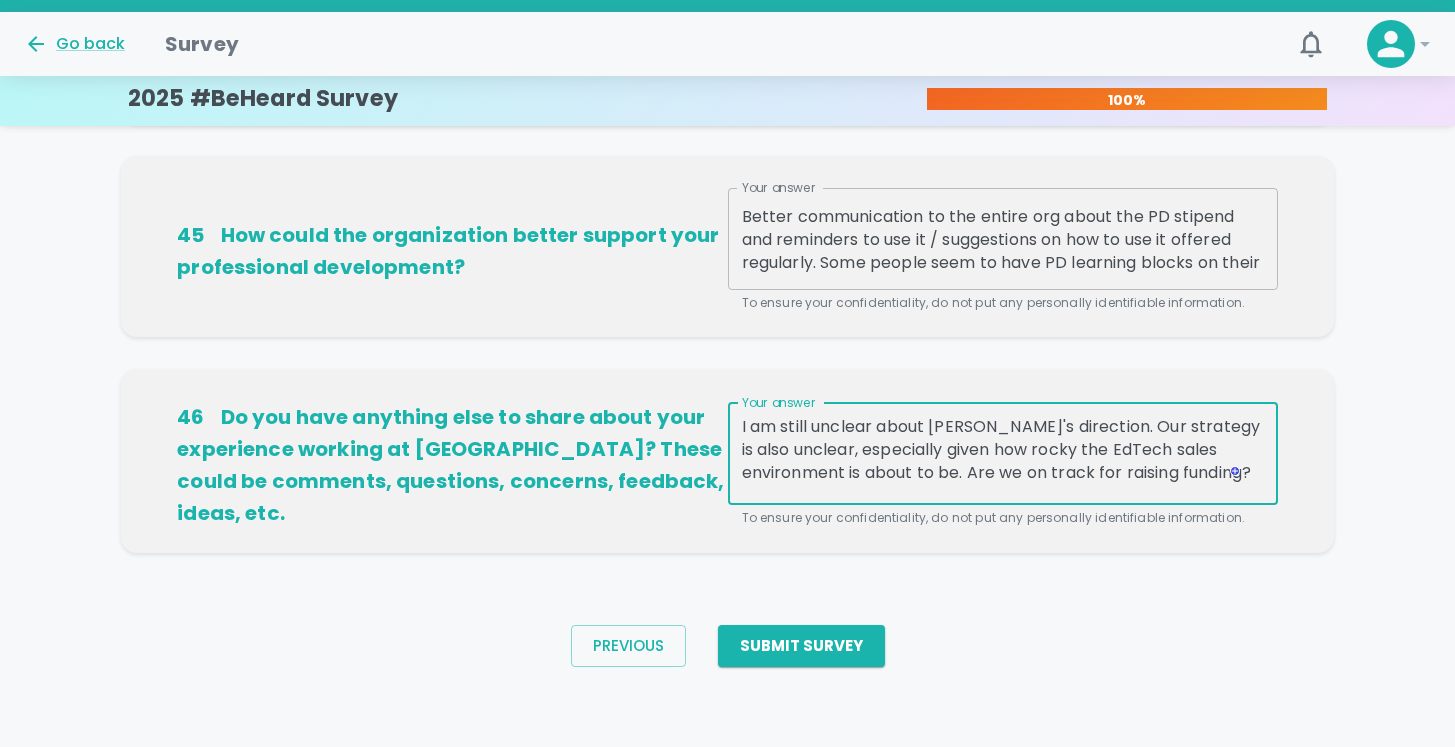 scroll, scrollTop: 12, scrollLeft: 0, axis: vertical 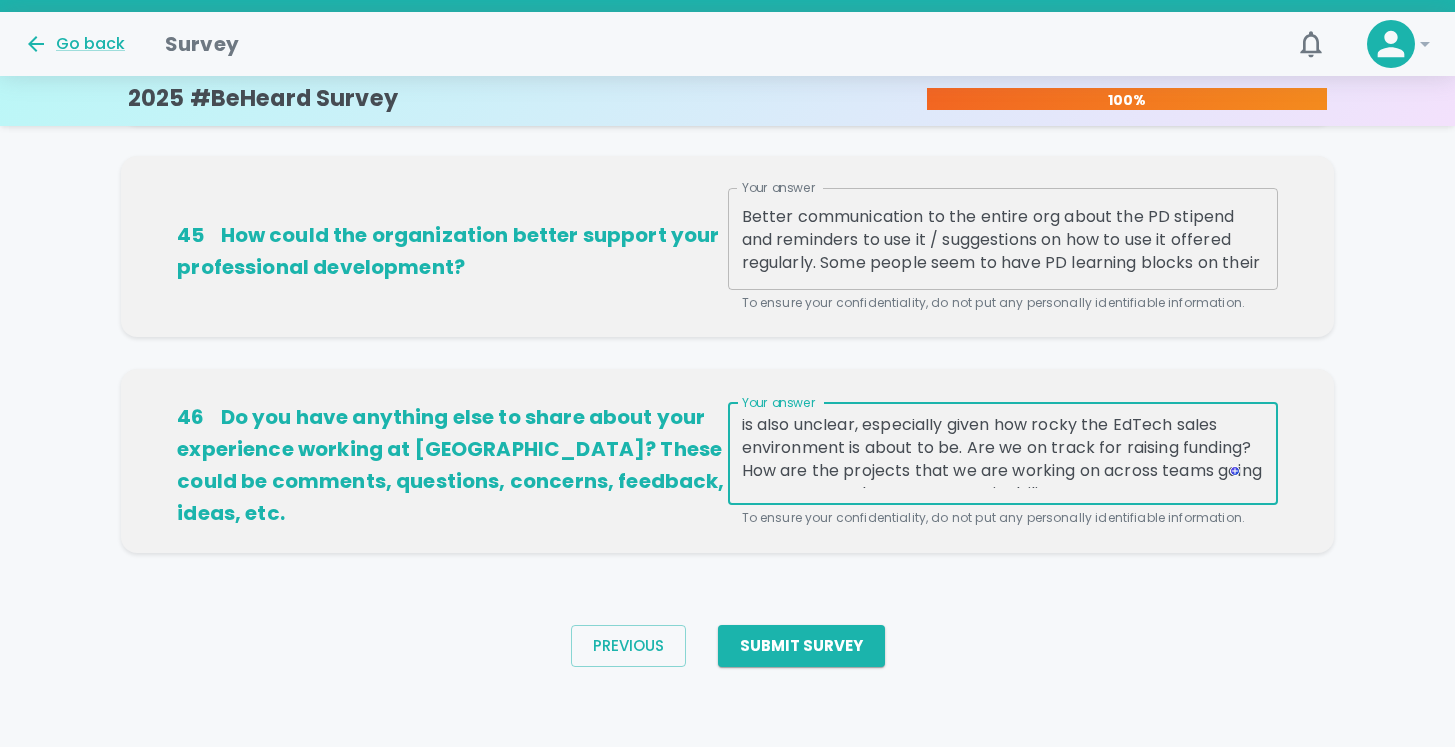 click on "I am still unclear about [PERSON_NAME]'s direction. Our strategy is also unclear, especially given how rocky the EdTech sales environment is about to be. Are we on track for raising funding? How are the projects that we are working on across teams going to support our long-term sustainability?" at bounding box center [1003, 453] 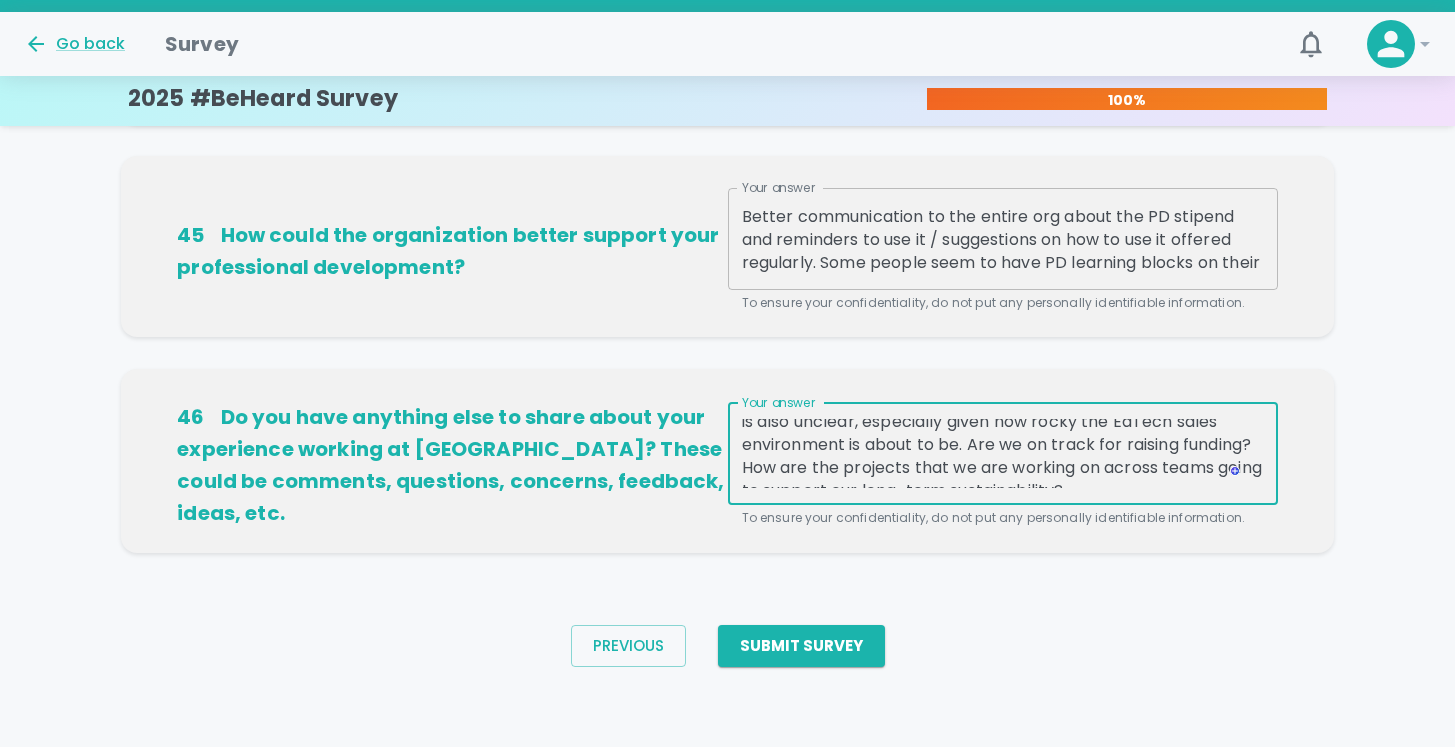 scroll, scrollTop: 33, scrollLeft: 0, axis: vertical 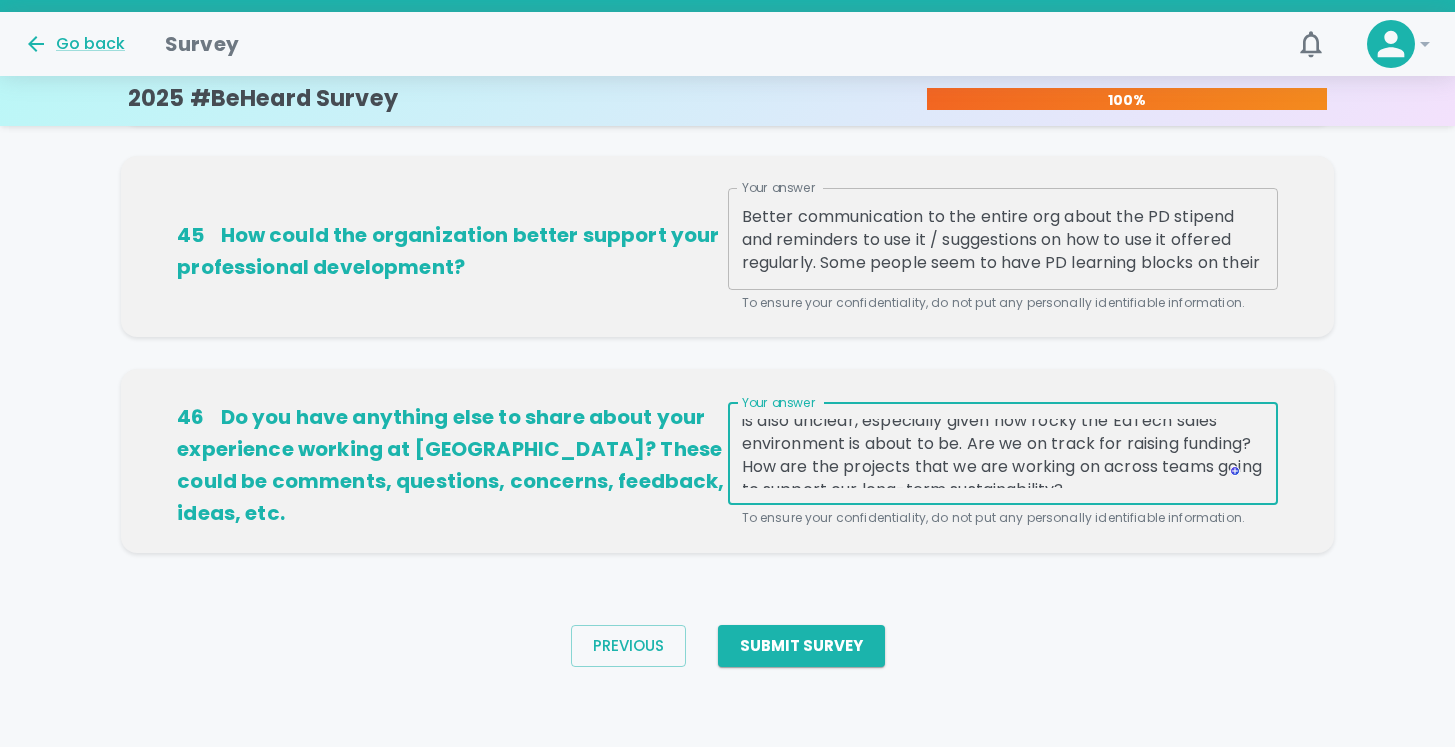 click on "I am still unclear about [PERSON_NAME]'s direction. Our strategy is also unclear, especially given how rocky the EdTech sales environment is about to be. Are we on track for raising funding? How are the projects that we are working on across teams going to support our long-term sustainability?" at bounding box center (1003, 453) 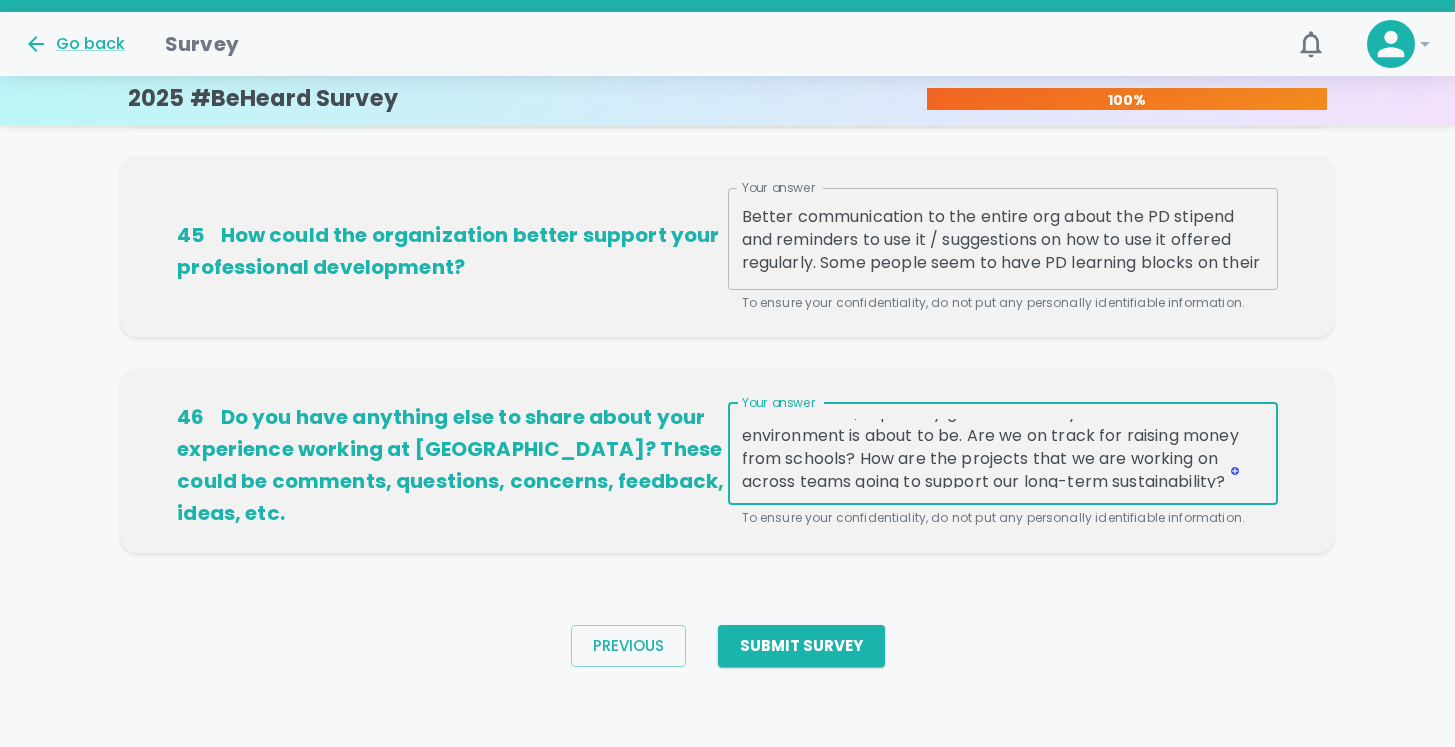 click on "I am still unclear about [PERSON_NAME]'s direction. Our strategy is also unclear, especially given how rocky the EdTech sales environment is about to be. Are we on track for raising money from schools? How are the projects that we are working on across teams going to support our long-term sustainability?" at bounding box center (1003, 453) 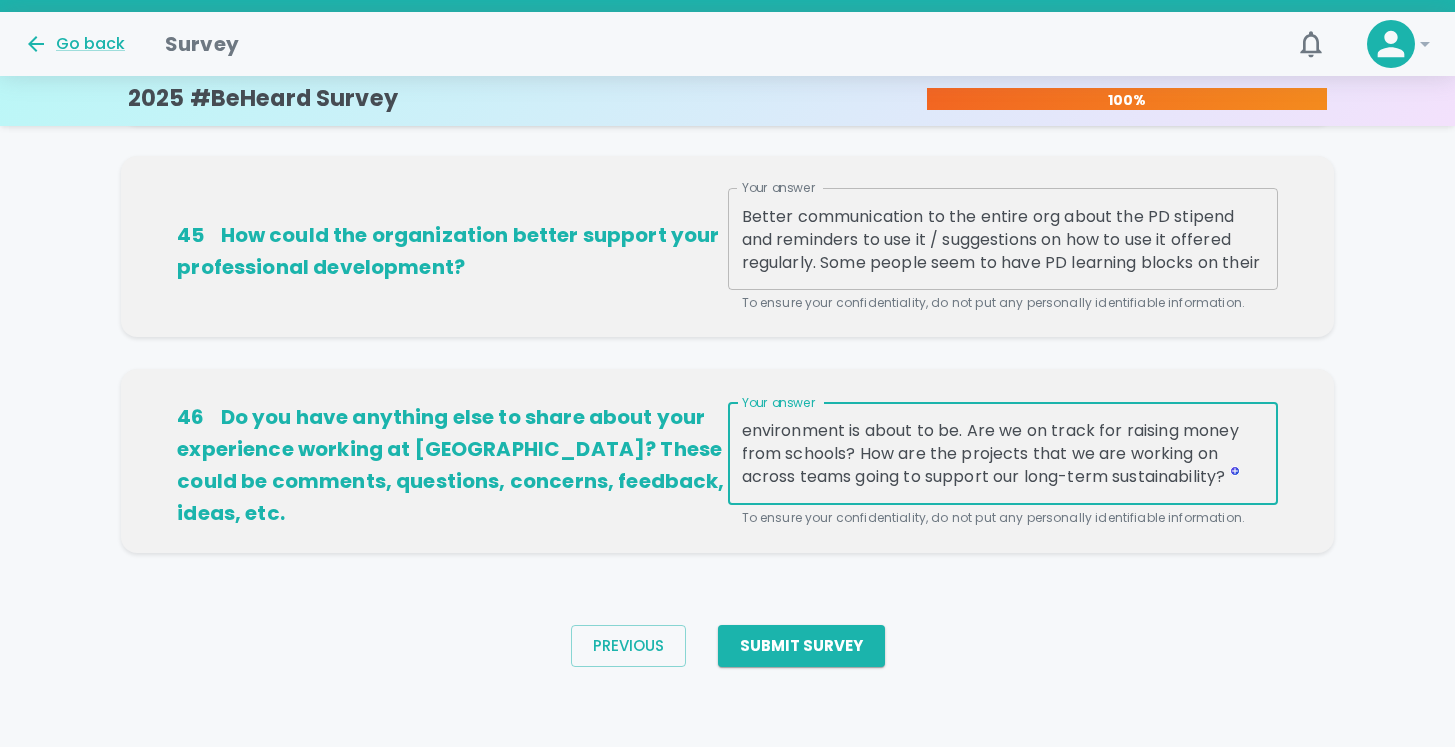 click on "I am still unclear about [PERSON_NAME]'s direction. Our strategy is also unclear, especially given how rocky the EdTech sales environment is about to be. Are we on track for raising money from schools? How are the projects that we are working on across teams going to support our long-term sustainability?" at bounding box center [1003, 453] 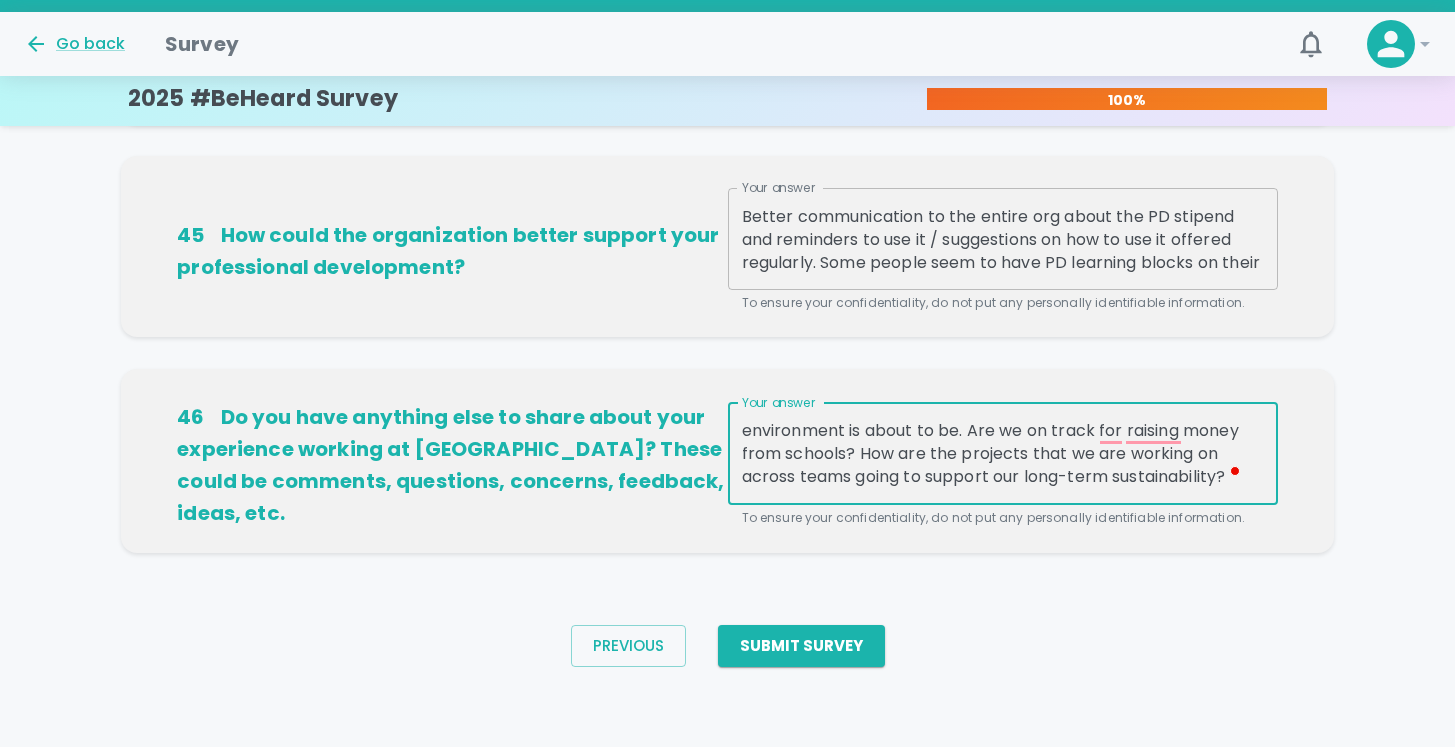 click on "I am still unclear about [PERSON_NAME]'s direction. Our strategy is also unclear, especially given how rocky the EdTech sales environment is about to be. Are we on track for raising money from schools? How are the projects that we are working on across teams going to support our long-term sustainability?" at bounding box center [1003, 453] 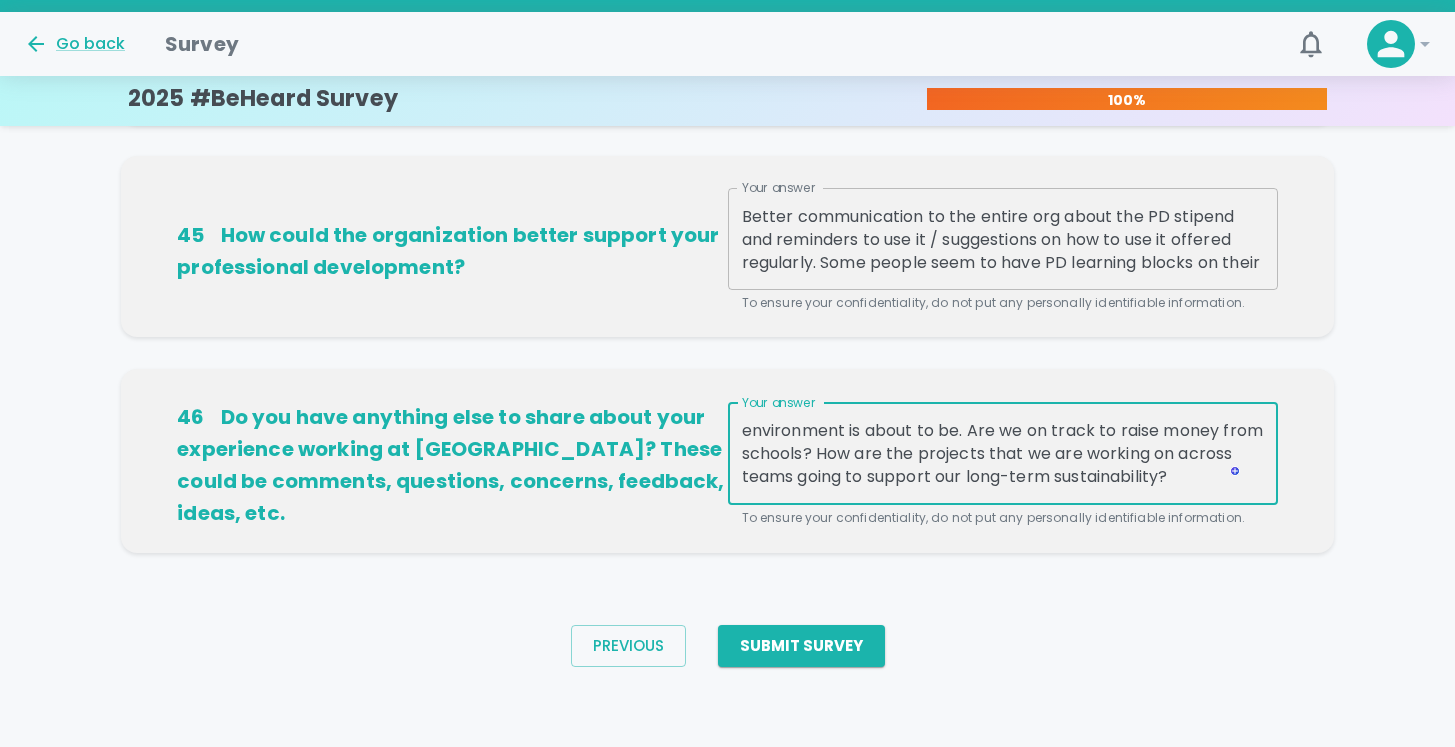 click on "I am still unclear about [PERSON_NAME]'s direction. Our strategy is also unclear, especially given how rocky the EdTech sales environment is about to be. Are we on track to raise money from schools? How are the projects that we are working on across teams going to support our long-term sustainability?" at bounding box center [1003, 453] 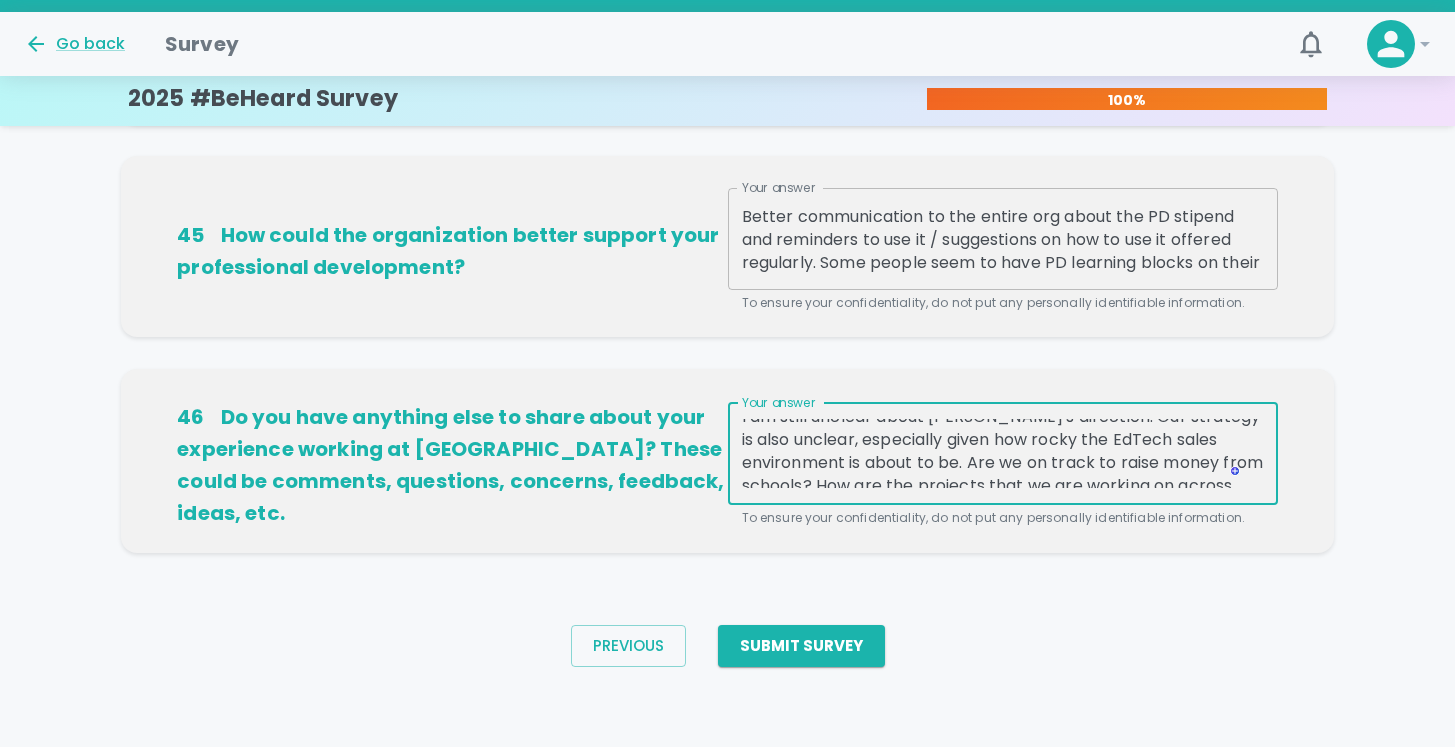 drag, startPoint x: 1101, startPoint y: 425, endPoint x: 1117, endPoint y: 459, distance: 37.576588 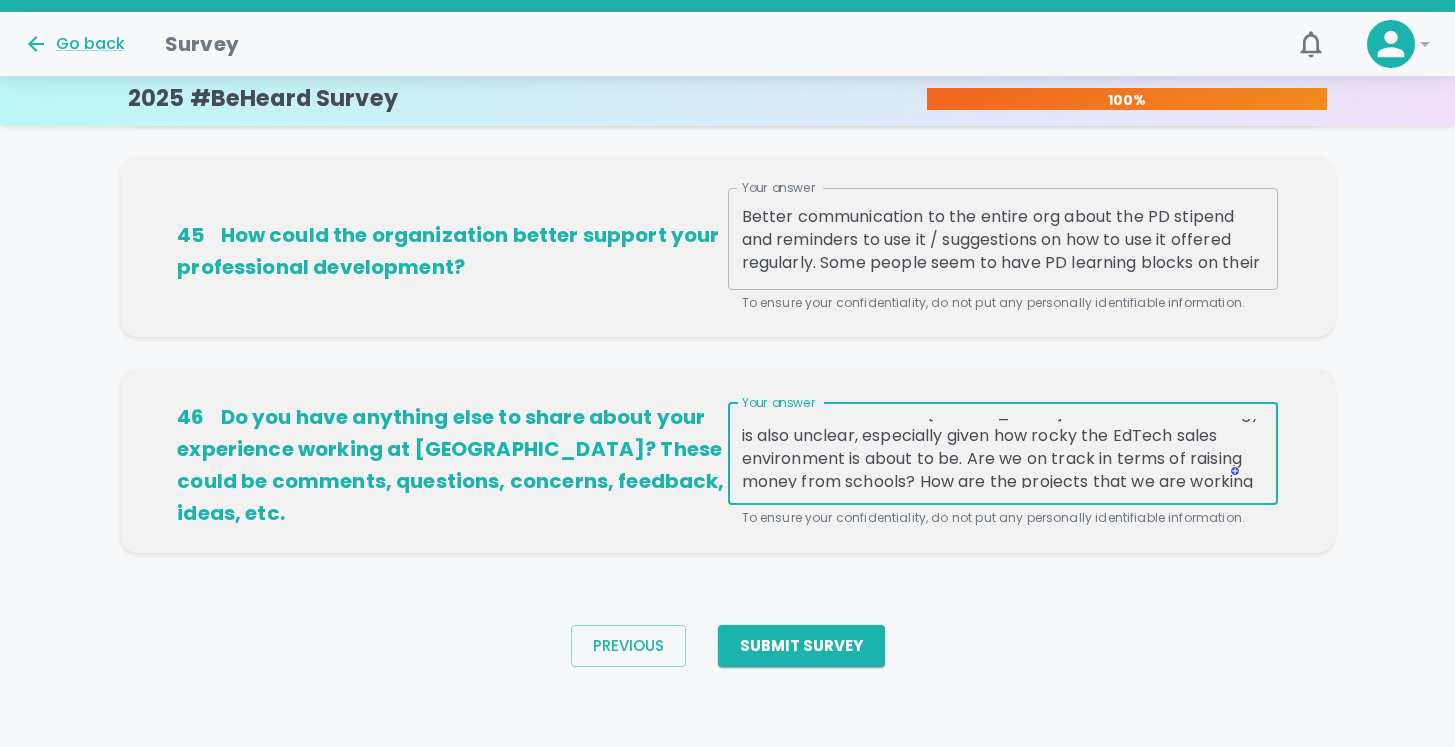 click on "I am still unclear about [PERSON_NAME]'s direction. Our strategy is also unclear, especially given how rocky the EdTech sales environment is about to be. Are we on track in terms of raising money from schools? How are the projects that we are working on across teams going to support our long-term sustainability?" at bounding box center [1003, 453] 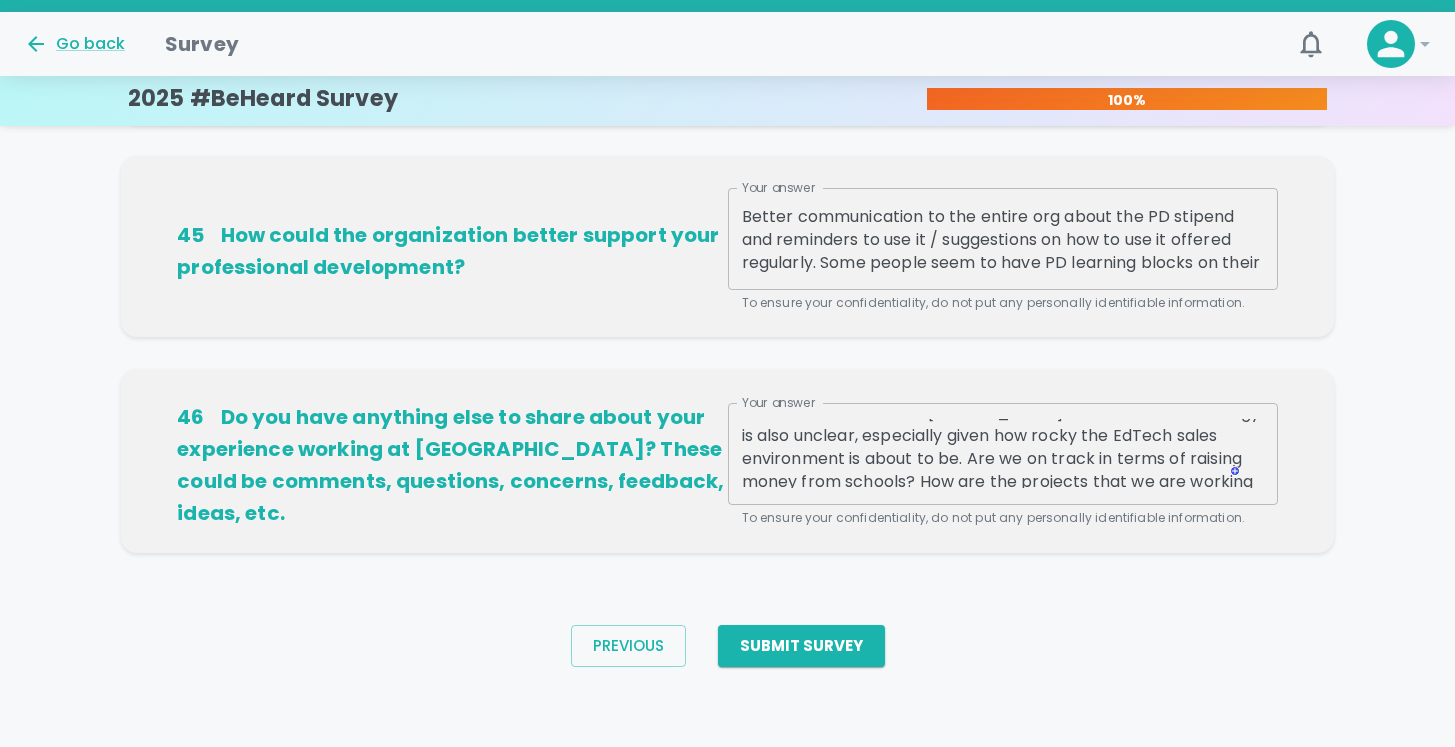 scroll, scrollTop: 0, scrollLeft: 0, axis: both 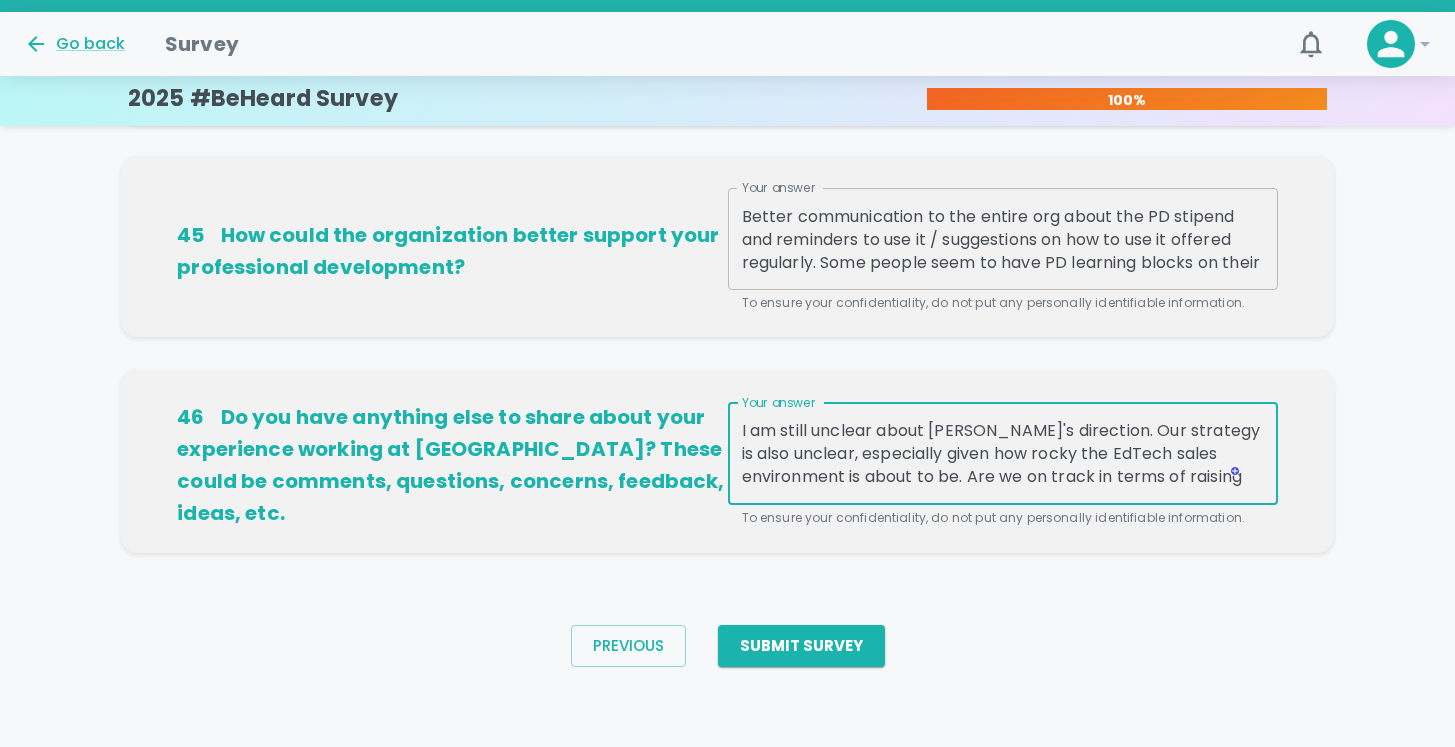 click on "I am still unclear about [PERSON_NAME]'s direction. Our strategy is also unclear, especially given how rocky the EdTech sales environment is about to be. Are we on track in terms of raising money from schools? How are the projects that we are working on across teams going to support our long-term sustainability?" at bounding box center [1003, 453] 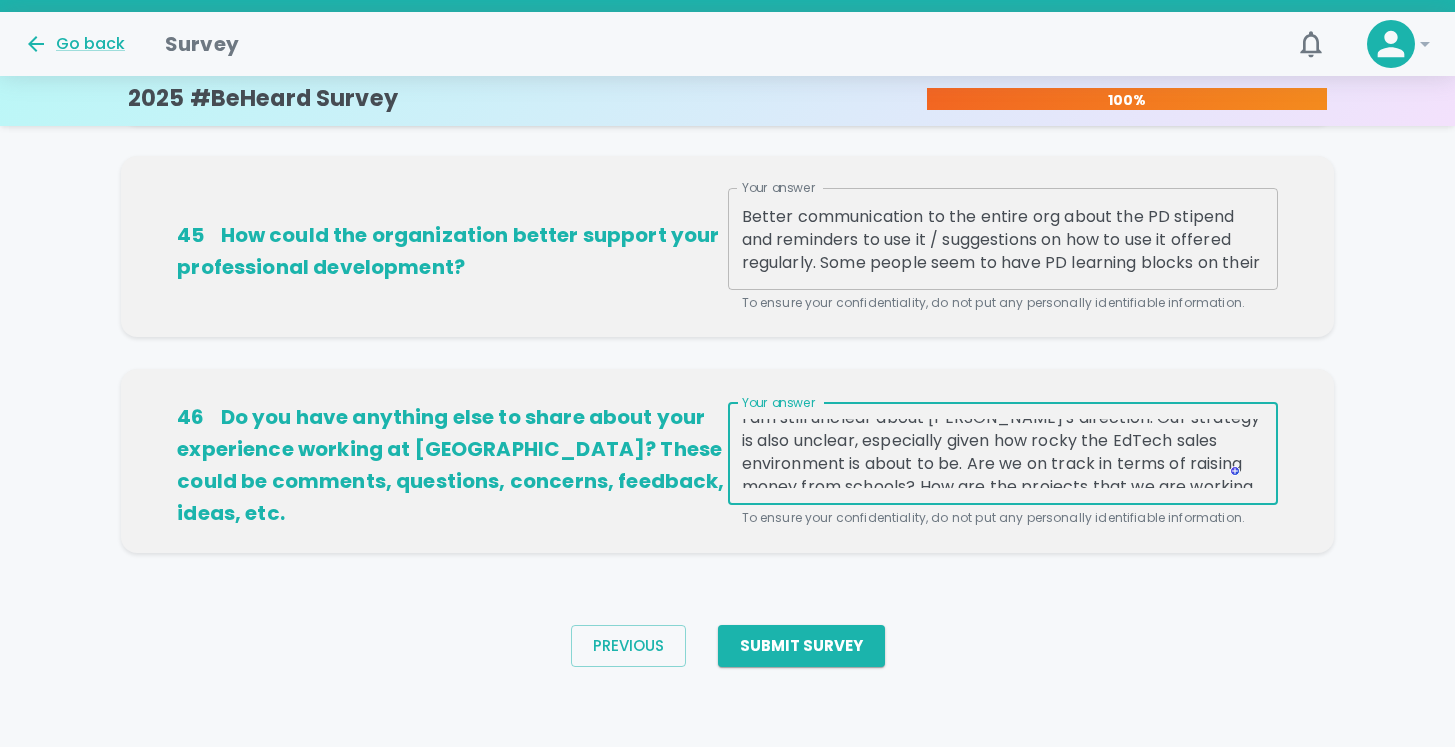 scroll, scrollTop: 31, scrollLeft: 0, axis: vertical 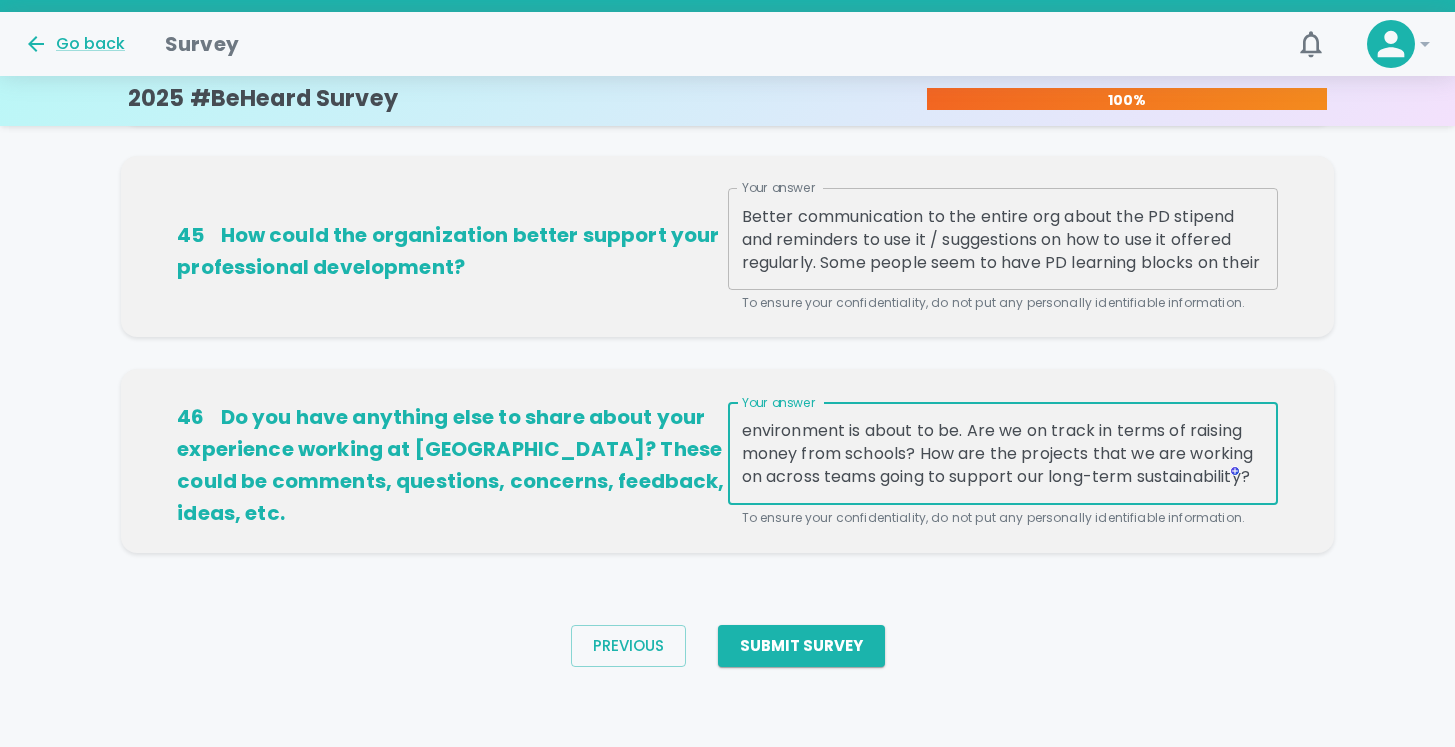 click on "I am still unclear about [PERSON_NAME]'s direction. Our strategy is also unclear, especially given how rocky the EdTech sales environment is about to be. Are we on track in terms of raising money from schools? How are the projects that we are working on across teams going to support our long-term sustainability?" at bounding box center (1003, 453) 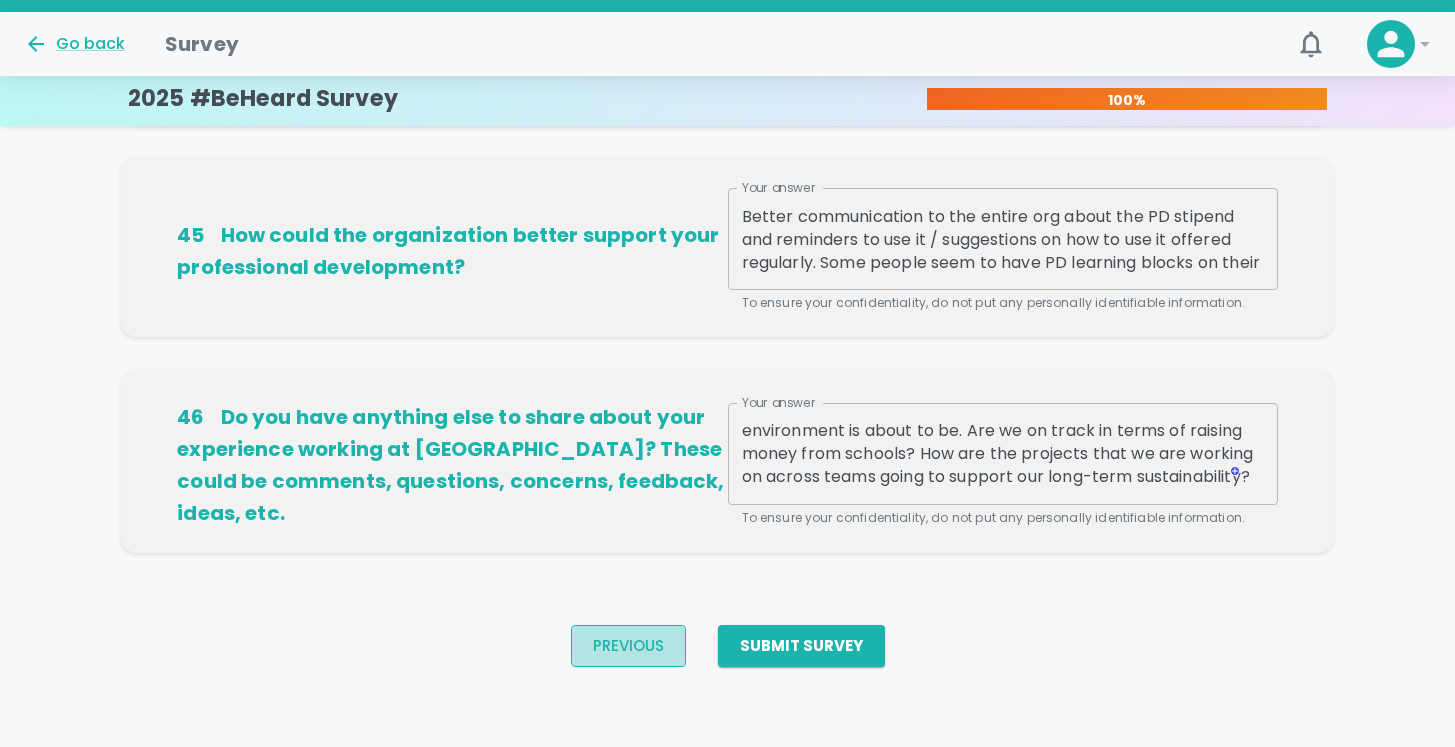 click on "Previous" at bounding box center (628, 646) 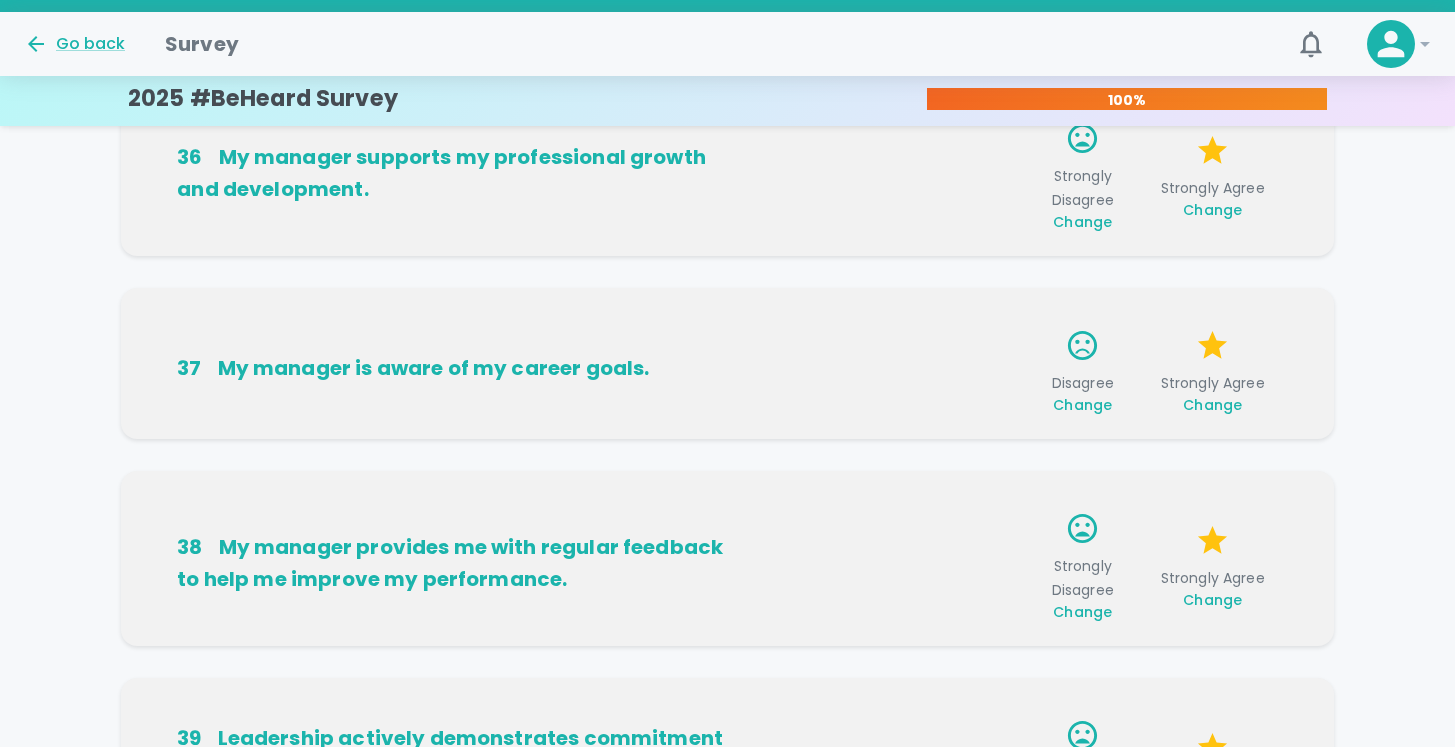 click on "Disagree Change" at bounding box center [1083, 393] 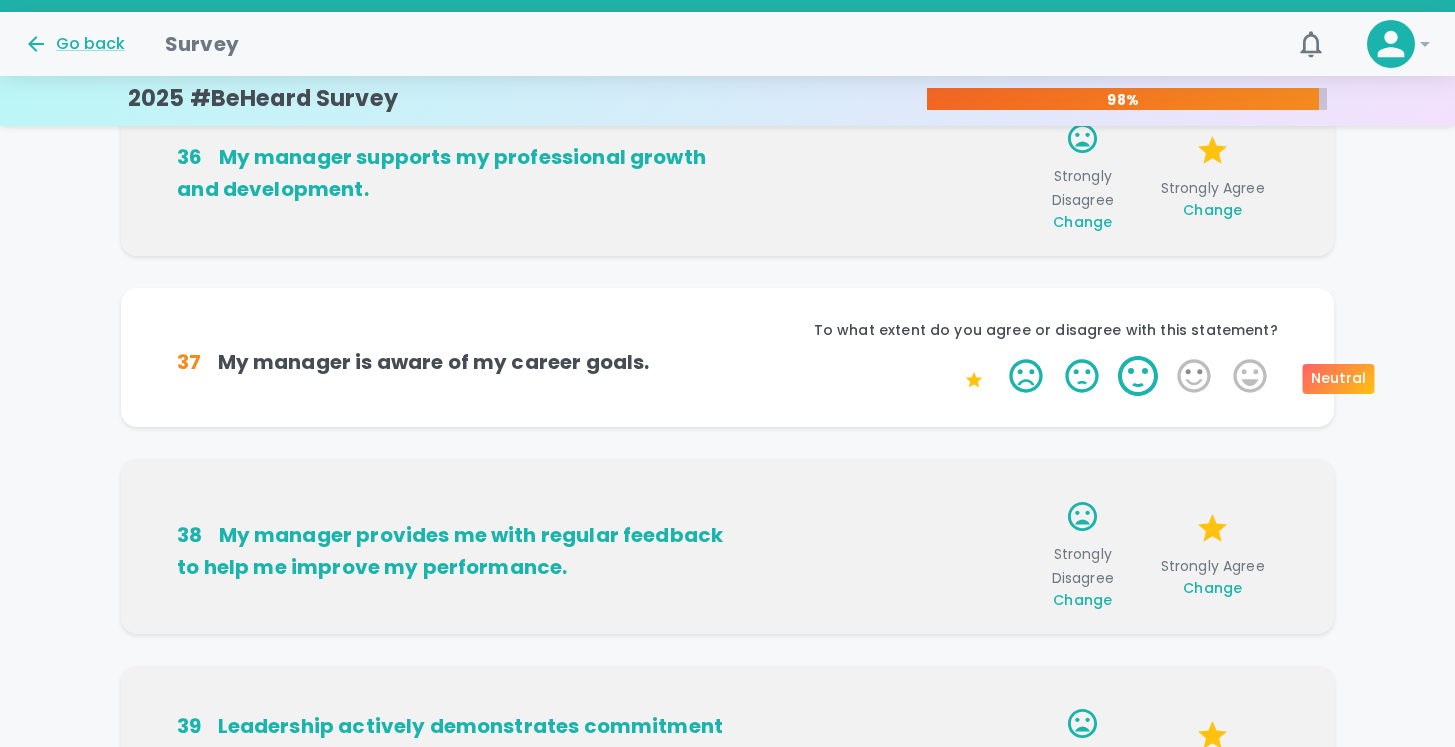 click on "3 Stars" at bounding box center [1138, 376] 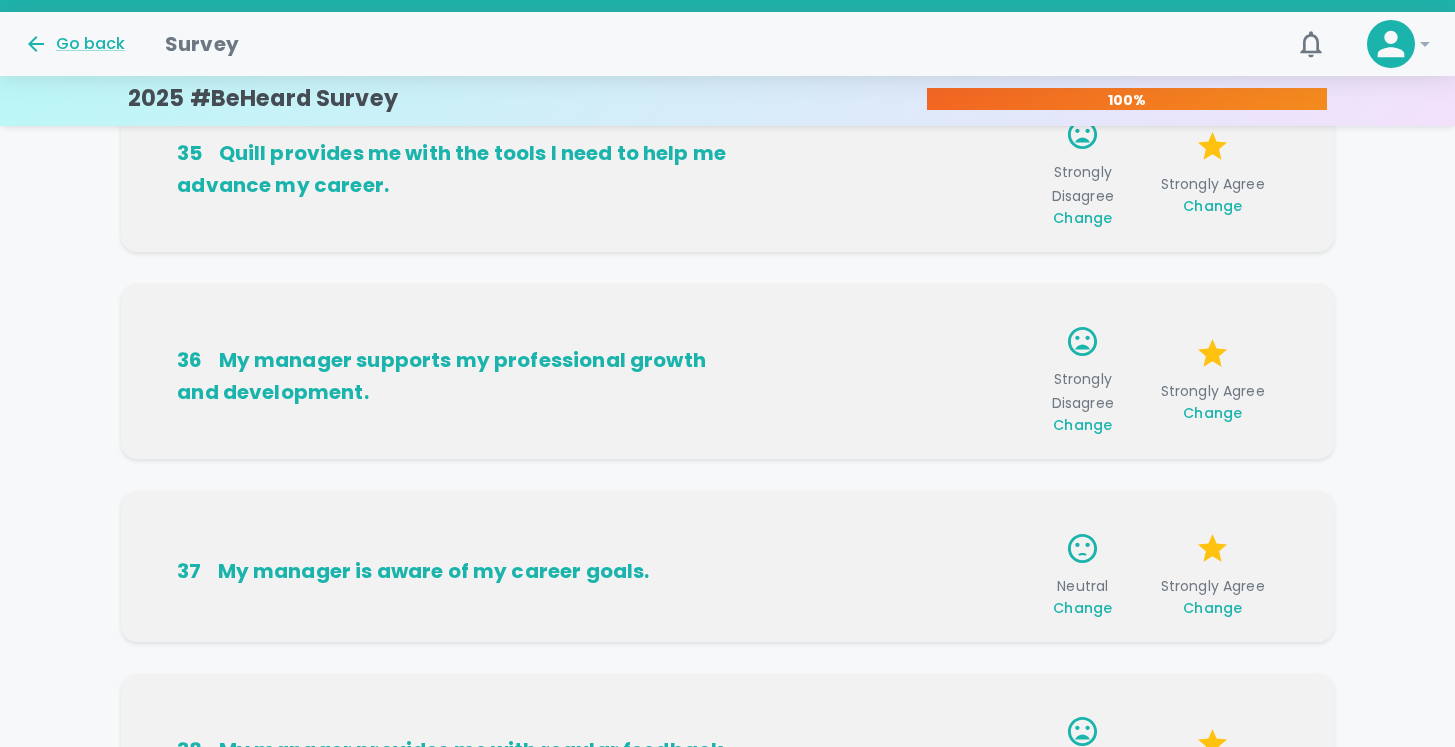 click on "Change" at bounding box center [1082, 425] 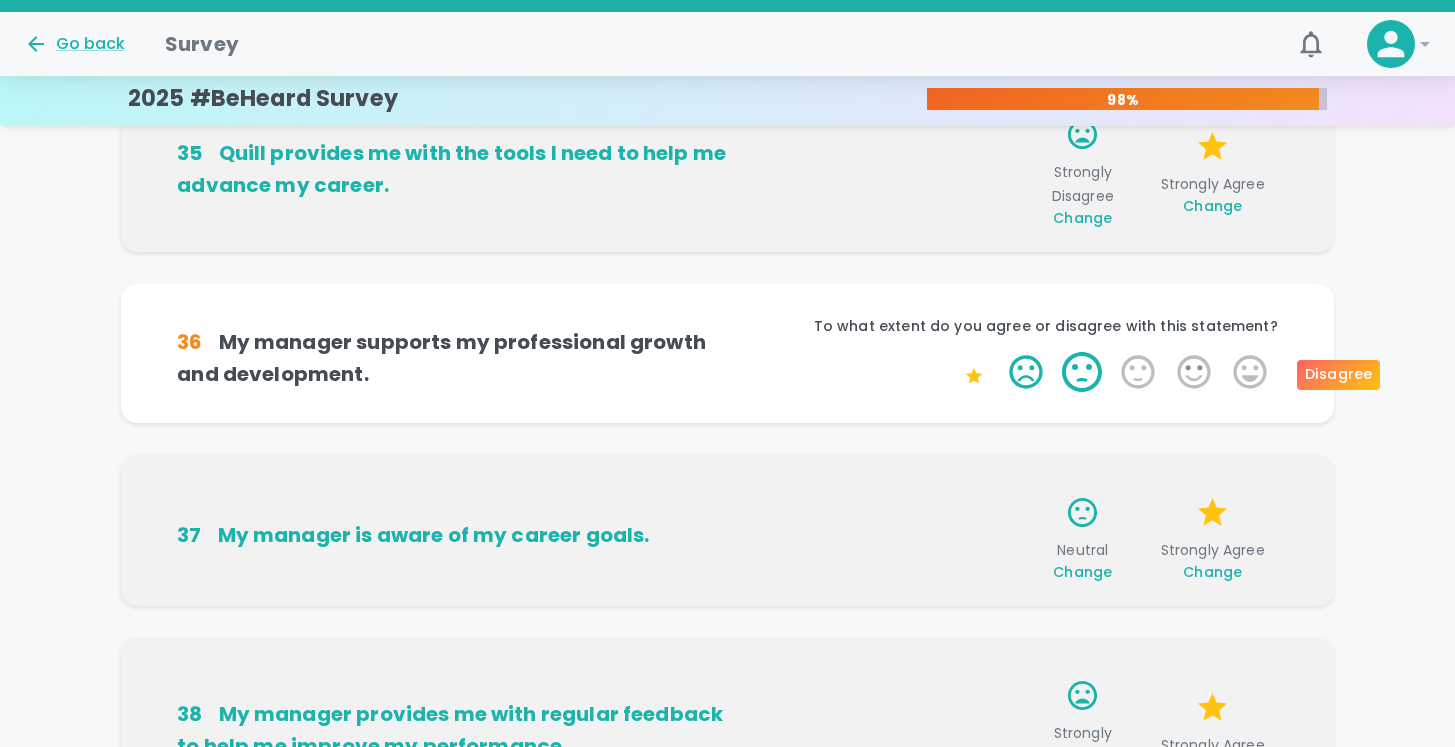 click on "2 Stars" at bounding box center [1082, 372] 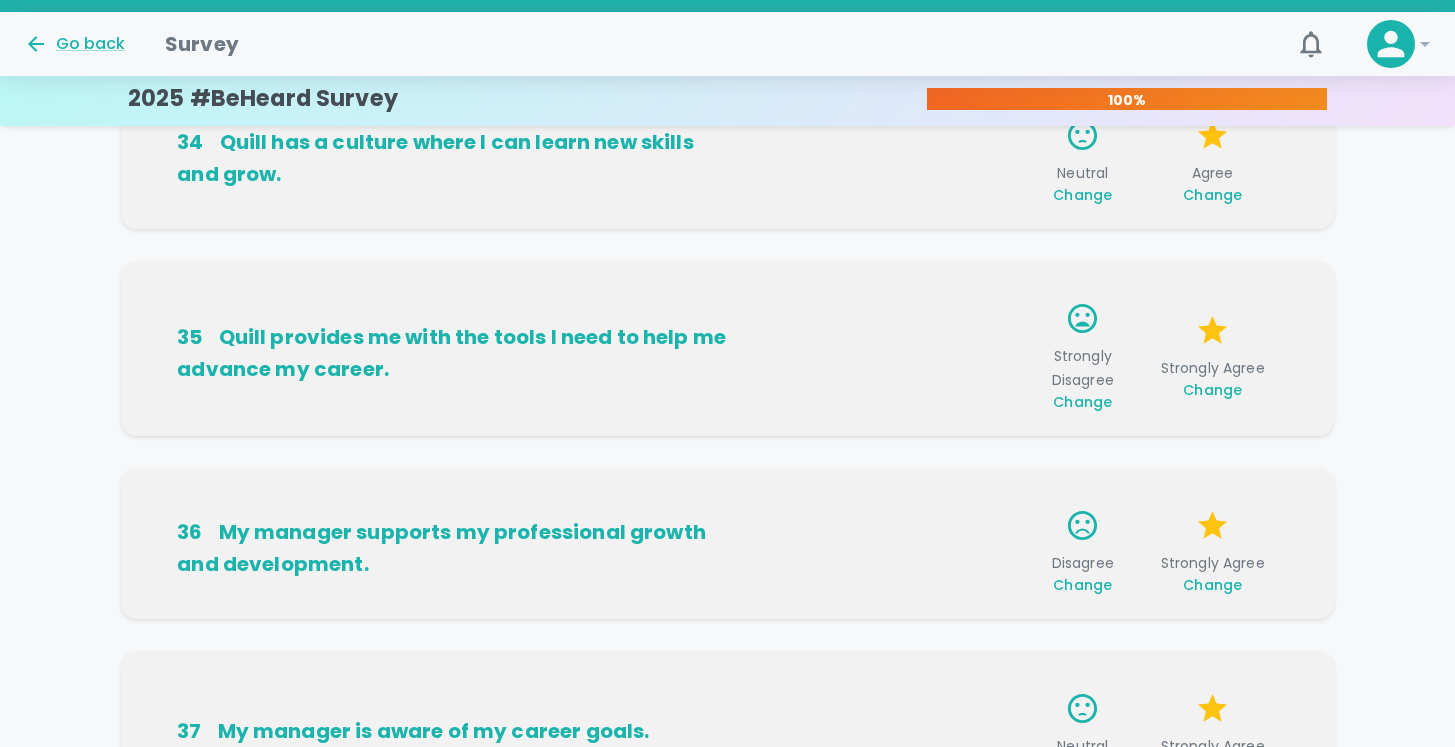 click on "Change" at bounding box center (1082, 402) 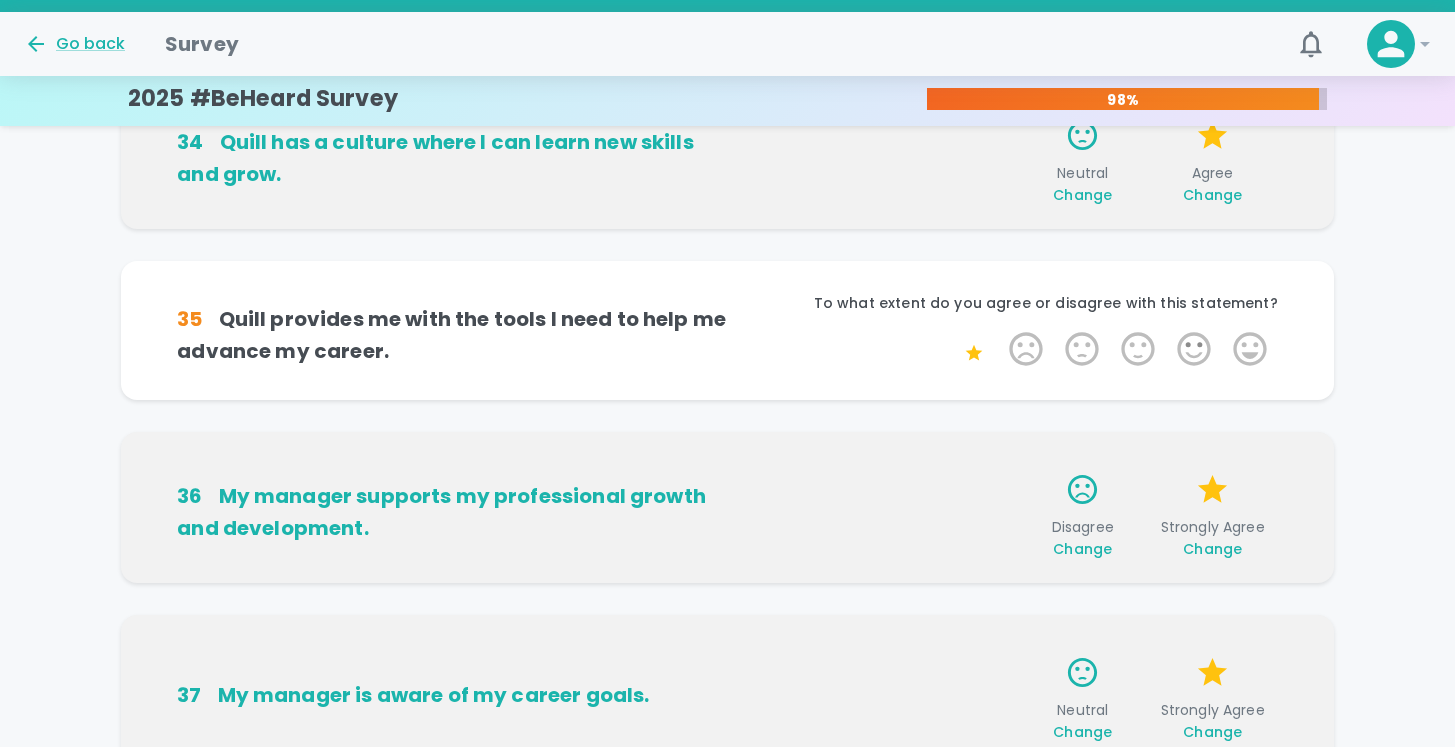 click on "35 Quill provides me with the tools I need to help me advance my career. To what extent do you agree or disagree with this statement? 1 Star 2 Stars 3 Stars 4 Stars 5 Stars Empty" at bounding box center [727, 330] 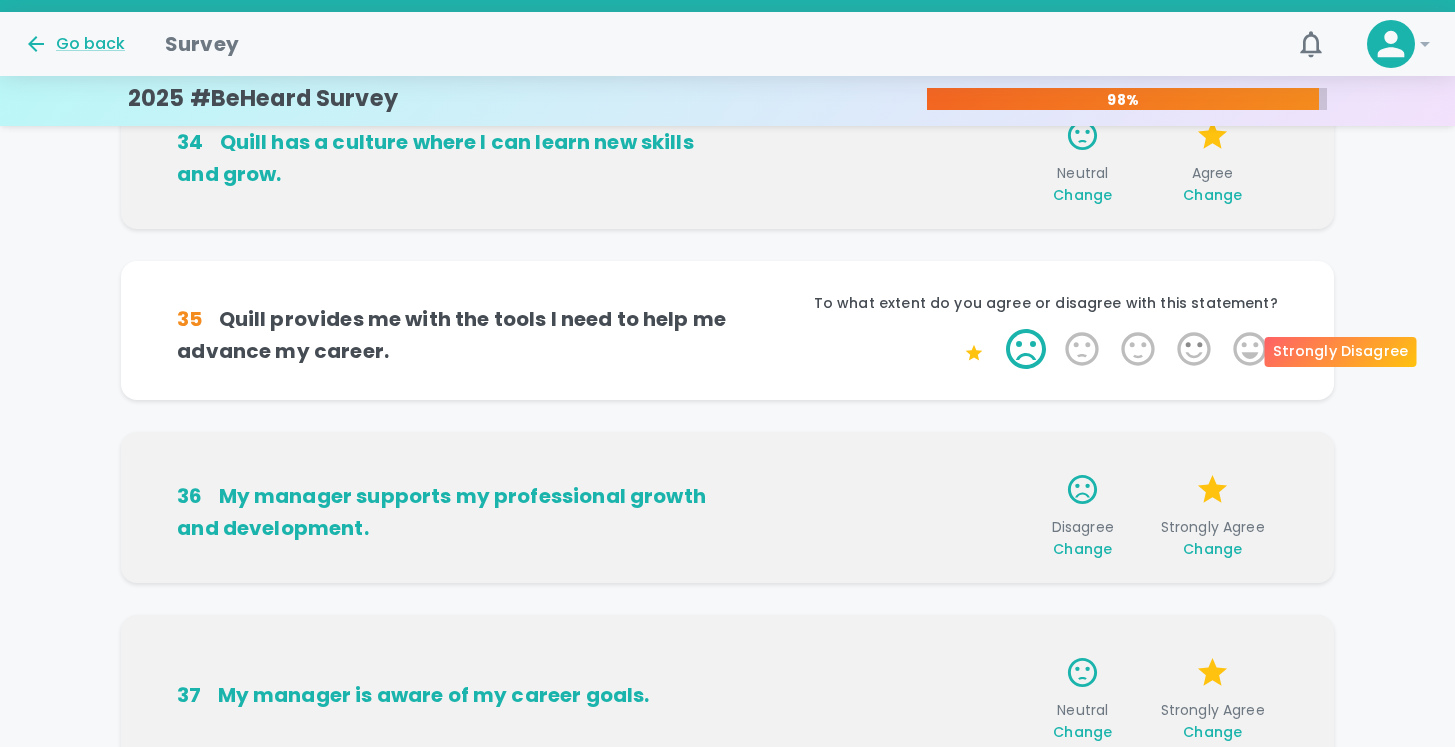 click on "1 Star" at bounding box center [1026, 349] 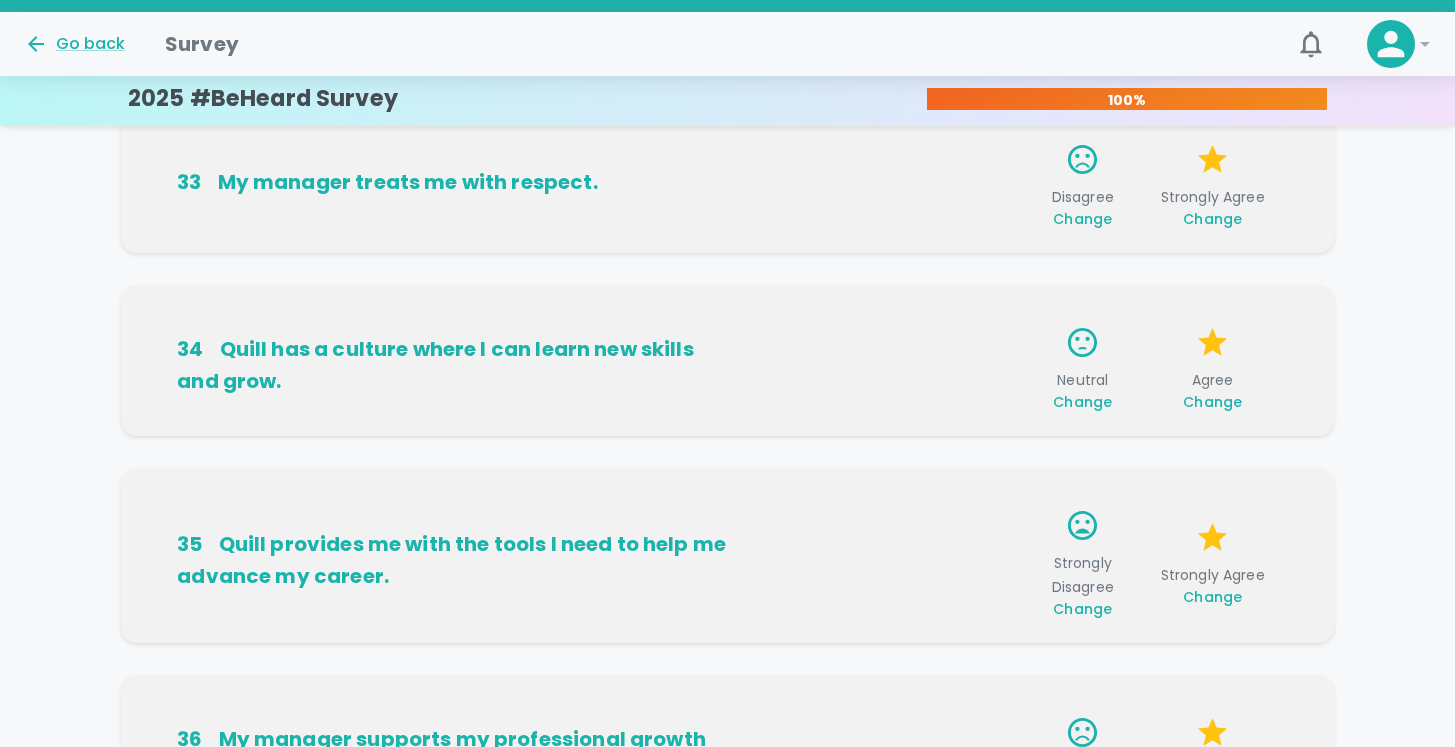 click on "Change" at bounding box center [1082, 219] 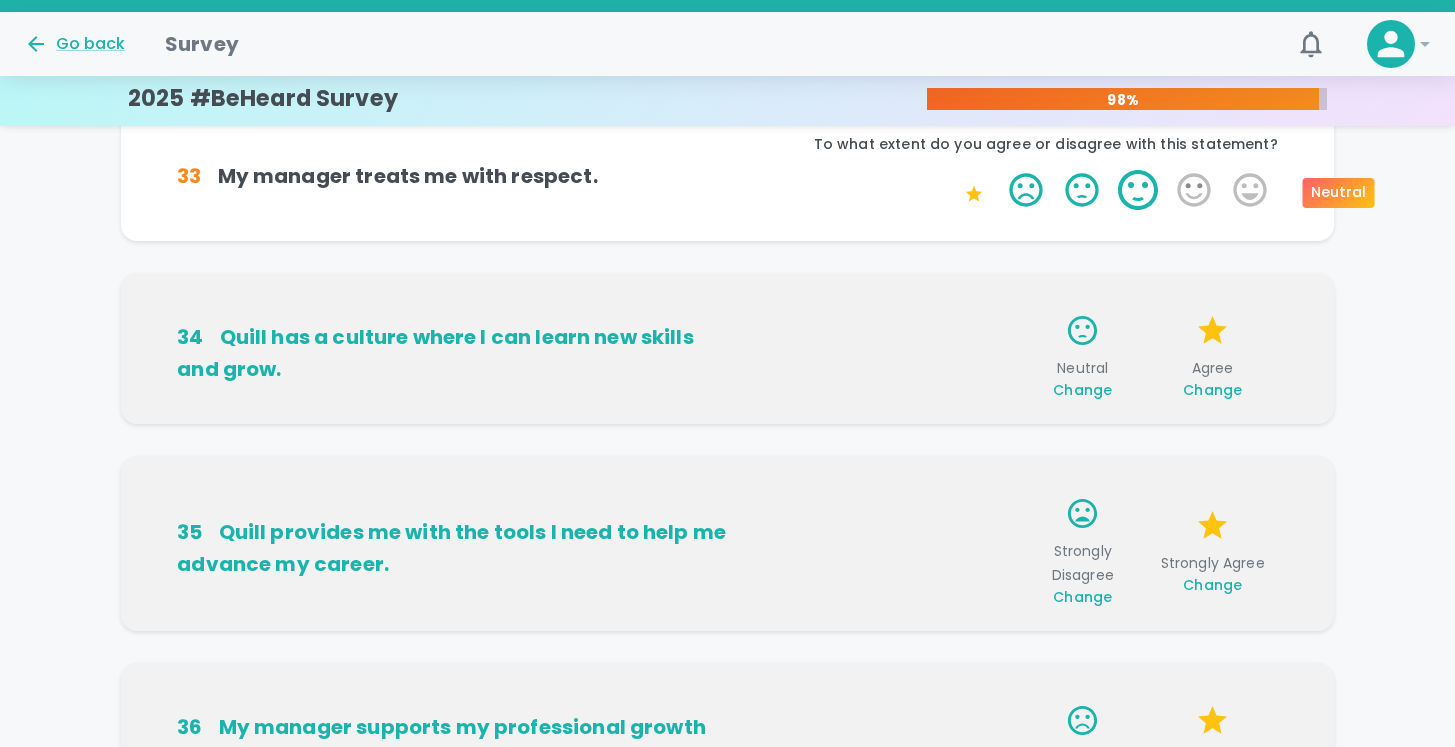 click on "3 Stars" at bounding box center [1138, 190] 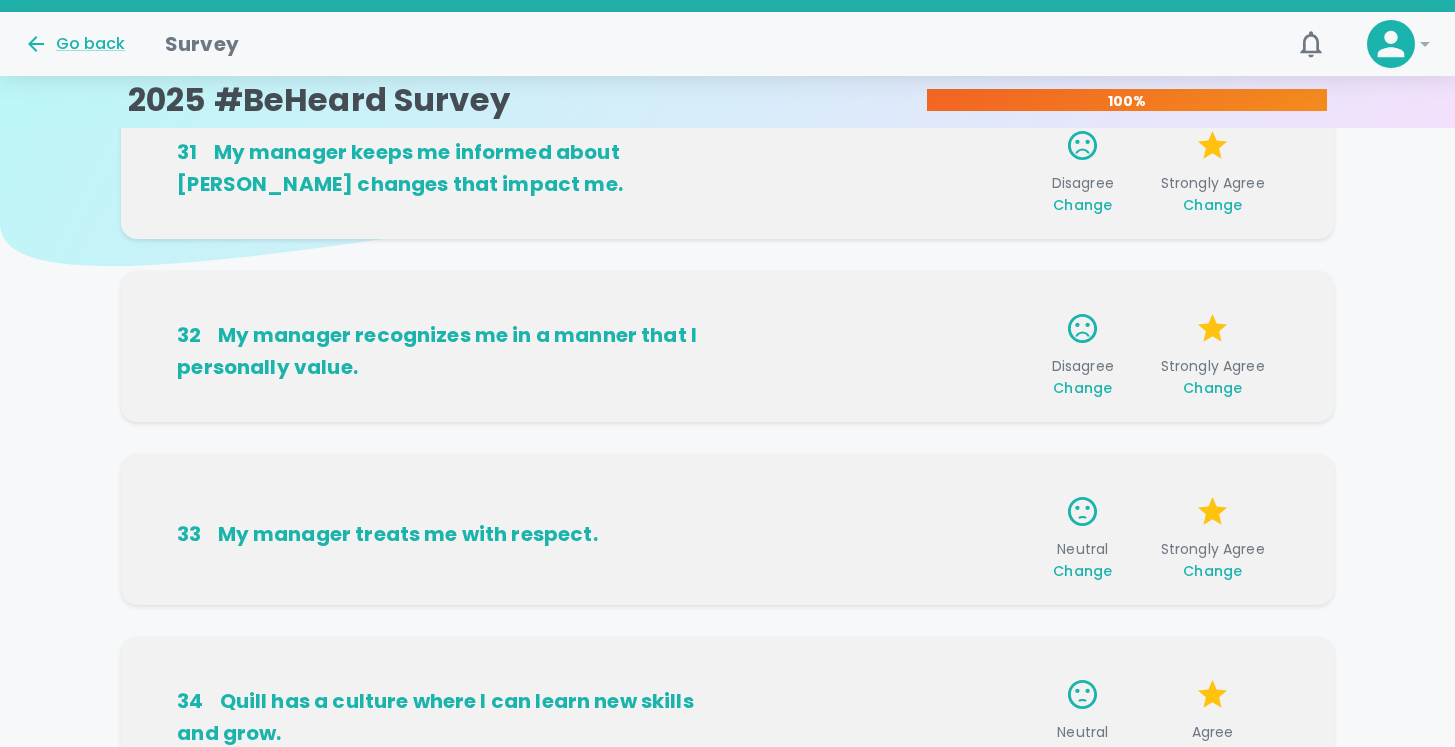 click on "Change" at bounding box center (1082, 388) 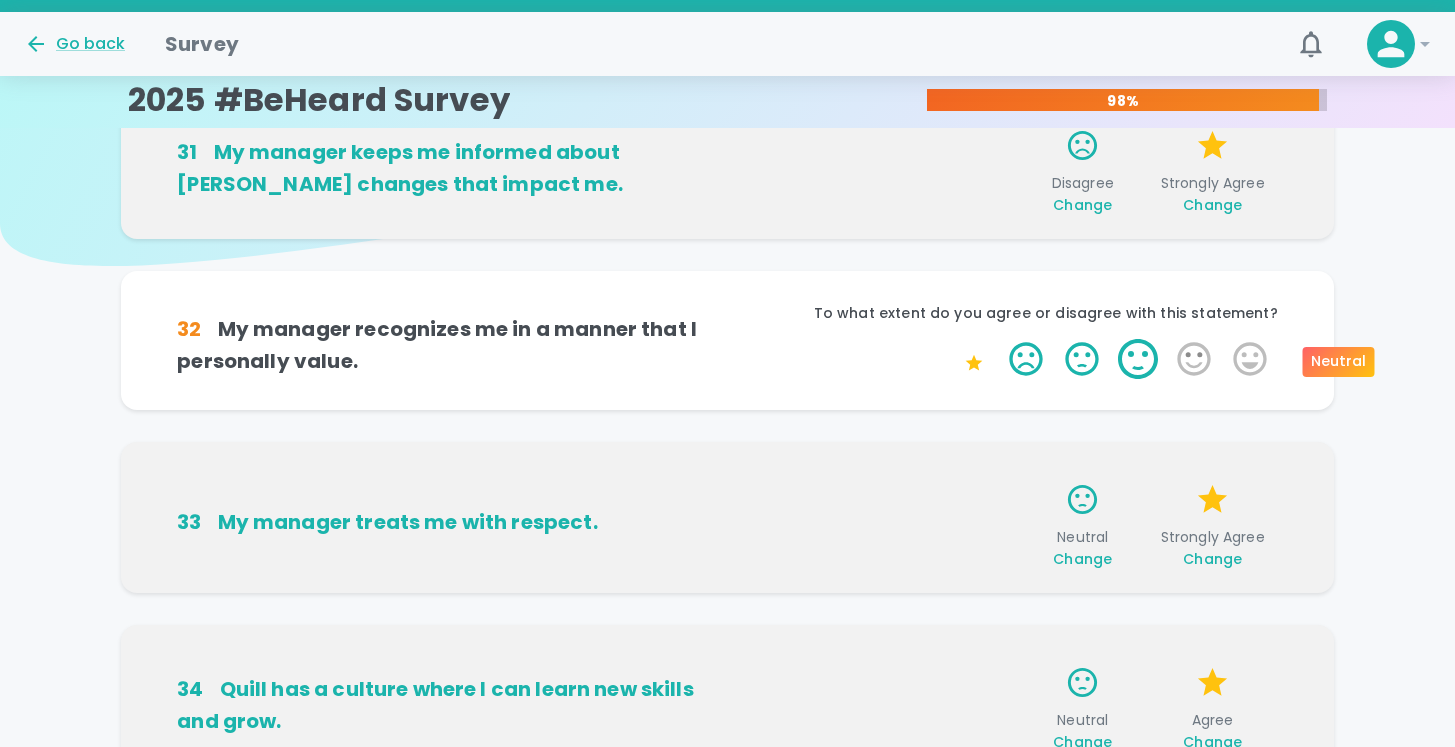 click on "3 Stars" at bounding box center (1138, 359) 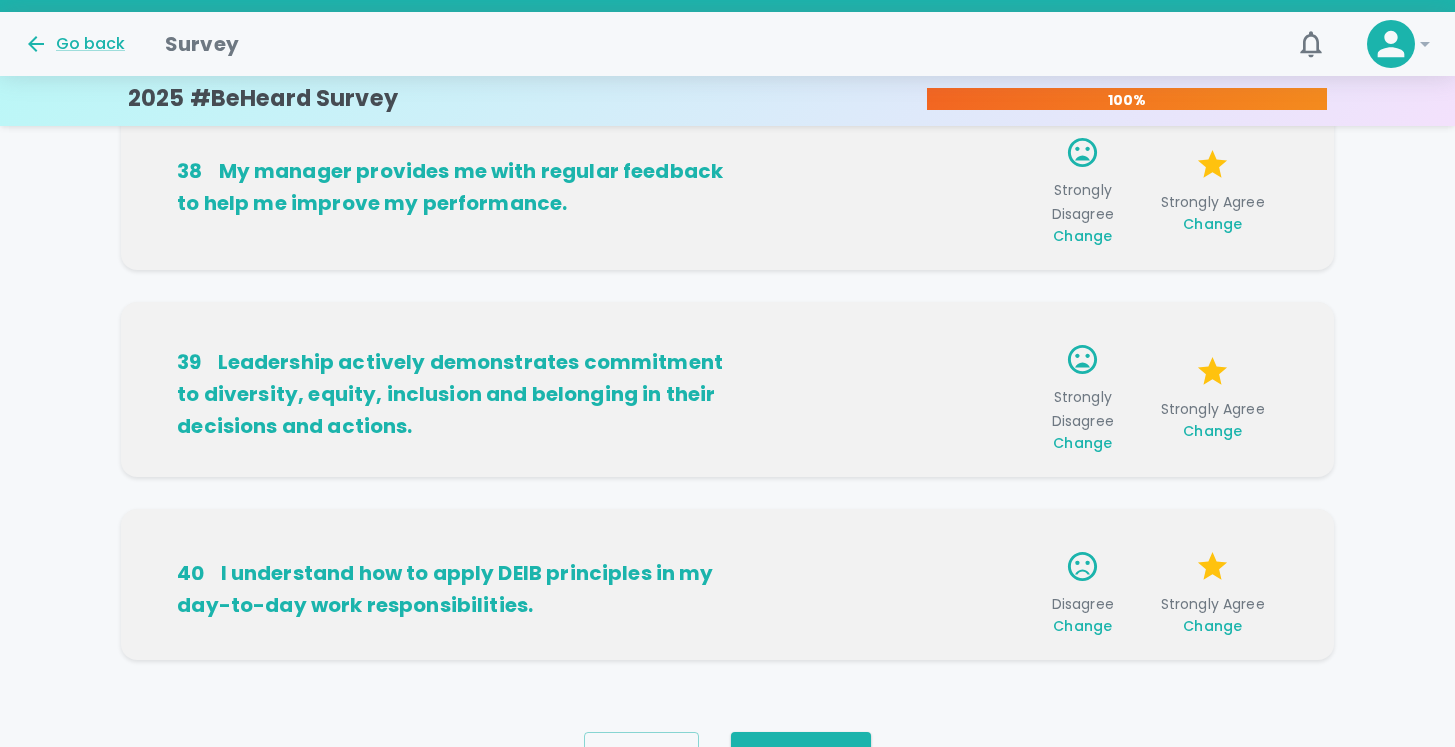 click on "Change" at bounding box center (1082, 443) 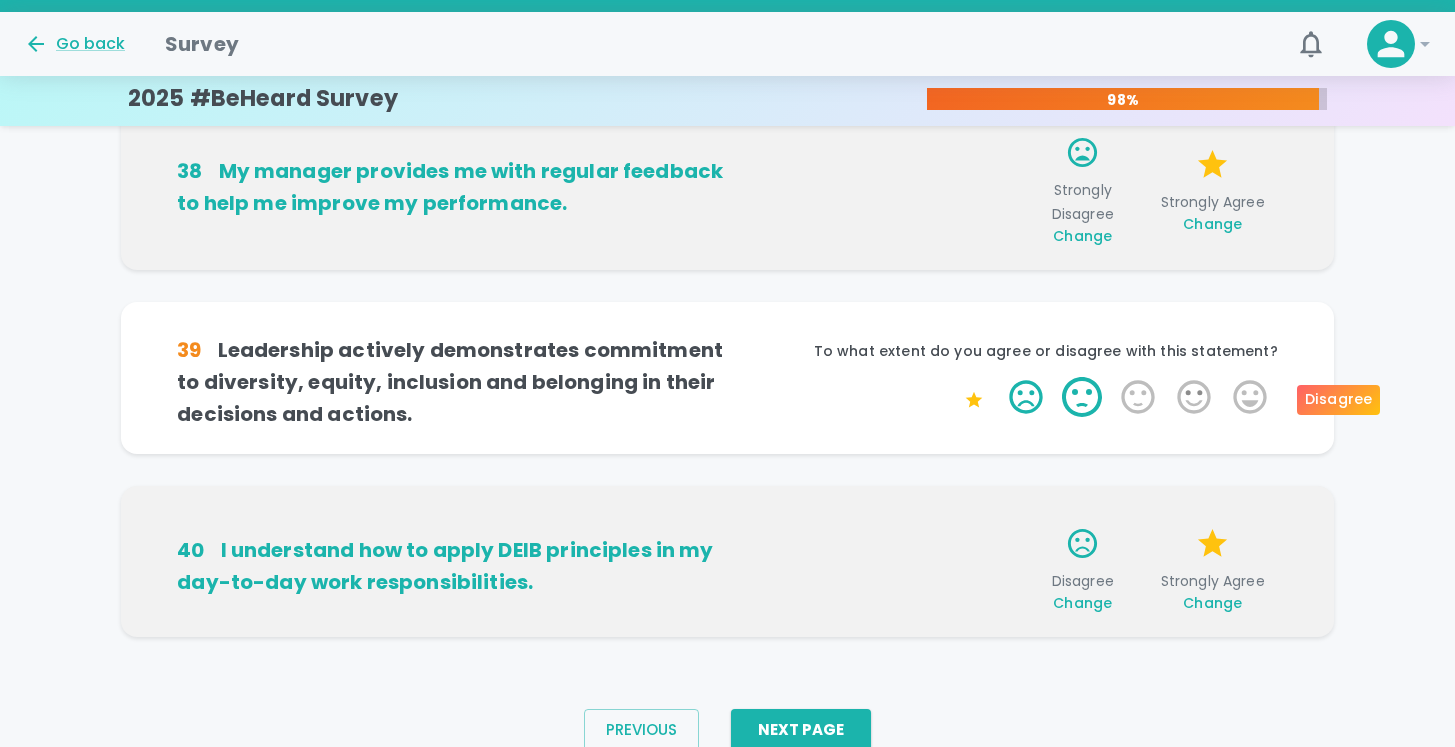 click on "2 Stars" at bounding box center [1082, 397] 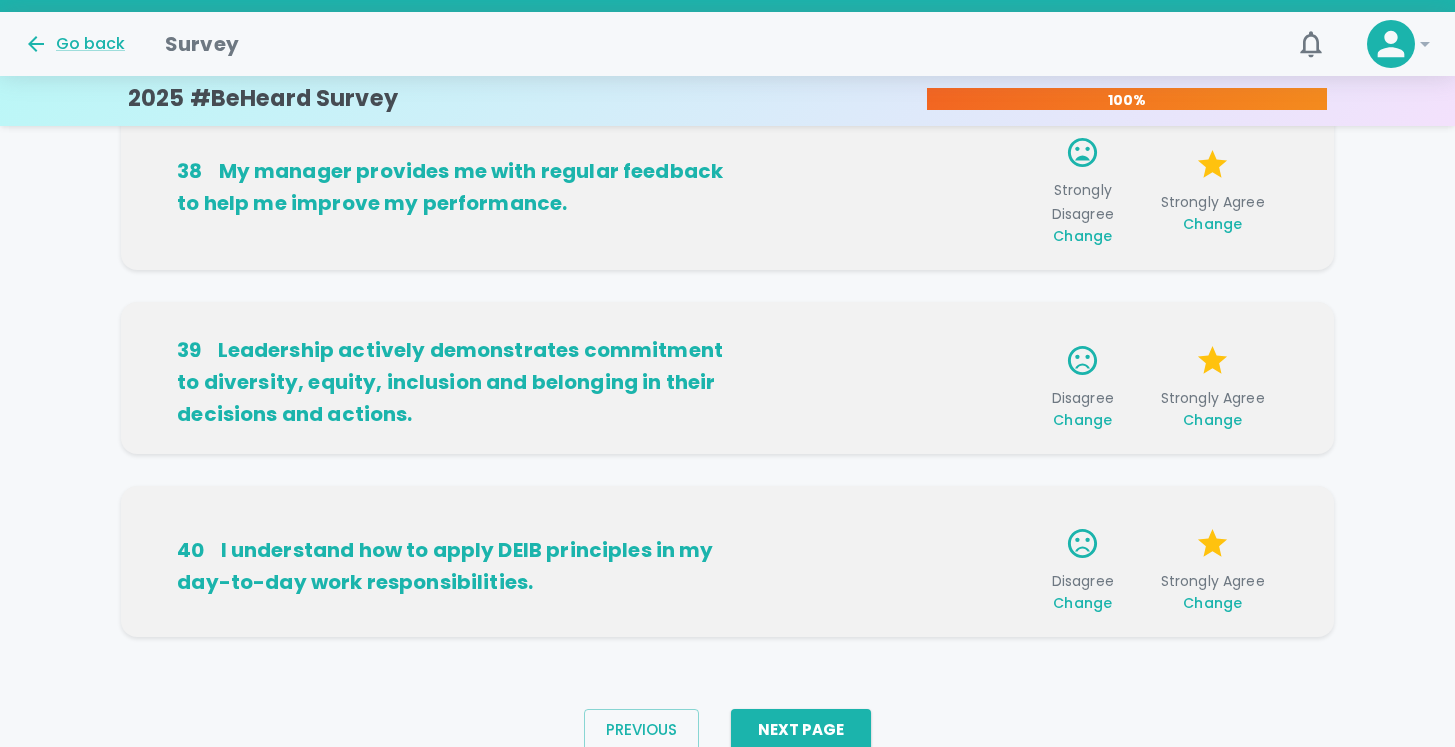 click on "Change" at bounding box center [1082, 603] 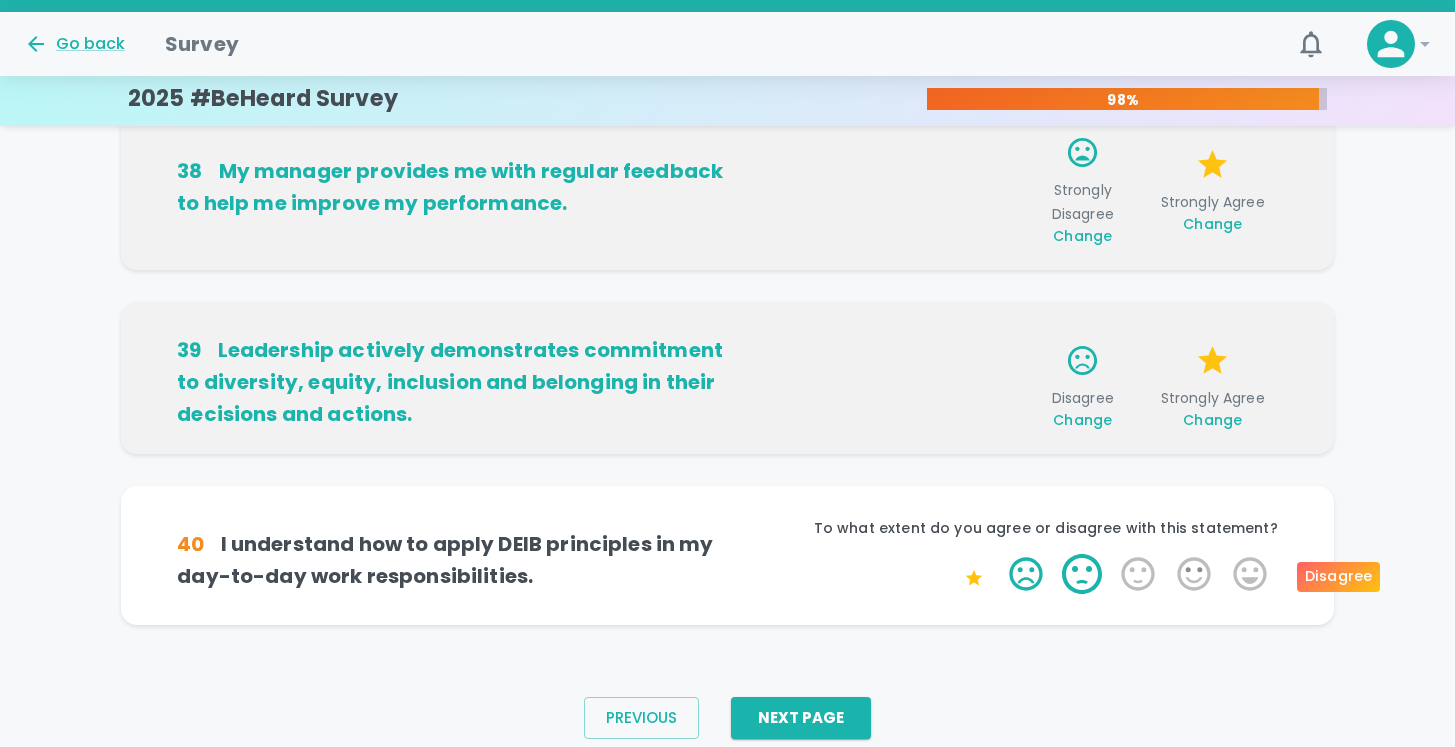 click on "2 Stars" at bounding box center [1082, 574] 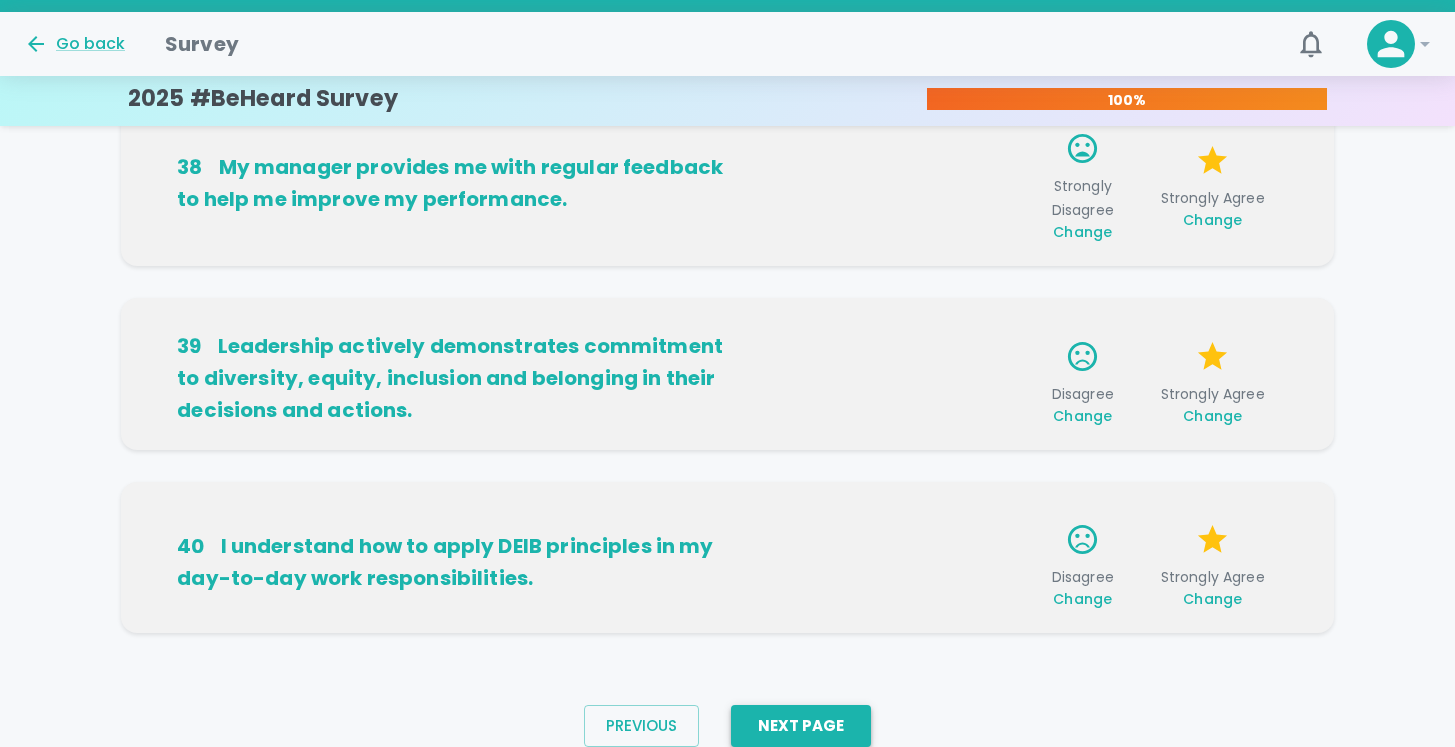 click on "Next Page" at bounding box center [801, 726] 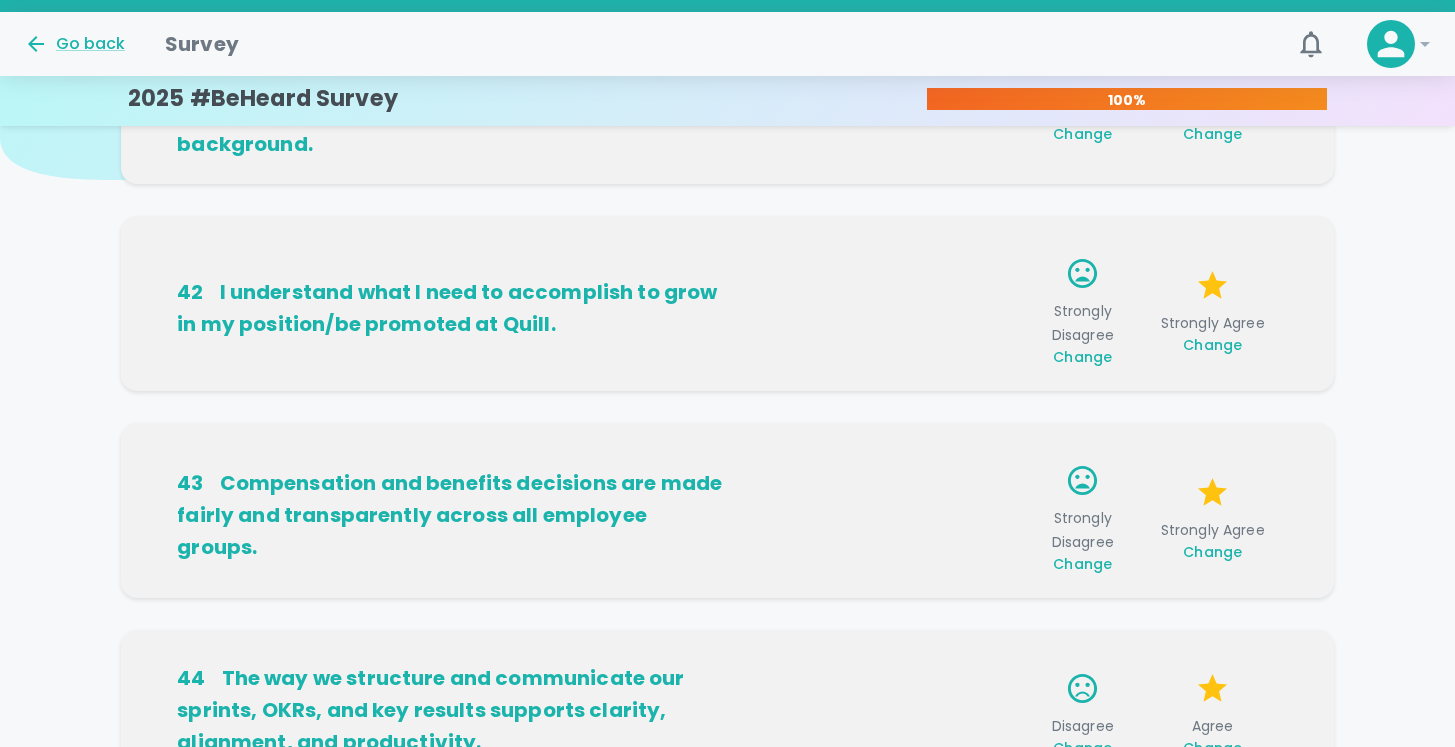 click on "Change" at bounding box center (1082, 357) 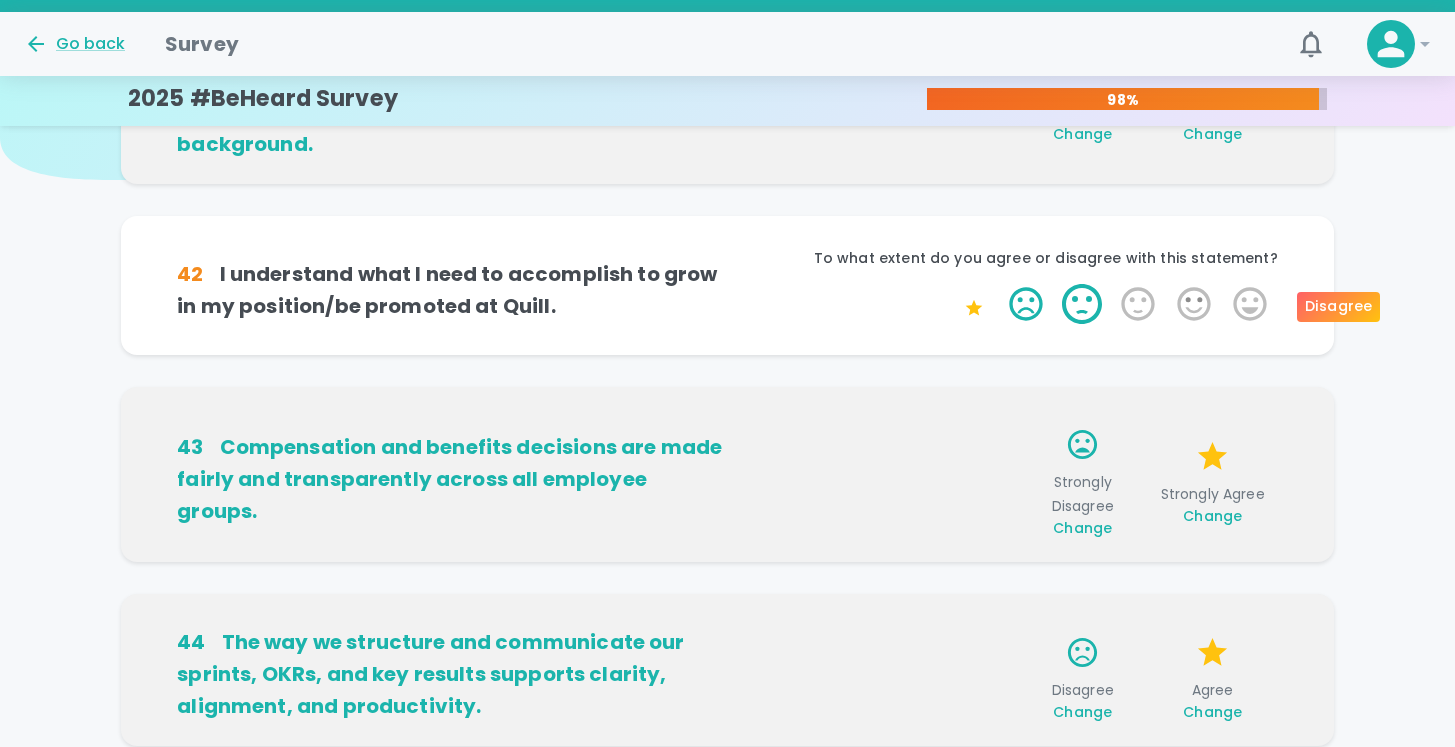 click on "2 Stars" at bounding box center (1082, 304) 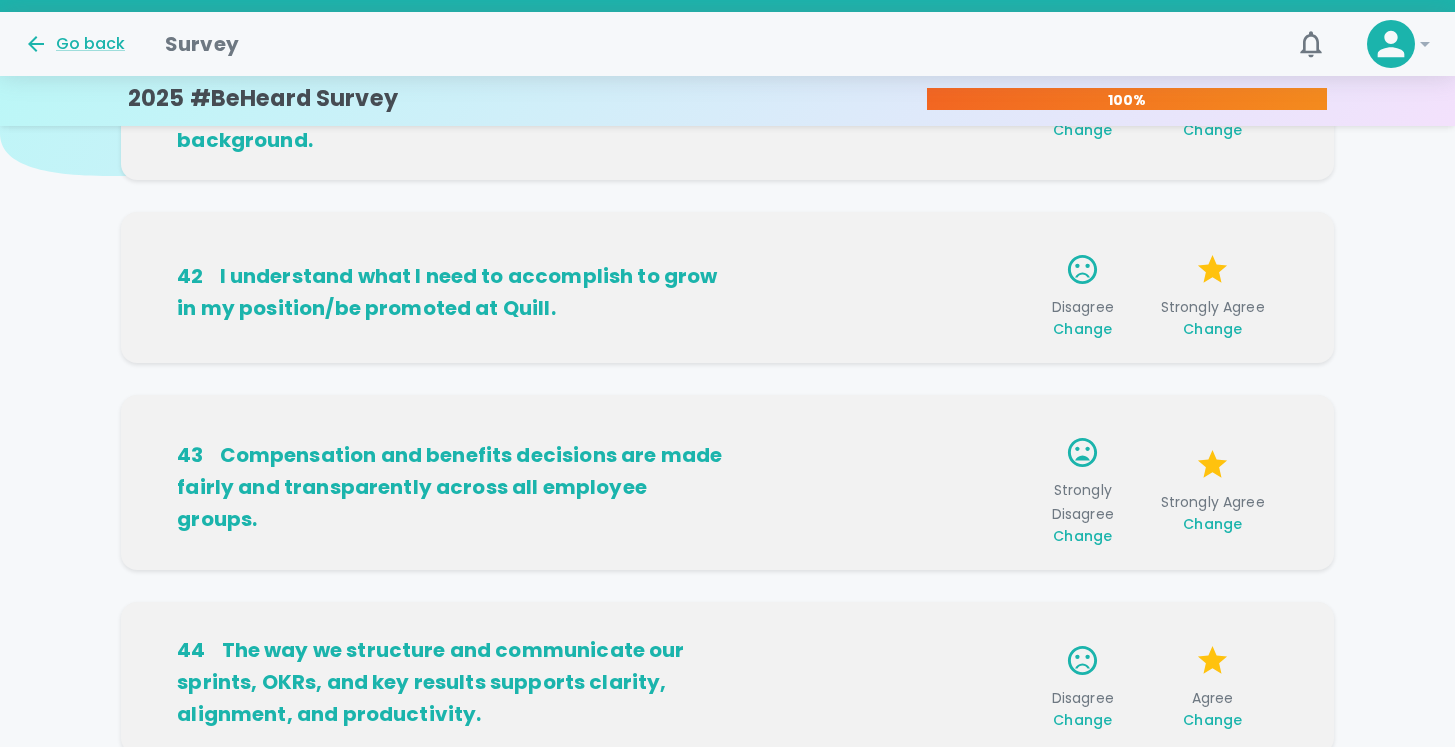click on "Change" at bounding box center (1082, 536) 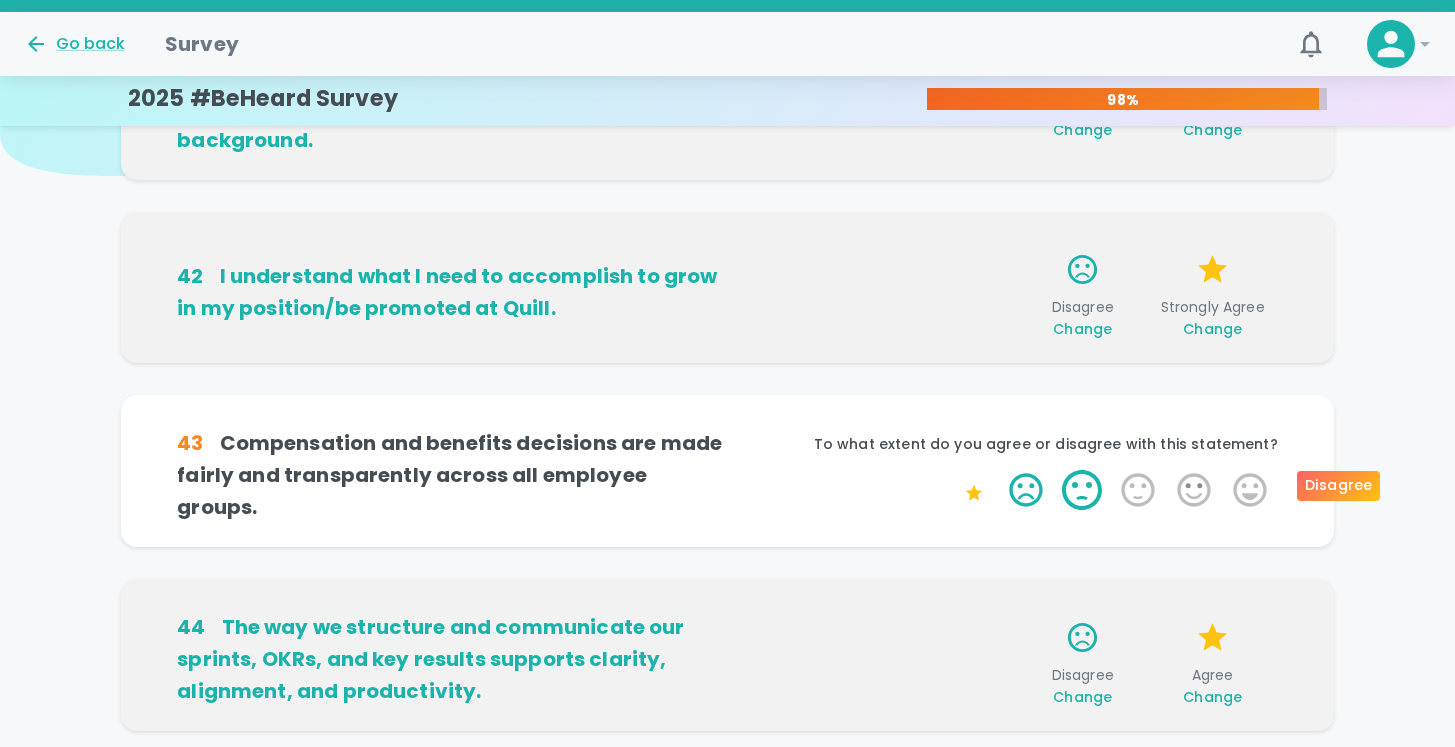 click on "2 Stars" at bounding box center (1082, 490) 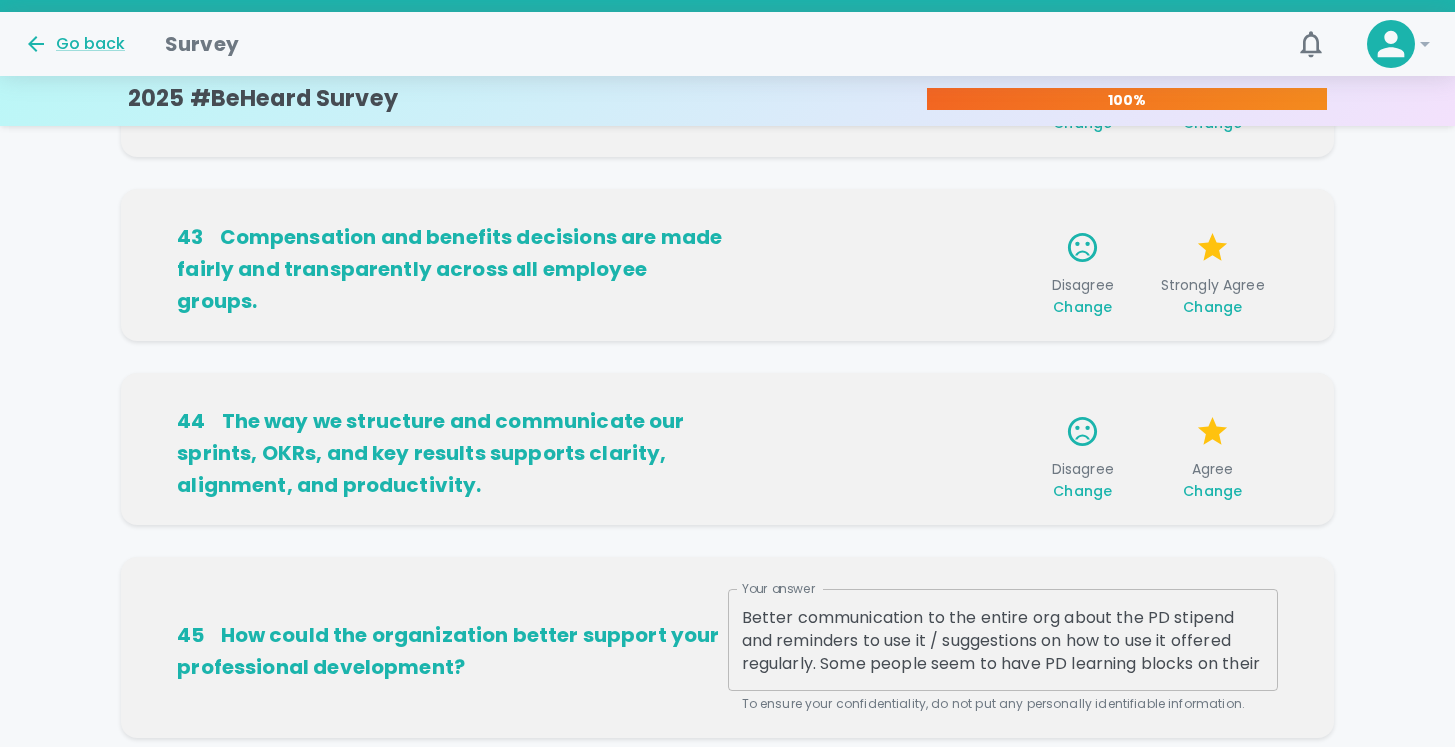 click on "Change" at bounding box center [1082, 491] 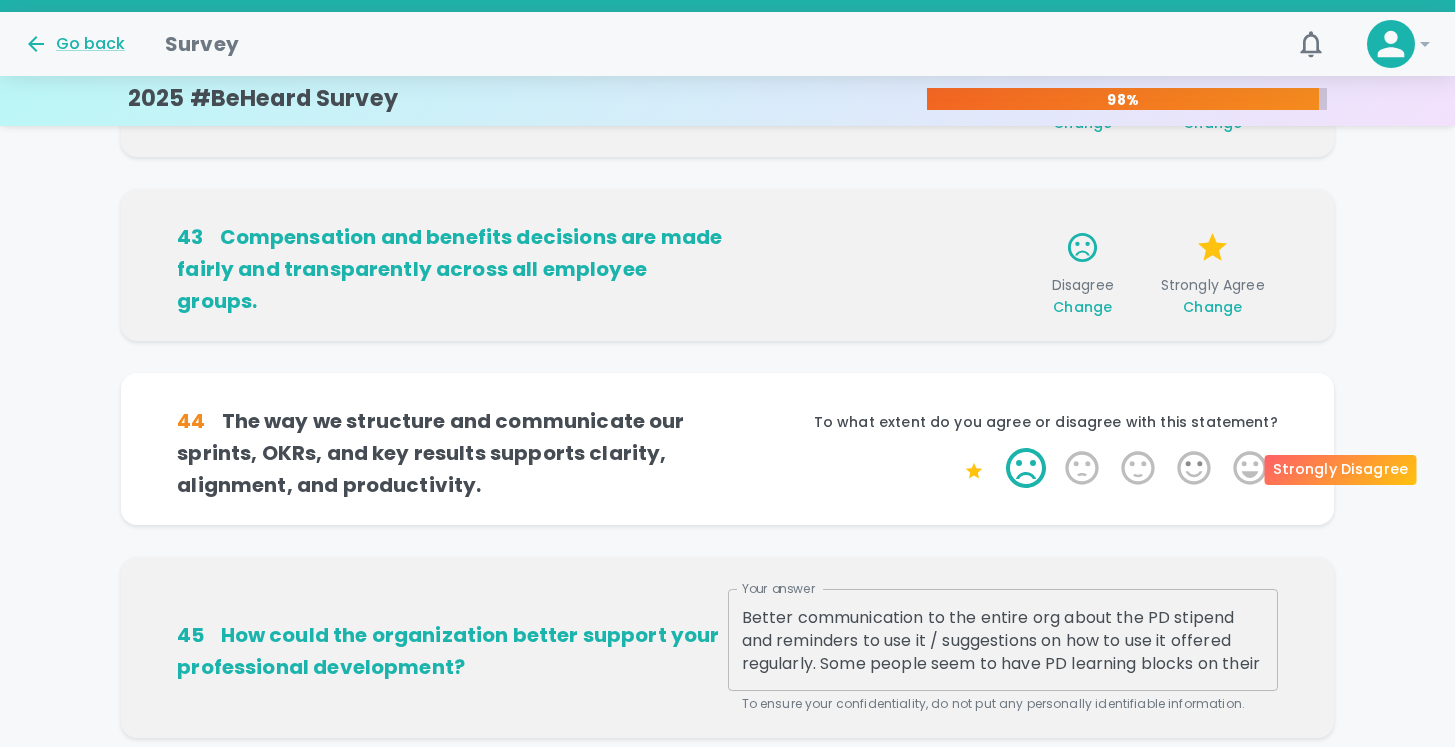 click on "1 Star" at bounding box center [1026, 468] 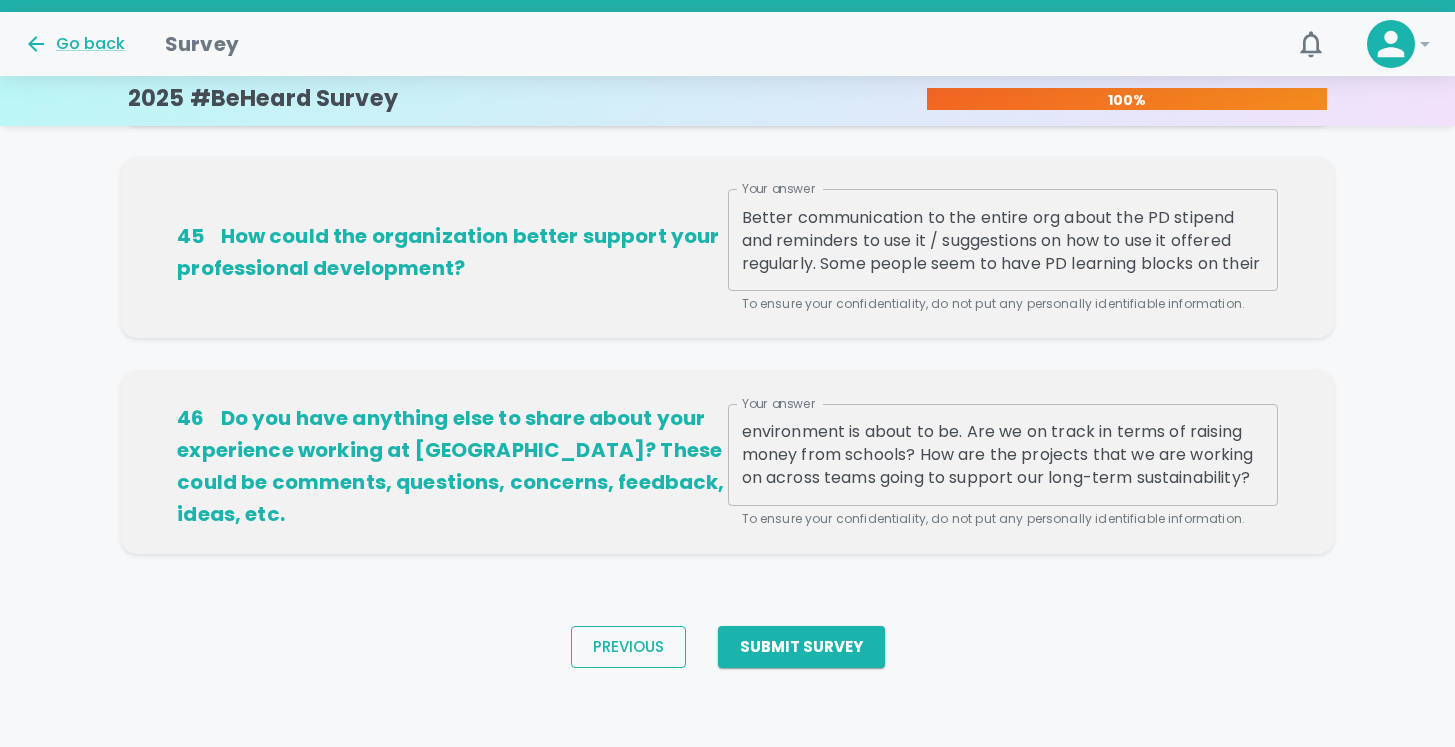 click on "Previous" at bounding box center (628, 647) 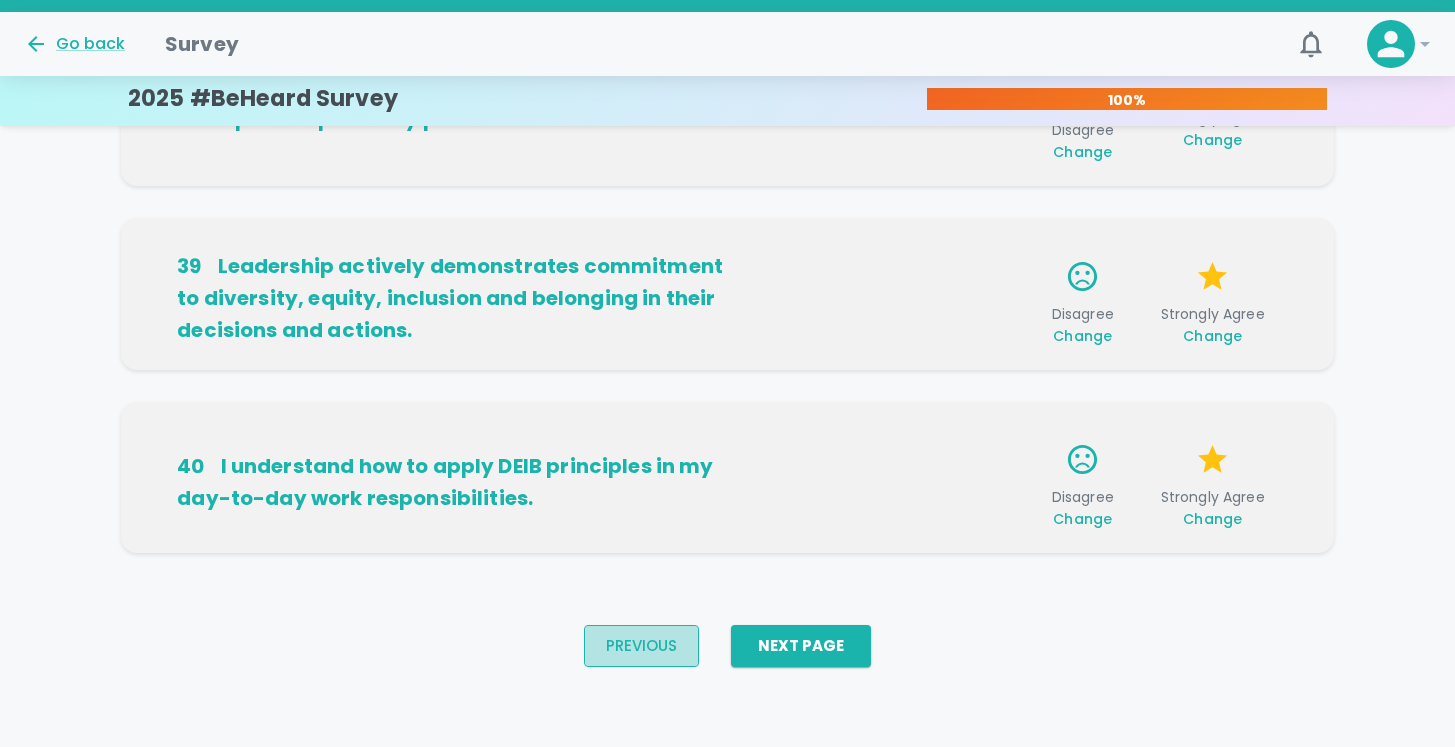 click on "Previous" at bounding box center (641, 646) 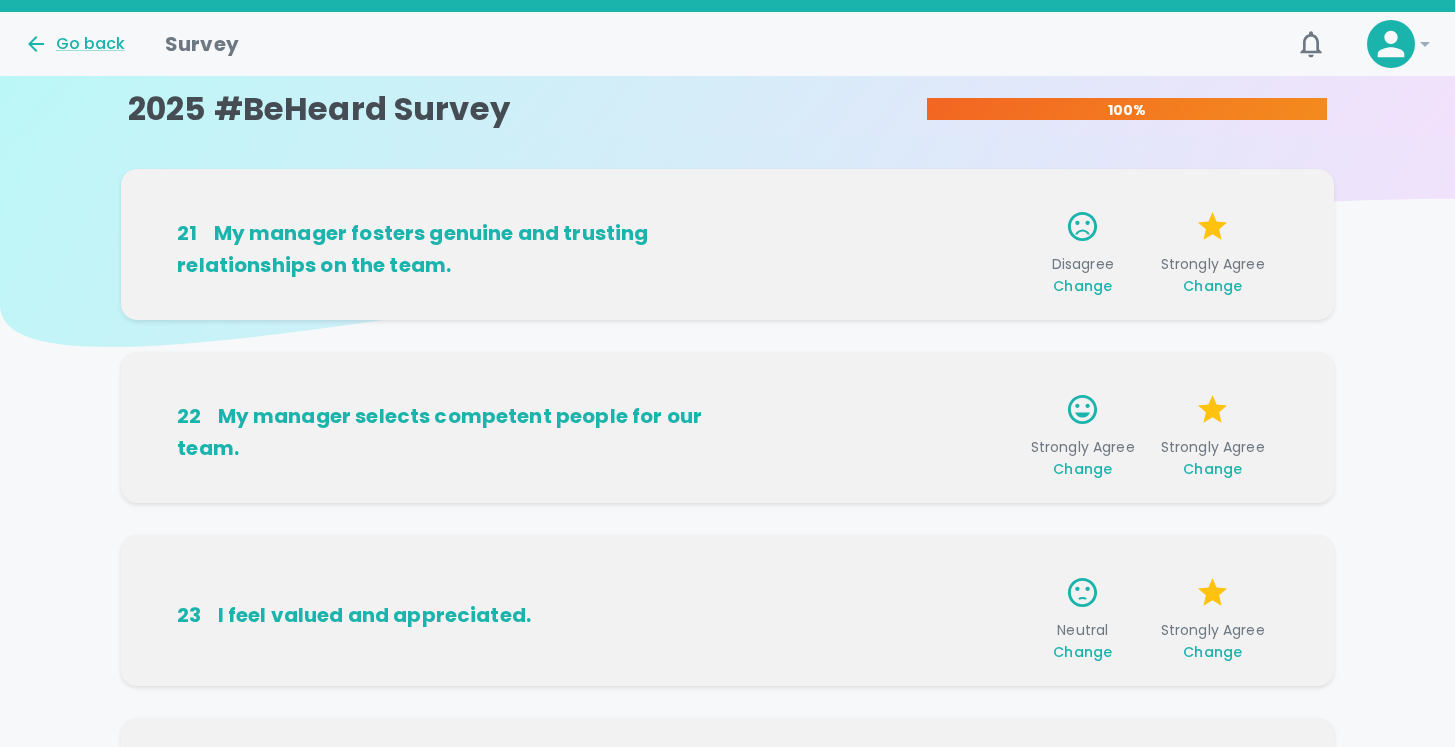 scroll, scrollTop: 4, scrollLeft: 0, axis: vertical 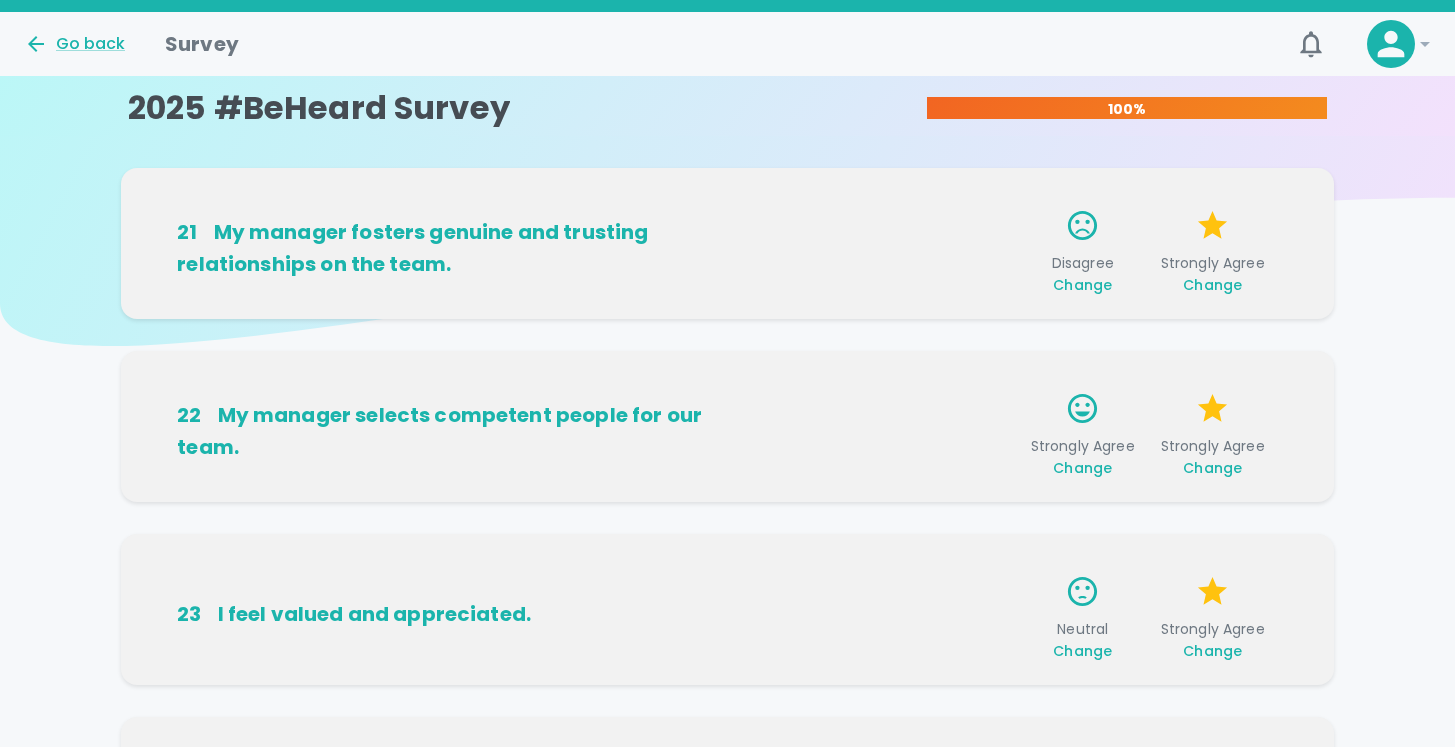 click on "Change" at bounding box center [1082, 285] 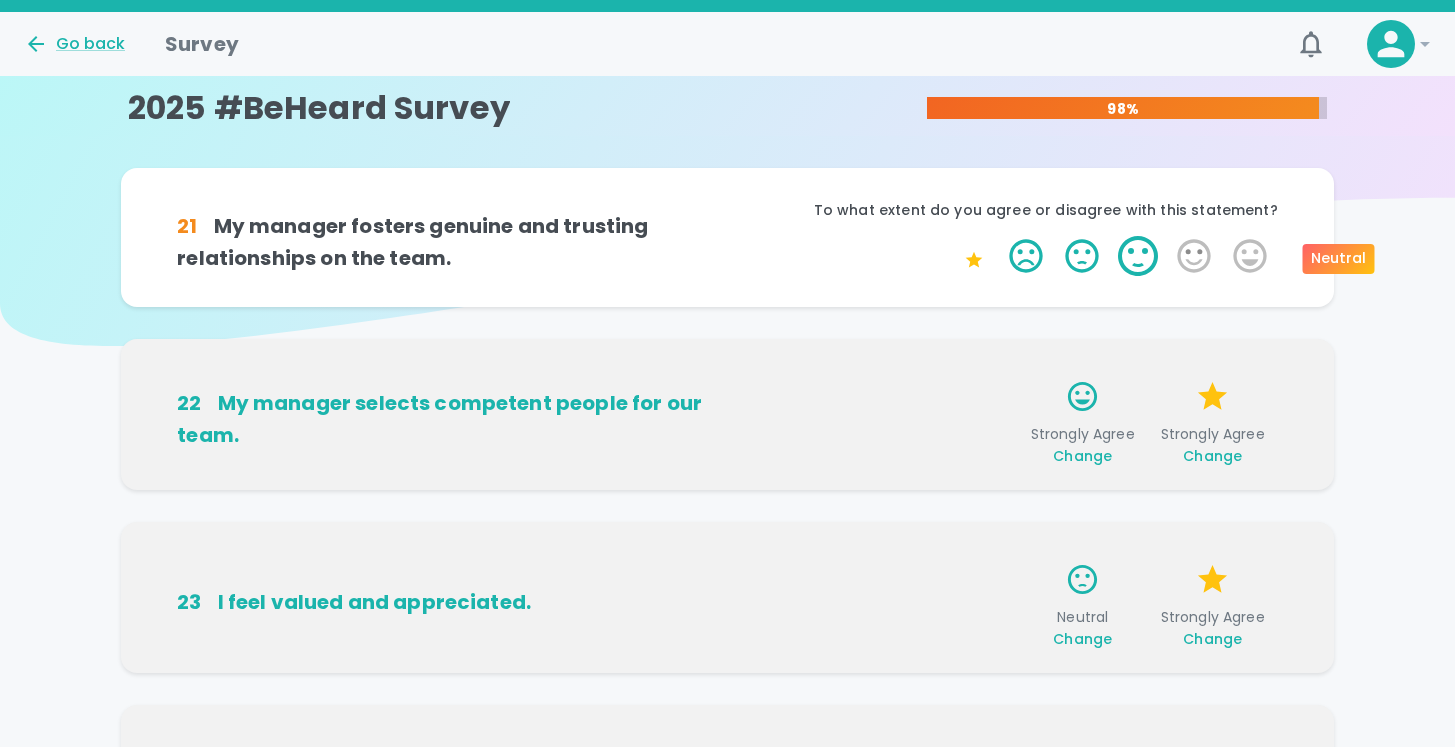 click on "3 Stars" at bounding box center (1138, 256) 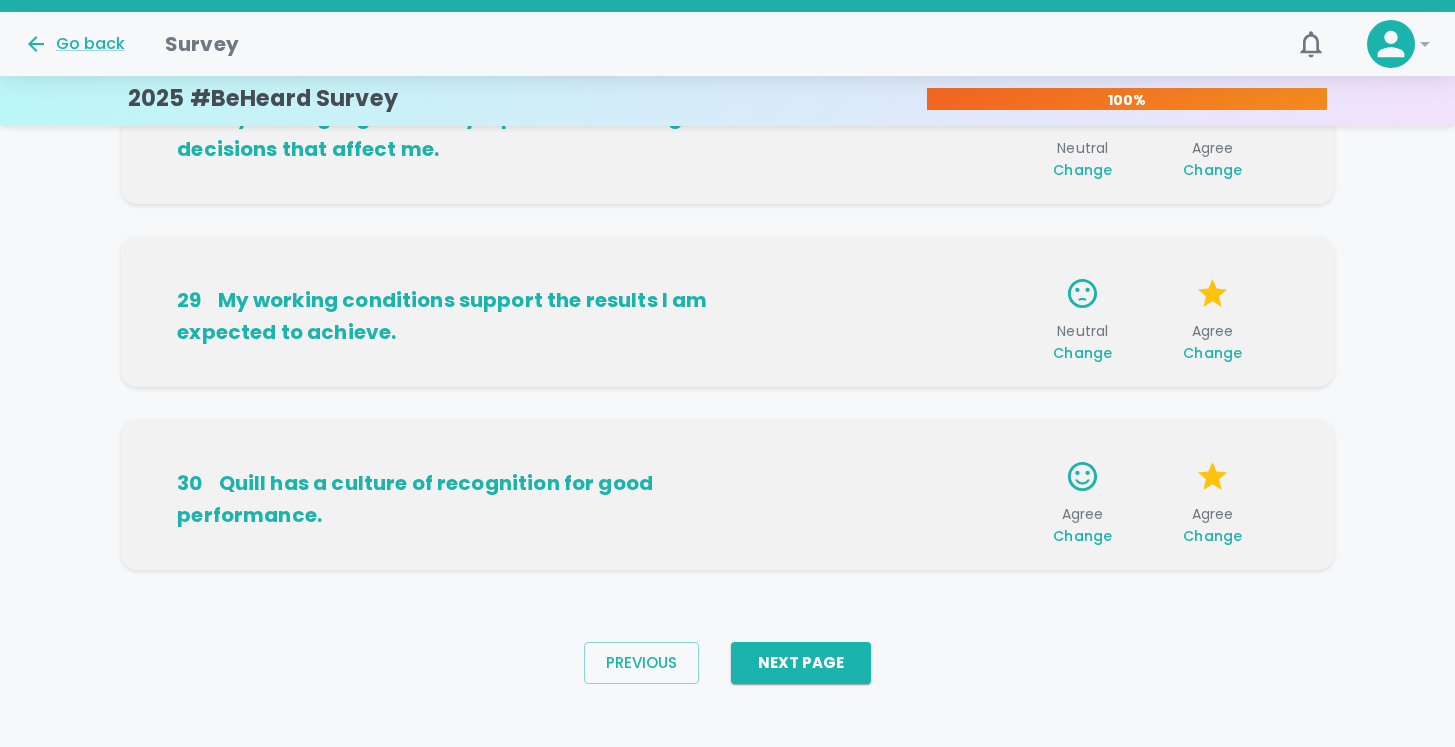 scroll, scrollTop: 1396, scrollLeft: 0, axis: vertical 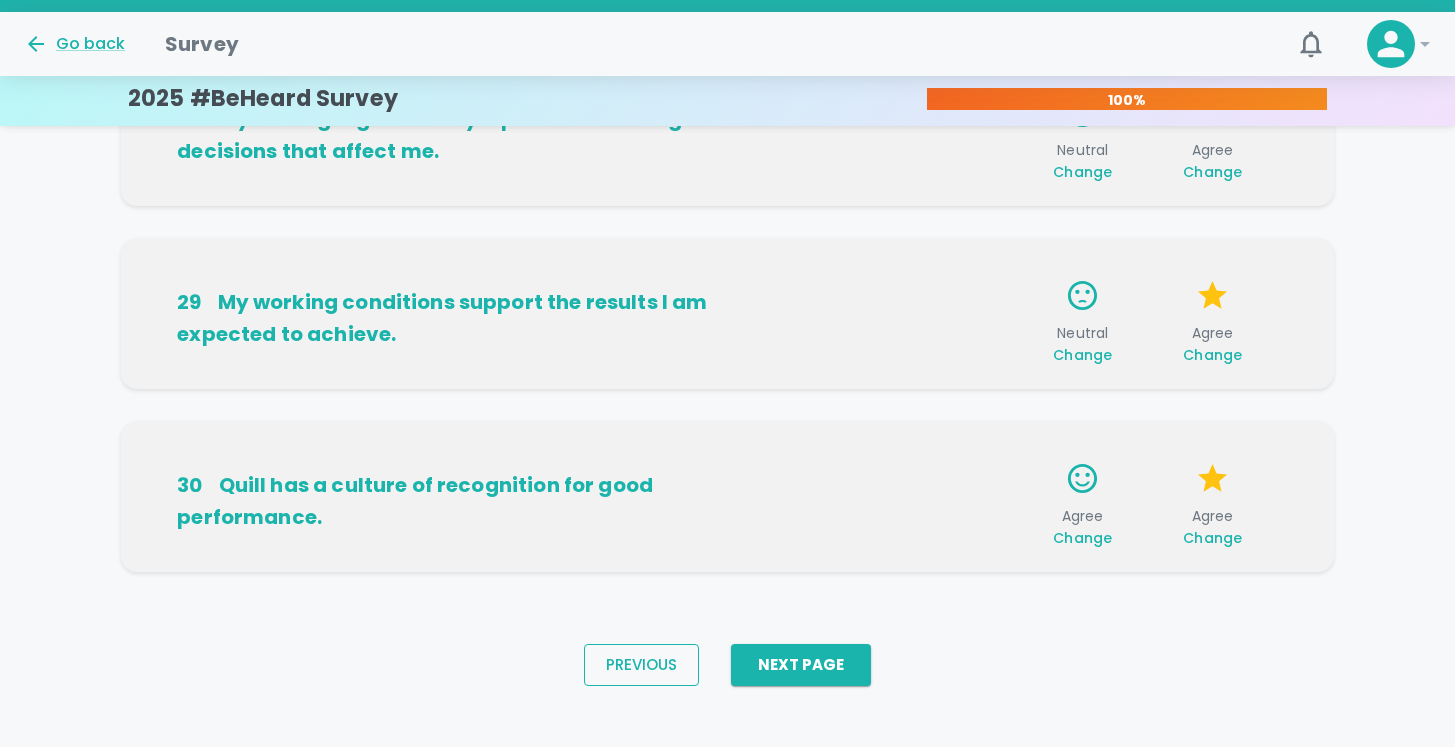click on "Previous" at bounding box center (641, 665) 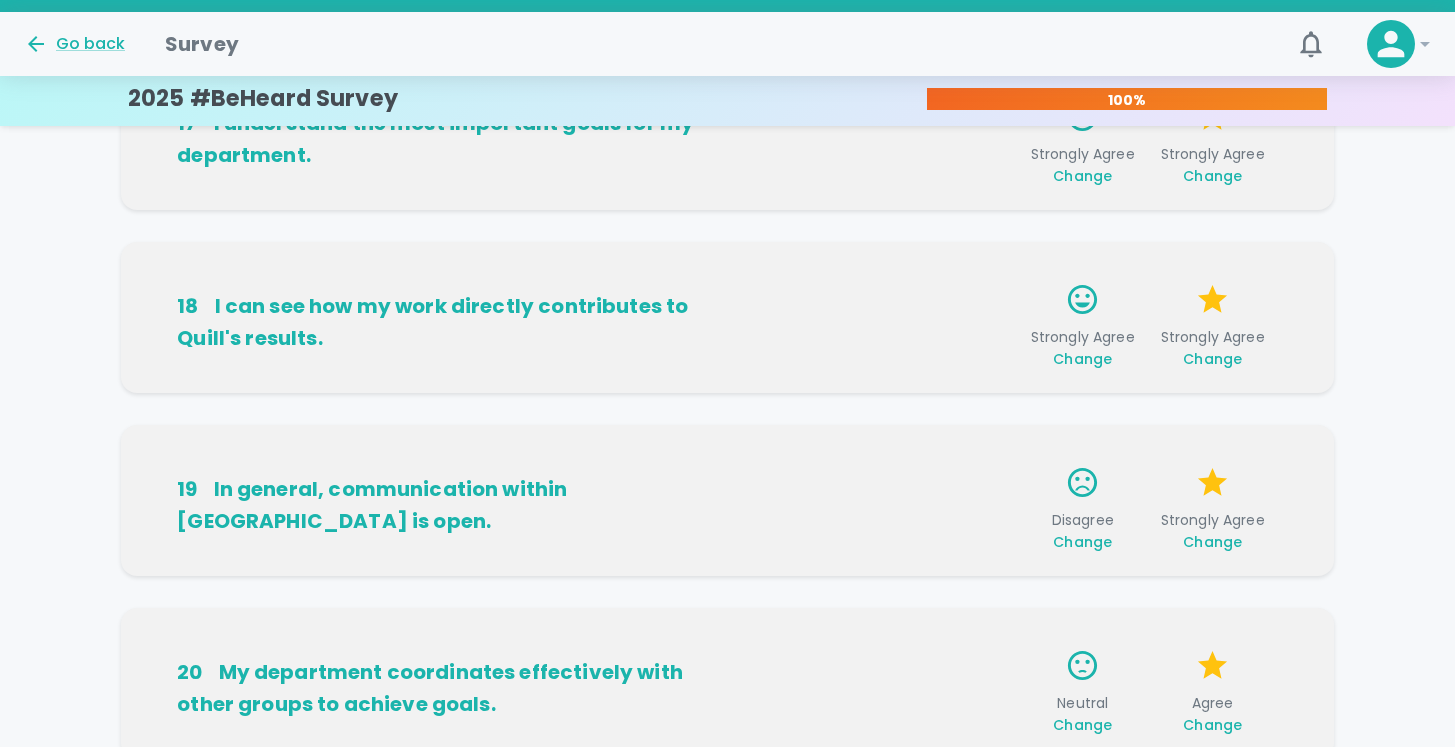scroll, scrollTop: 1396, scrollLeft: 0, axis: vertical 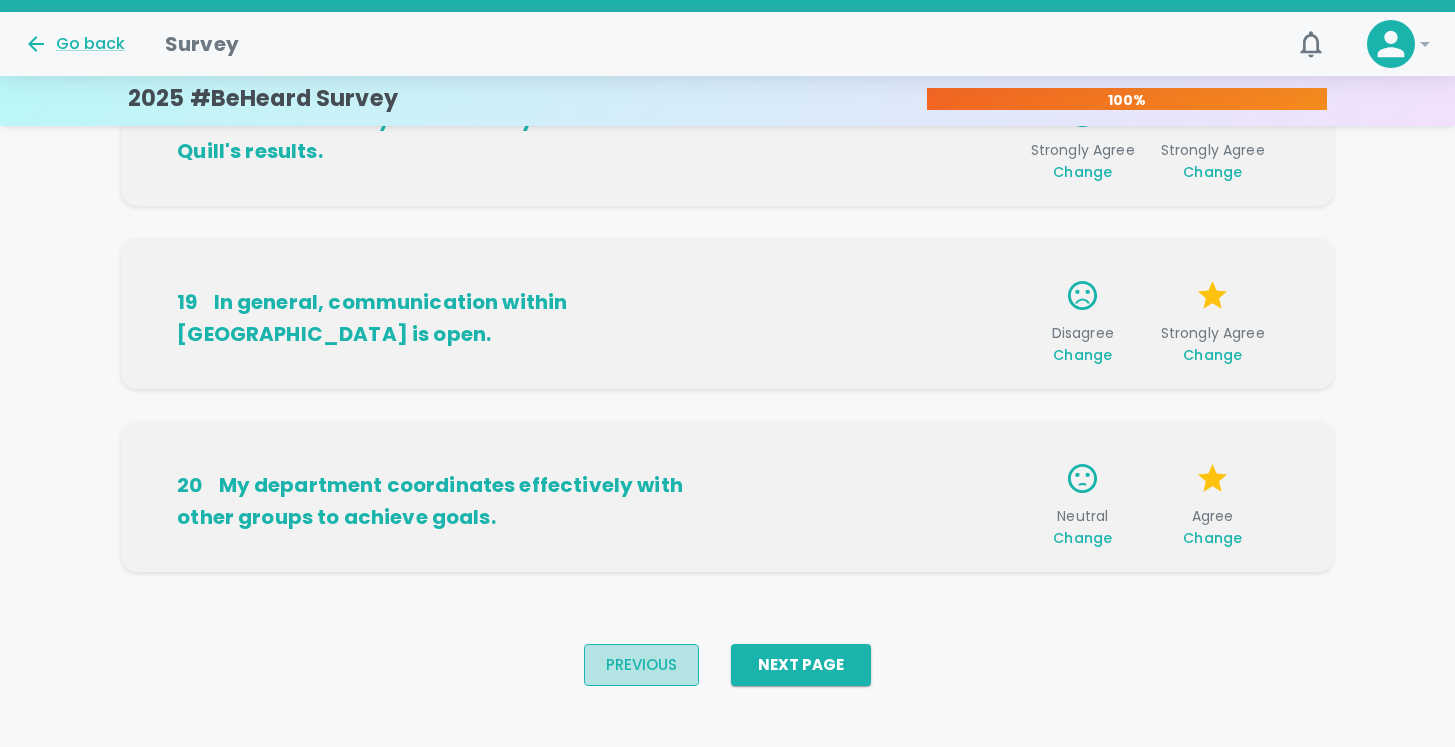 click on "Previous" at bounding box center (641, 665) 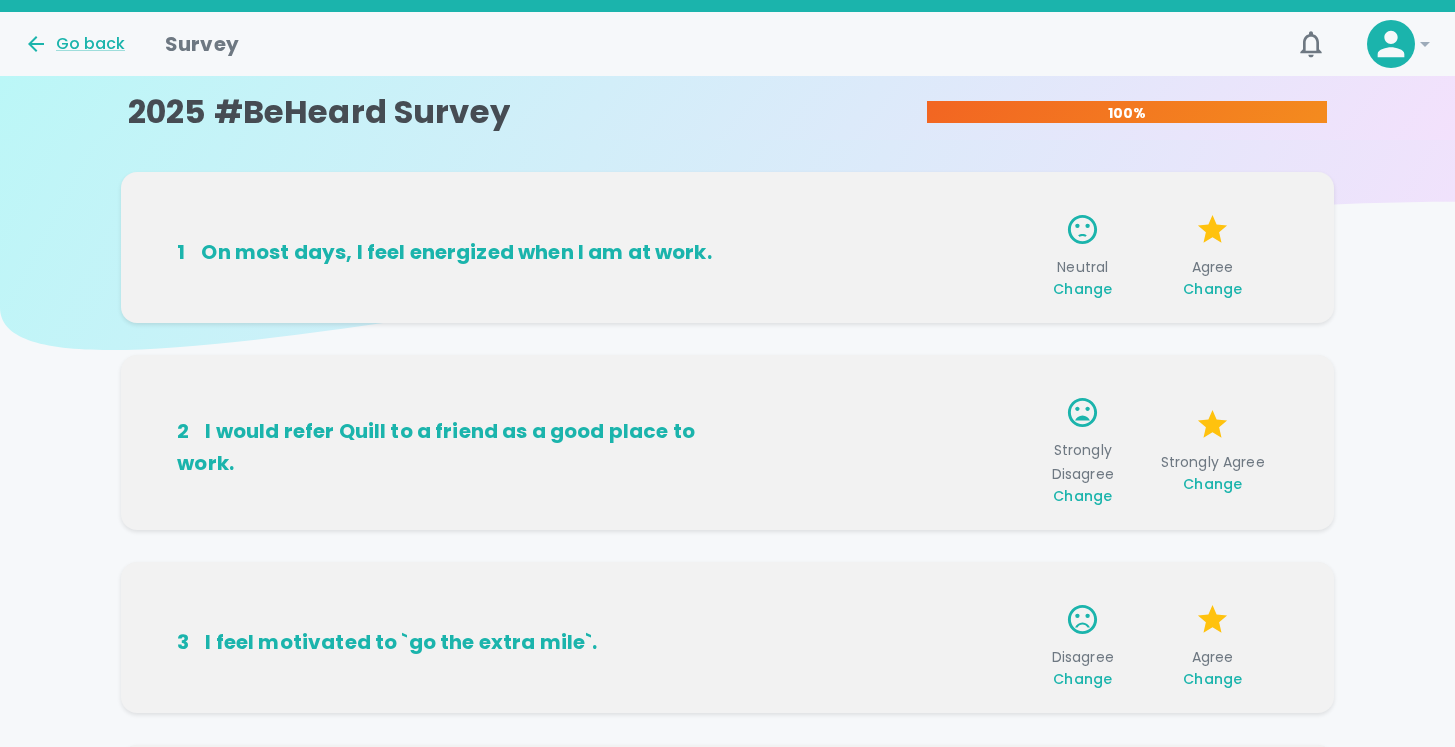 scroll, scrollTop: 4, scrollLeft: 0, axis: vertical 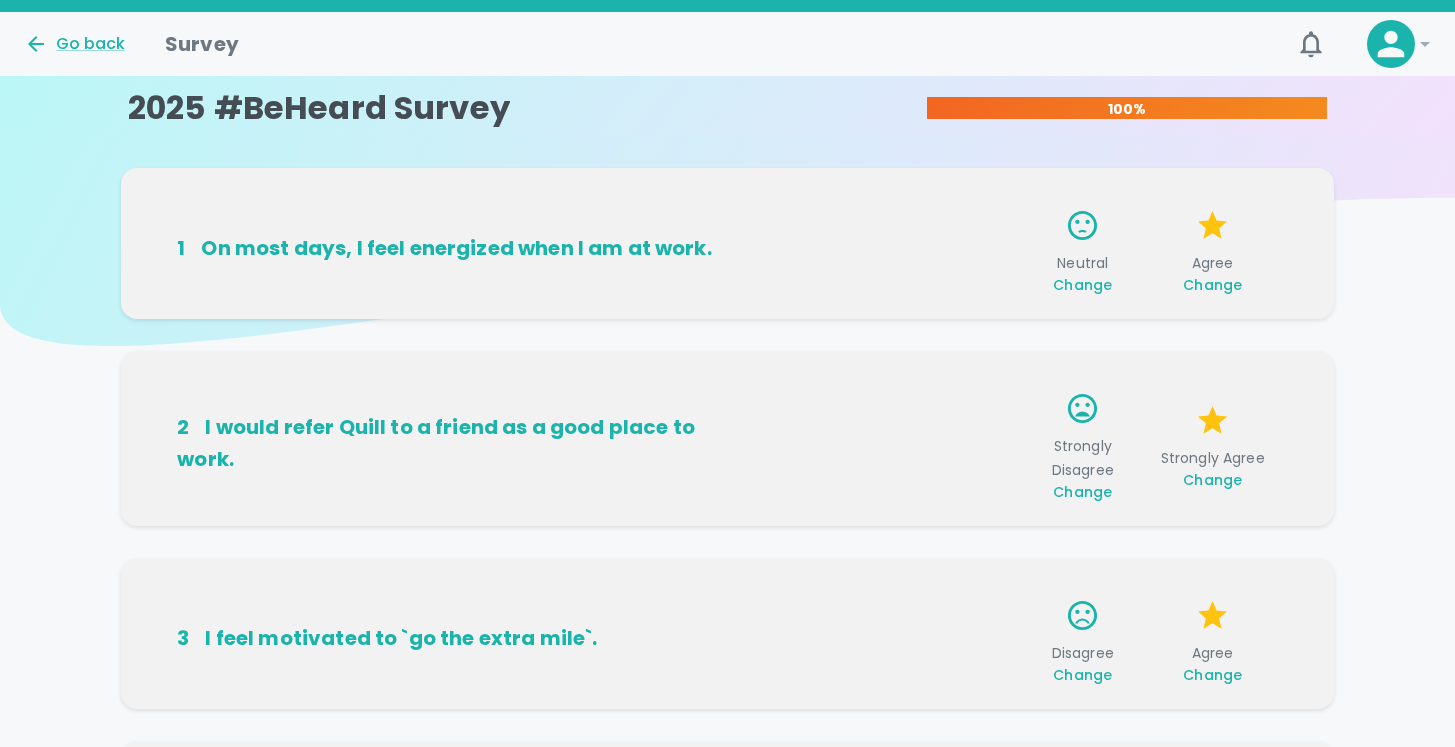 click on "2 I would refer Quill to a friend as a good place to work. Strongly Disagree Change Strongly Agree Change" at bounding box center (727, 438) 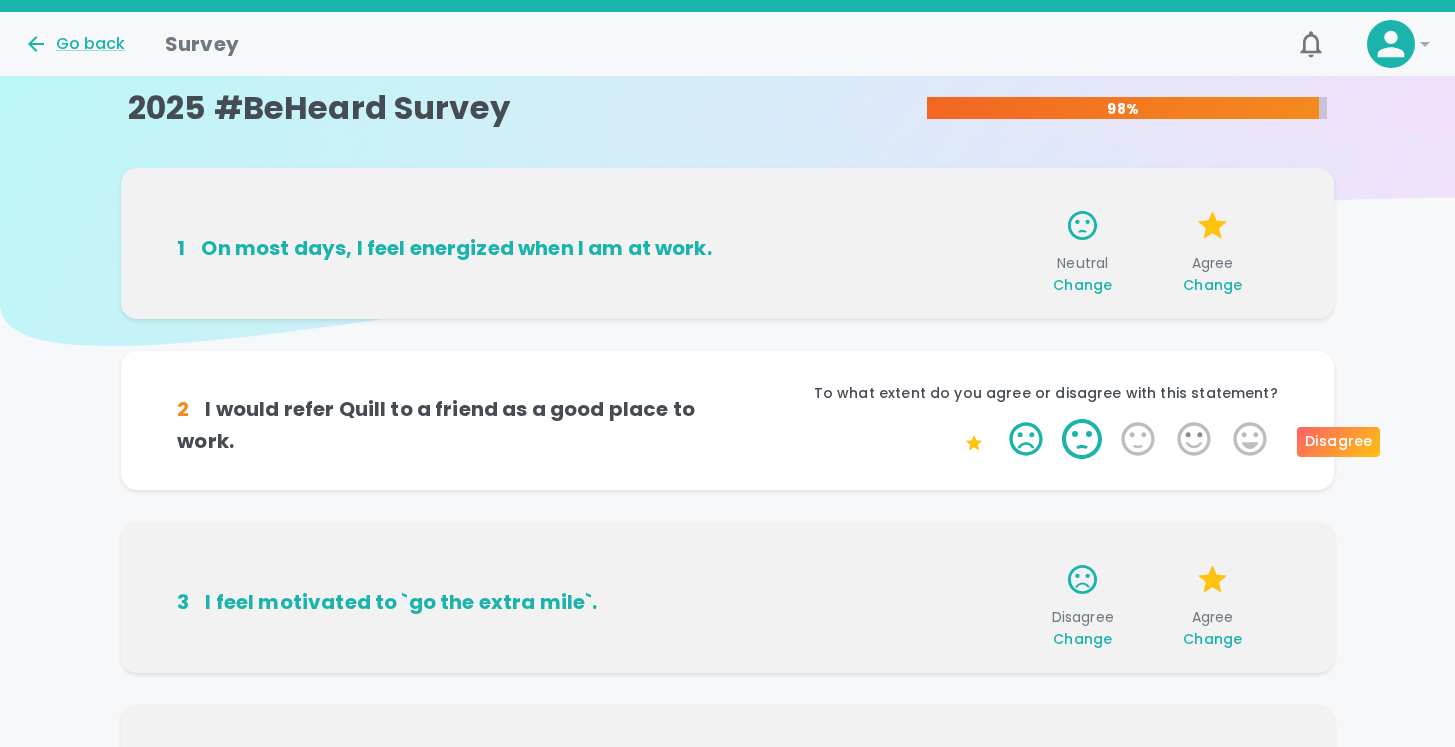 click on "2 Stars" at bounding box center [1082, 439] 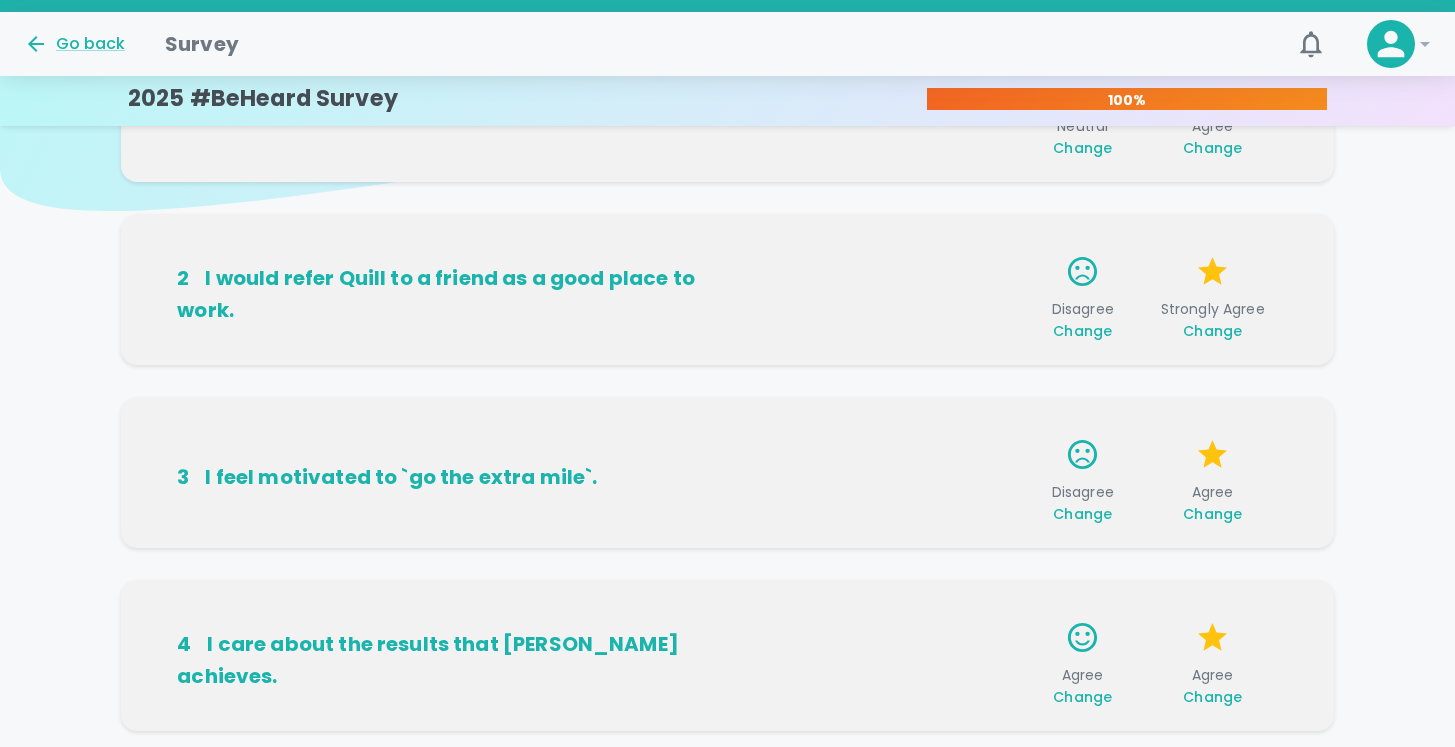 scroll, scrollTop: 158, scrollLeft: 0, axis: vertical 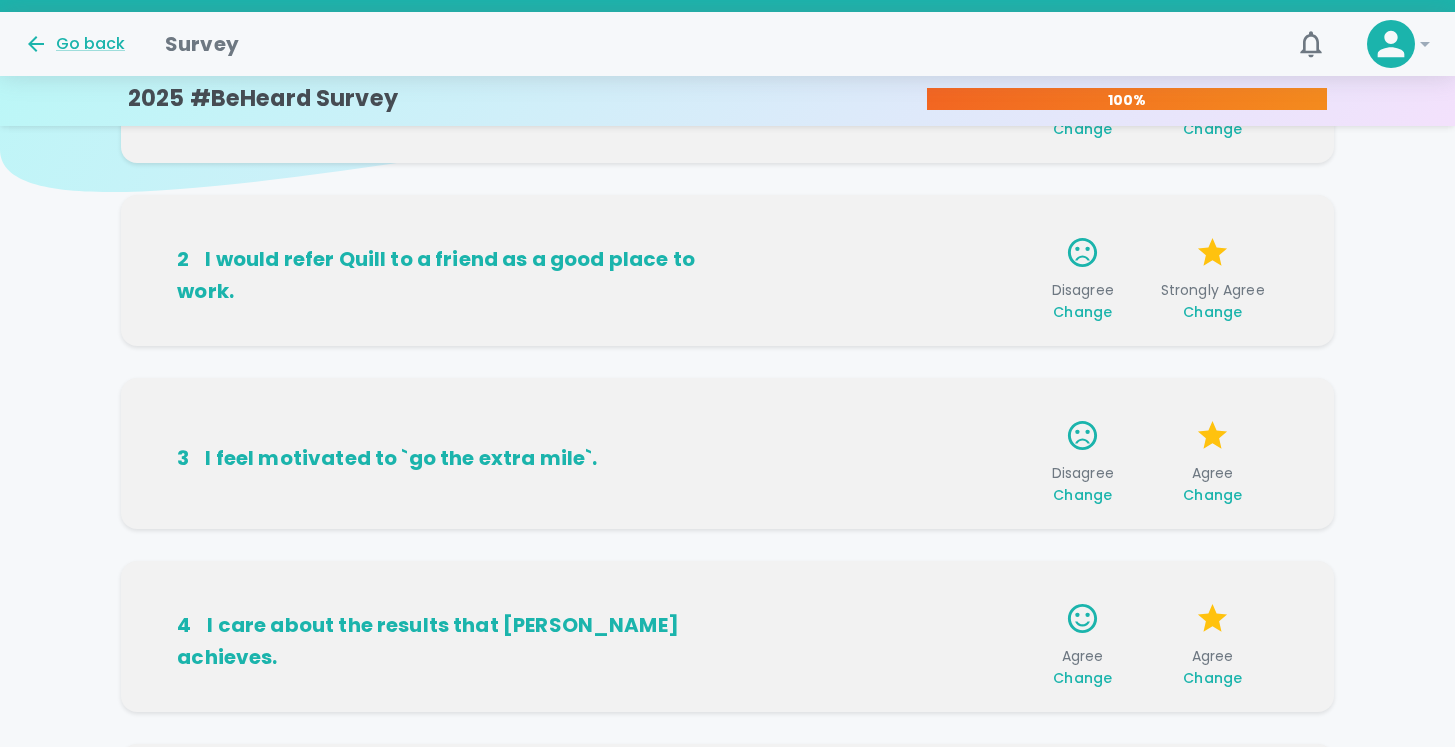 click on "Change" at bounding box center (1082, 495) 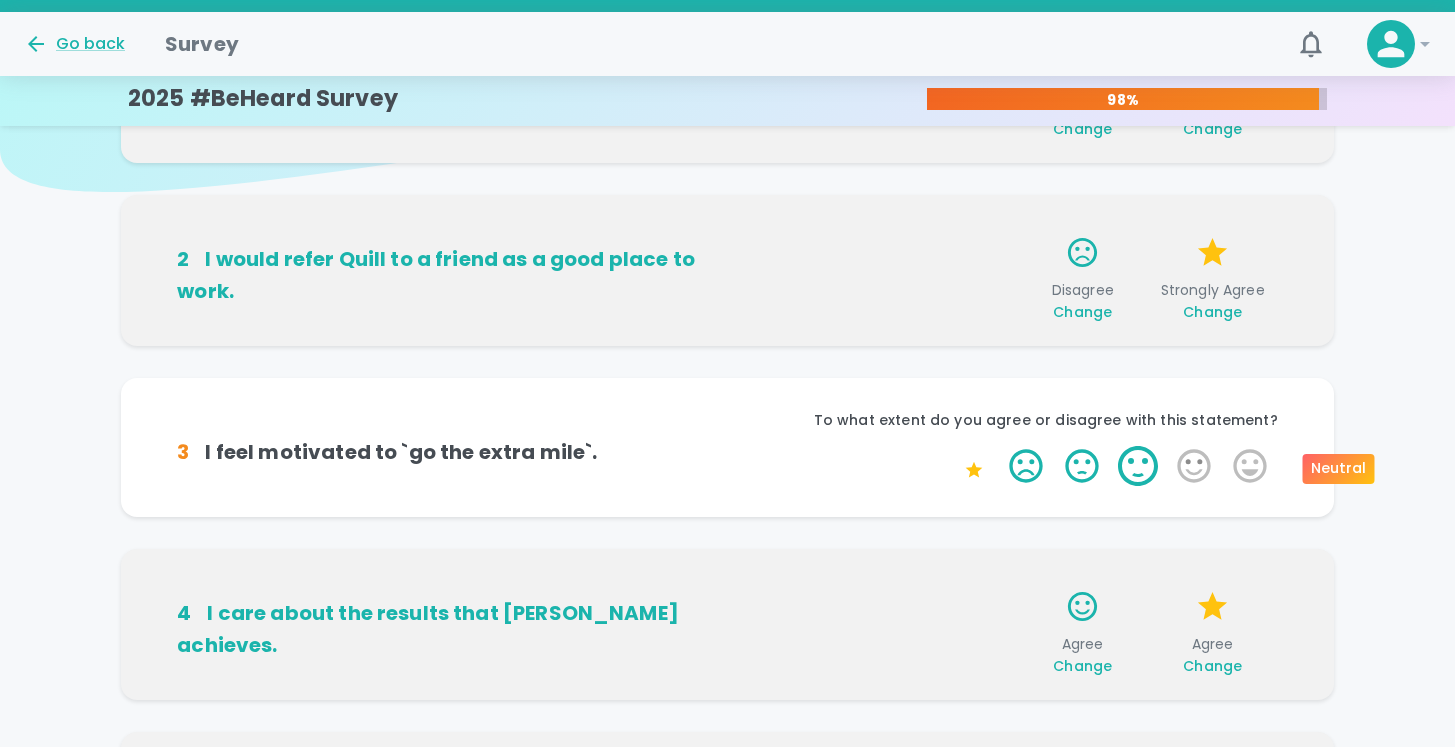 click on "3 Stars" at bounding box center (1138, 466) 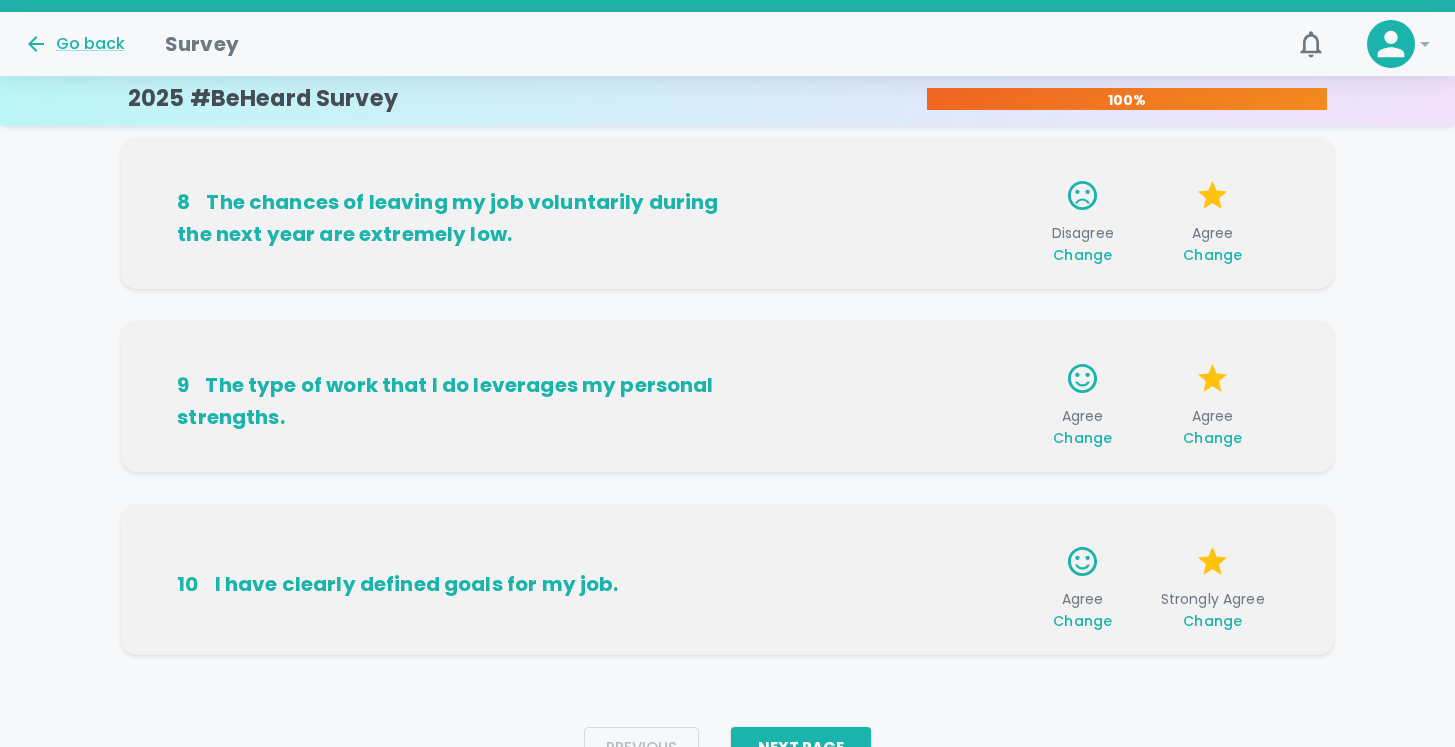scroll, scrollTop: 1381, scrollLeft: 0, axis: vertical 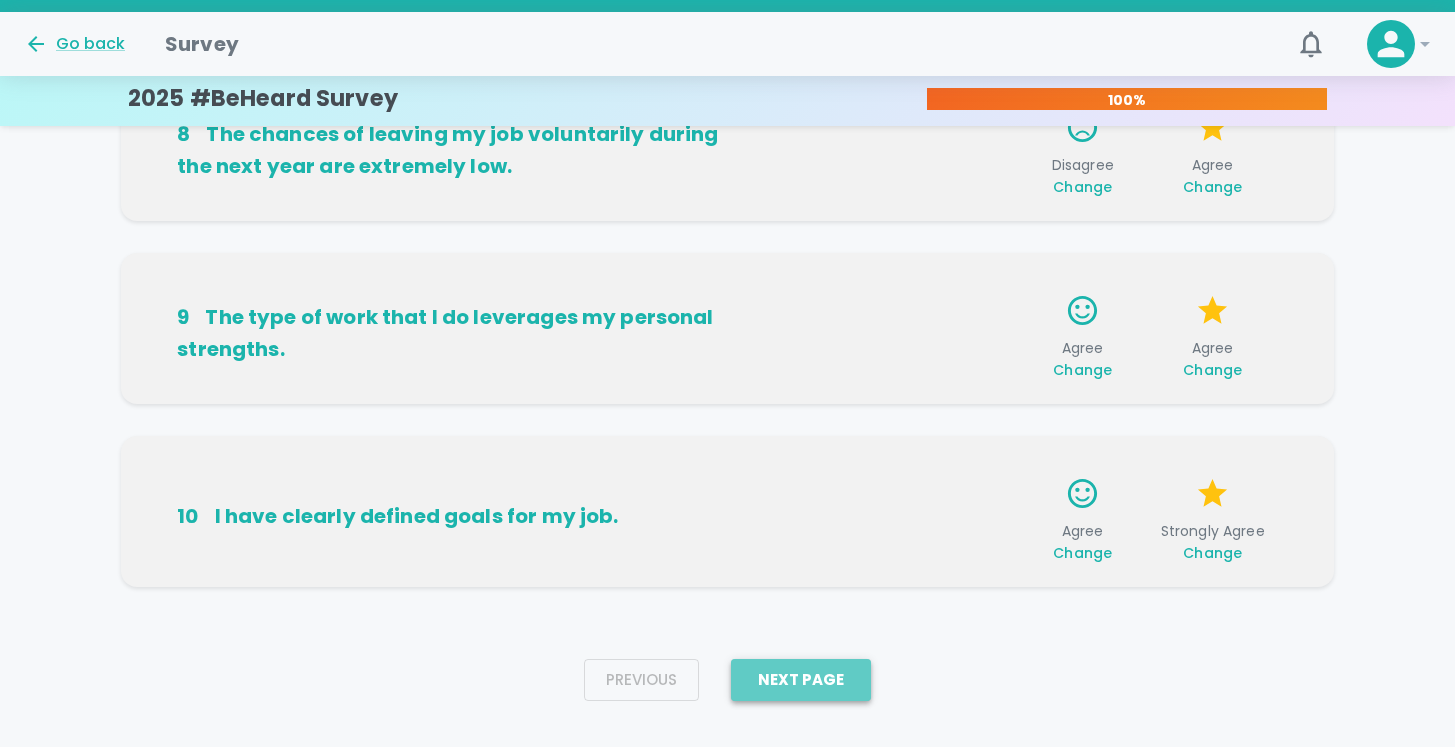 click on "Next Page" at bounding box center [801, 680] 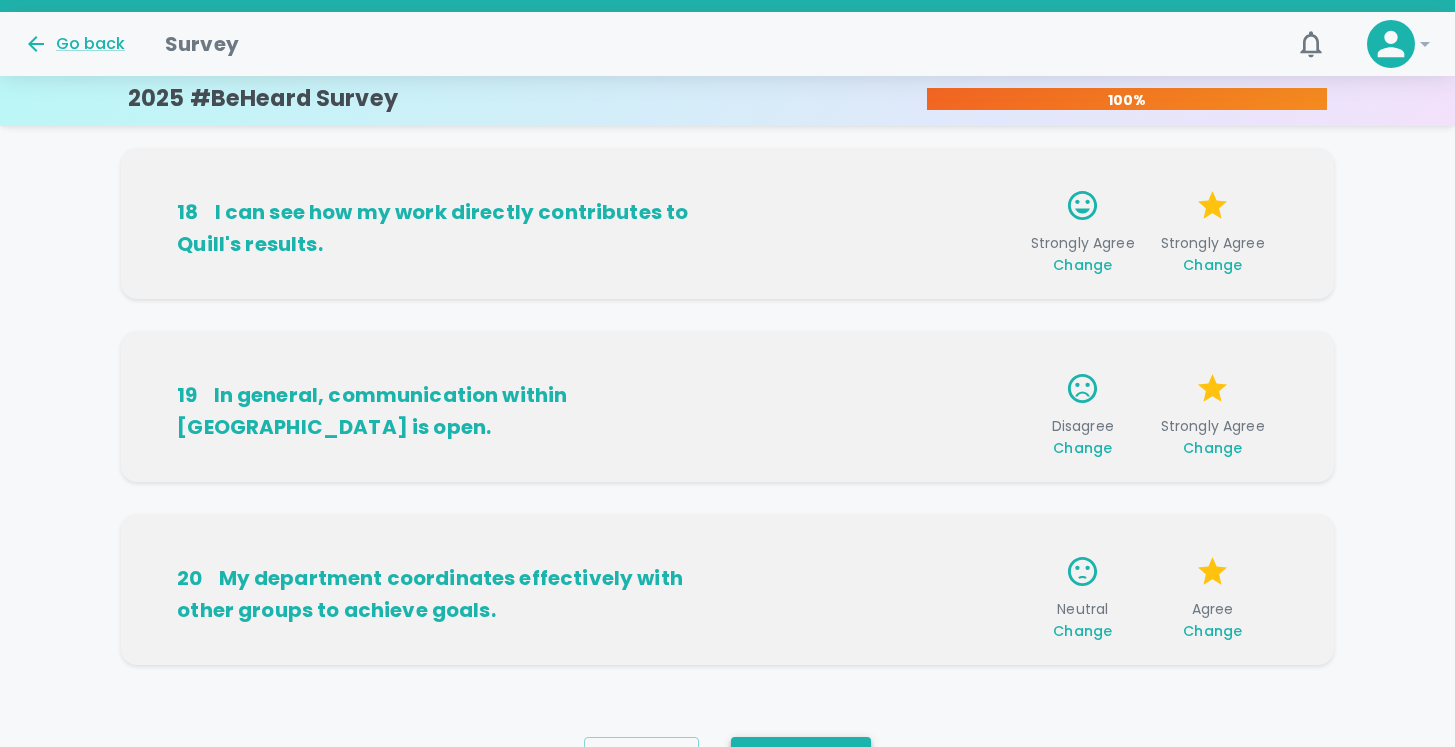 click on "2025 #BeHeard Survey  100% 11 I enjoy the work that I do. Agree Change Agree Change 12 Working here fits my lifestyle needs. Strongly Agree Change Strongly Agree Change 13 I have confidence in the direction that [PERSON_NAME] is taking. Disagree Change Strongly Agree Change 14 I believe in Quill's purpose. Strongly Agree Change Strongly Agree Change 15 I have confidence in our executive leadership team. Neutral Change Agree Change 16 I am committed to [PERSON_NAME]'s mission and values. Strongly Agree Change Strongly Agree Change 17 I understand the most important goals for my department. Strongly Agree Change Strongly Agree Change 18 I can see how my work directly contributes to Quill's results. Strongly Agree Change Strongly Agree Change 19 In general, communication within [GEOGRAPHIC_DATA] is open. Disagree Change Strongly Agree Change 20 My department coordinates effectively with other groups to achieve goals. Neutral Change Agree Change Previous Next Page" at bounding box center (727, -204) 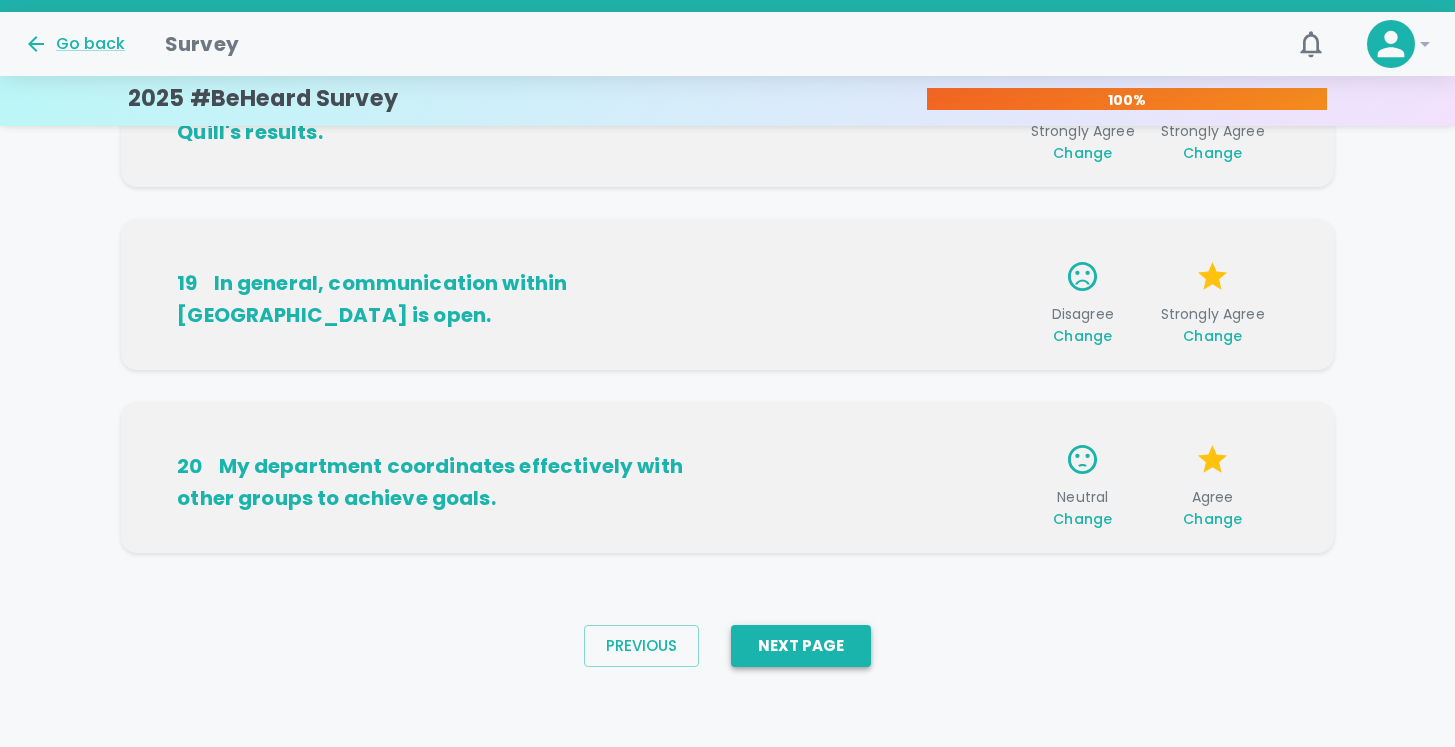 click on "Next Page" at bounding box center (801, 646) 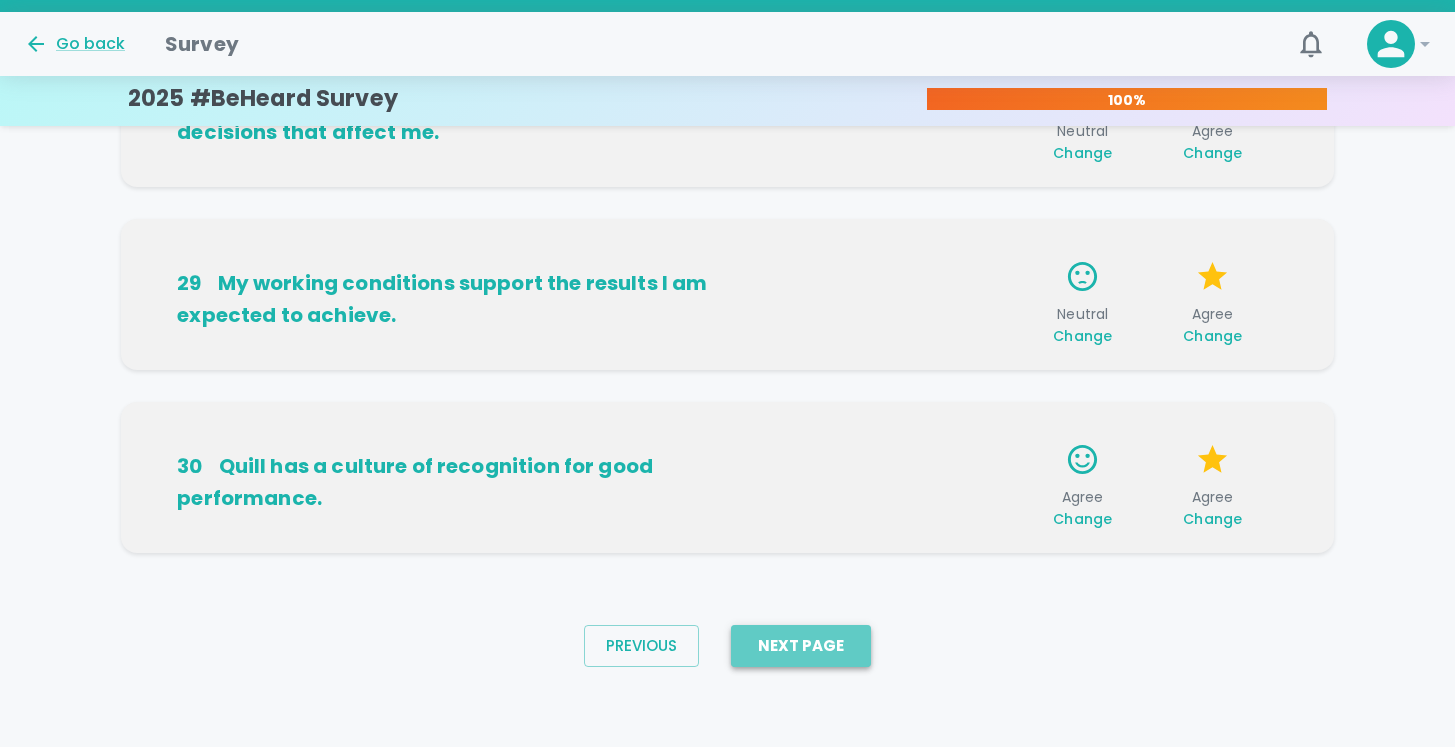 click on "Next Page" at bounding box center (801, 646) 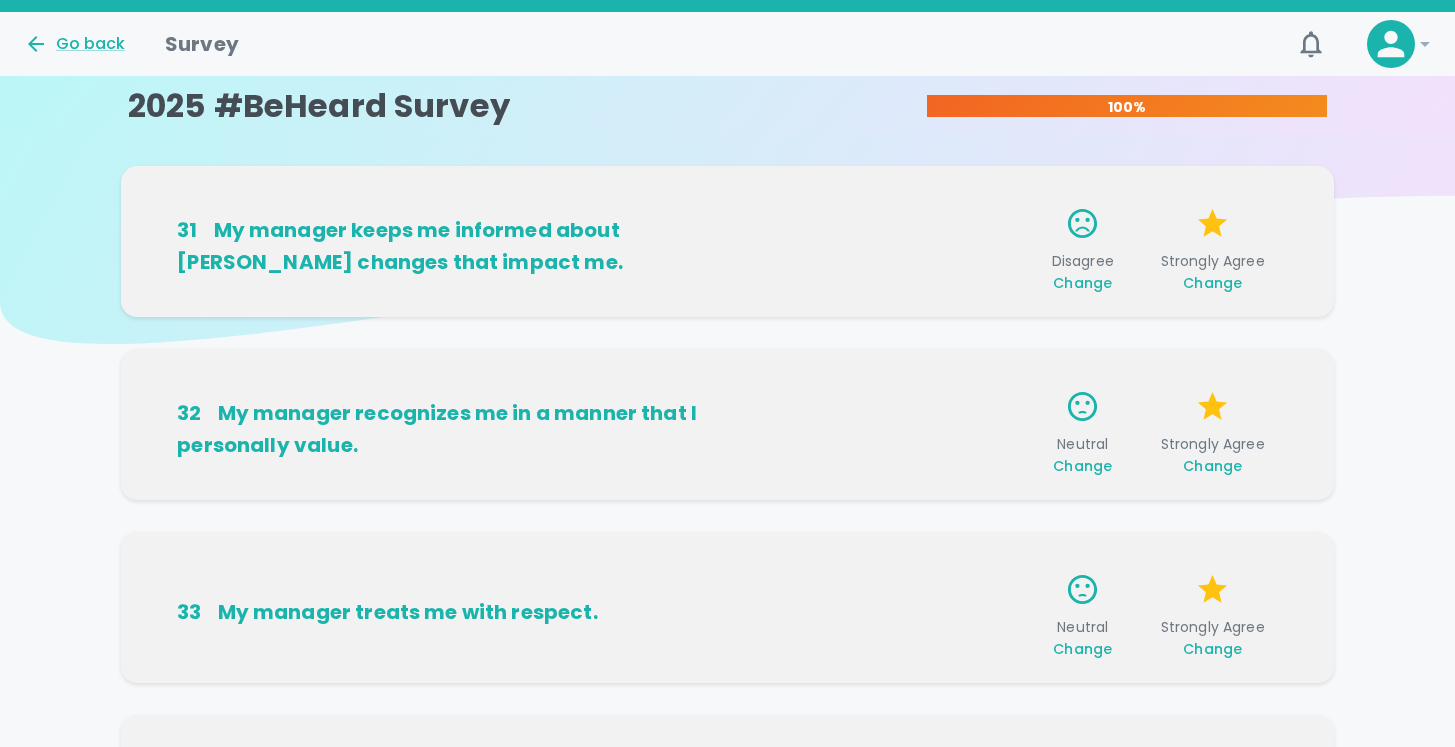scroll, scrollTop: 0, scrollLeft: 0, axis: both 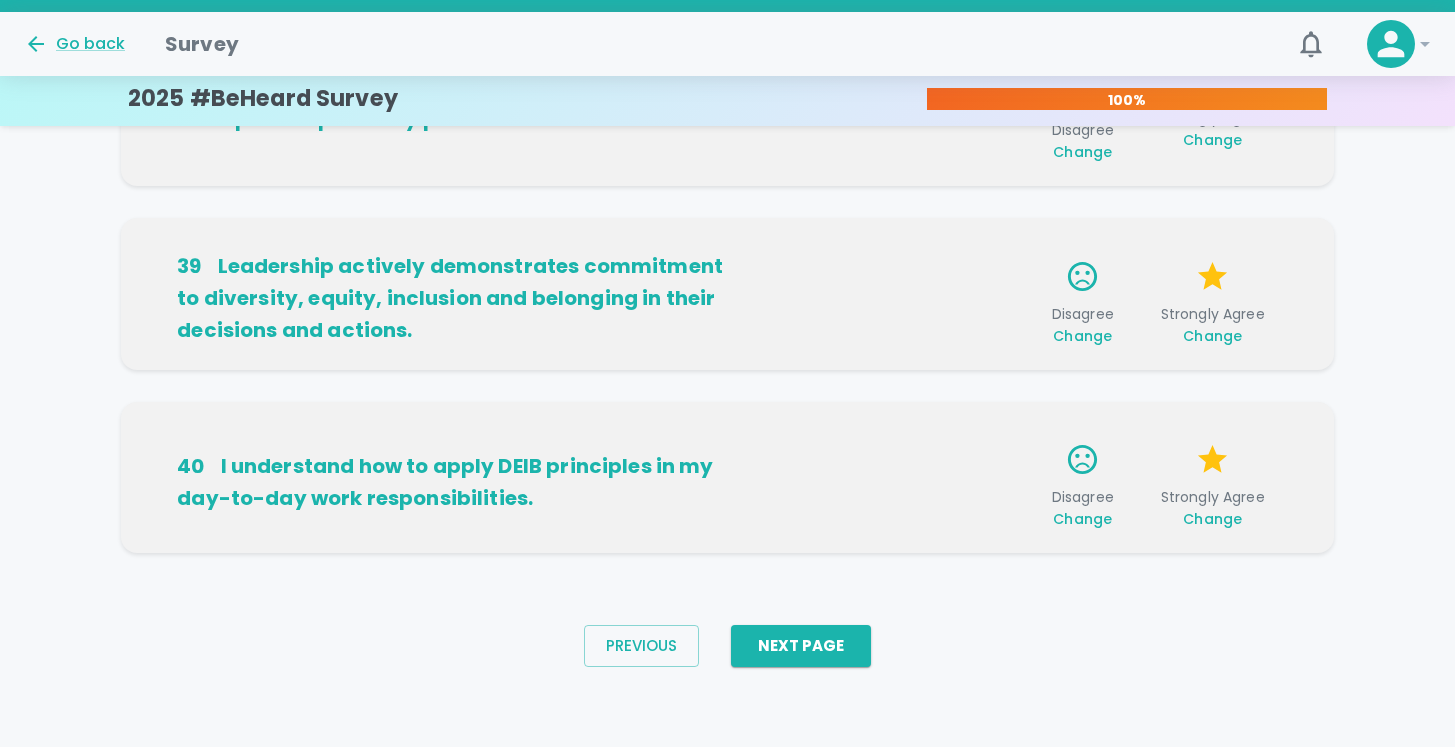 click on "Next Page" at bounding box center (801, 646) 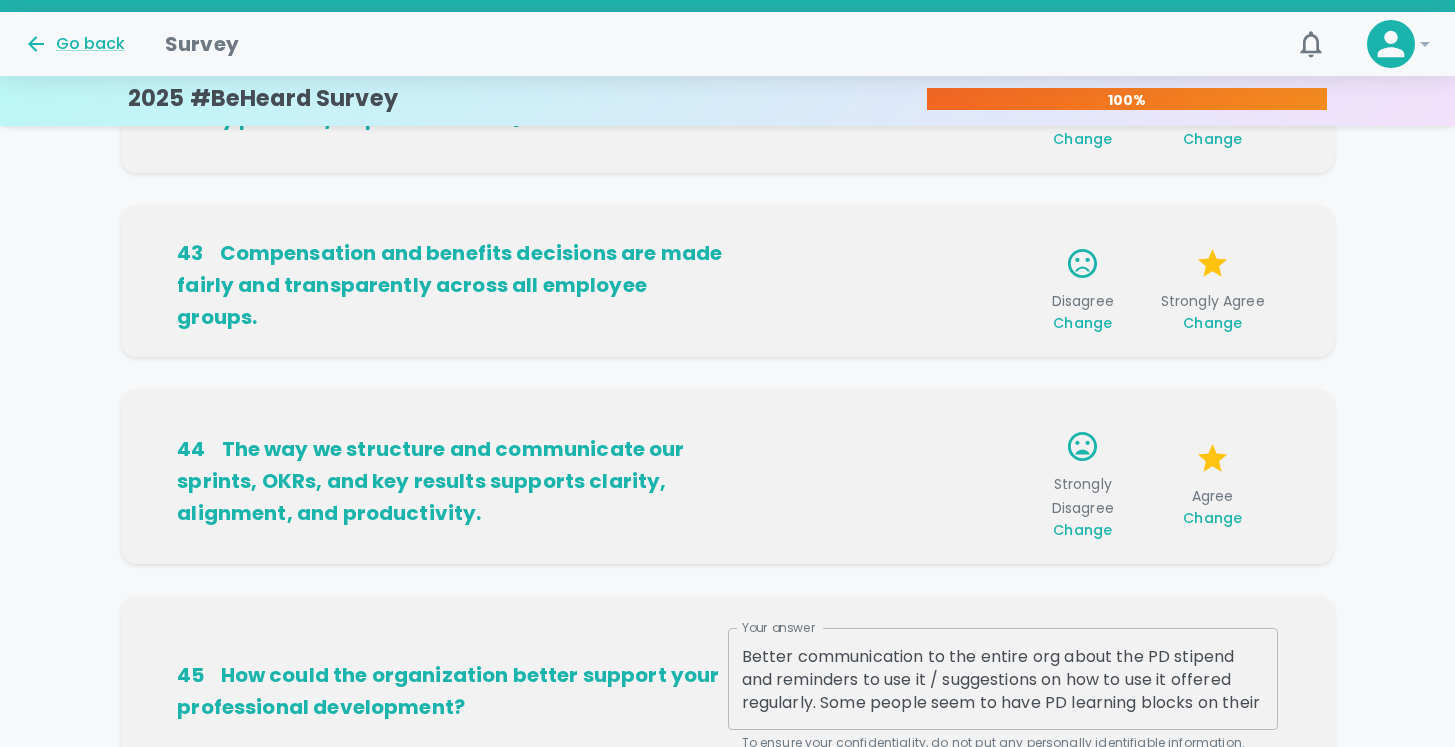 scroll, scrollTop: 803, scrollLeft: 0, axis: vertical 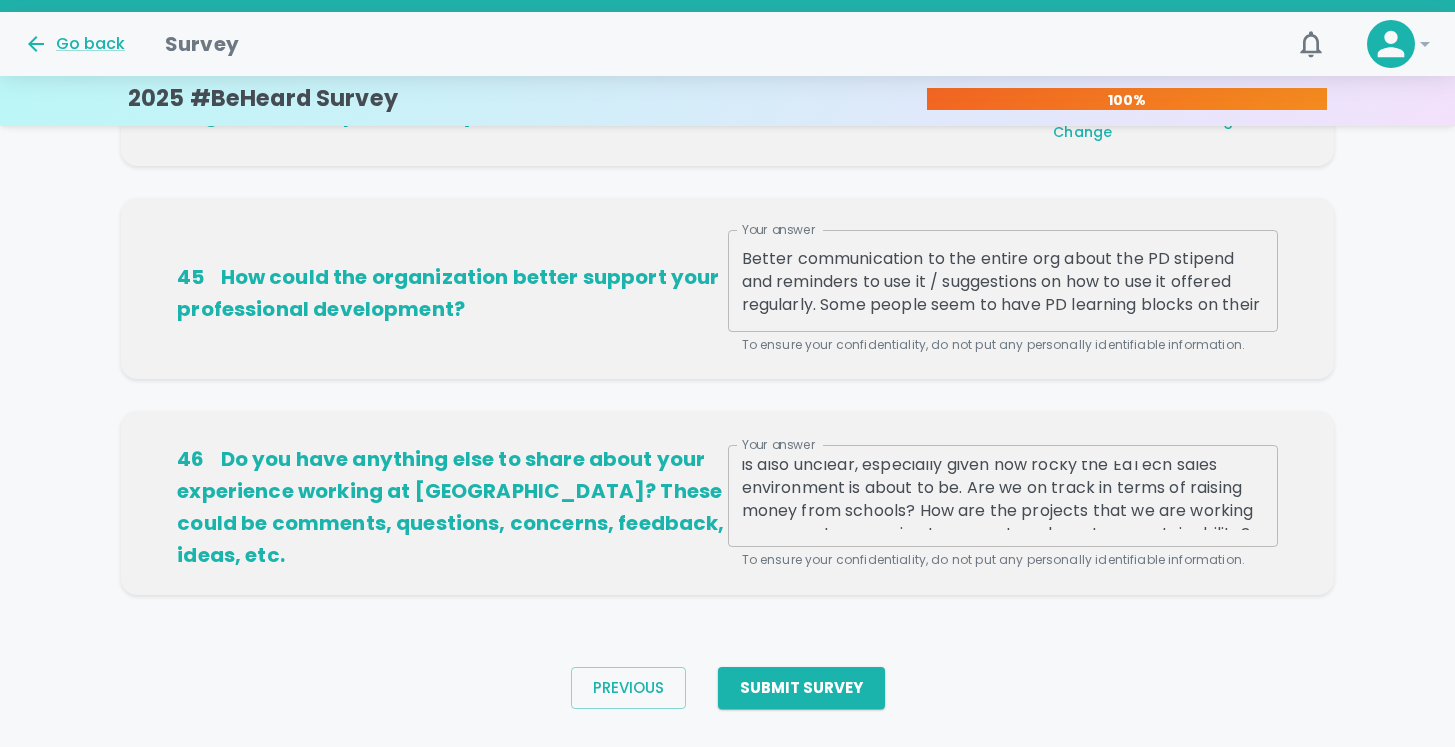 click on "I am still unclear about [PERSON_NAME]'s direction. Our strategy is also unclear, especially given how rocky the EdTech sales environment is about to be. Are we on track in terms of raising money from schools? How are the projects that we are working on across teams going to support our long-term sustainability?" at bounding box center (1003, 495) 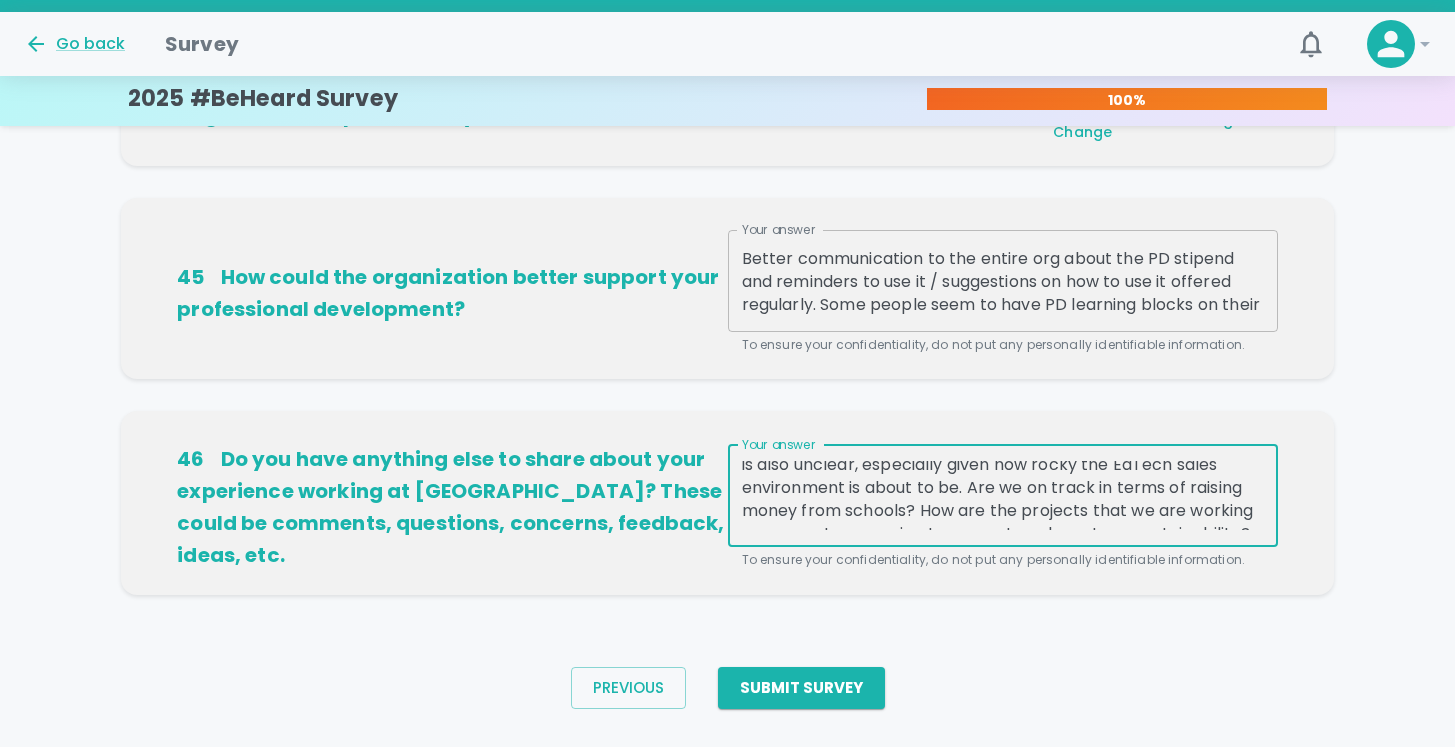 scroll, scrollTop: 31, scrollLeft: 0, axis: vertical 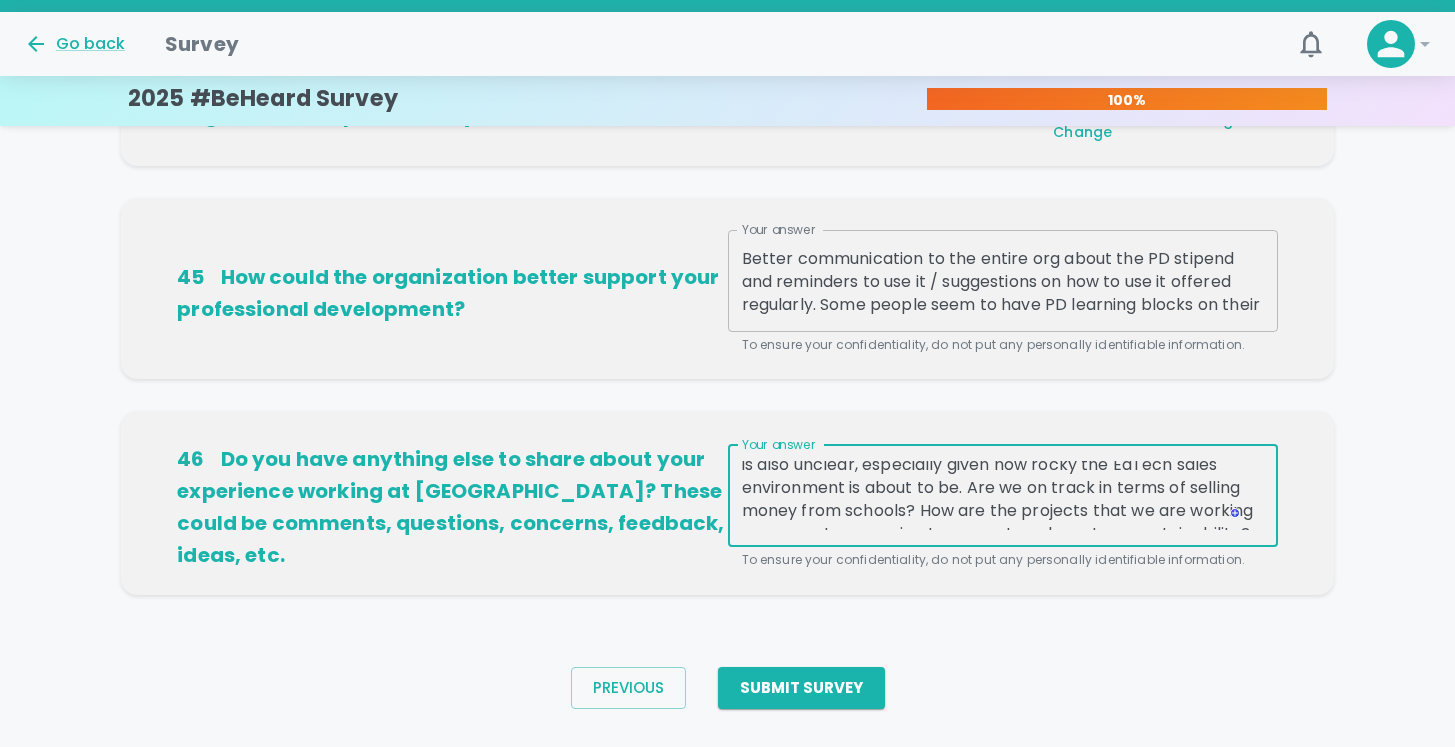 drag, startPoint x: 843, startPoint y: 511, endPoint x: 694, endPoint y: 510, distance: 149.00336 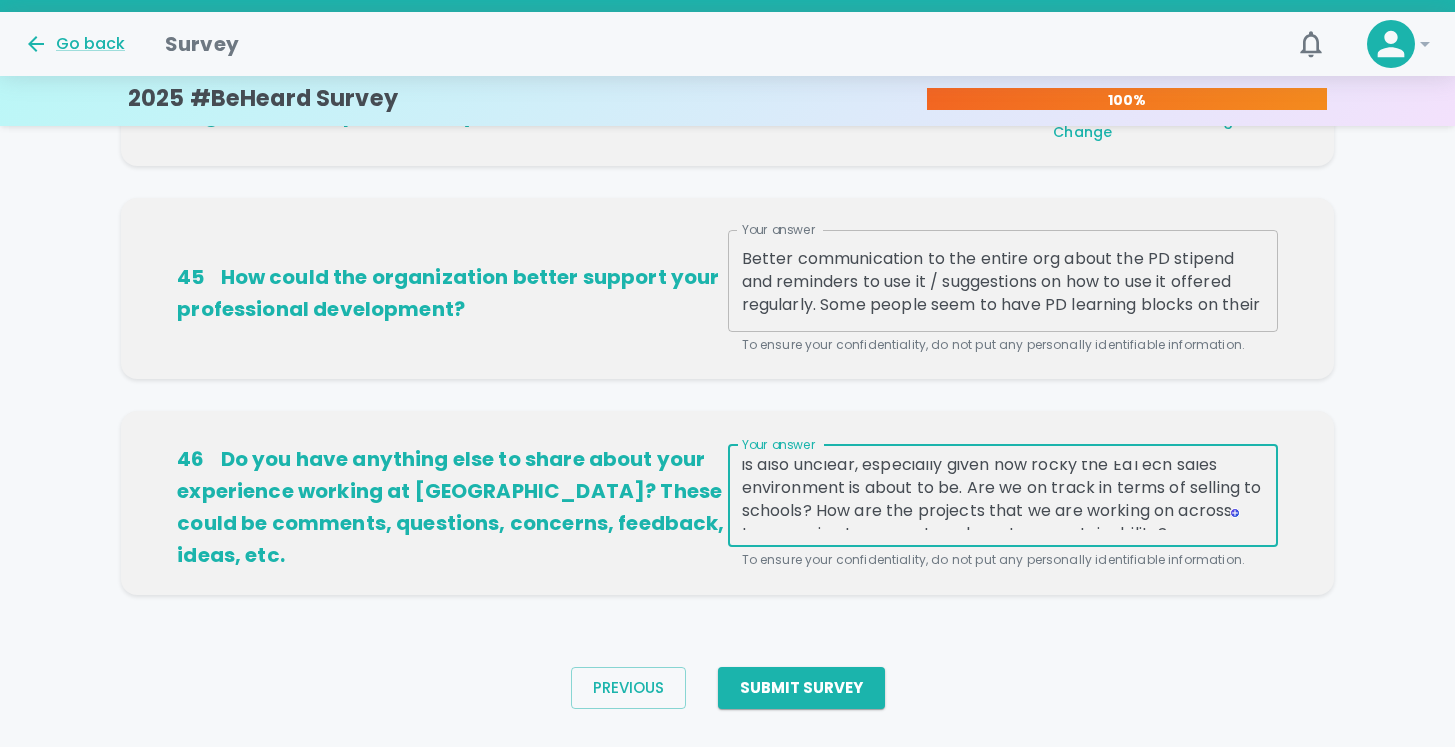 scroll, scrollTop: 46, scrollLeft: 0, axis: vertical 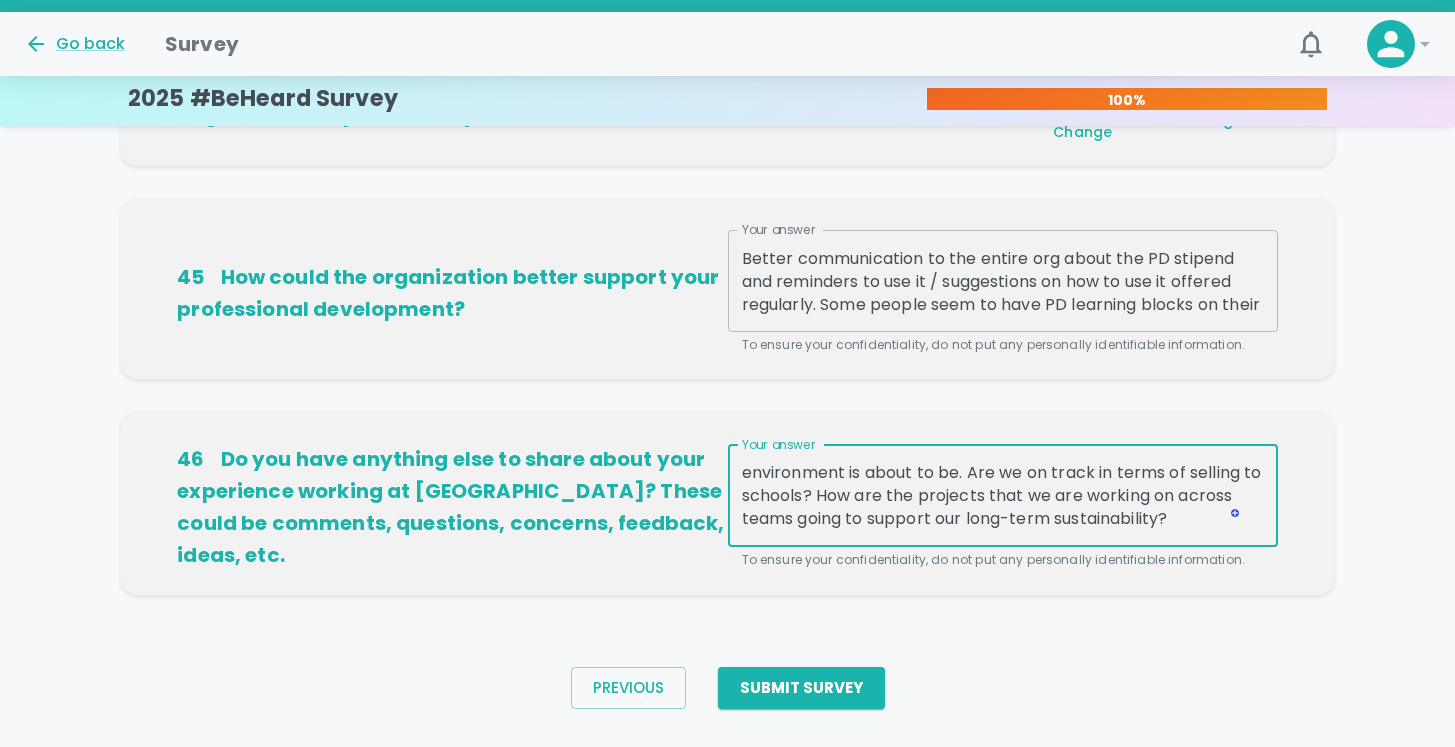 click on "I am still unclear about [PERSON_NAME]'s direction. Our strategy is also unclear, especially given how rocky the EdTech sales environment is about to be. Are we on track in terms of selling to schools? How are the projects that we are working on across teams going to support our long-term sustainability?" at bounding box center [1003, 495] 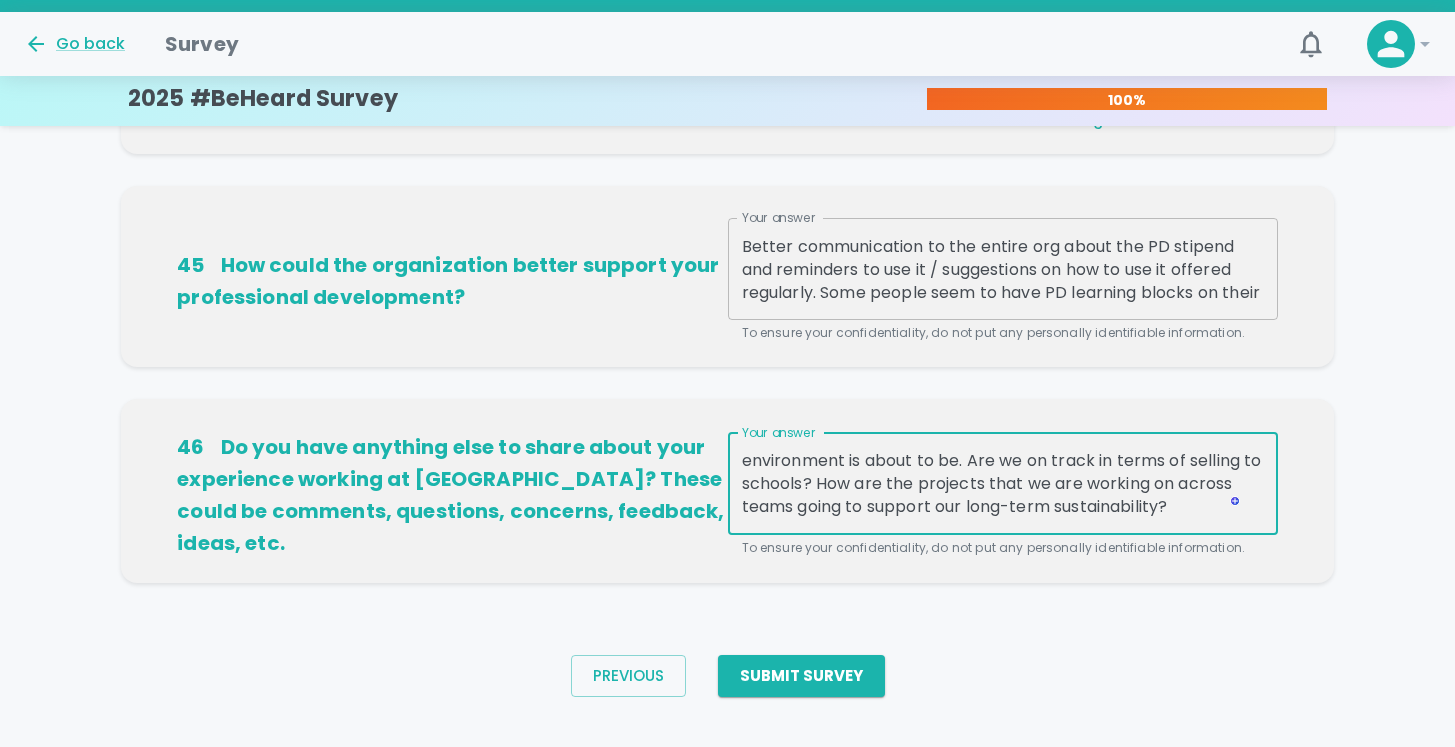 scroll, scrollTop: 791, scrollLeft: 0, axis: vertical 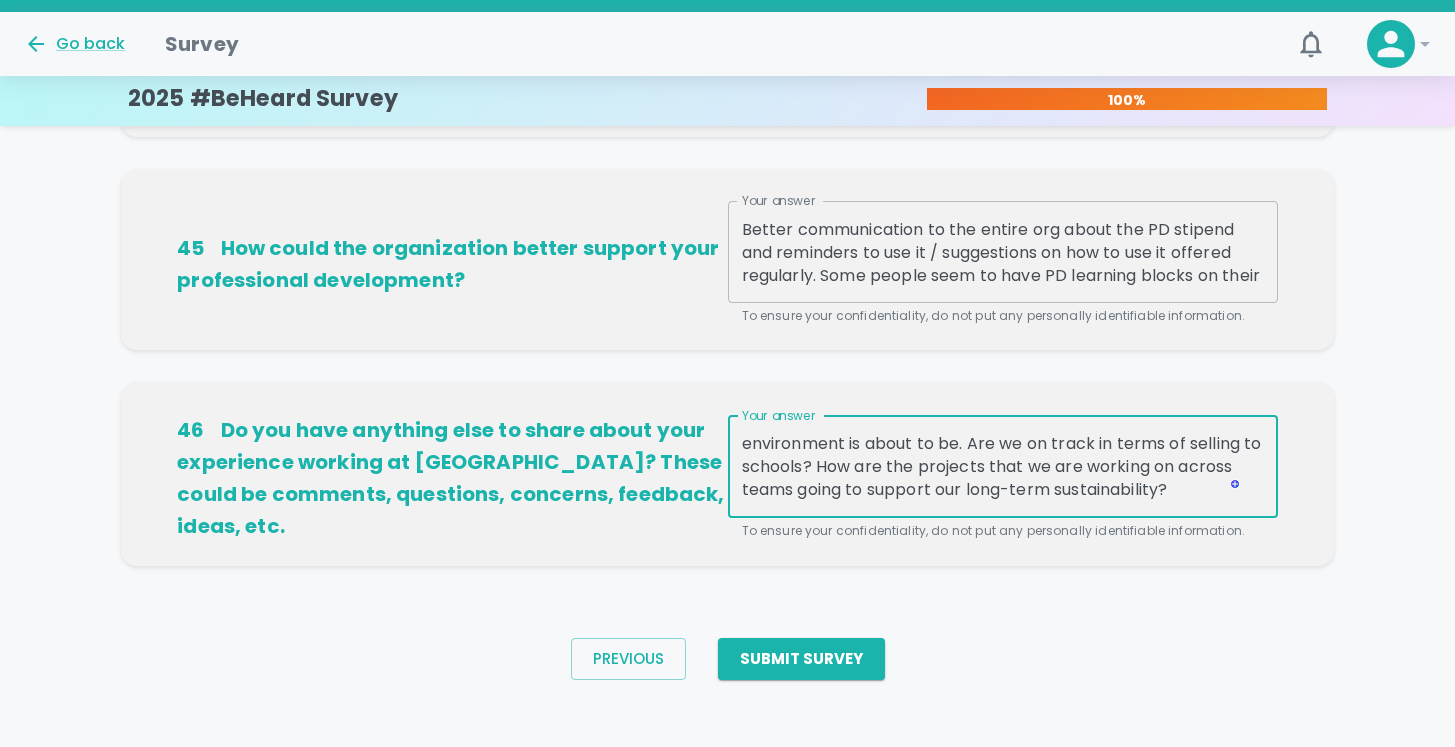 click on "I am still unclear about [PERSON_NAME]'s direction. Our strategy is also unclear, especially given how rocky the EdTech sales environment is about to be. Are we on track in terms of selling to schools? How are the projects that we are working on across teams going to support our long-term sustainability? x Your answer" at bounding box center (1003, 467) 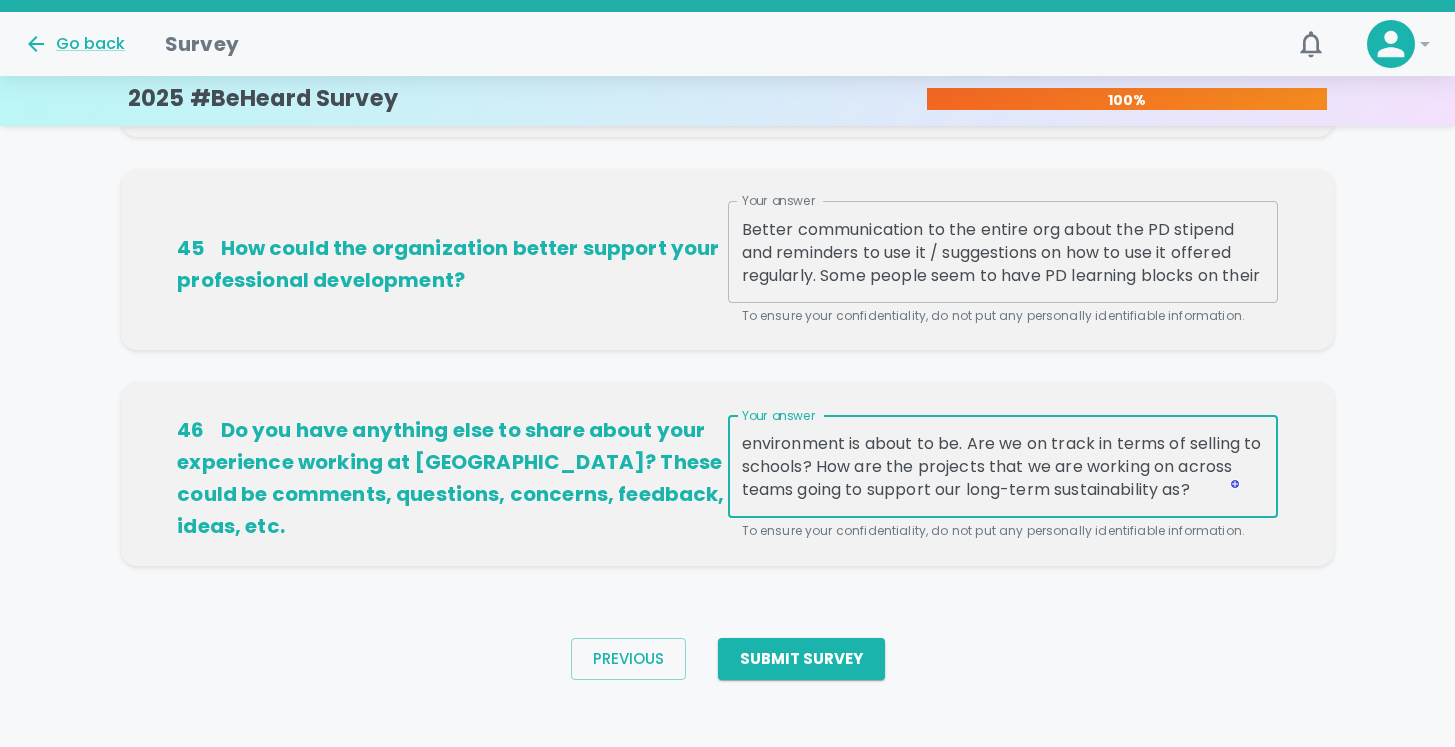 scroll, scrollTop: 69, scrollLeft: 0, axis: vertical 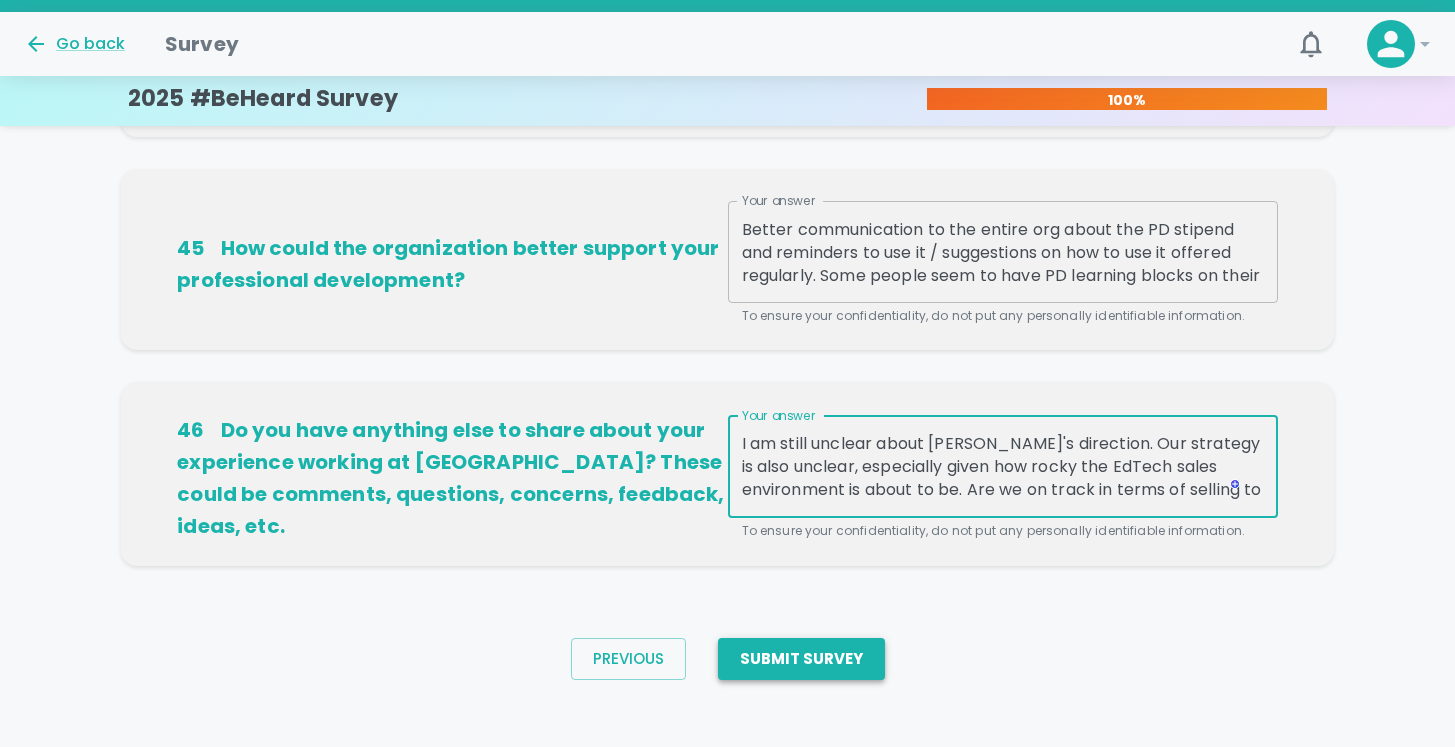 type on "I am still unclear about [PERSON_NAME]'s direction. Our strategy is also unclear, especially given how rocky the EdTech sales environment is about to be. Are we on track in terms of selling to schools? How are the projects that we are working on across teams going to support our long-term sustainability as an organization?" 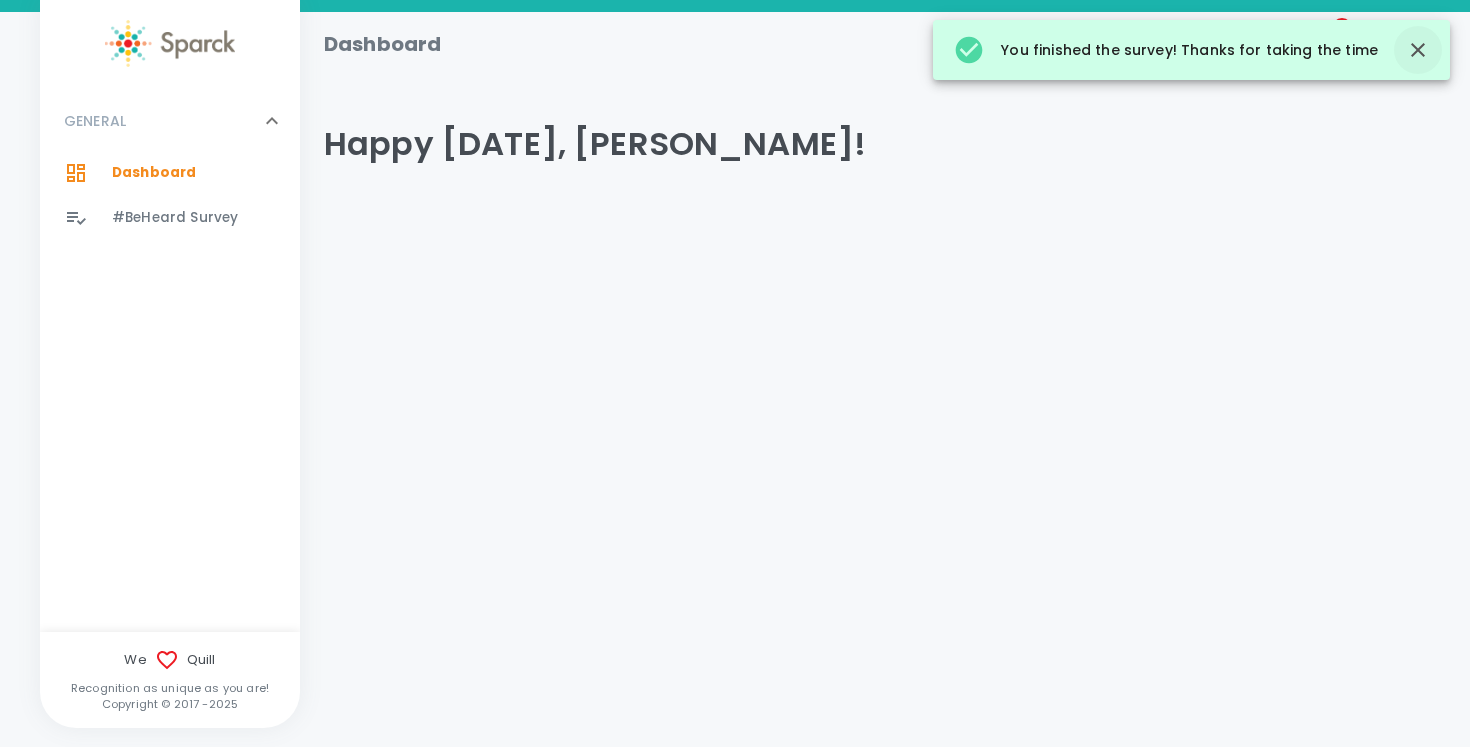 click 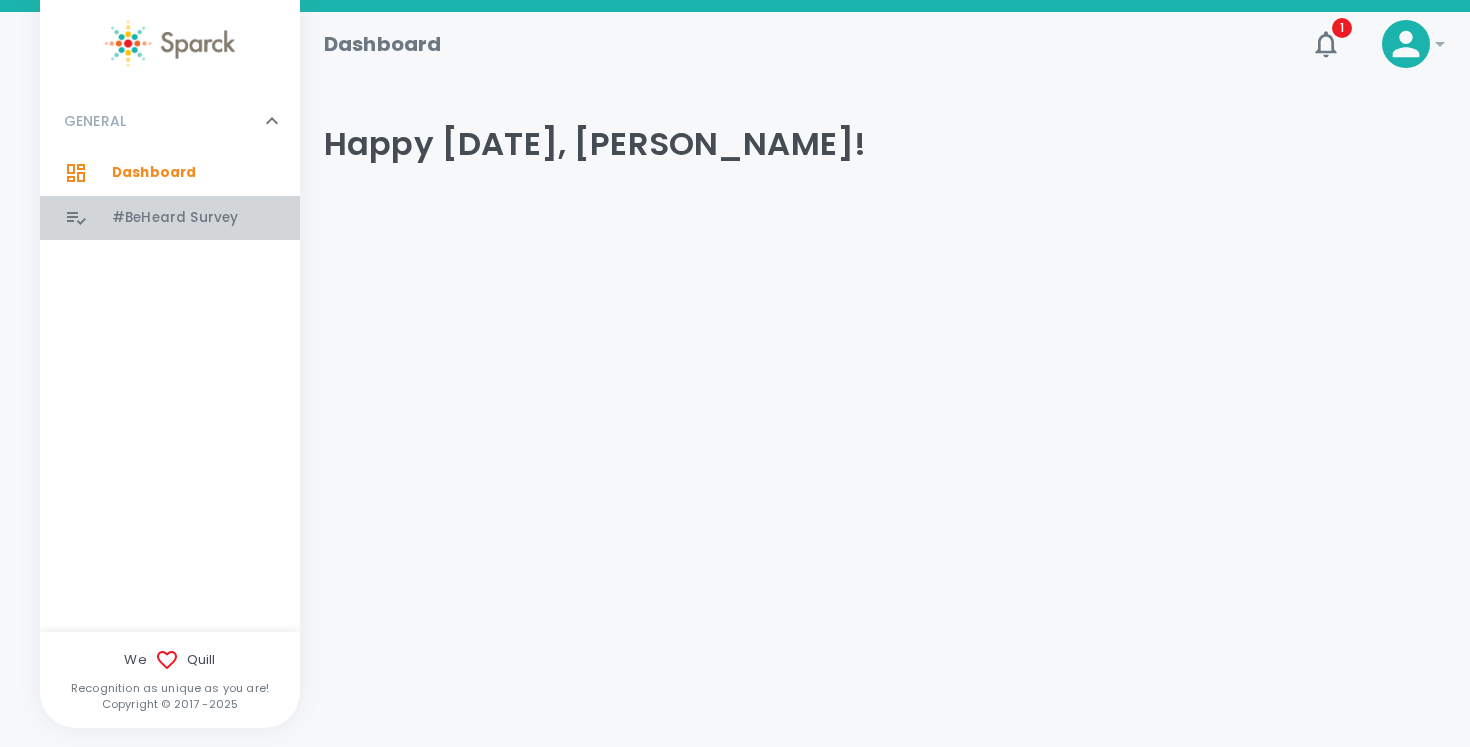 click on "#BeHeard Survey 0" at bounding box center [170, 218] 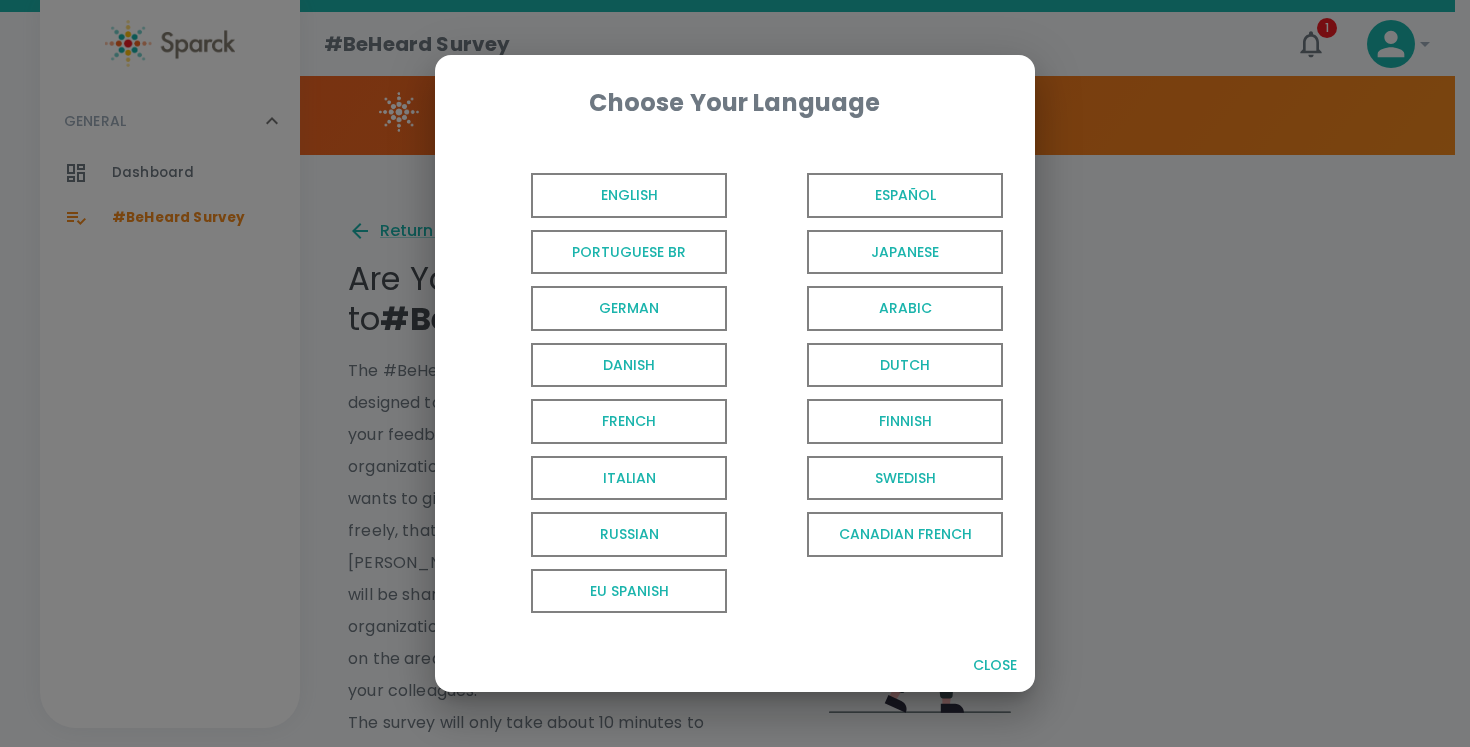click on "Choose Your Language   English   Español   Portuguese BR   Japanese   German   Arabic   Danish   Dutch   French   Finnish   Italian   Swedish   Russian   Canadian French   EU Spanish Close" at bounding box center [735, 373] 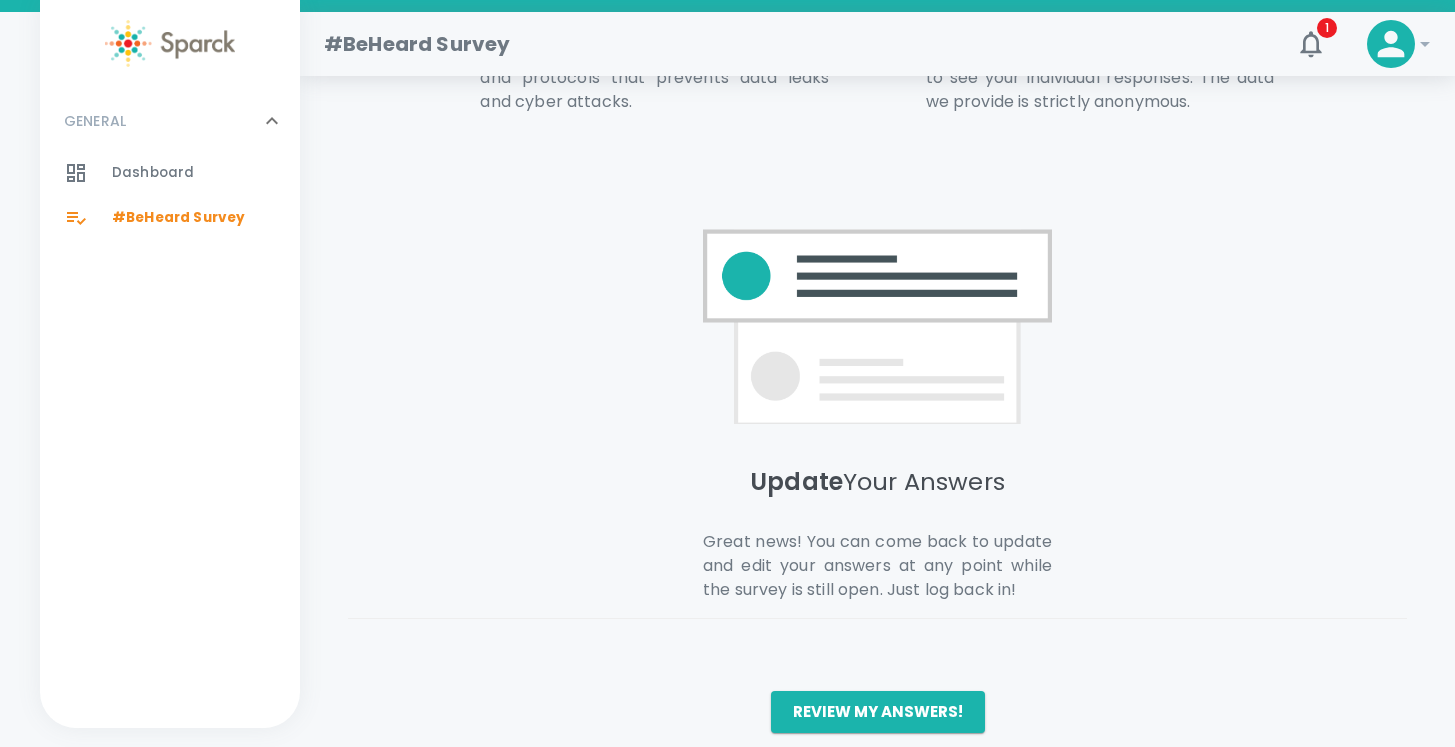 scroll, scrollTop: 1401, scrollLeft: 0, axis: vertical 